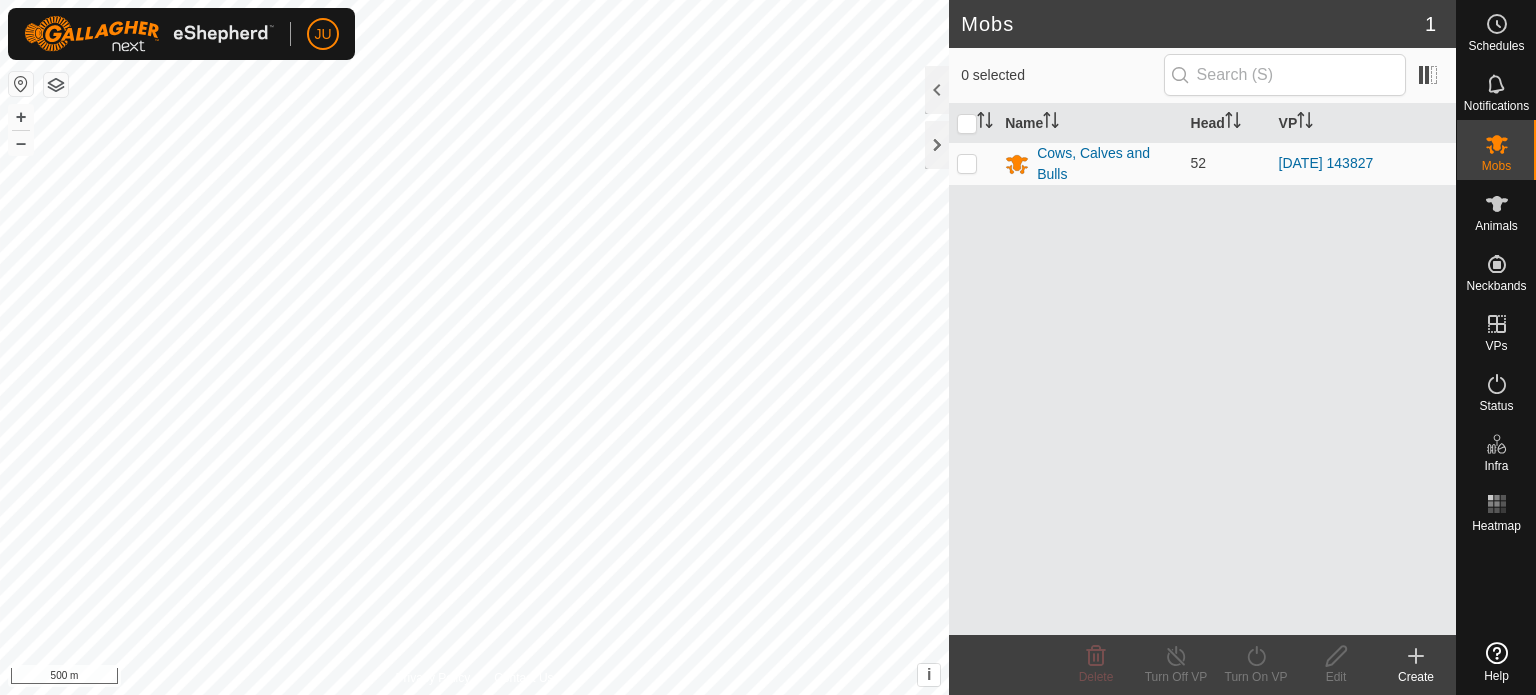 scroll, scrollTop: 0, scrollLeft: 0, axis: both 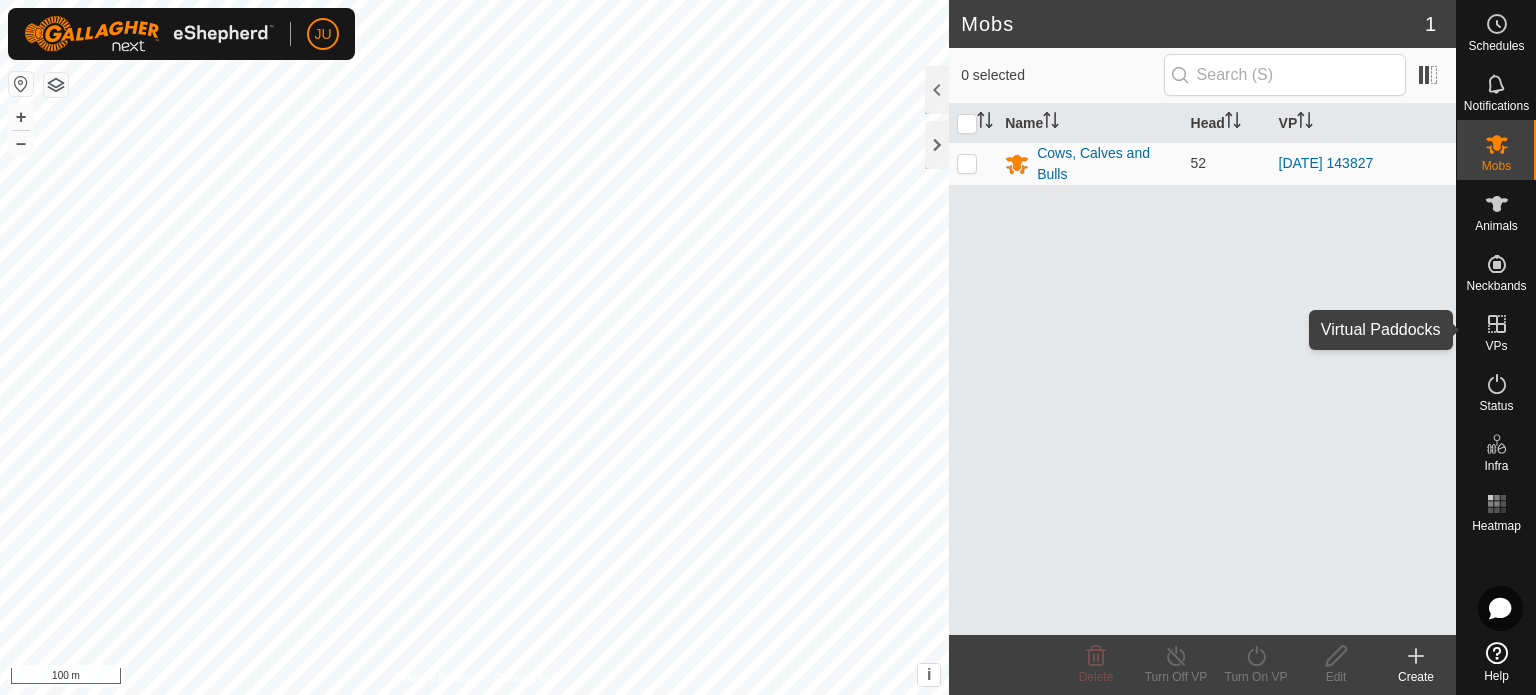 click 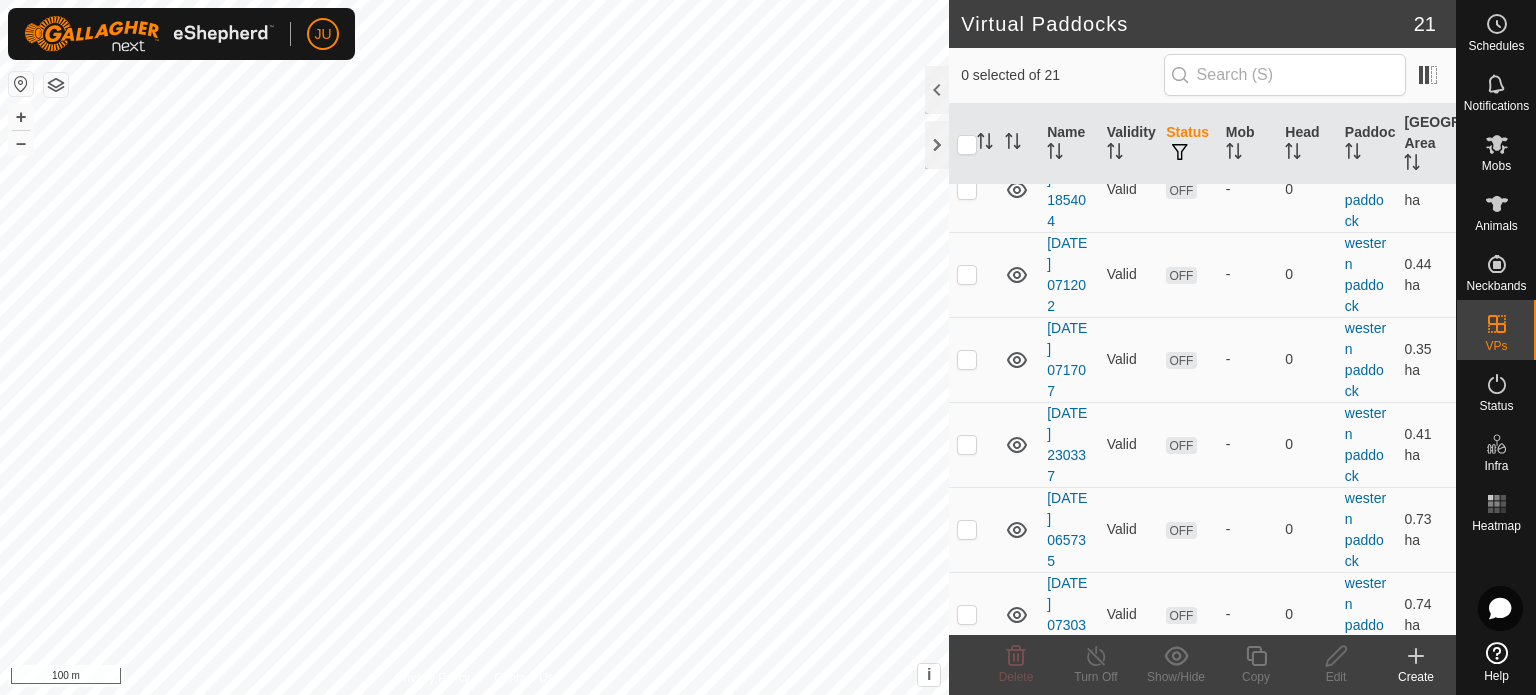 scroll, scrollTop: 1449, scrollLeft: 0, axis: vertical 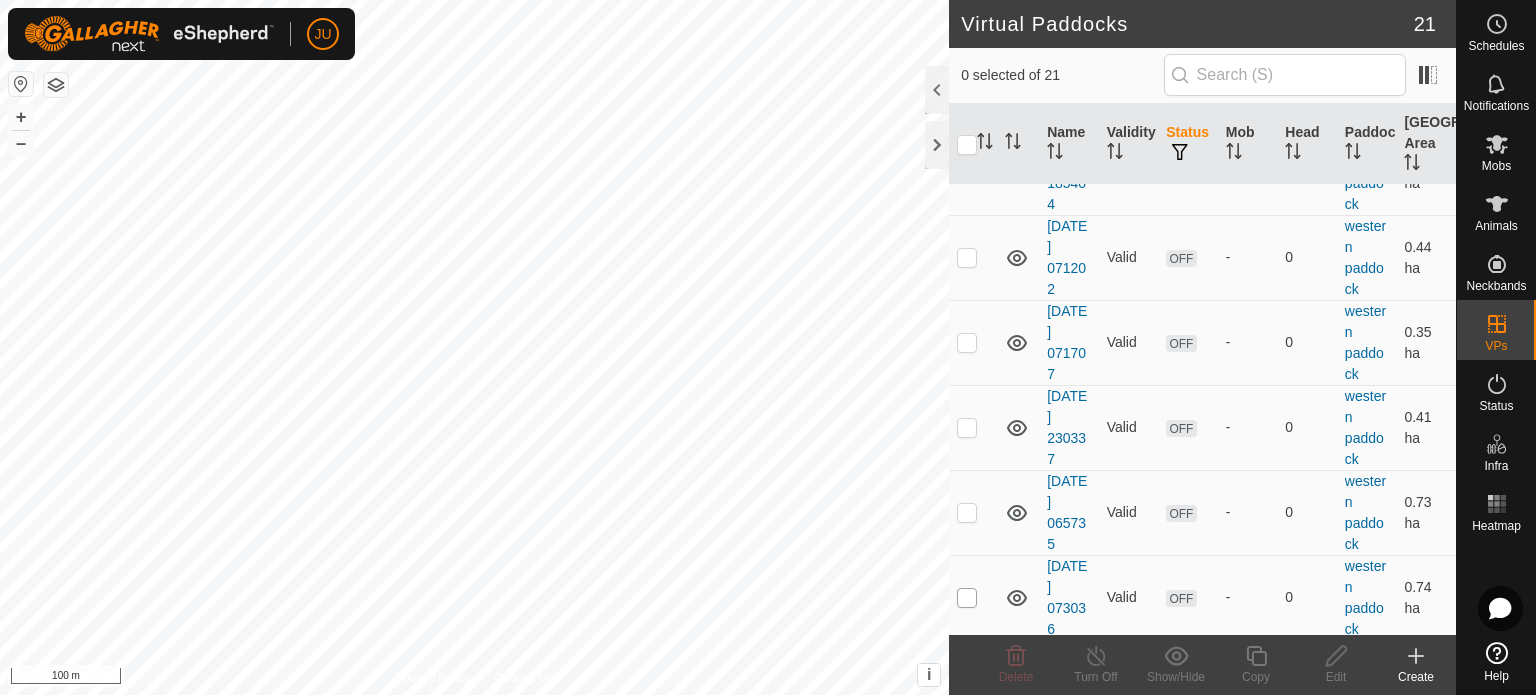click at bounding box center (967, 598) 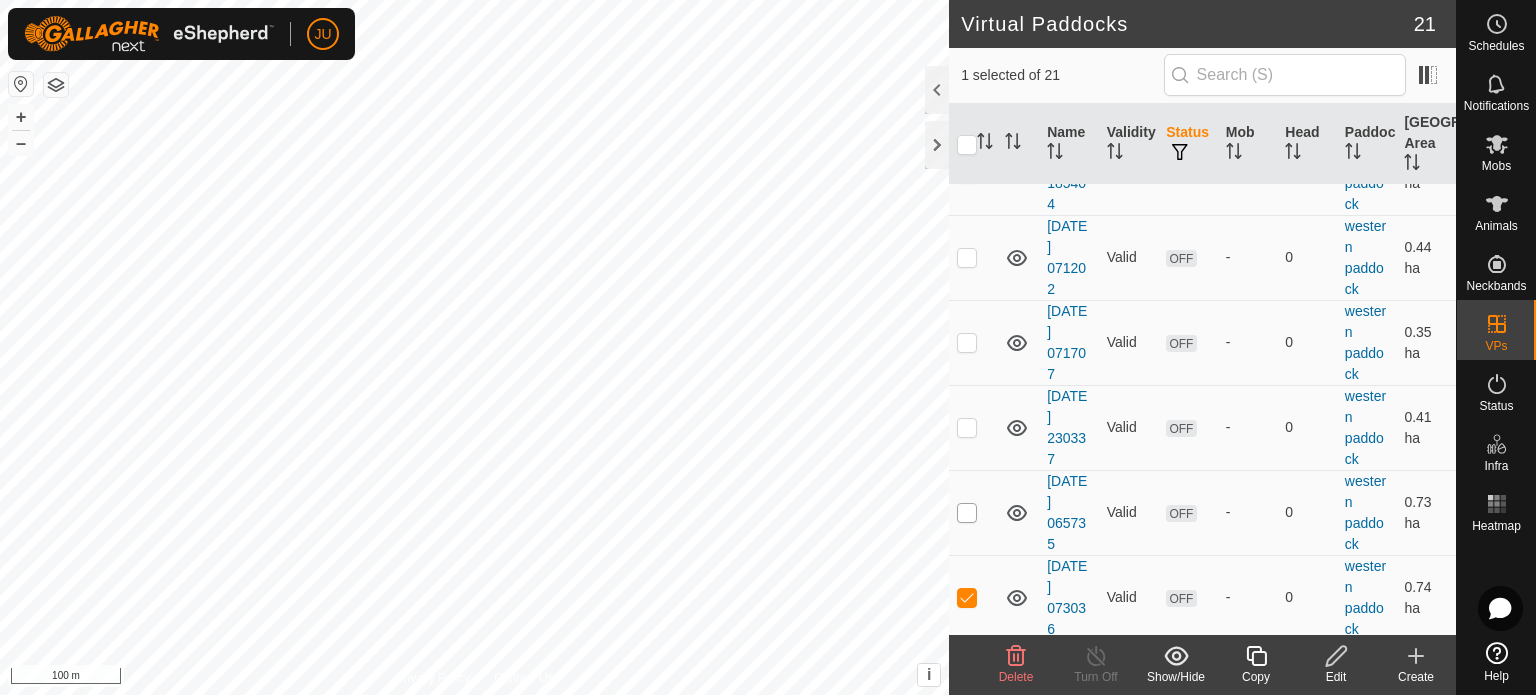 click at bounding box center [967, 513] 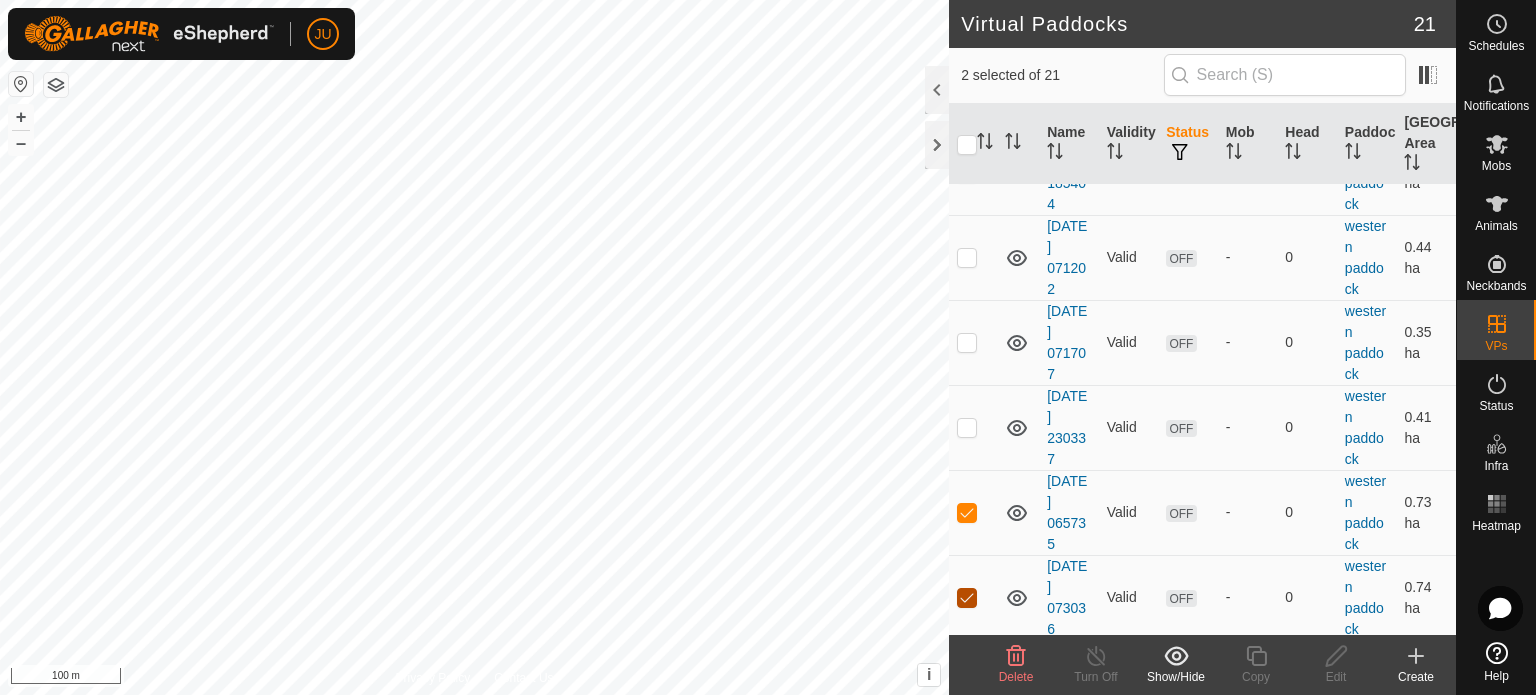 click at bounding box center (967, 598) 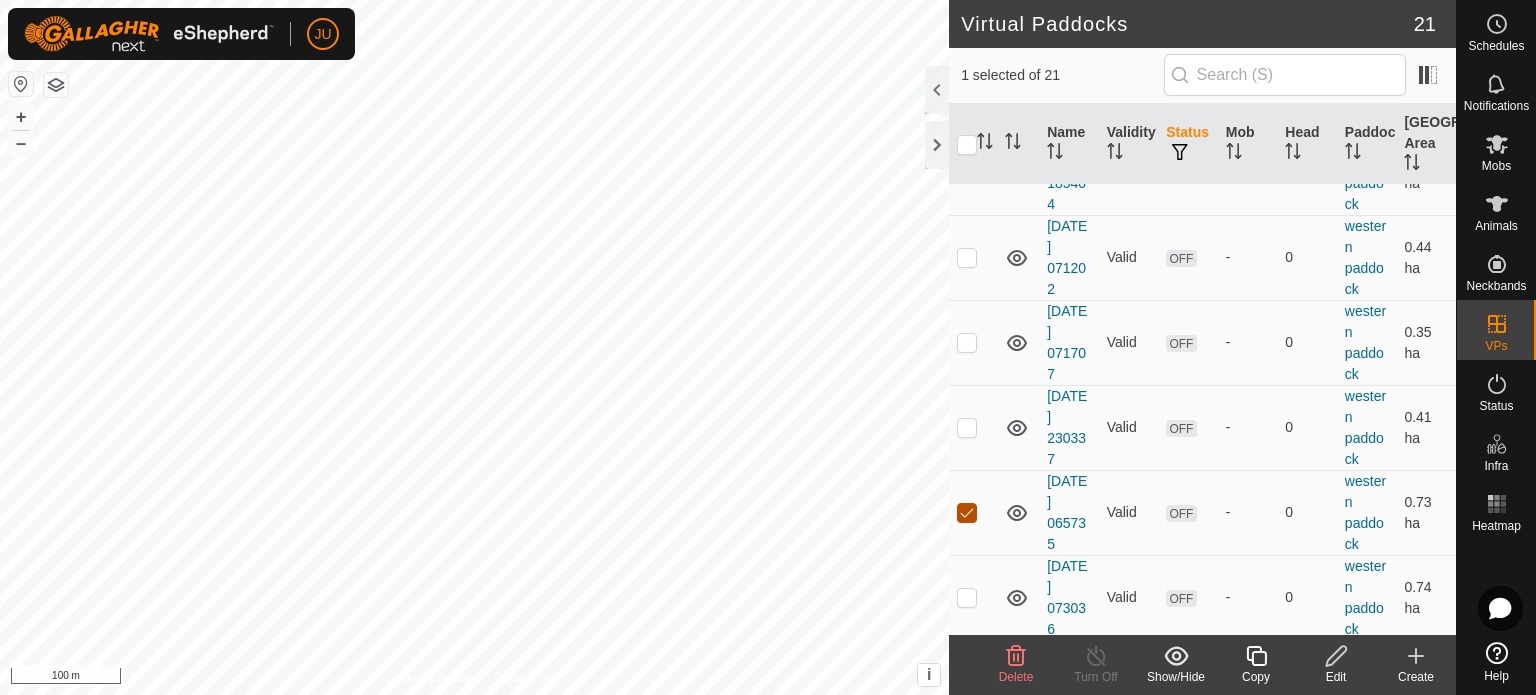 click at bounding box center (967, 513) 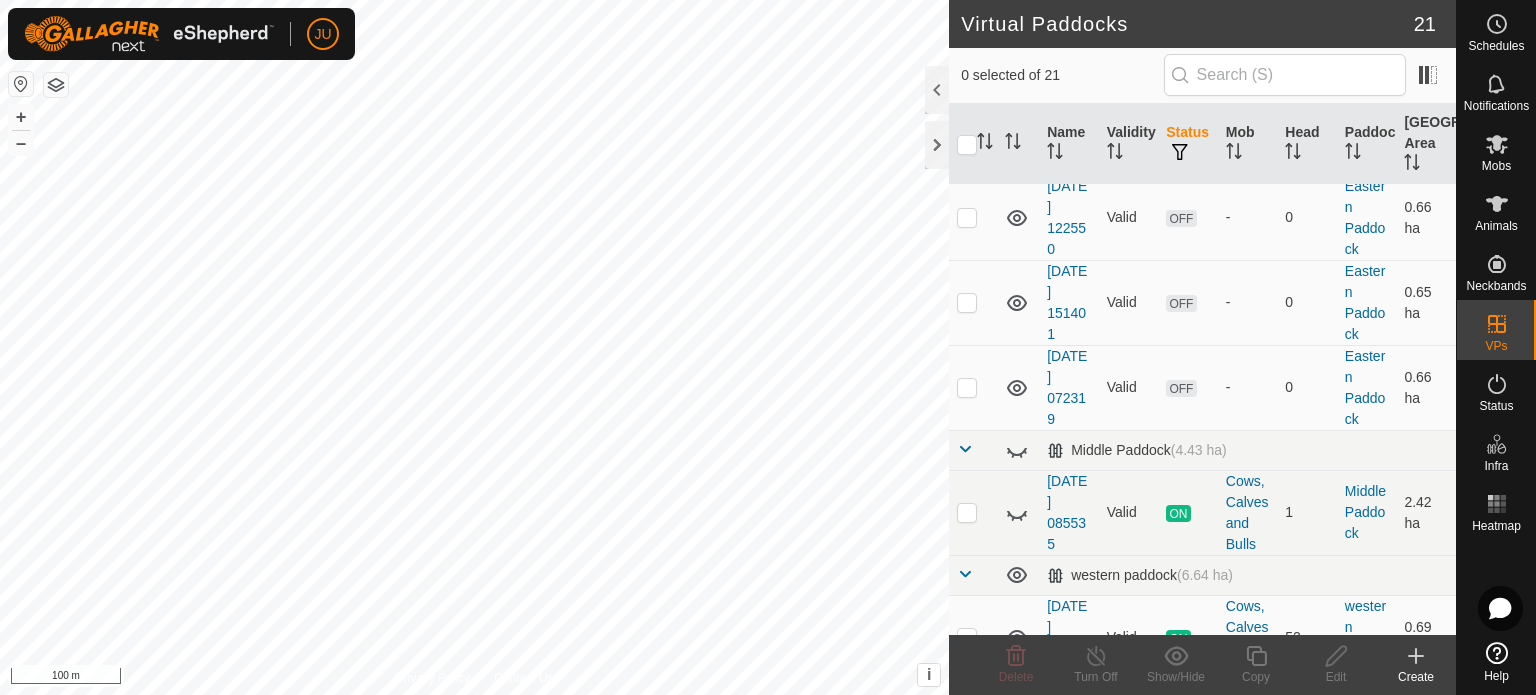 scroll, scrollTop: 0, scrollLeft: 0, axis: both 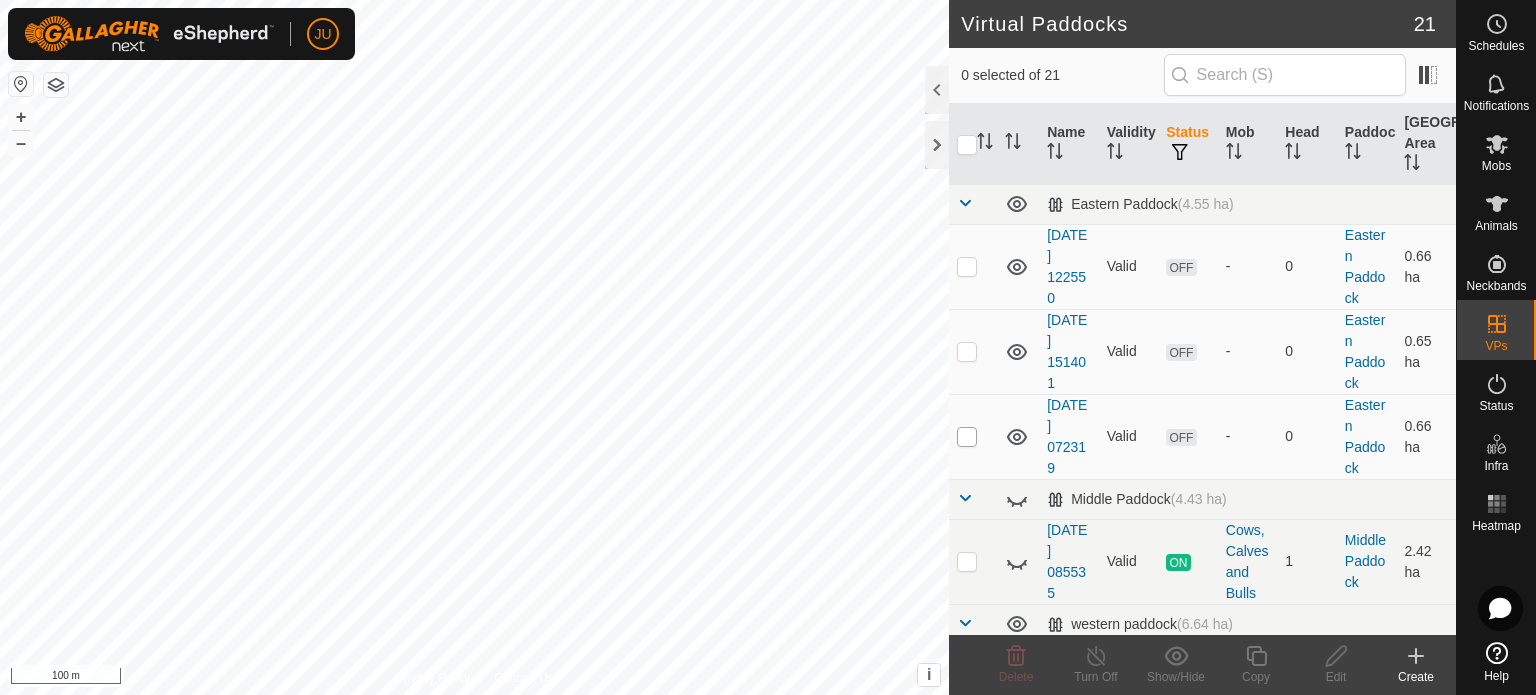 click at bounding box center (967, 437) 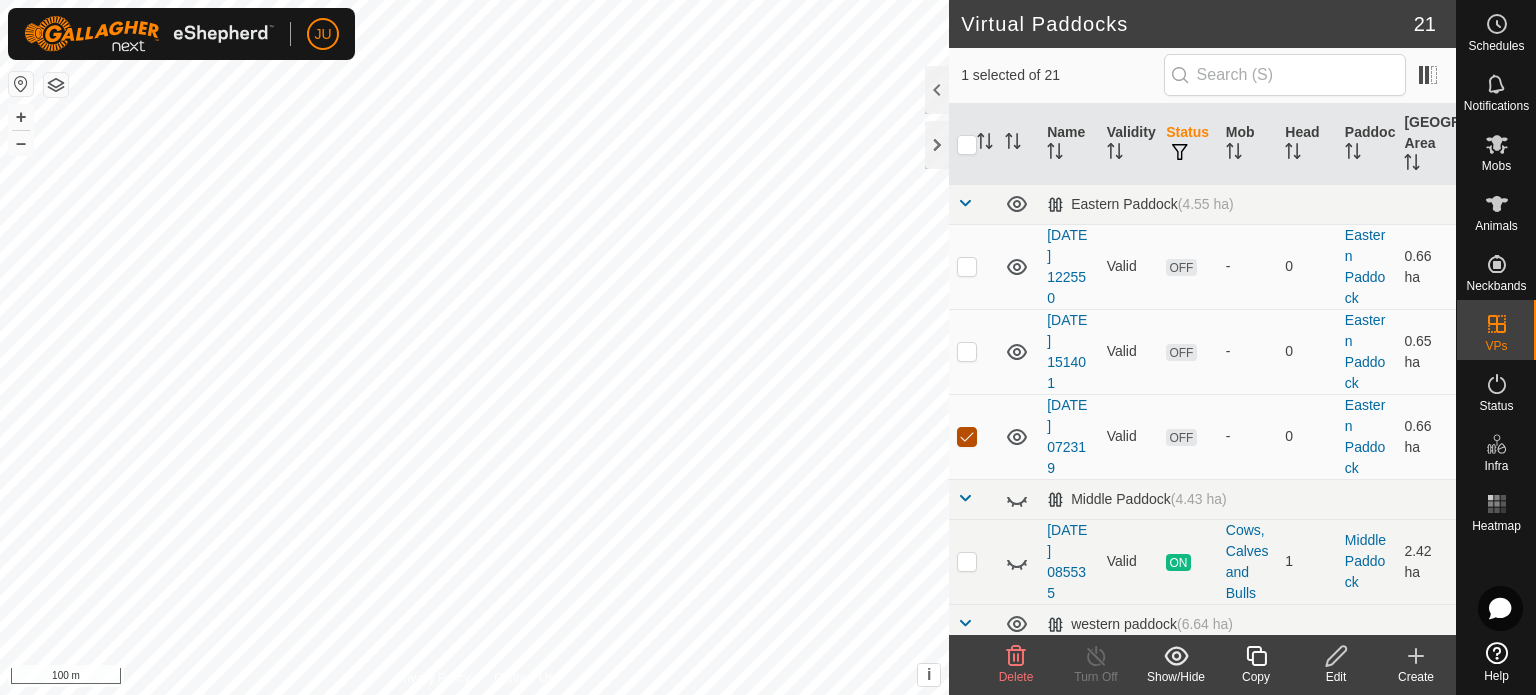 click at bounding box center [967, 437] 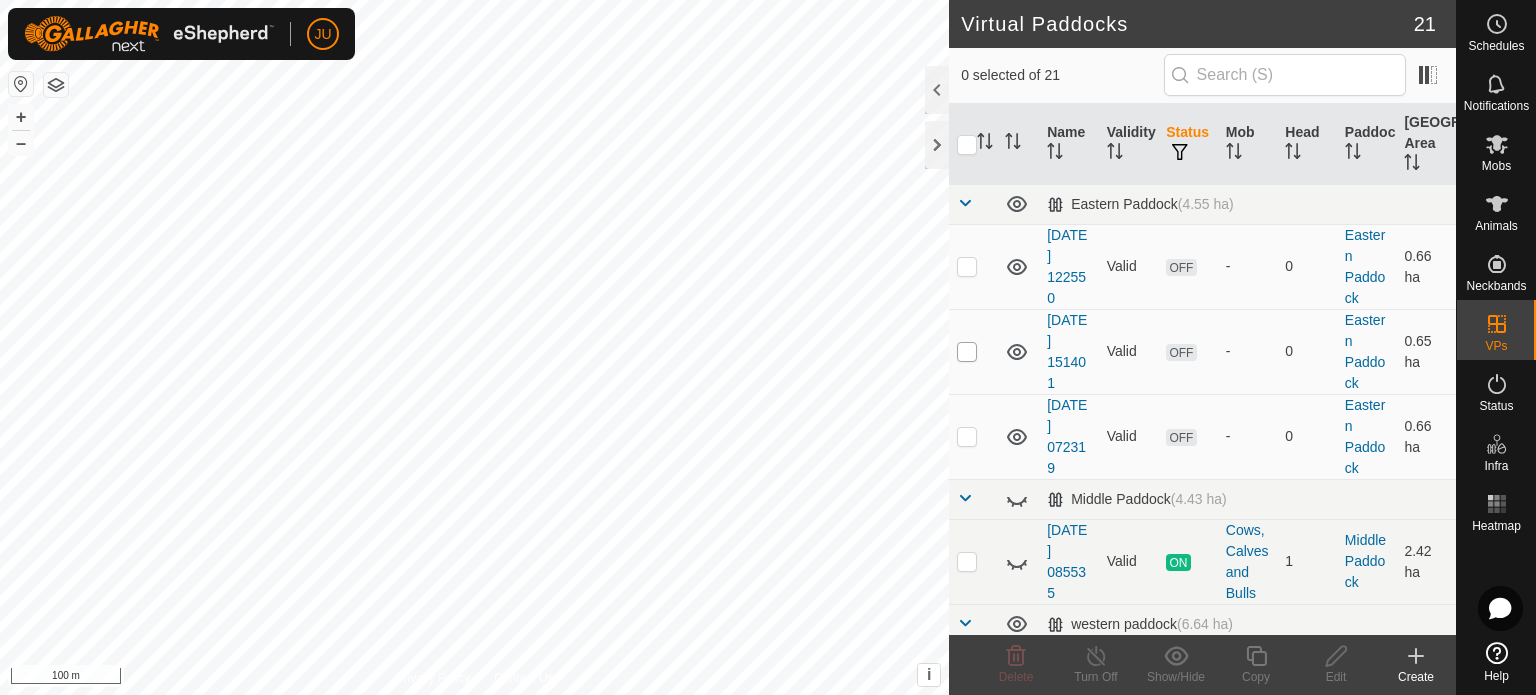 click at bounding box center (967, 352) 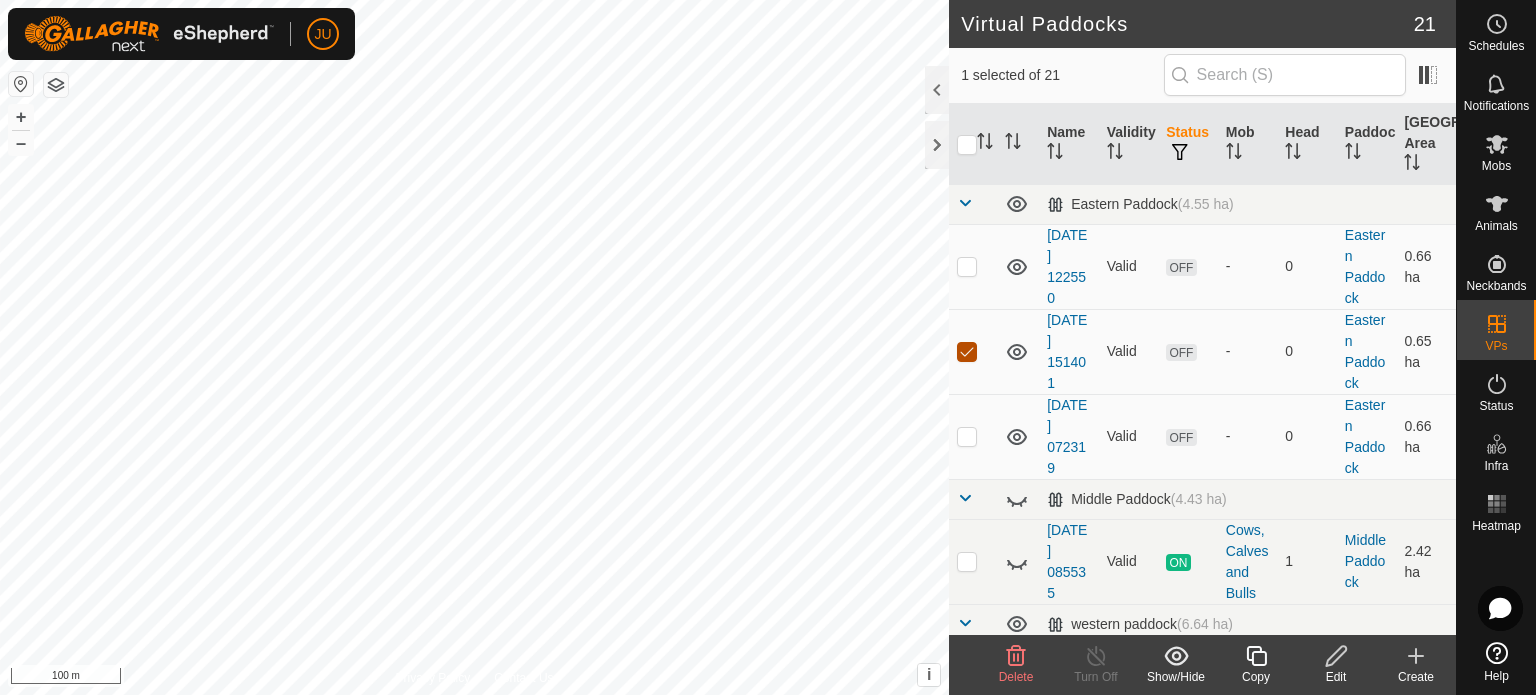 click at bounding box center [967, 352] 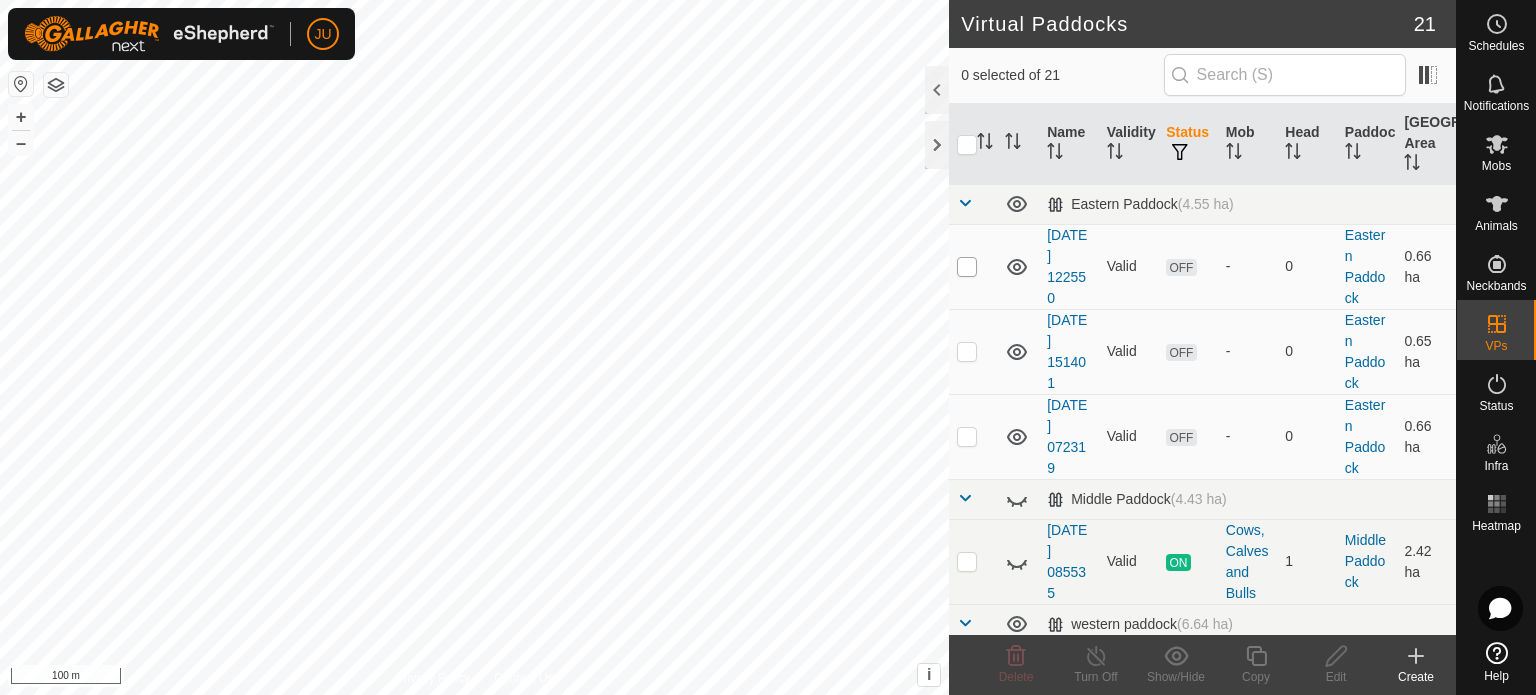 click at bounding box center (967, 267) 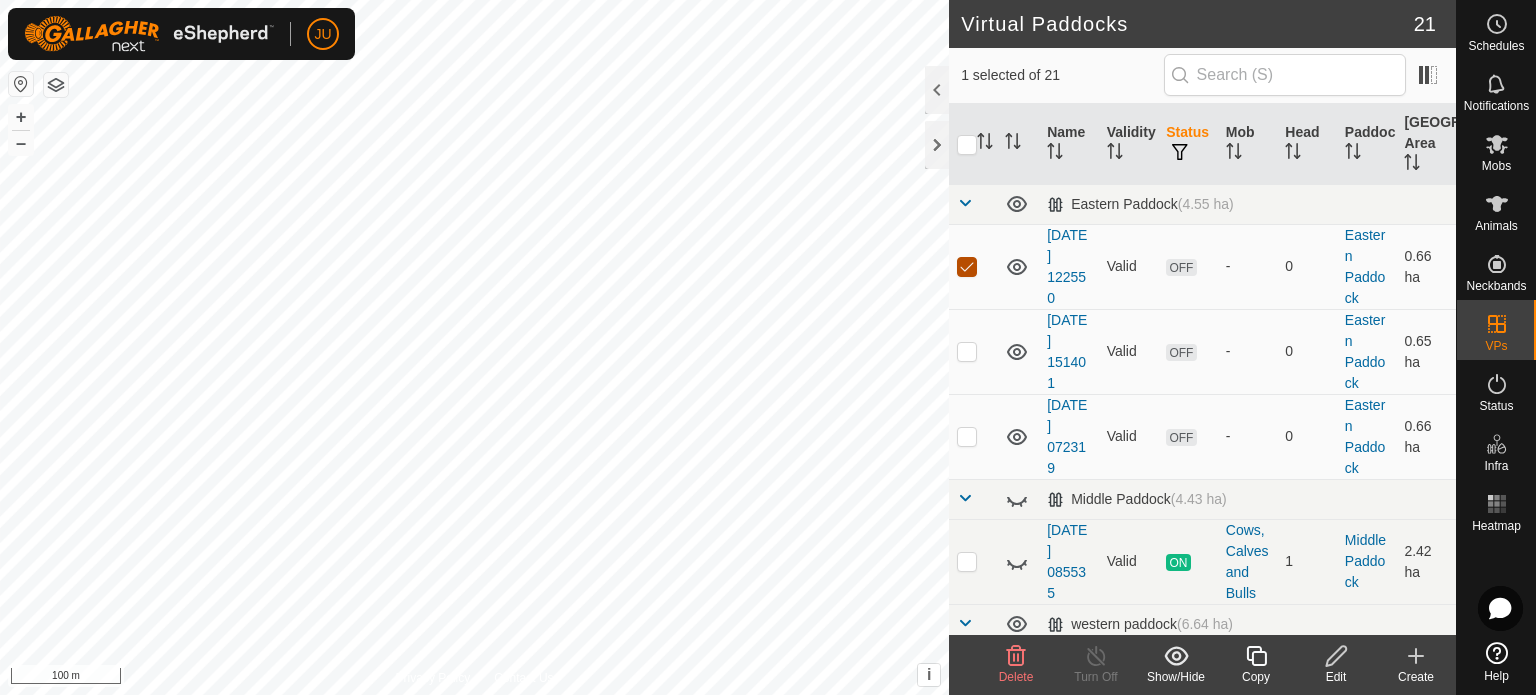 click at bounding box center (967, 267) 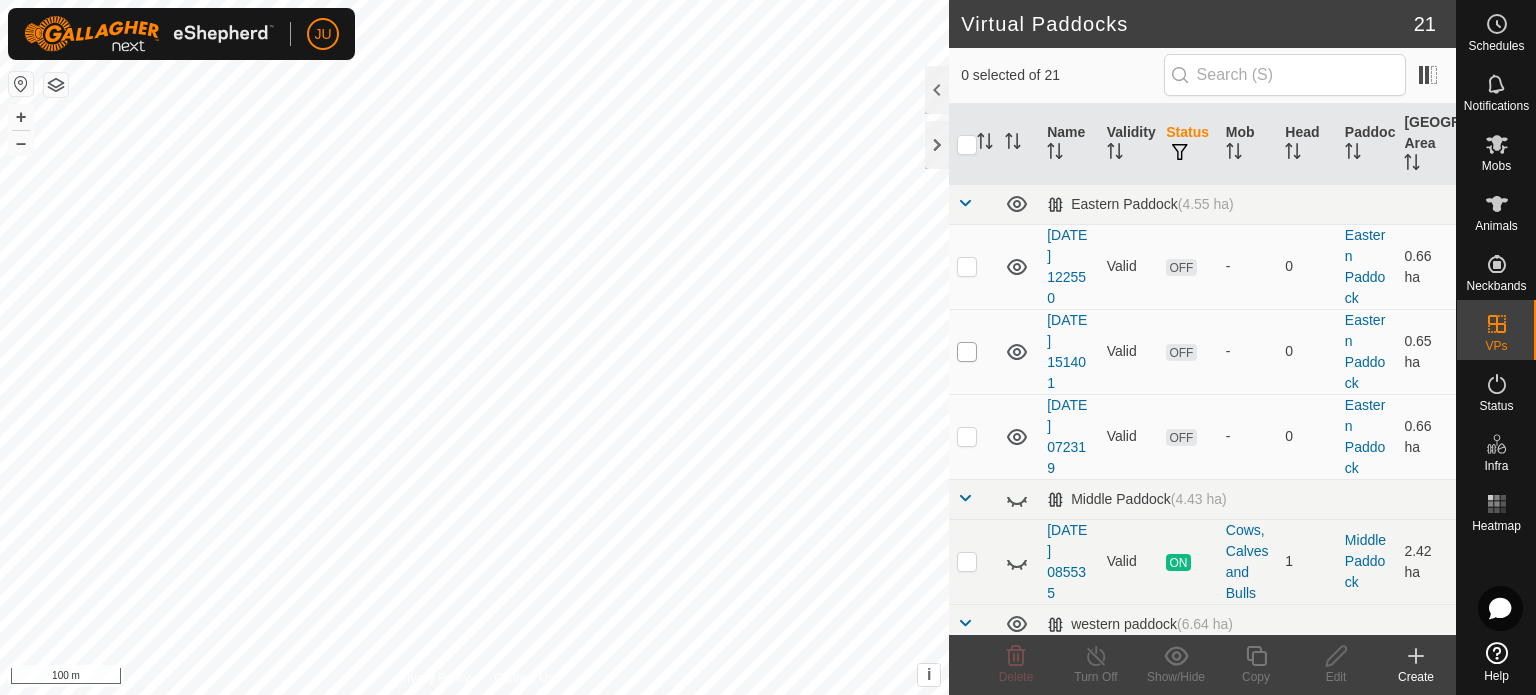 click at bounding box center (967, 352) 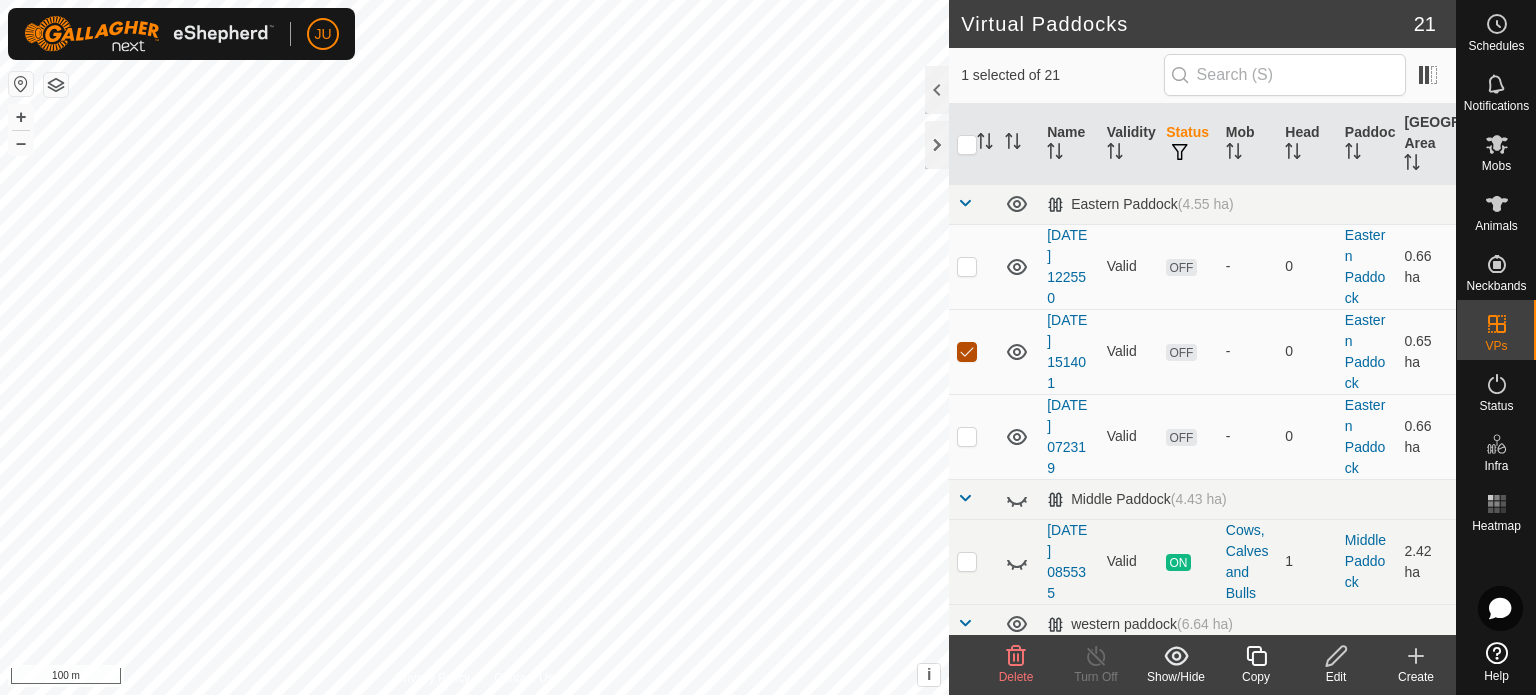 click at bounding box center (967, 352) 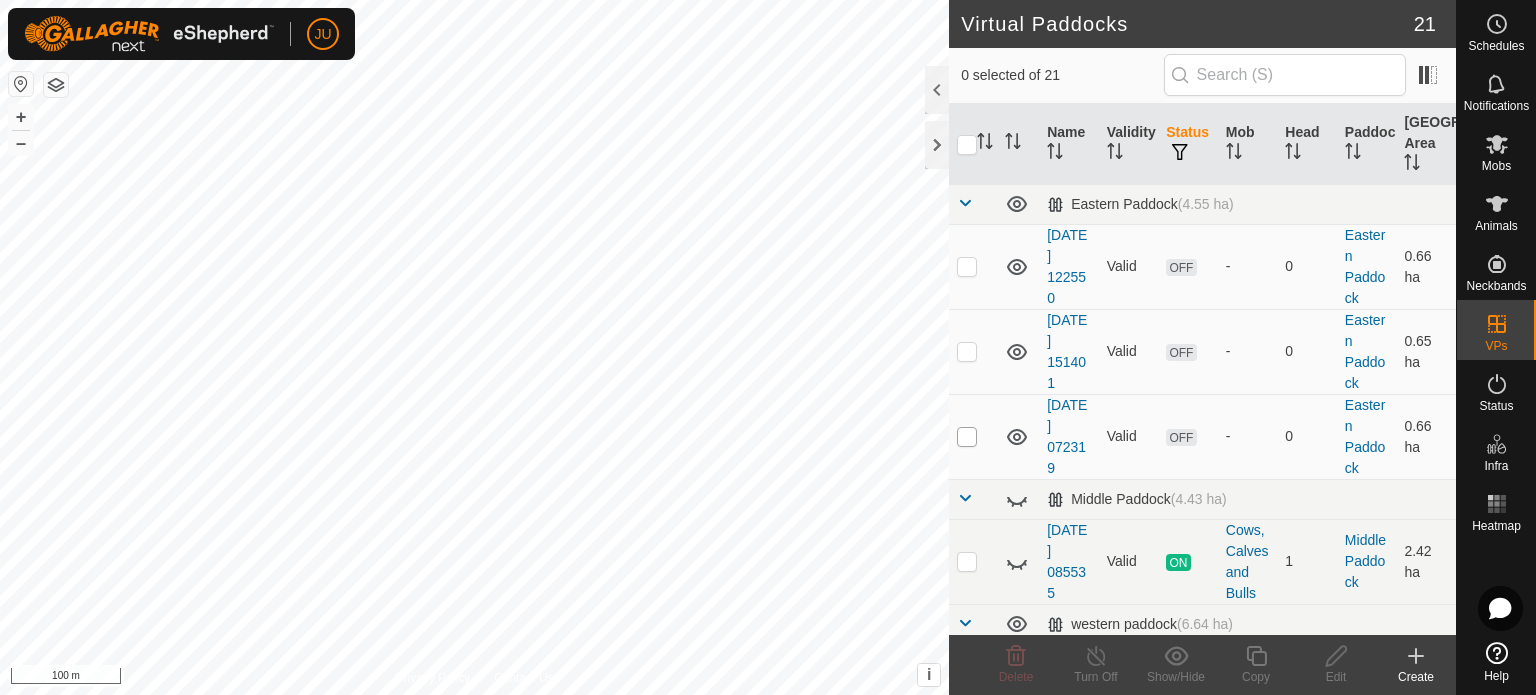 click at bounding box center (967, 437) 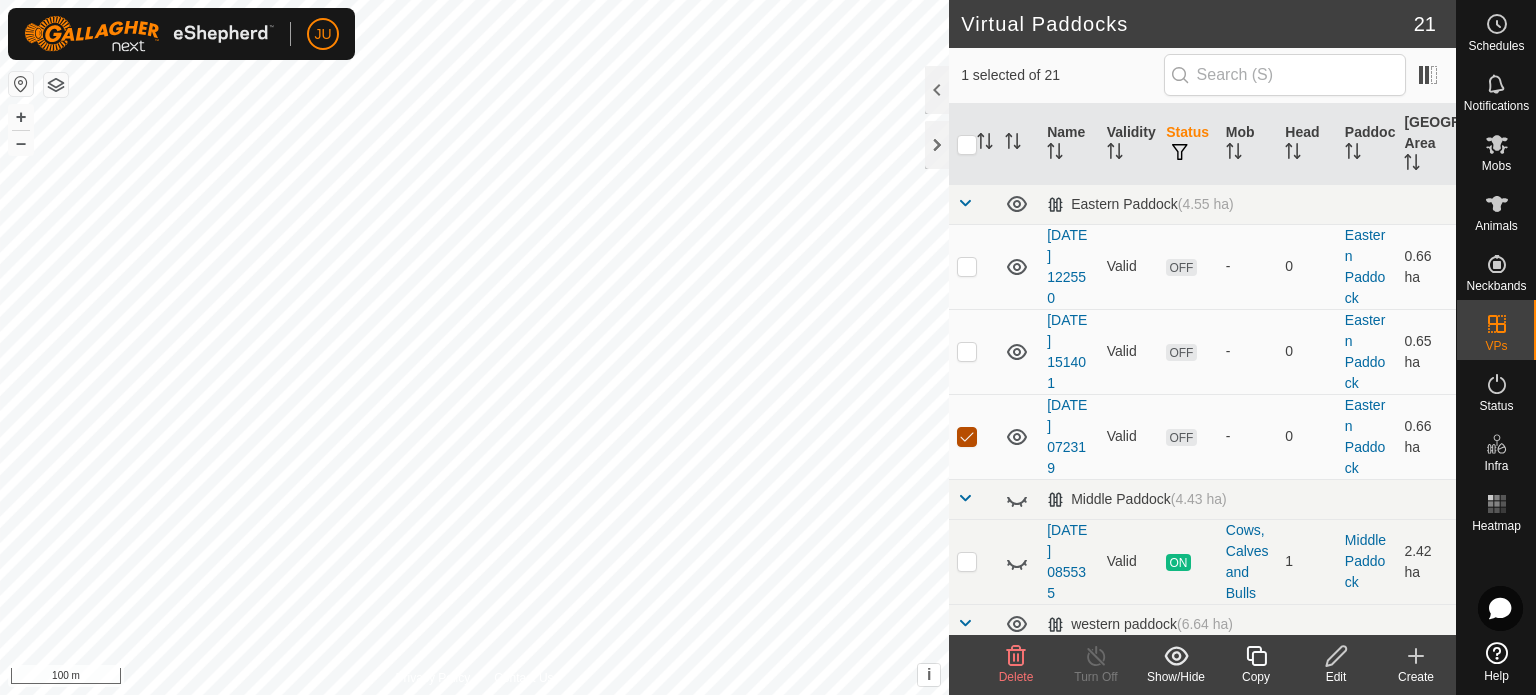 click at bounding box center (967, 437) 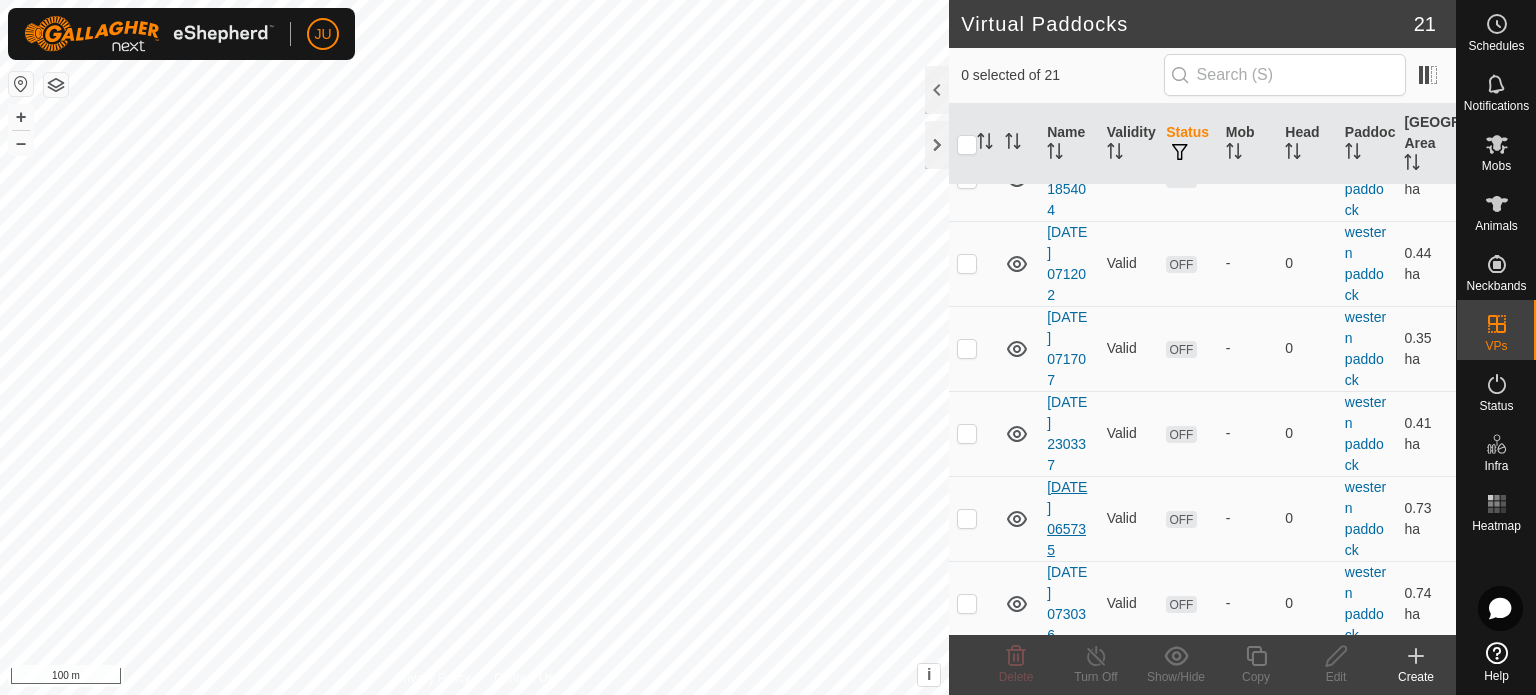 scroll, scrollTop: 1449, scrollLeft: 0, axis: vertical 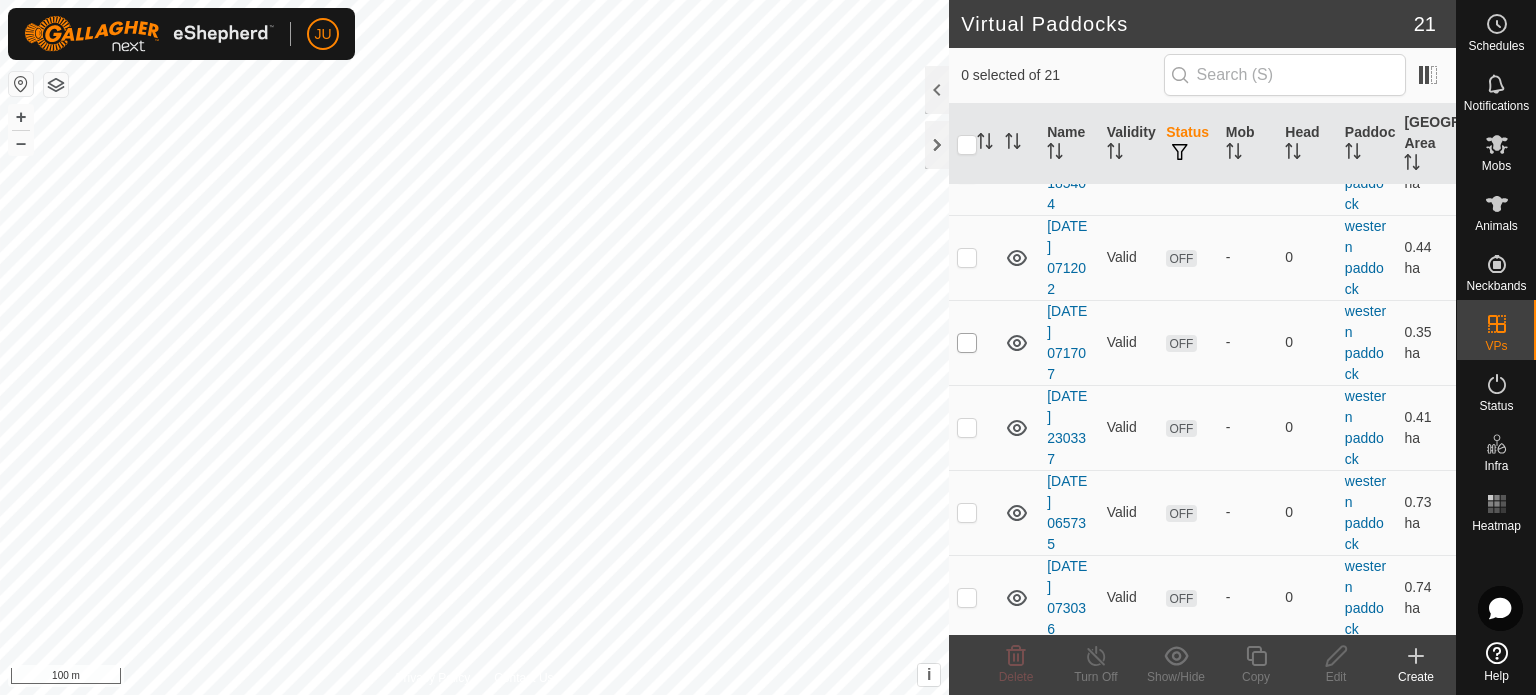 click at bounding box center [967, 343] 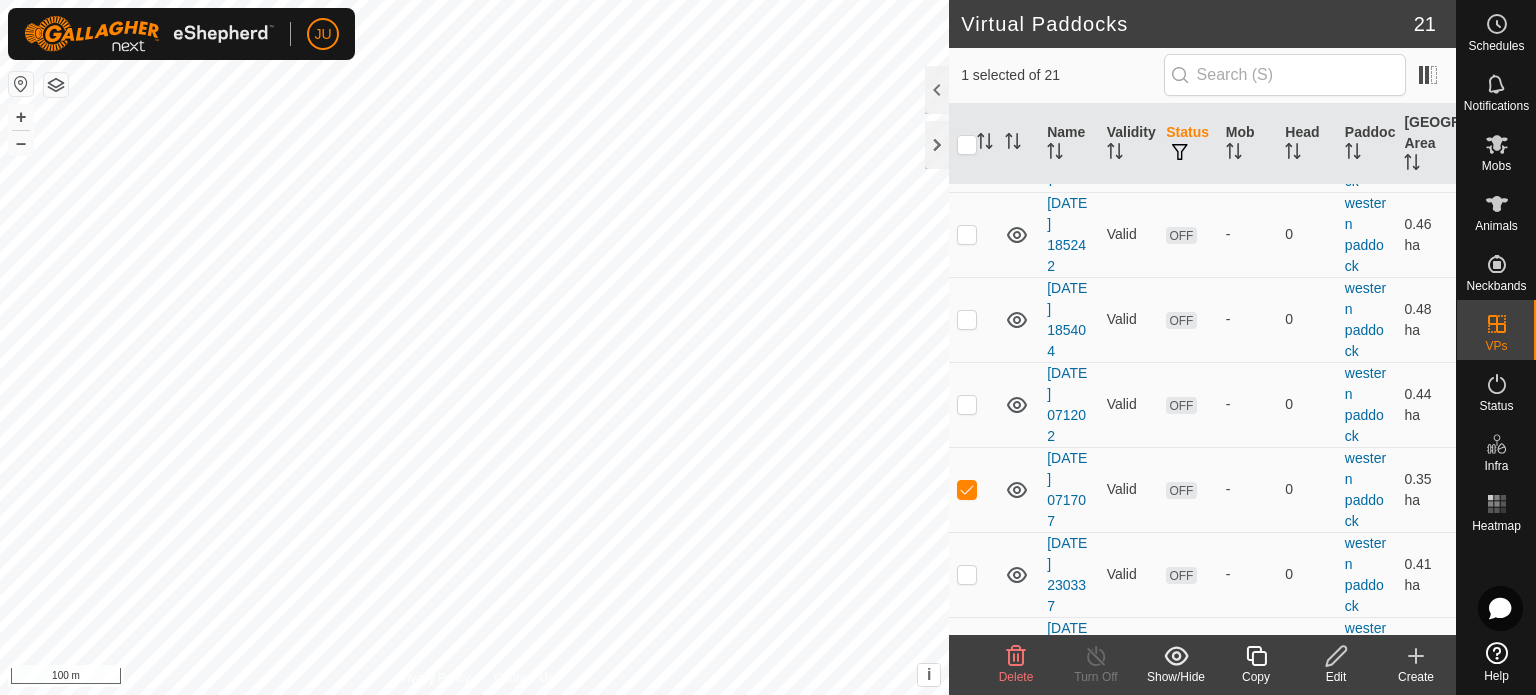 scroll, scrollTop: 1149, scrollLeft: 0, axis: vertical 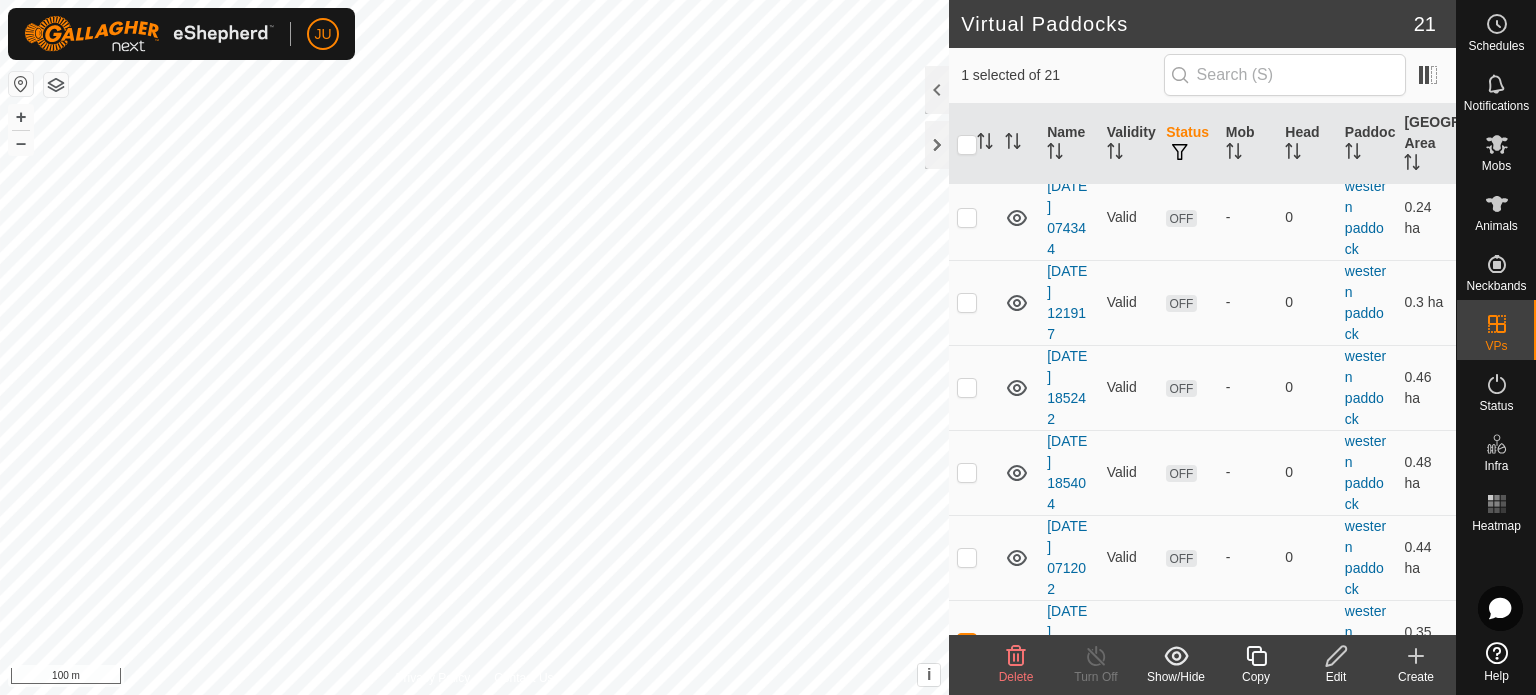 click at bounding box center (967, 558) 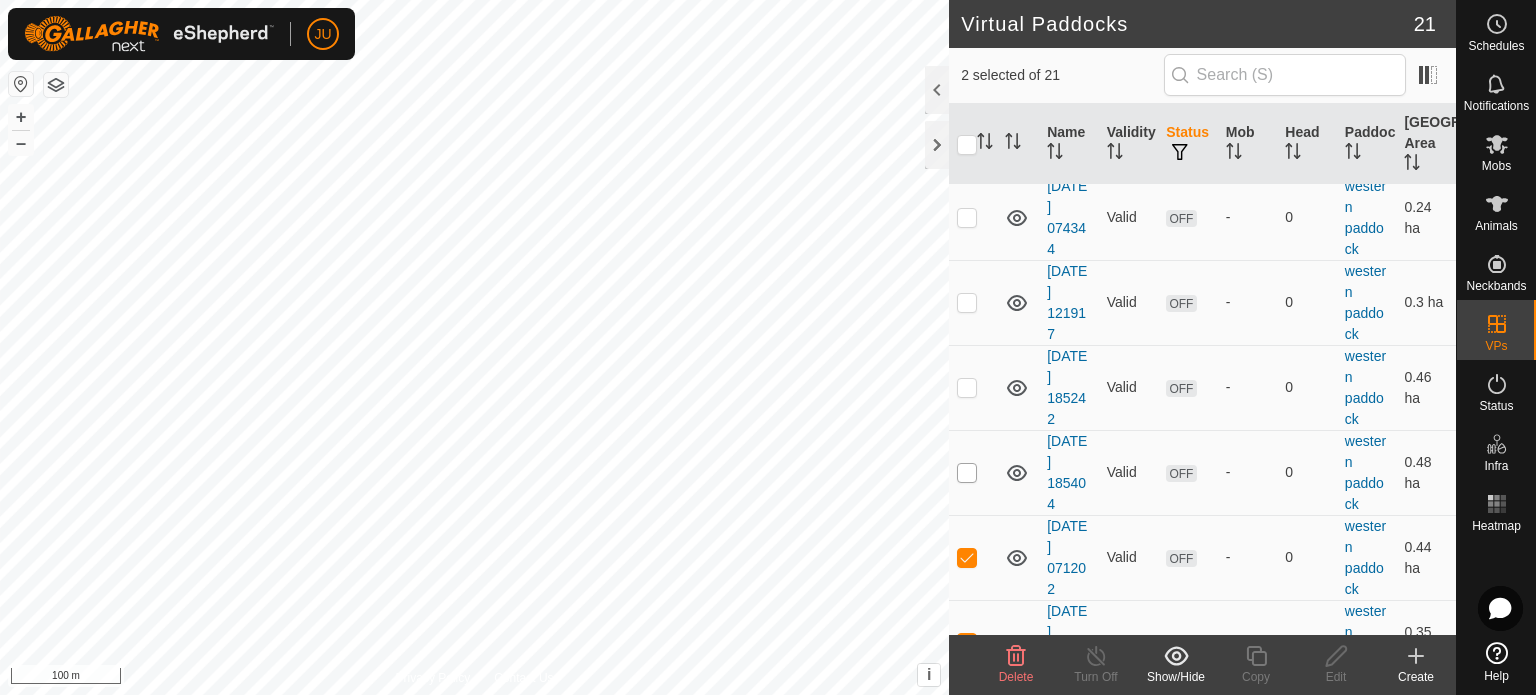 click at bounding box center (967, 473) 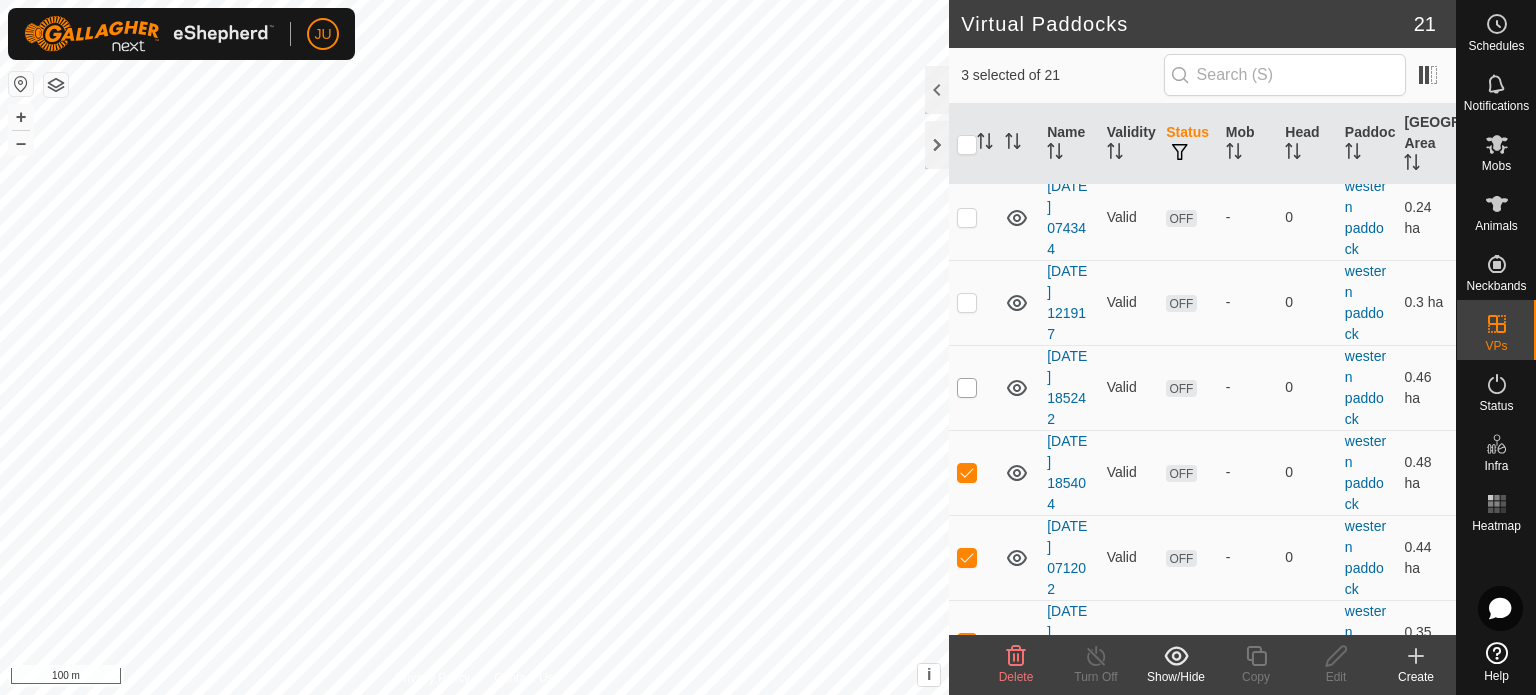click at bounding box center [967, 388] 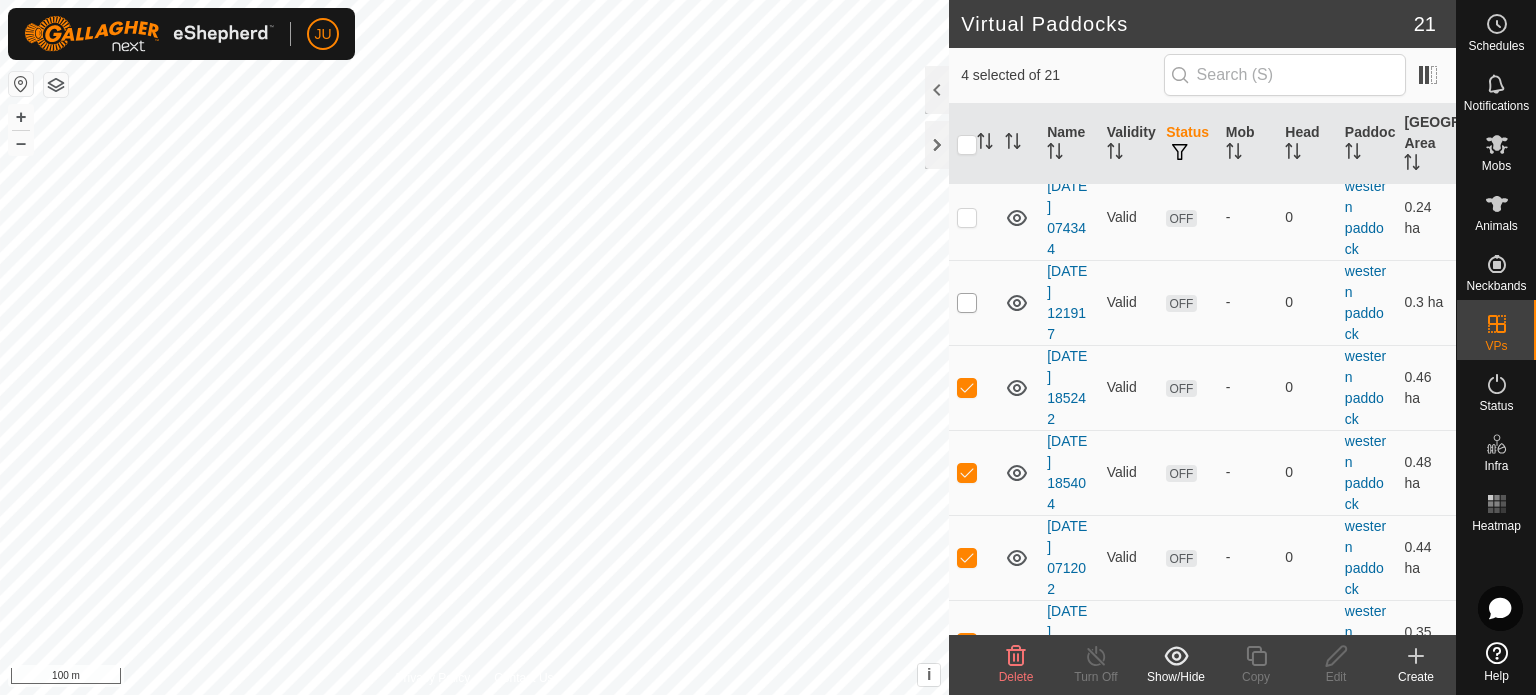 click at bounding box center [967, 303] 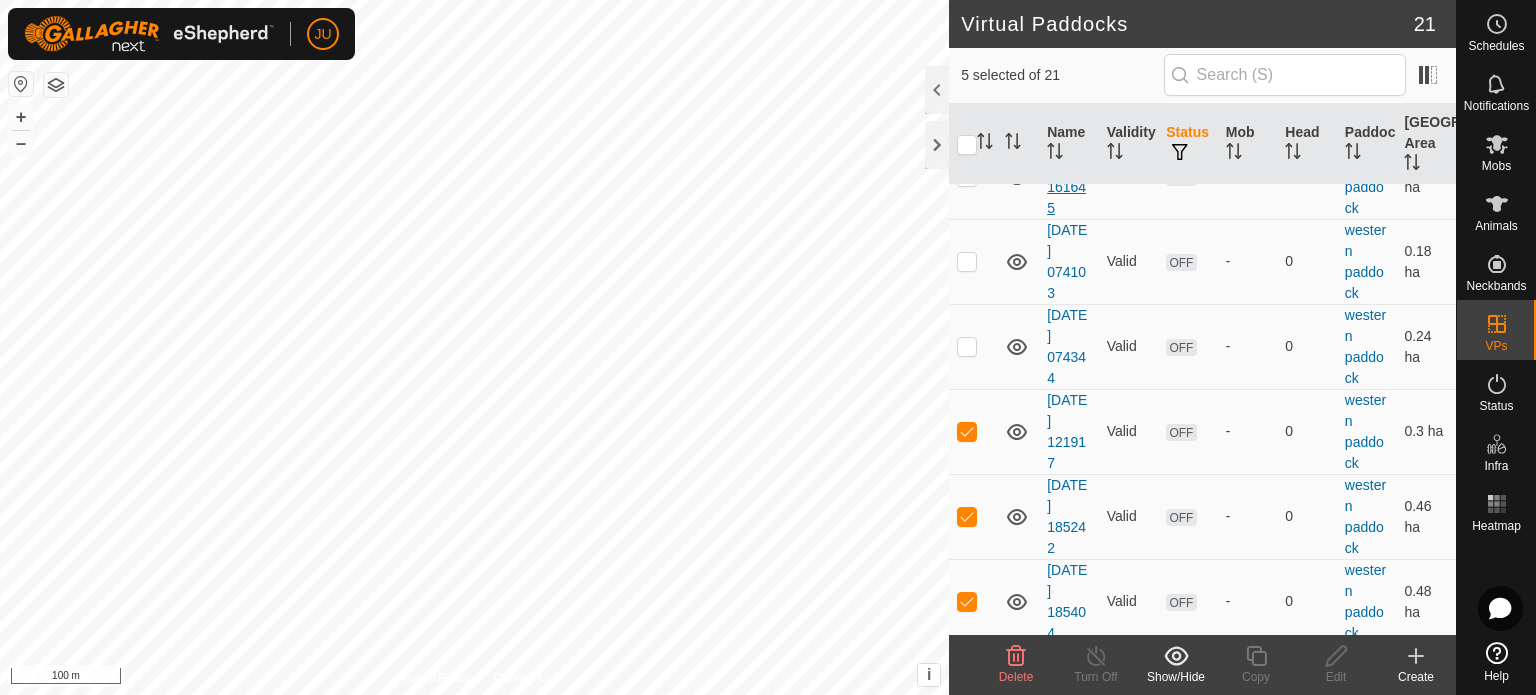 scroll, scrollTop: 849, scrollLeft: 0, axis: vertical 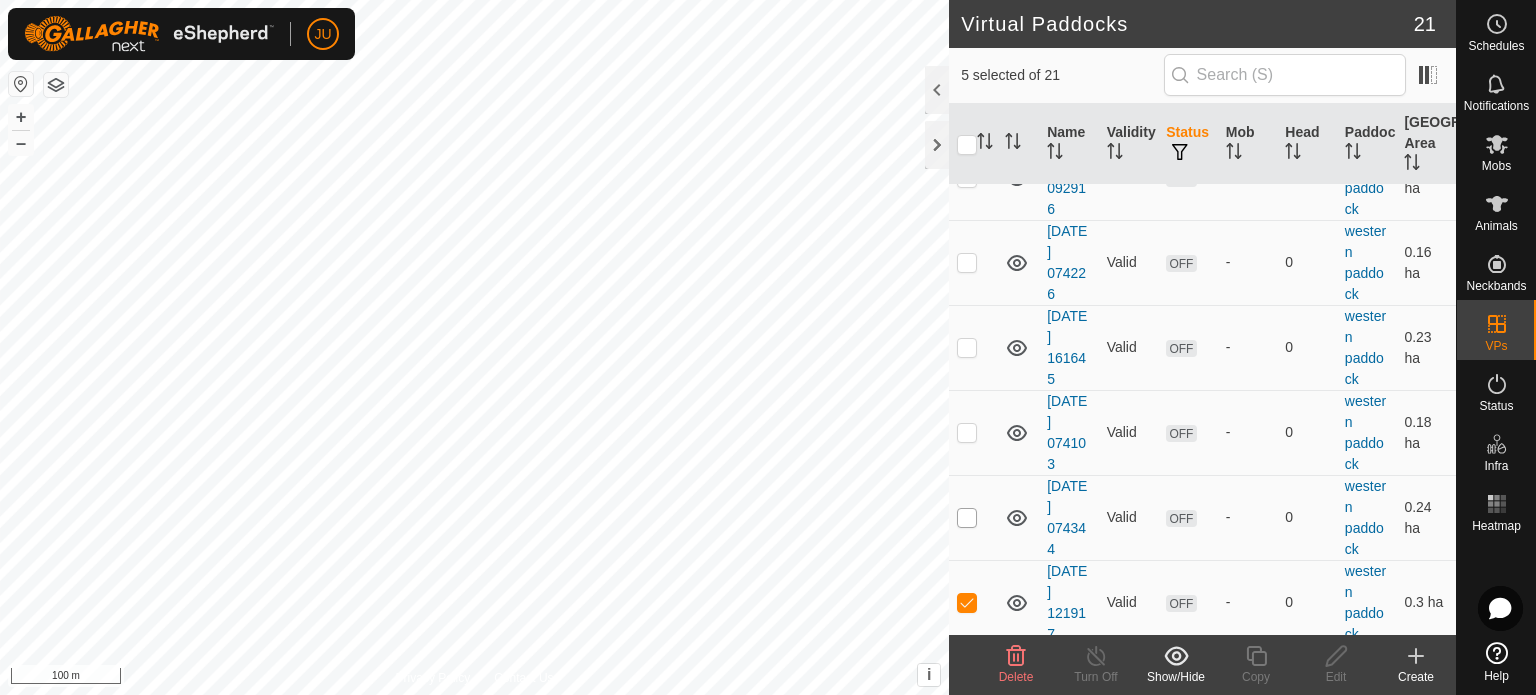 click at bounding box center (967, 518) 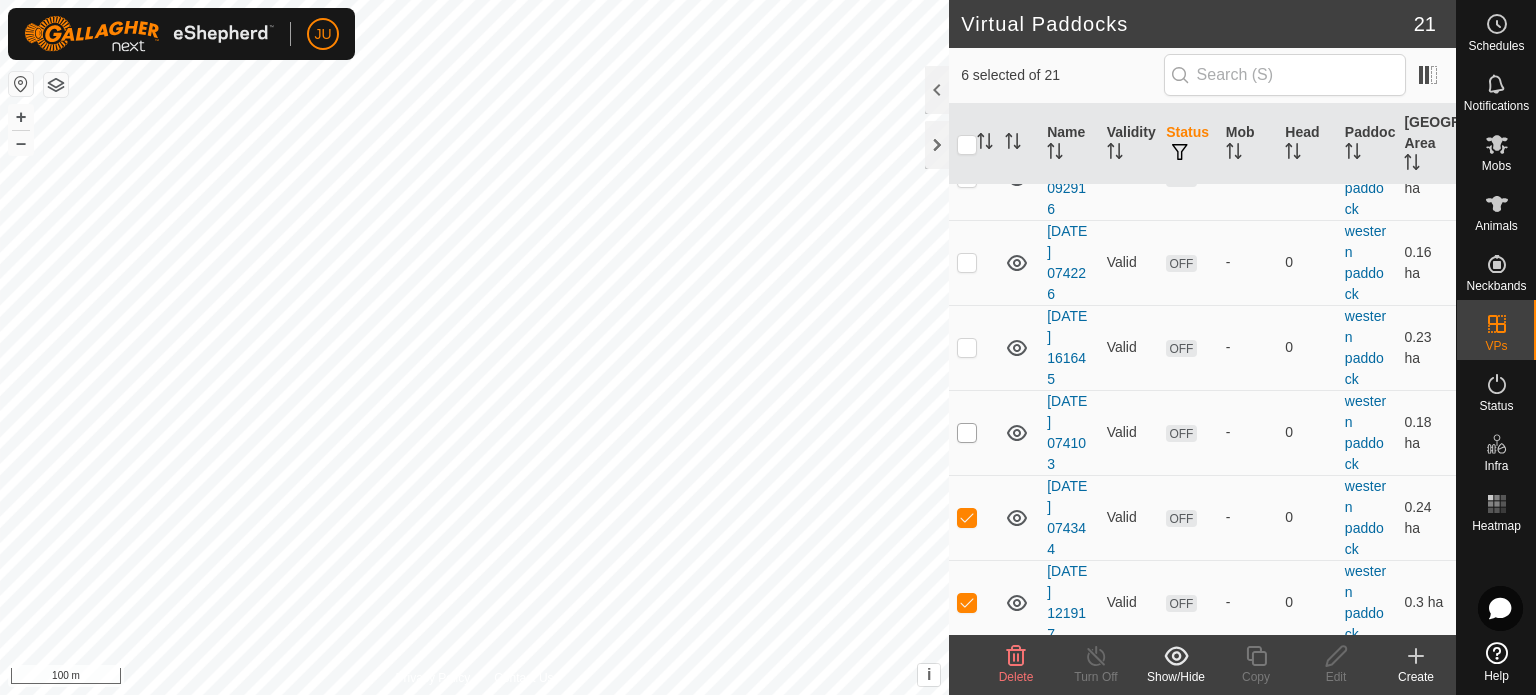 click at bounding box center (967, 433) 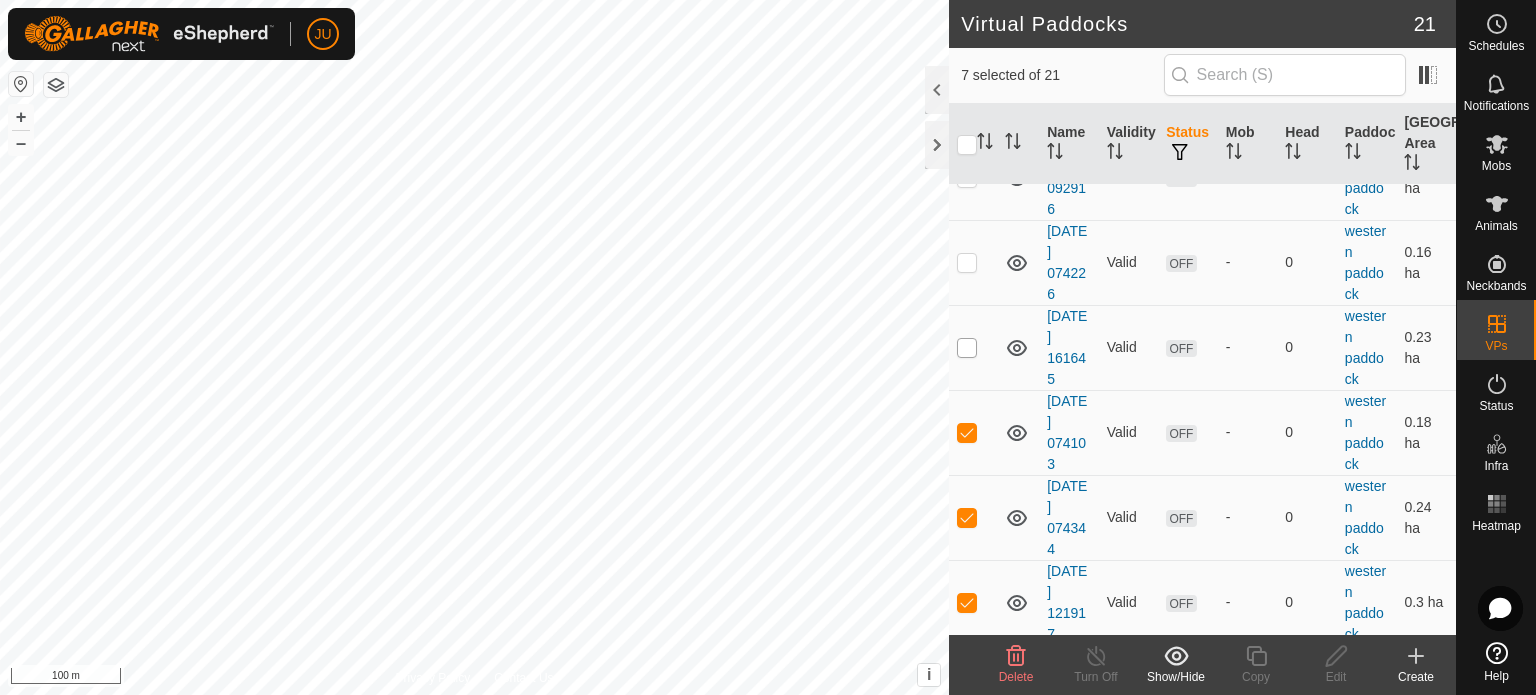 click at bounding box center (967, 348) 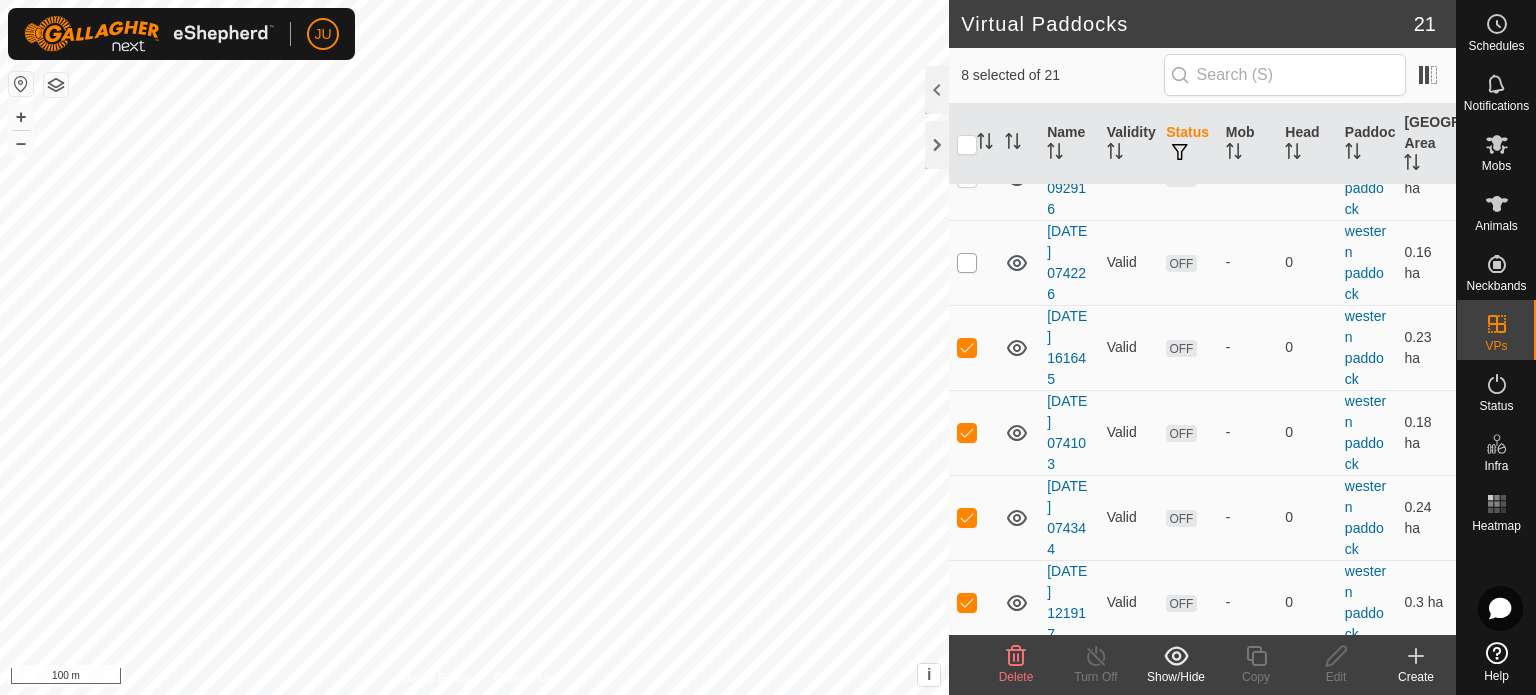 click at bounding box center [967, 263] 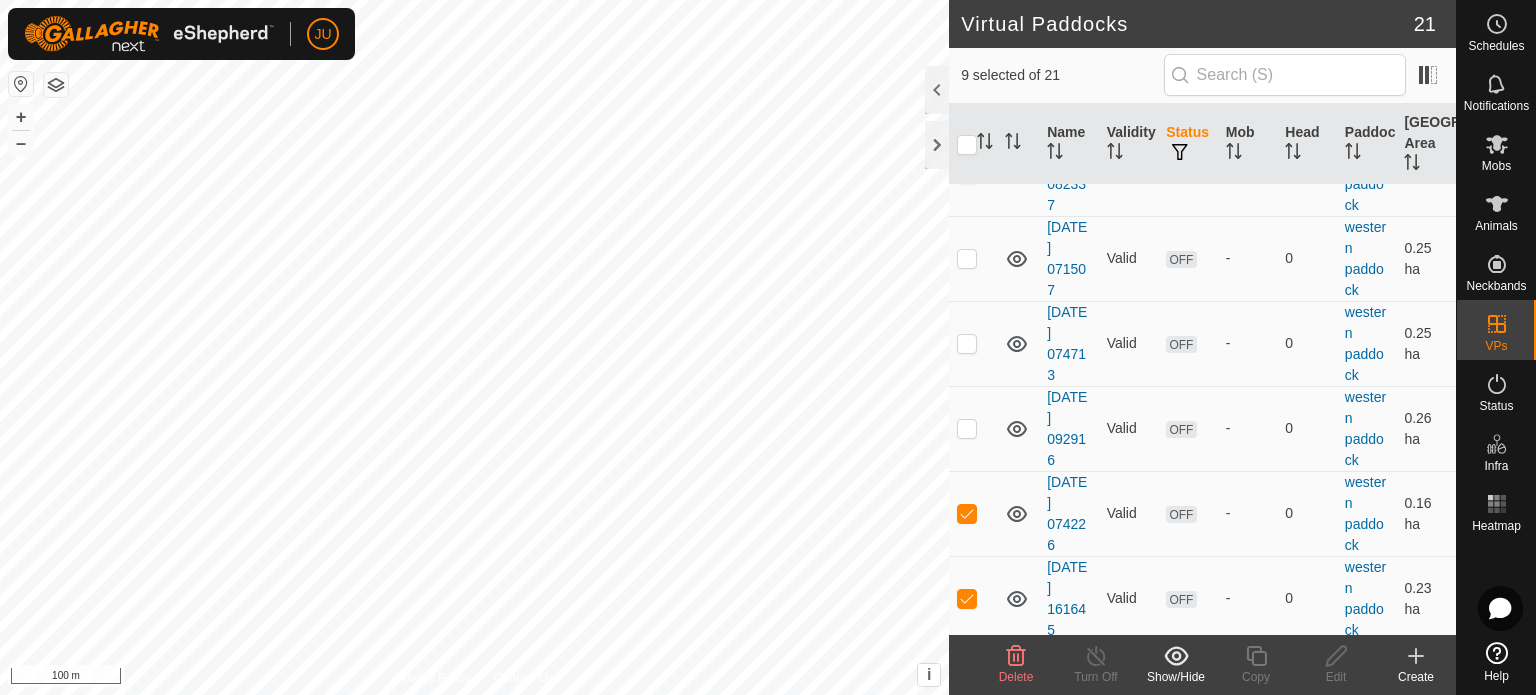 scroll, scrollTop: 549, scrollLeft: 0, axis: vertical 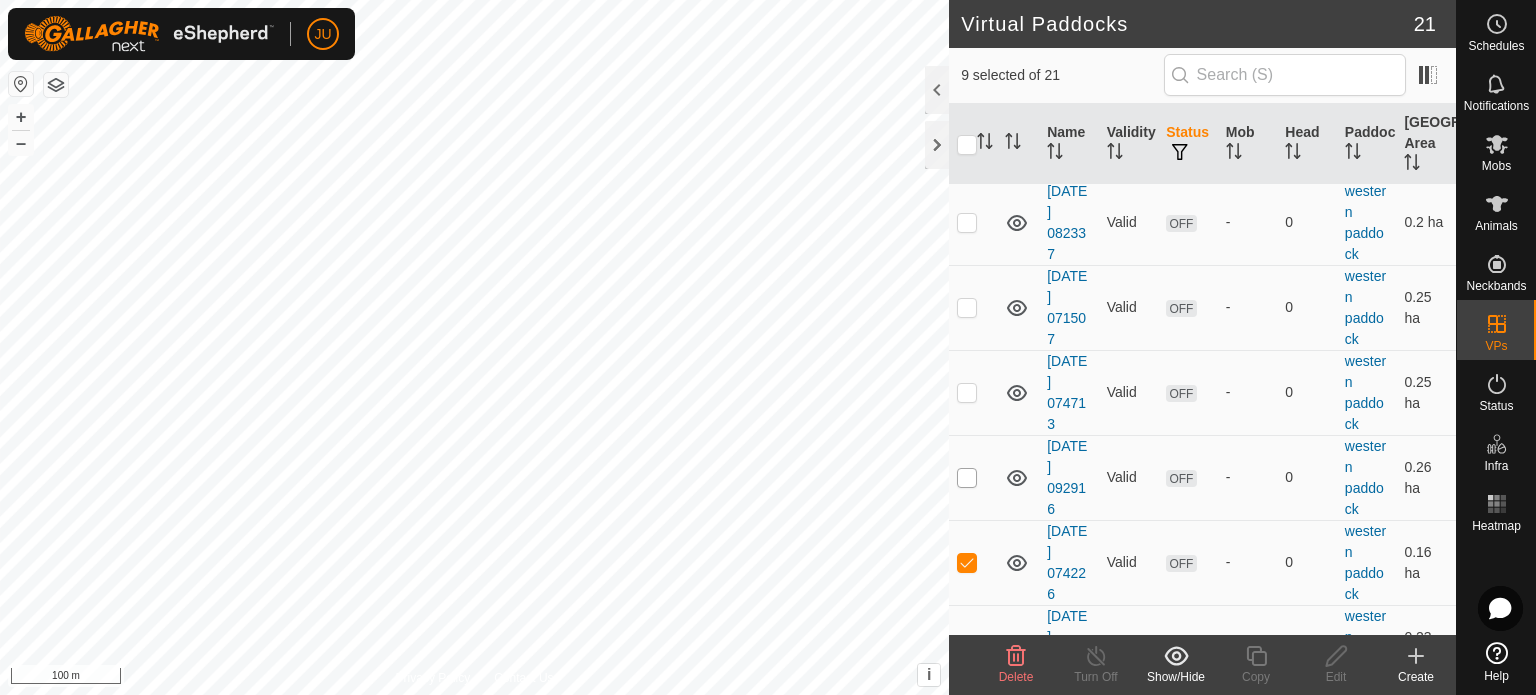 click at bounding box center (967, 478) 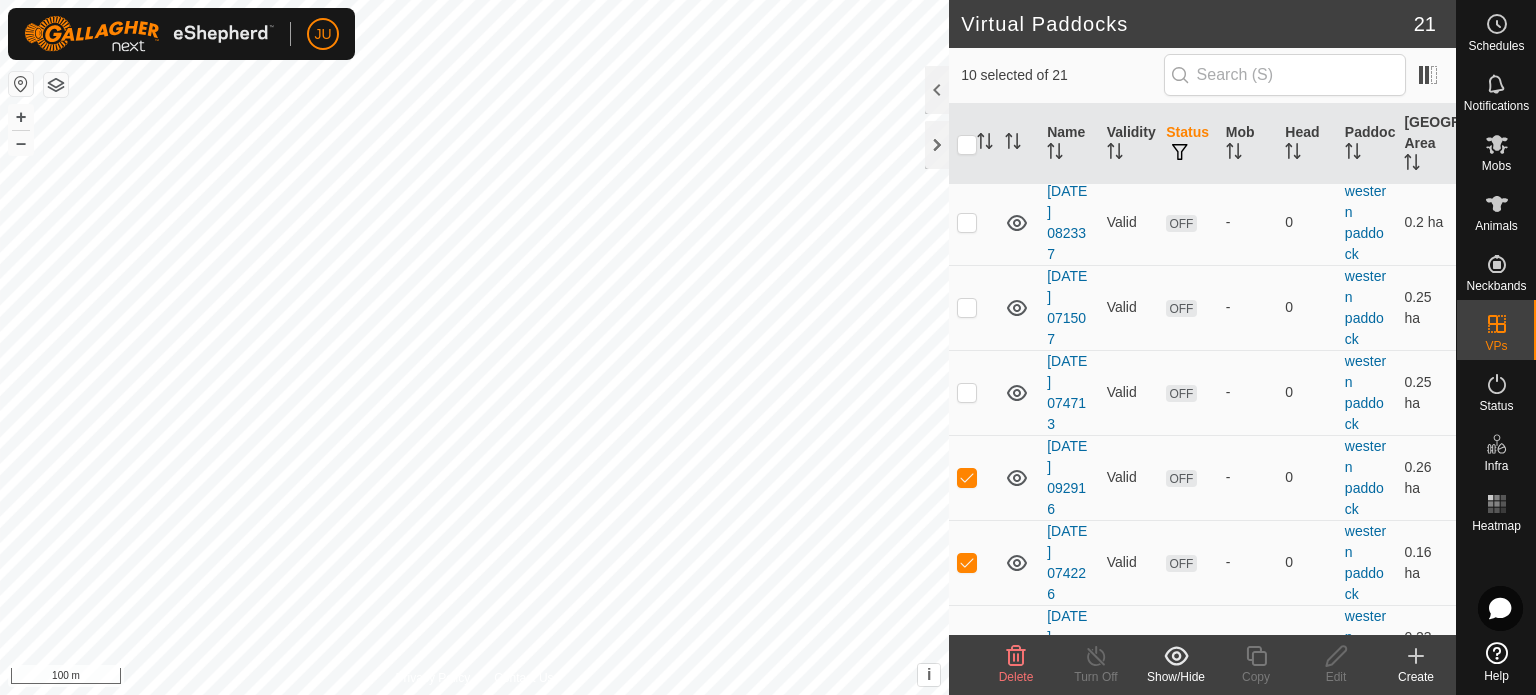 click at bounding box center (973, 392) 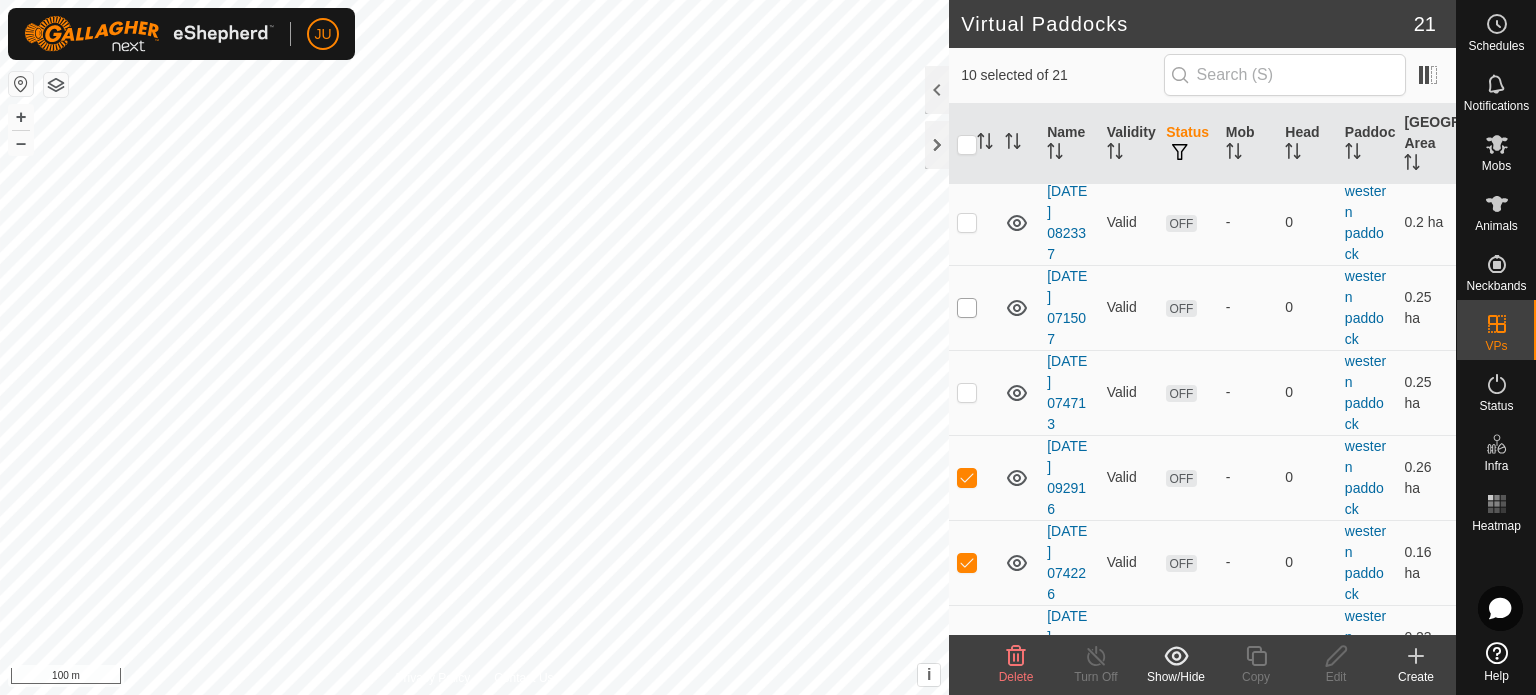 click at bounding box center [967, 308] 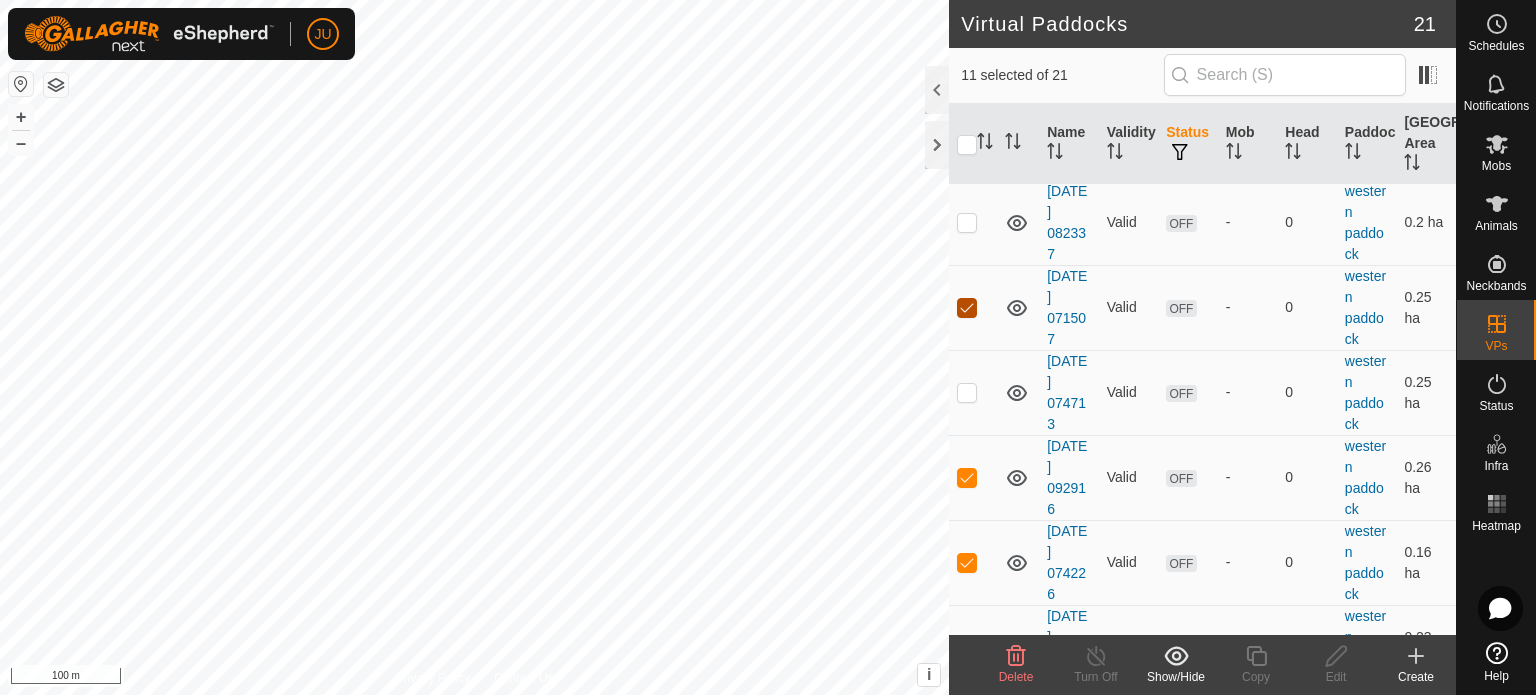 scroll, scrollTop: 449, scrollLeft: 0, axis: vertical 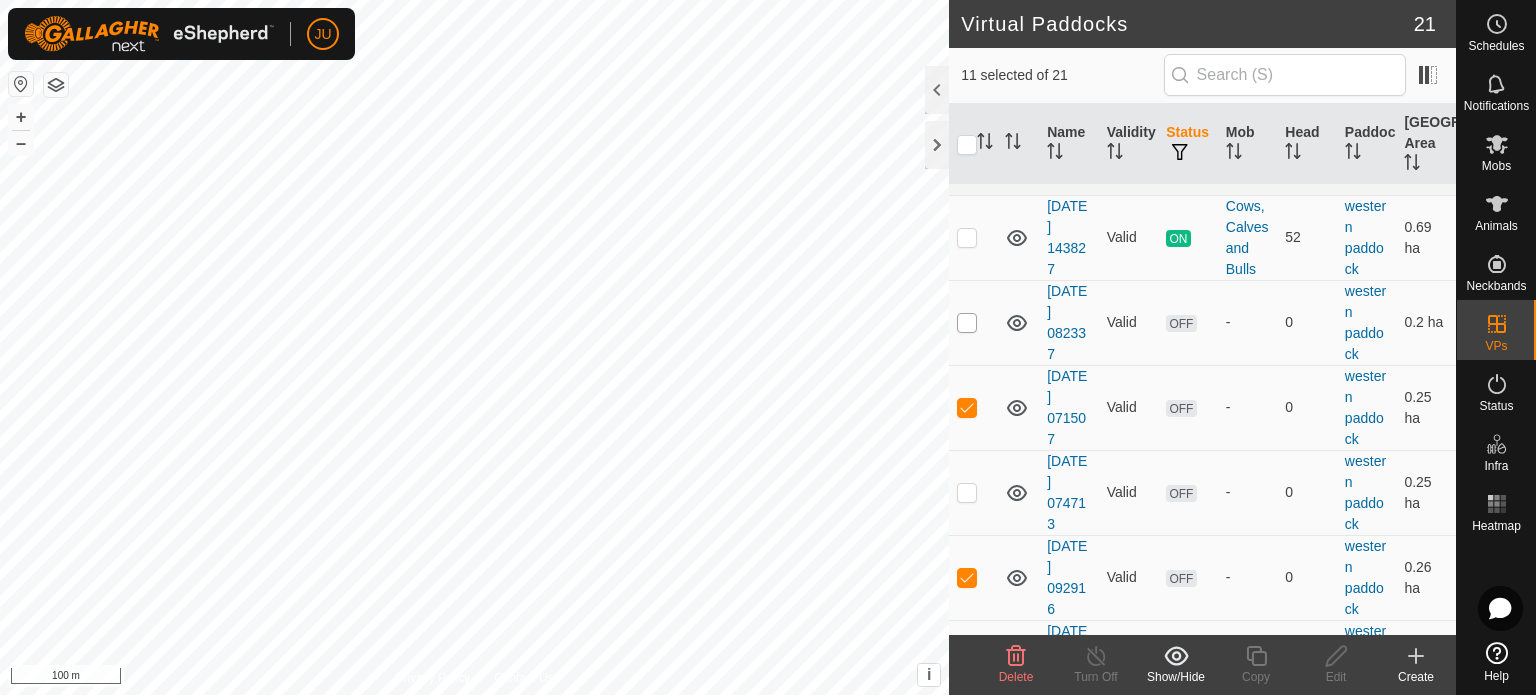 click at bounding box center (967, 323) 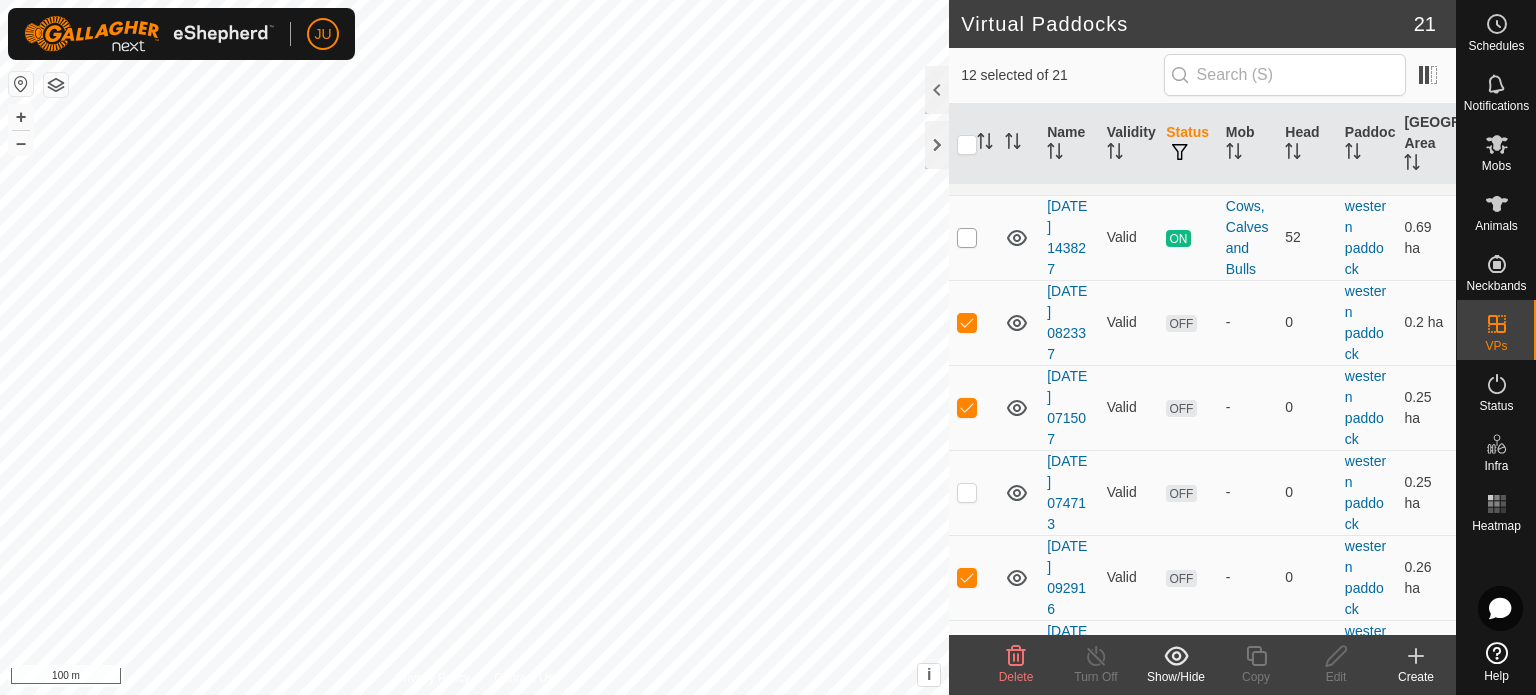 click at bounding box center (967, 238) 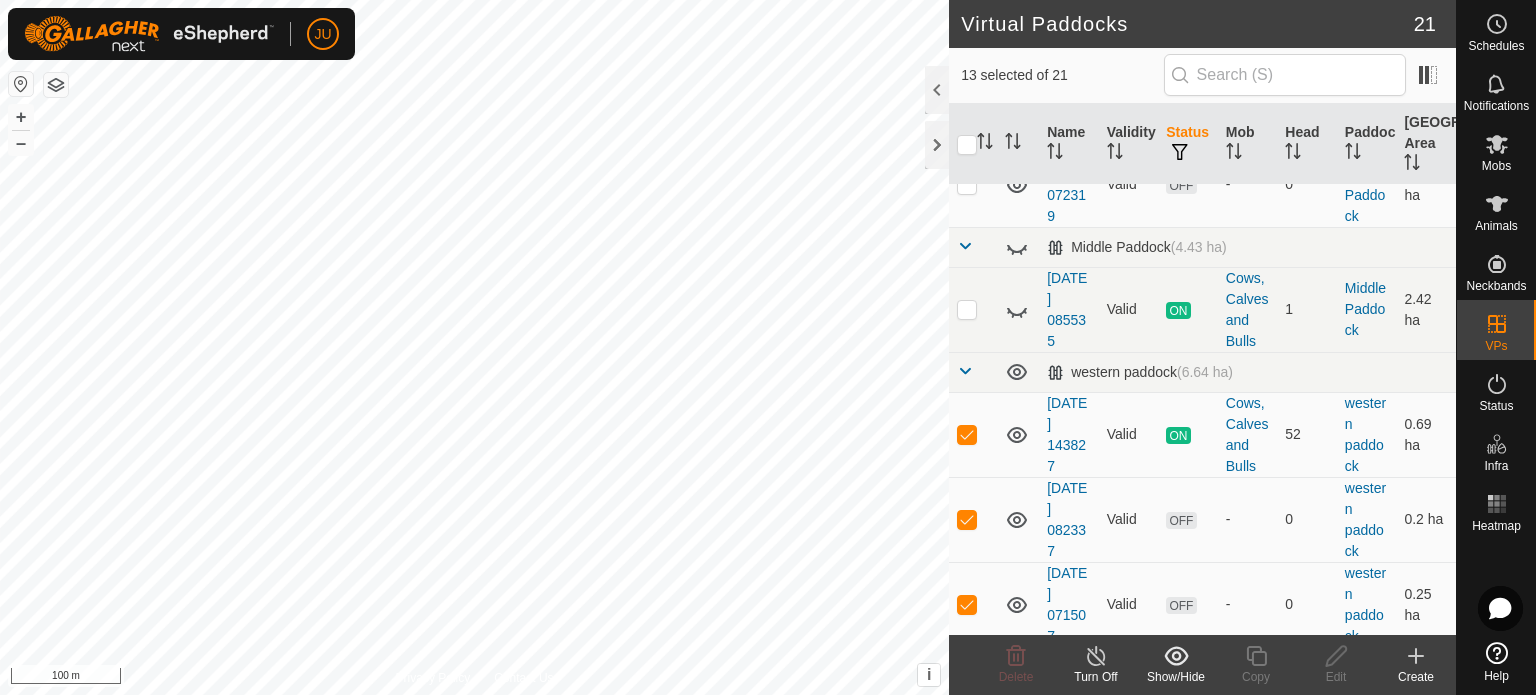 scroll, scrollTop: 249, scrollLeft: 0, axis: vertical 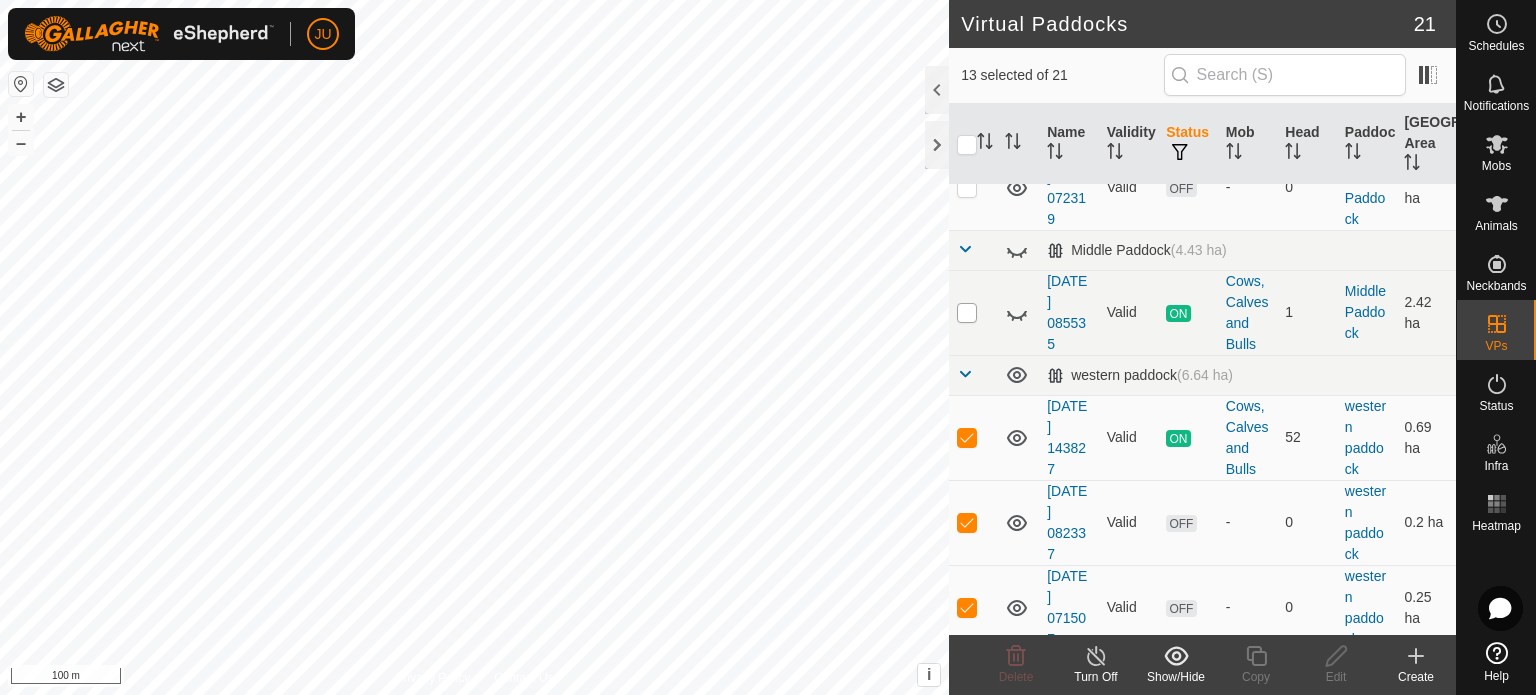 click at bounding box center [967, 313] 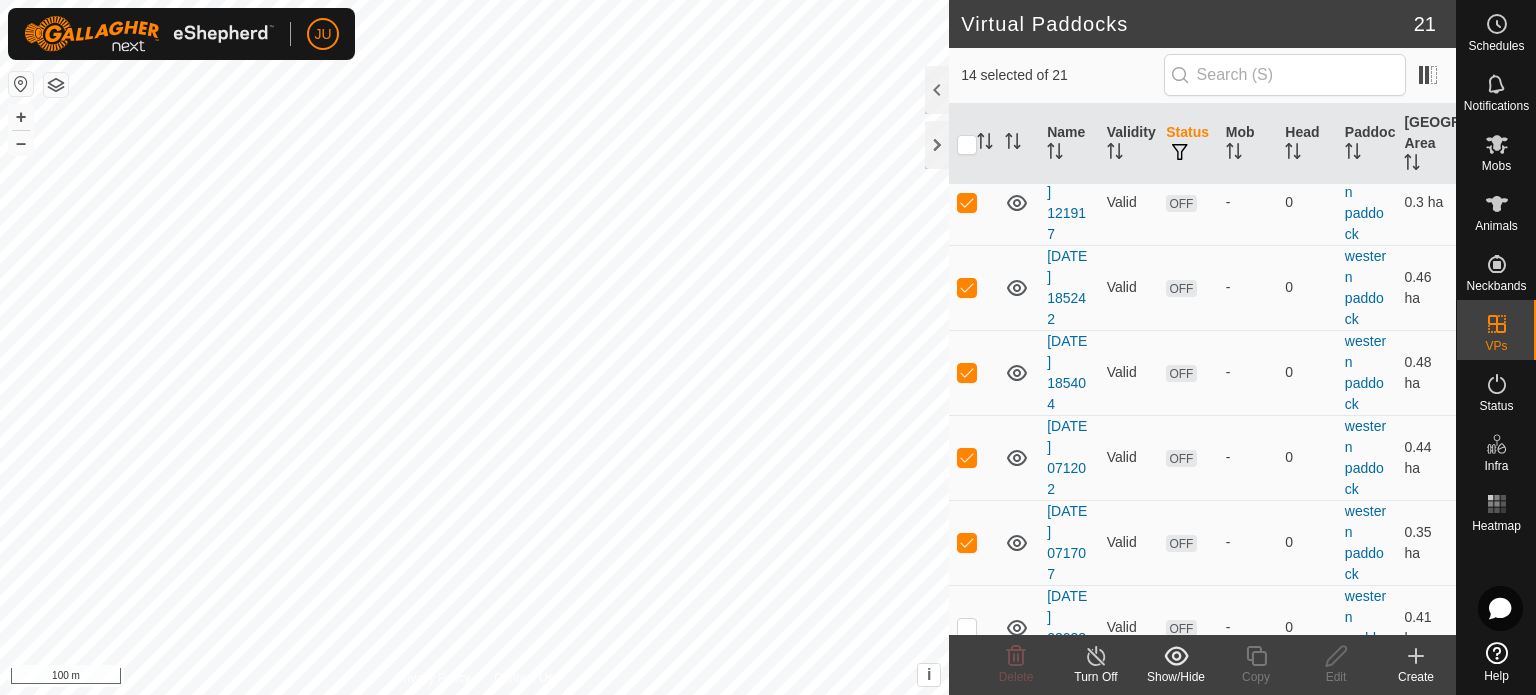 scroll, scrollTop: 1449, scrollLeft: 0, axis: vertical 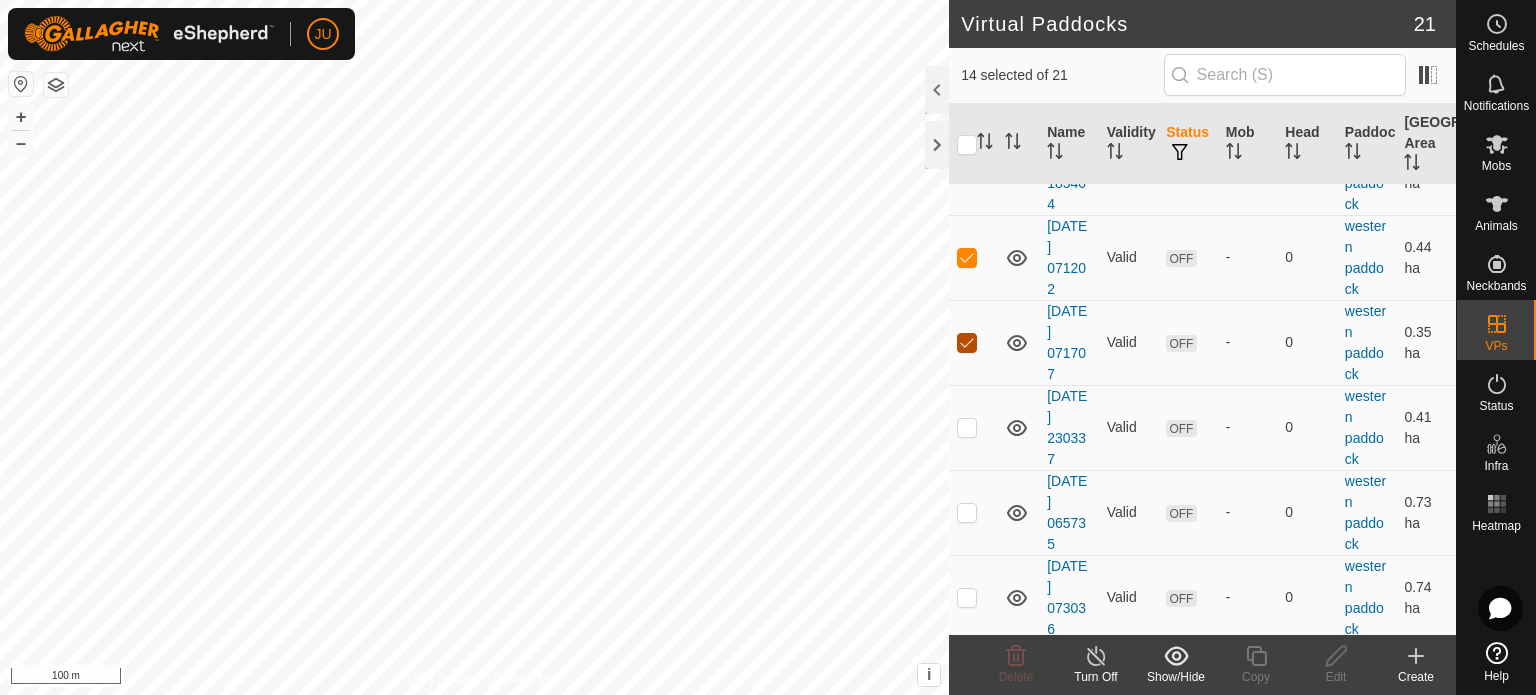 click at bounding box center [967, 343] 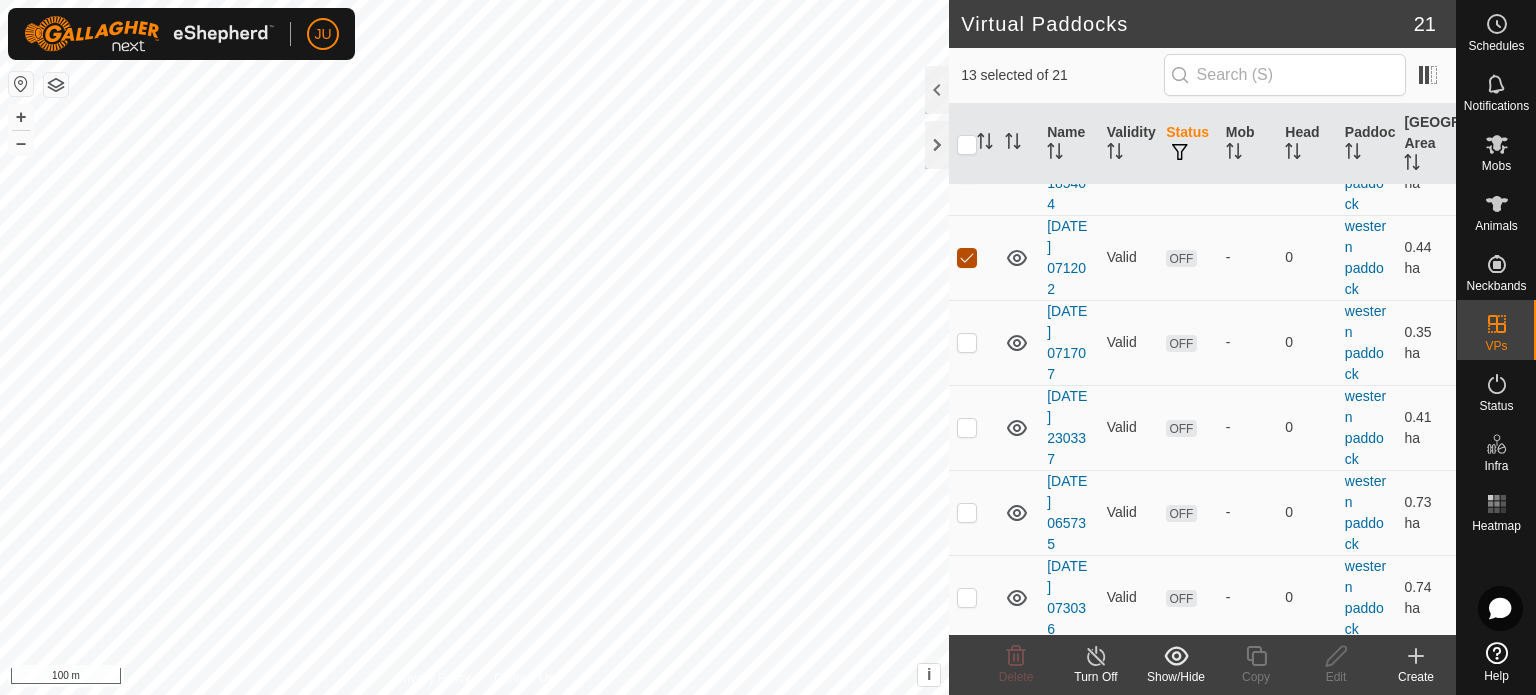 click at bounding box center [967, 258] 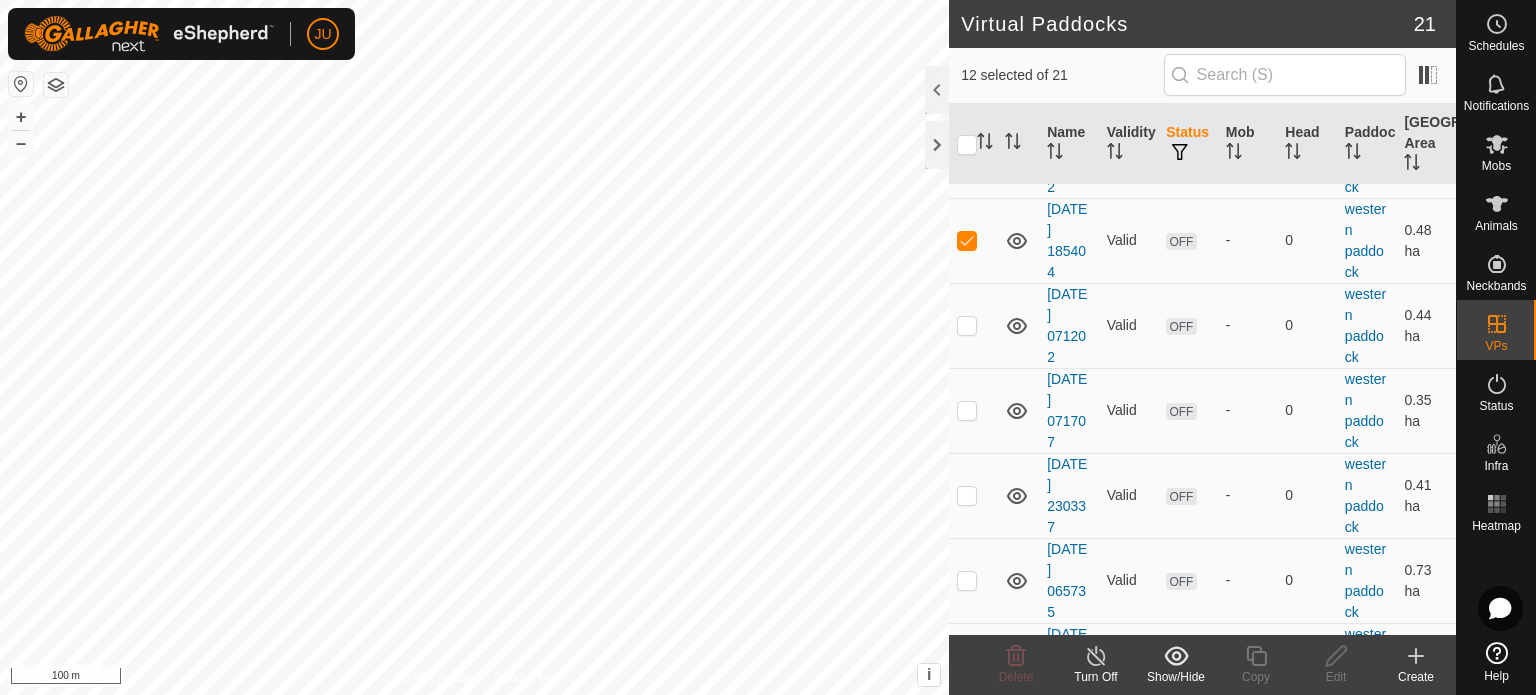 scroll, scrollTop: 1349, scrollLeft: 0, axis: vertical 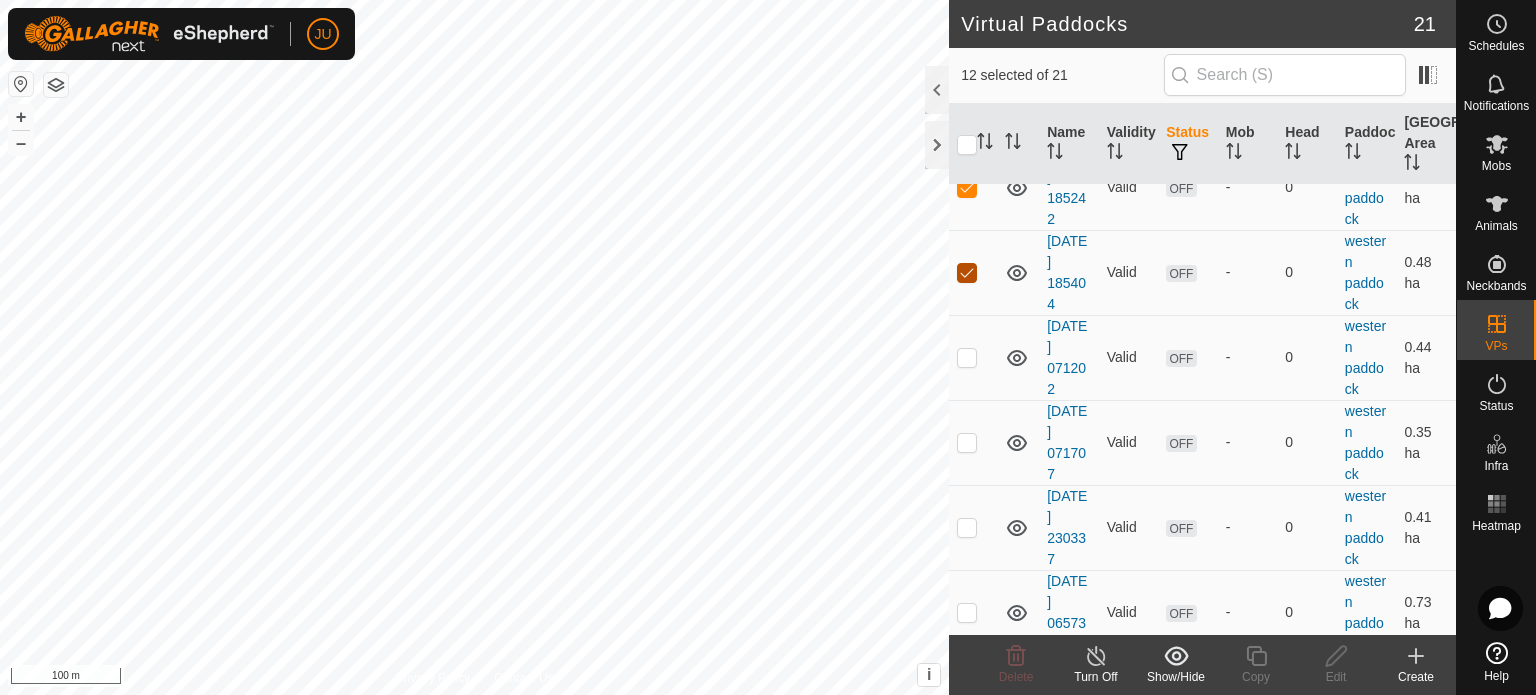 click at bounding box center [967, 273] 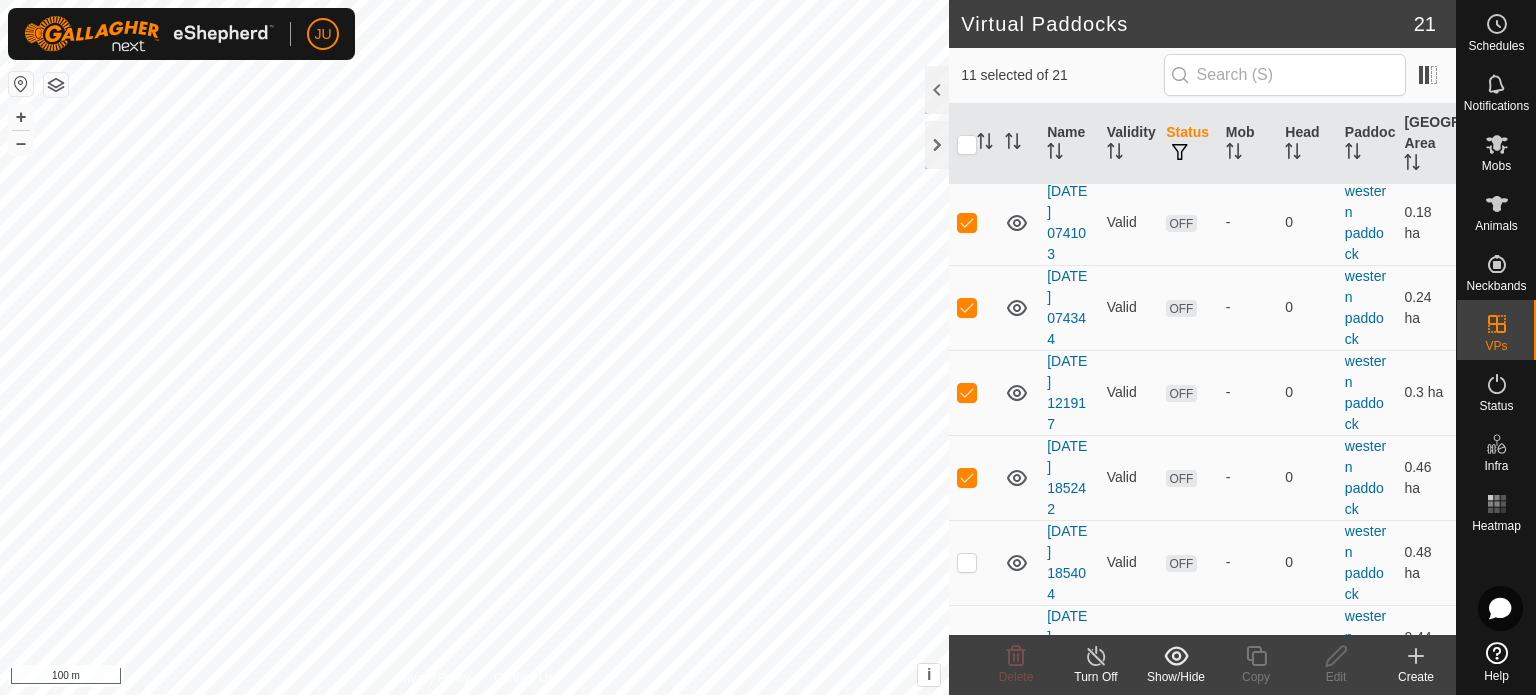 scroll, scrollTop: 1049, scrollLeft: 0, axis: vertical 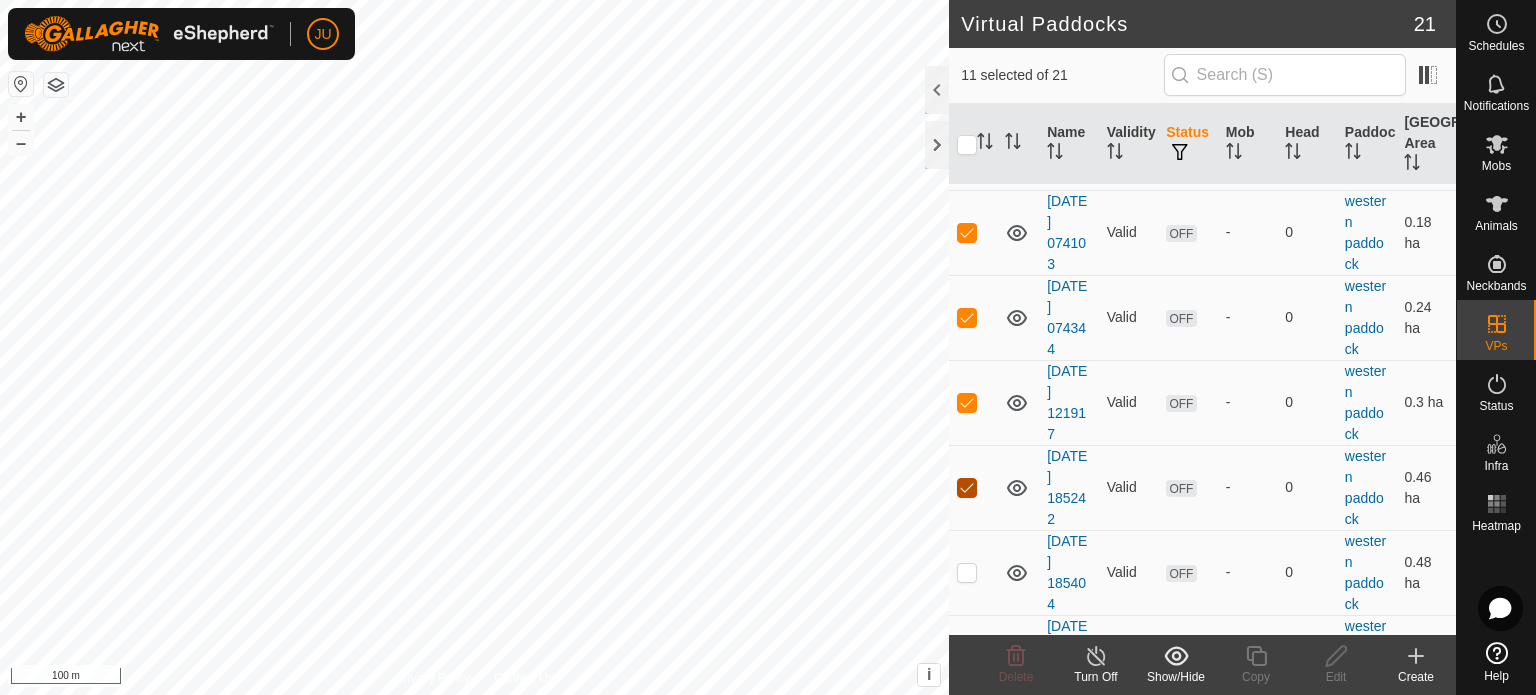 click at bounding box center (967, 488) 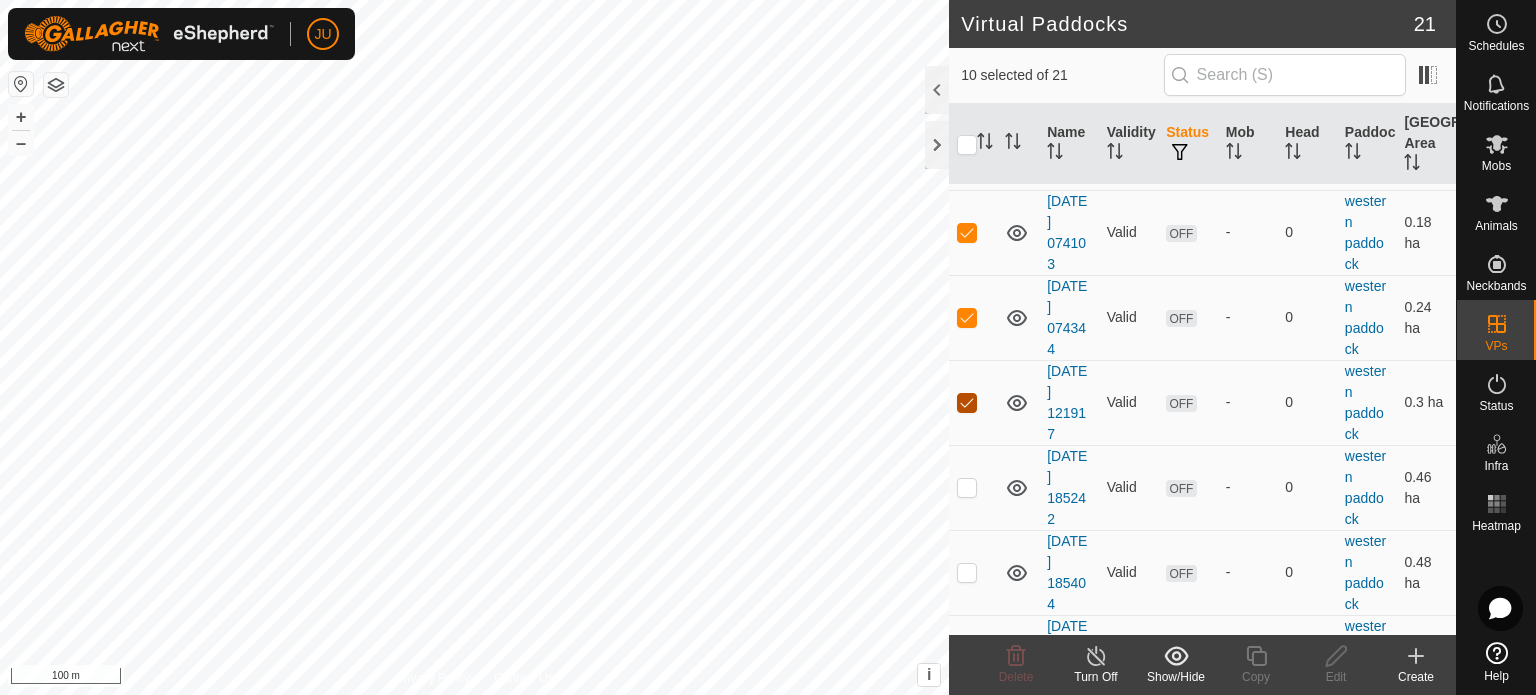 click at bounding box center [967, 403] 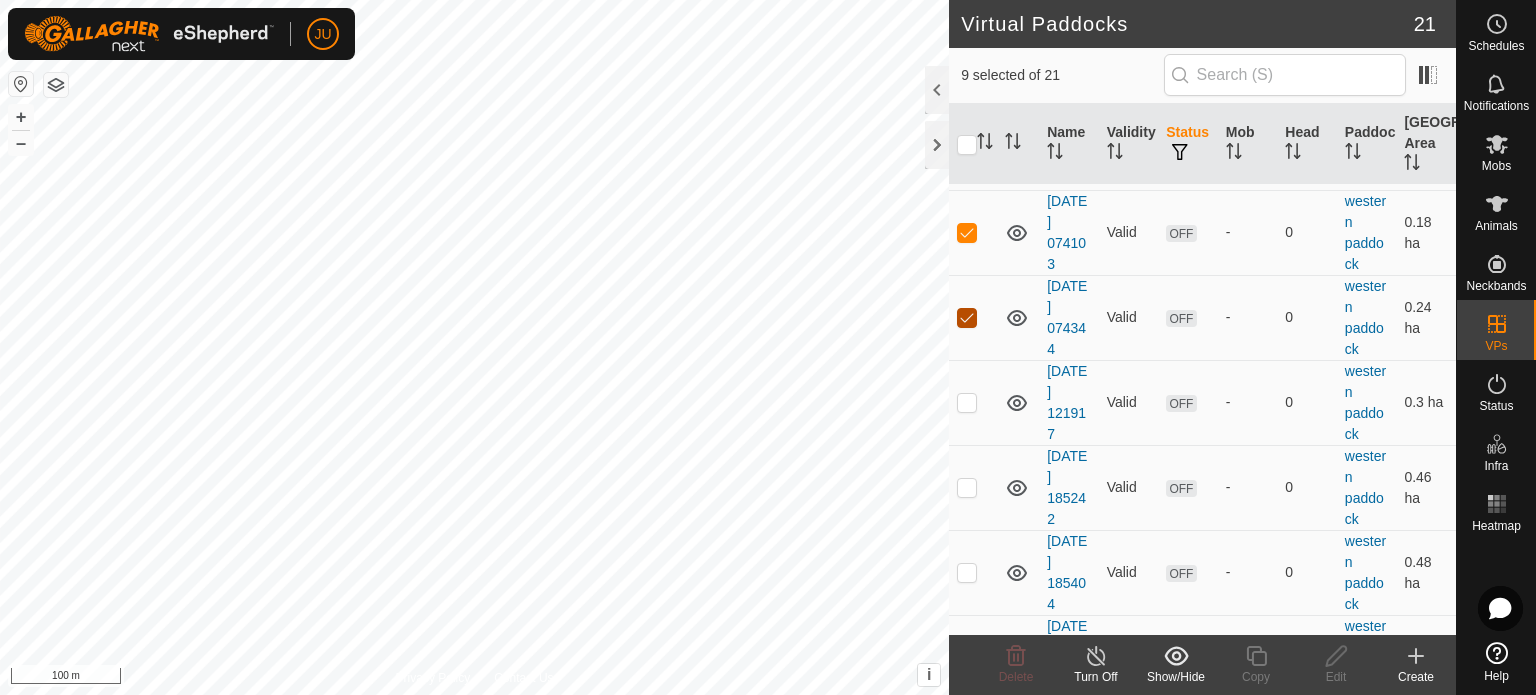 click at bounding box center (967, 318) 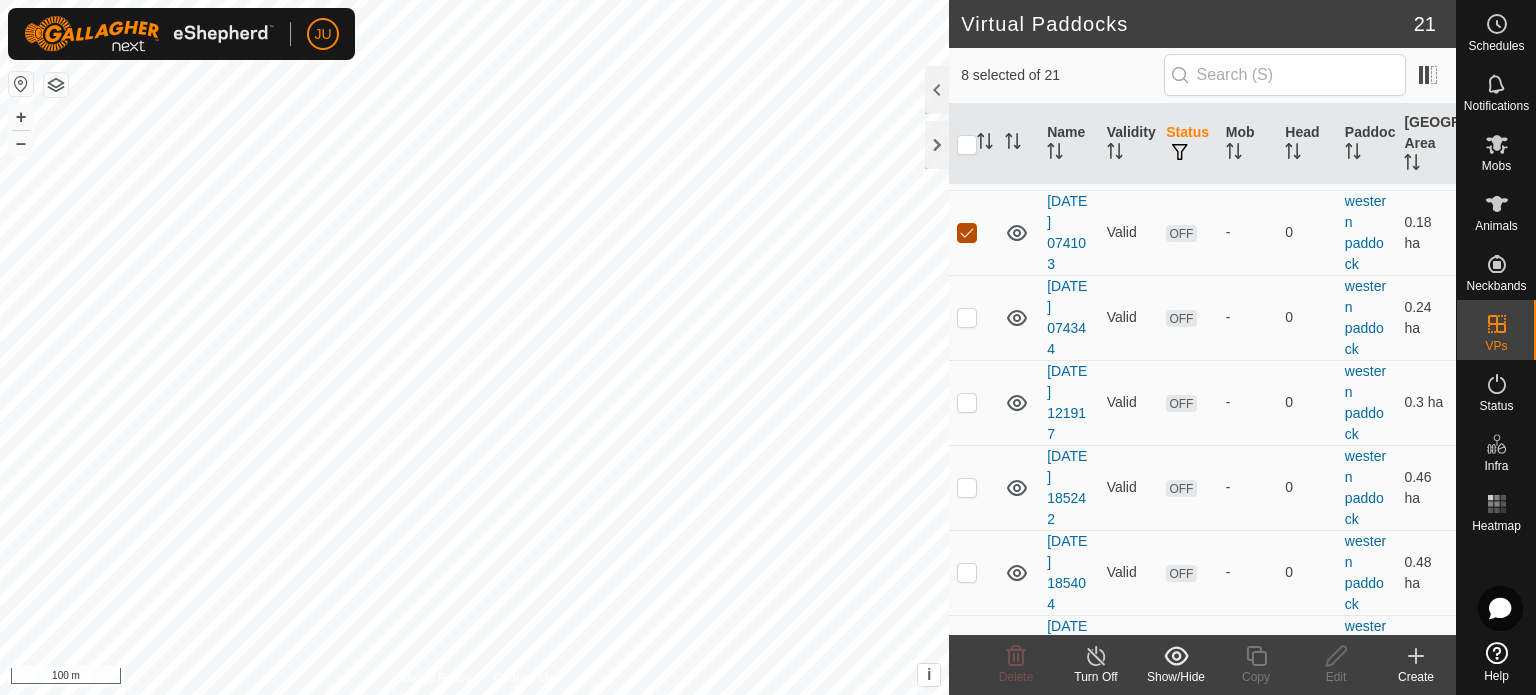 click at bounding box center (967, 233) 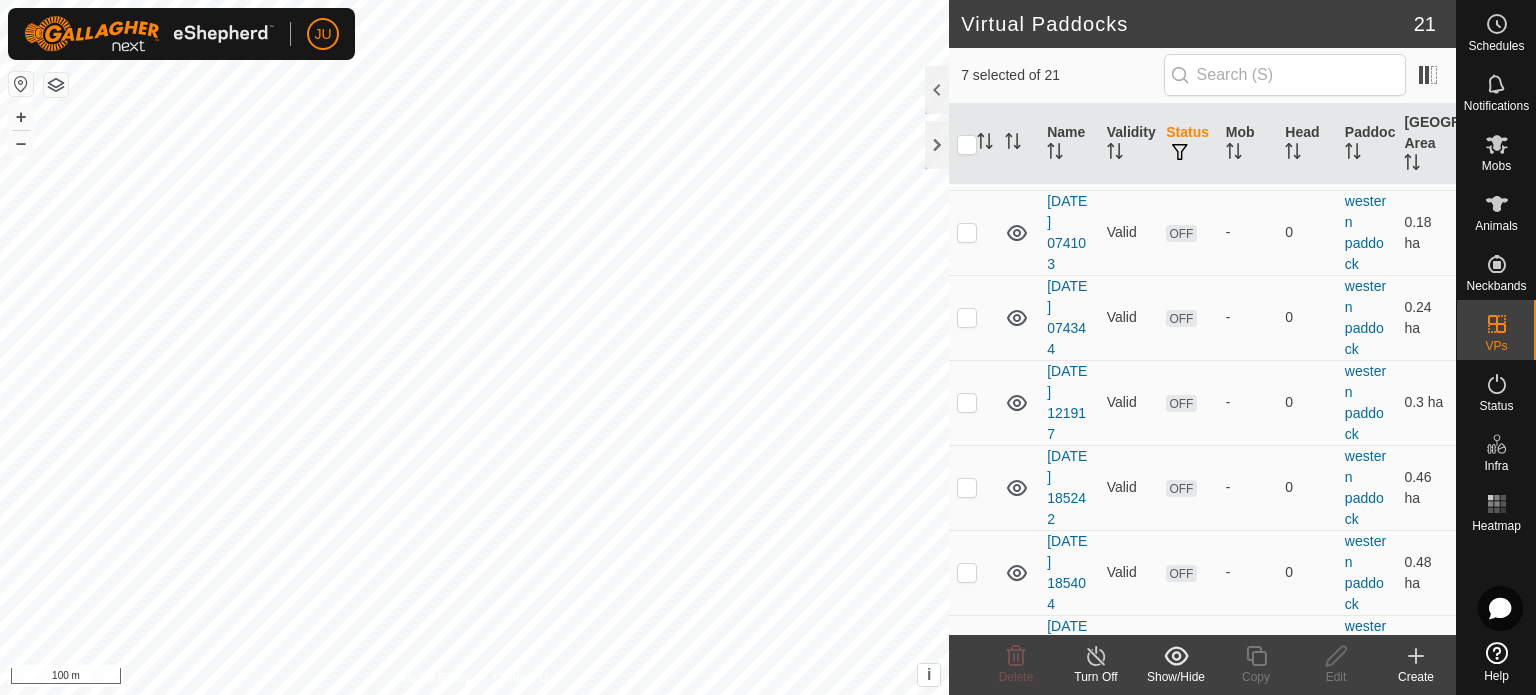 scroll, scrollTop: 849, scrollLeft: 0, axis: vertical 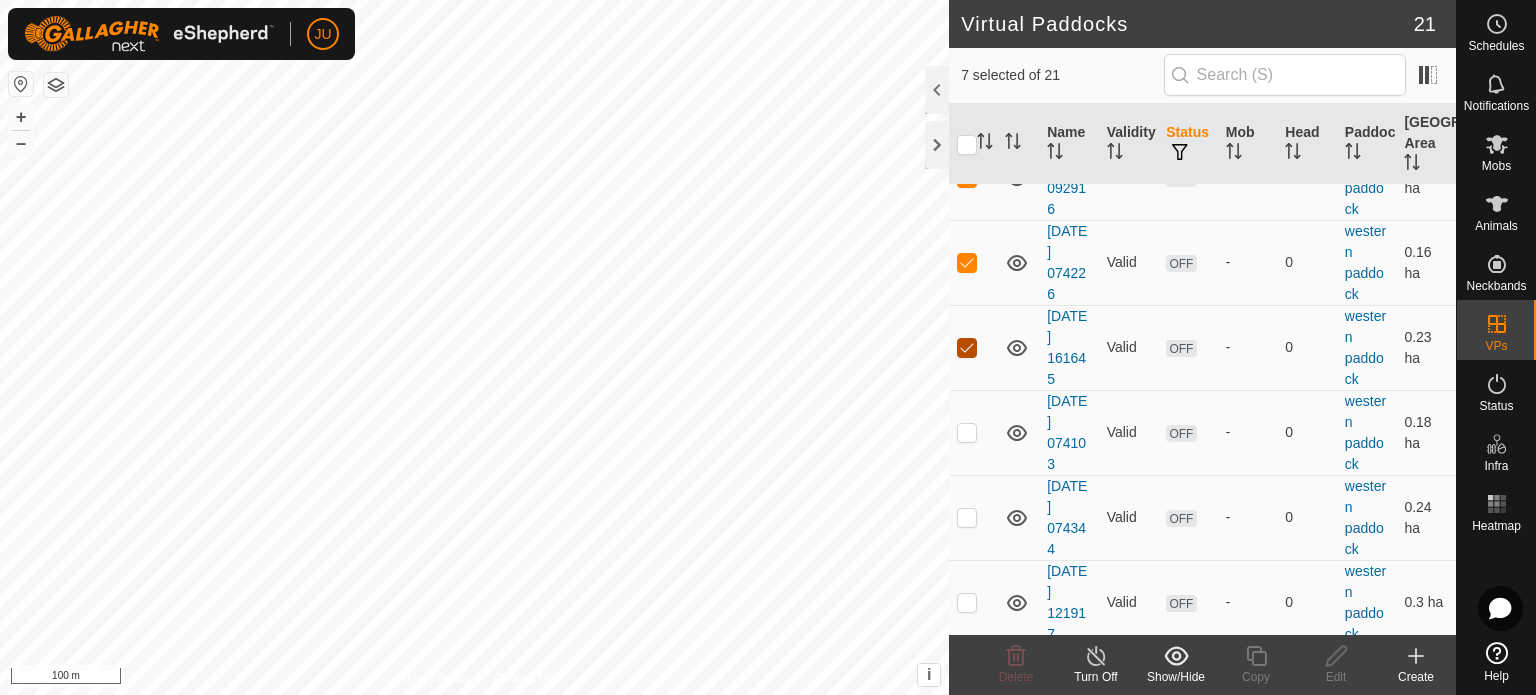 click at bounding box center [967, 348] 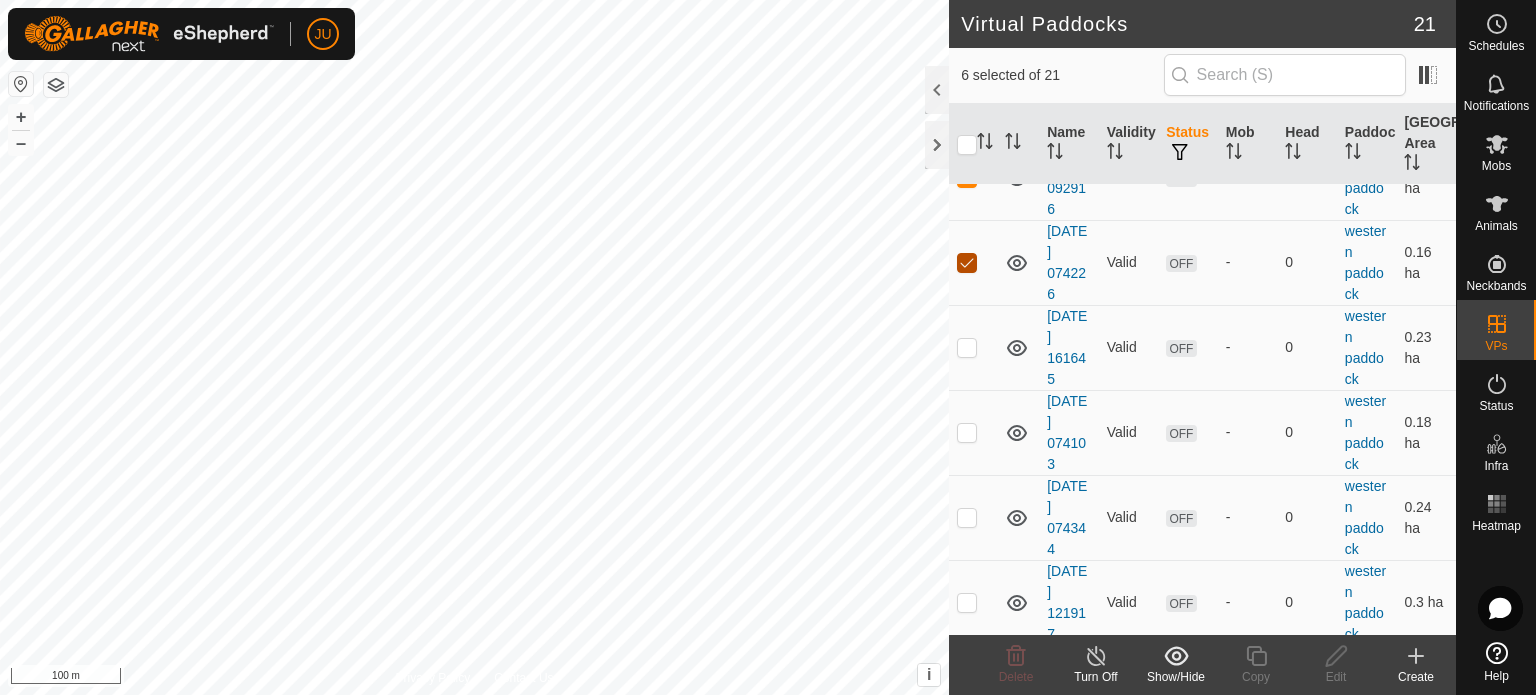 click at bounding box center [967, 263] 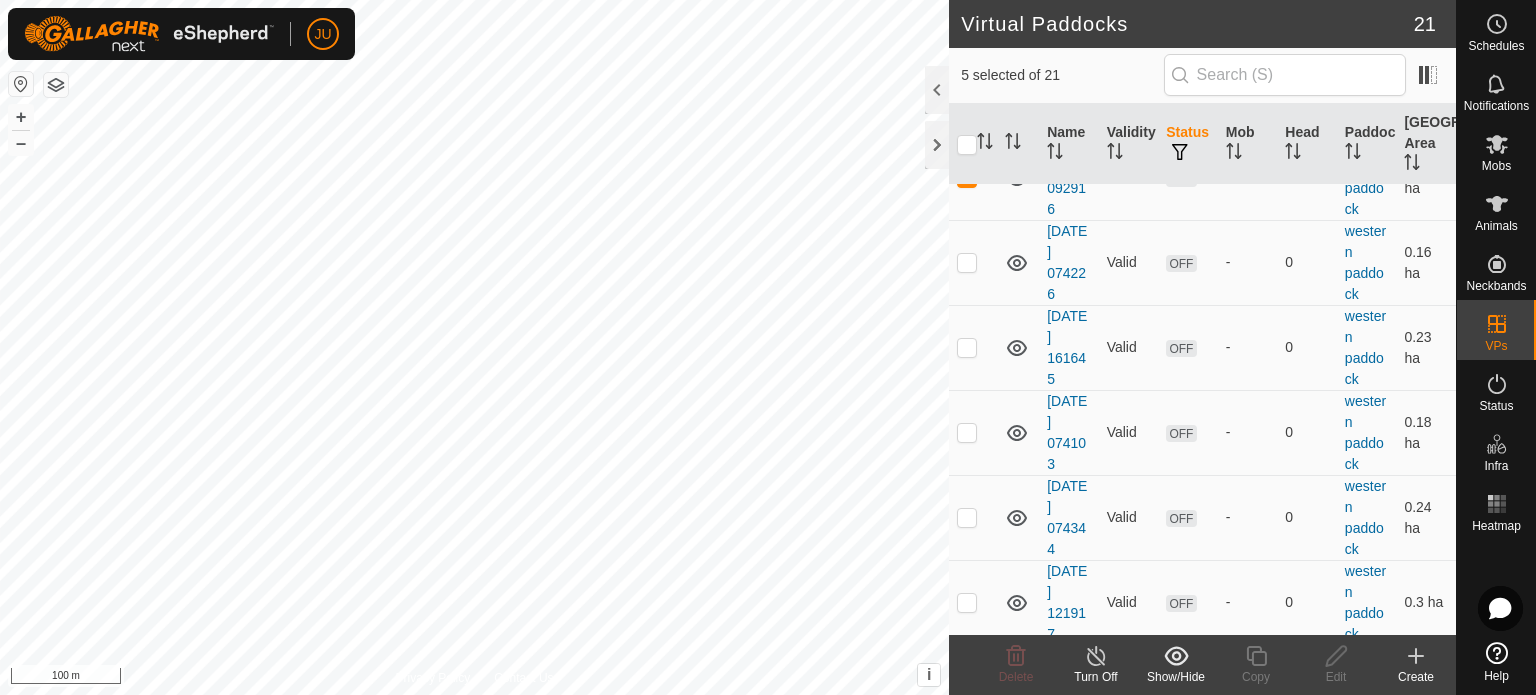 scroll, scrollTop: 649, scrollLeft: 0, axis: vertical 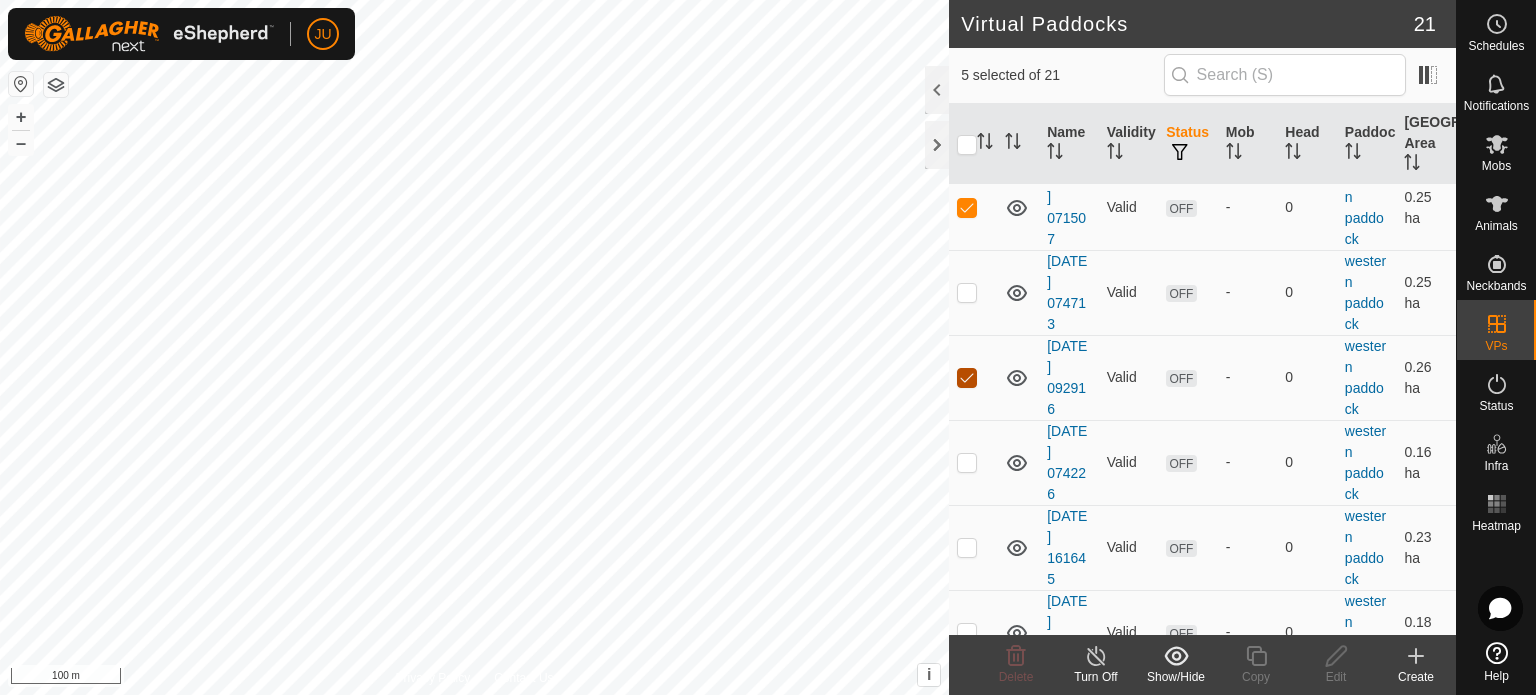 click at bounding box center [967, 378] 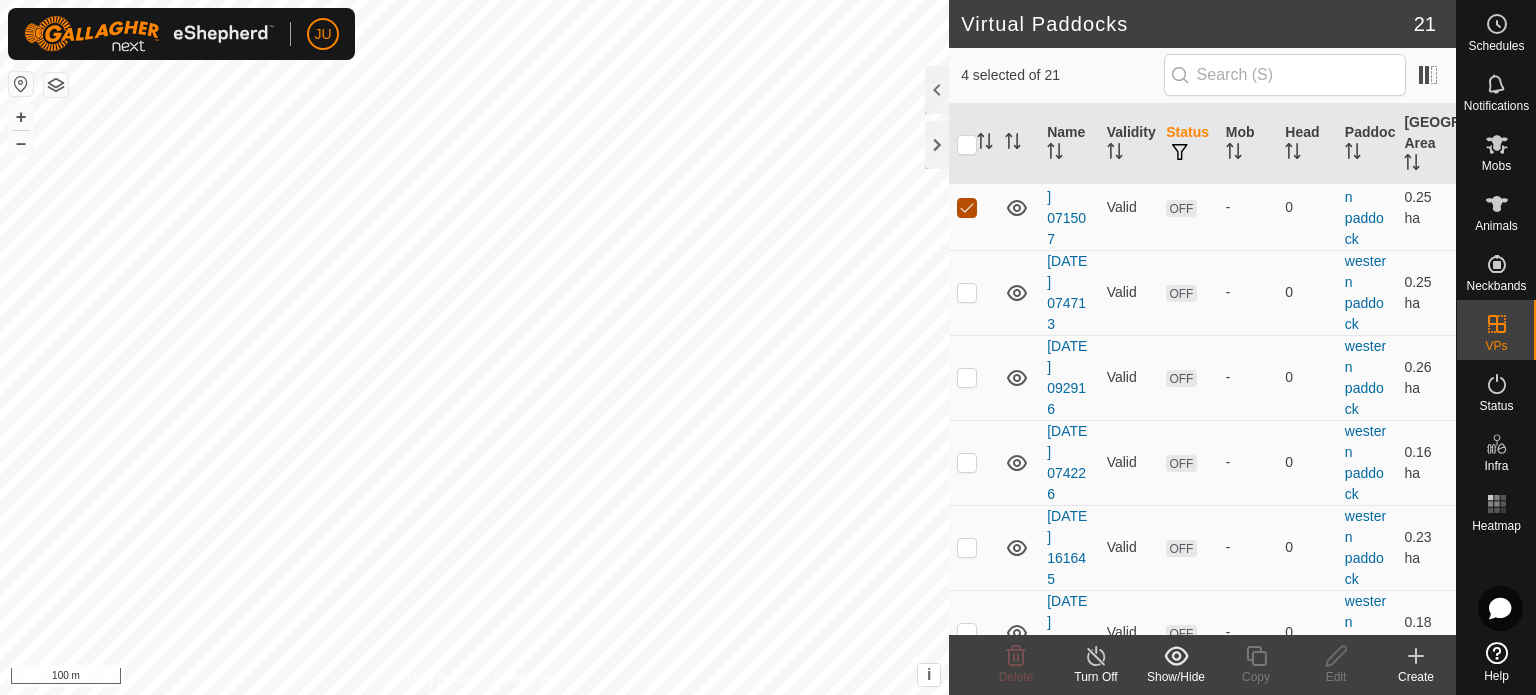 click at bounding box center [967, 208] 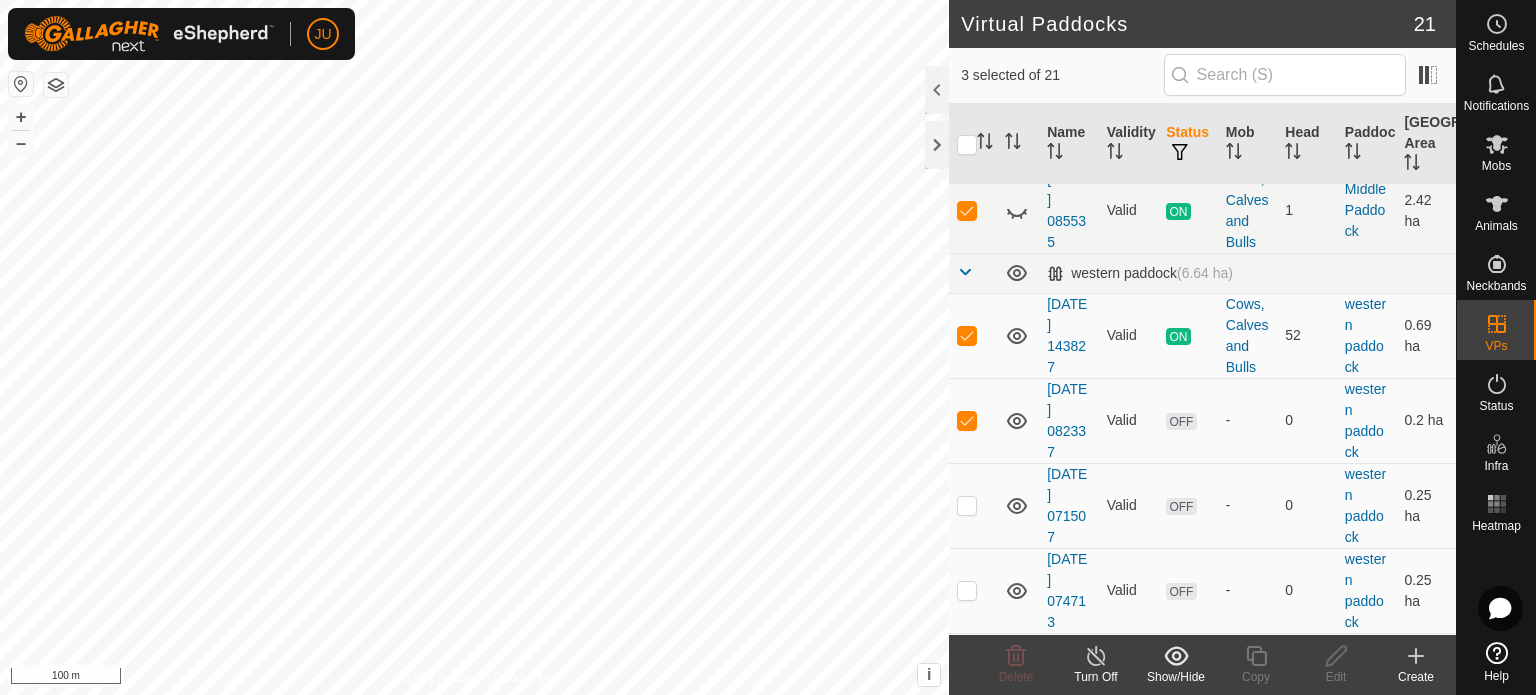 scroll, scrollTop: 349, scrollLeft: 0, axis: vertical 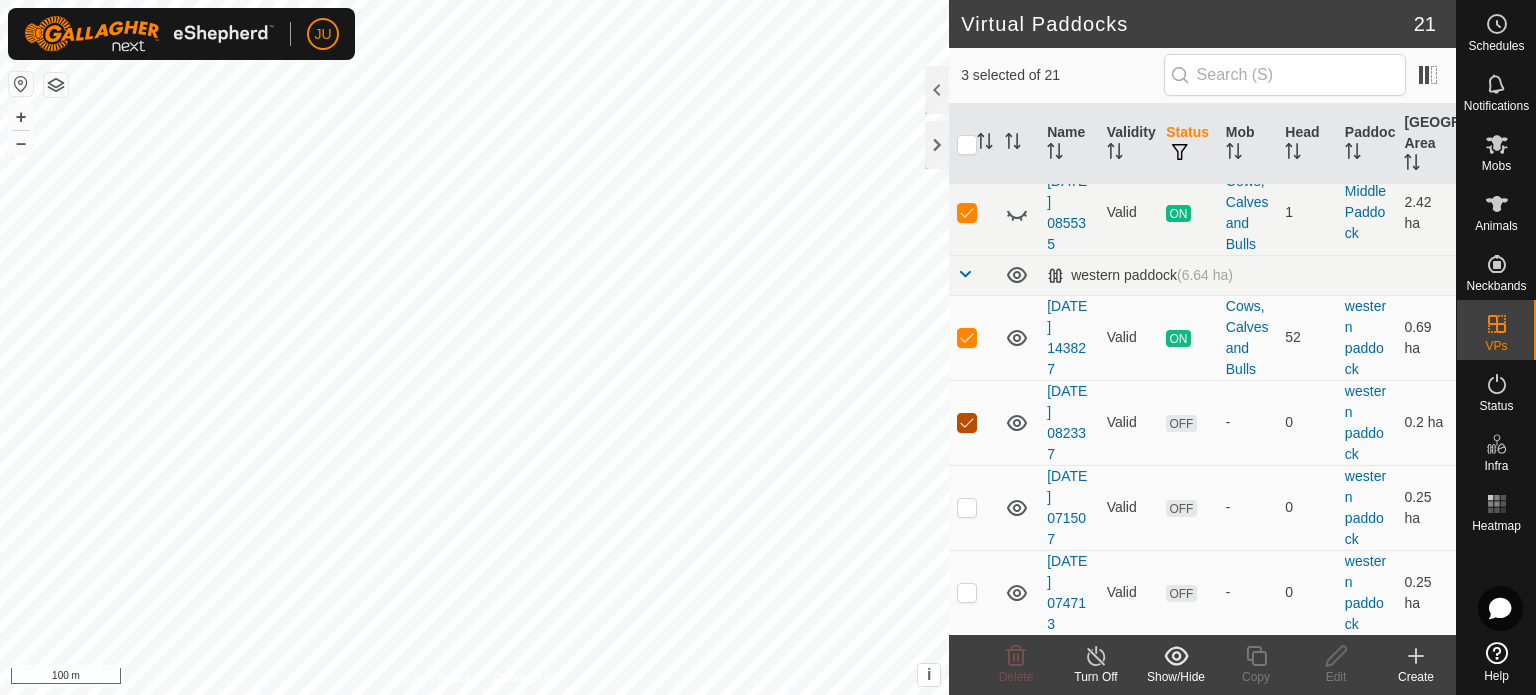 click at bounding box center [967, 423] 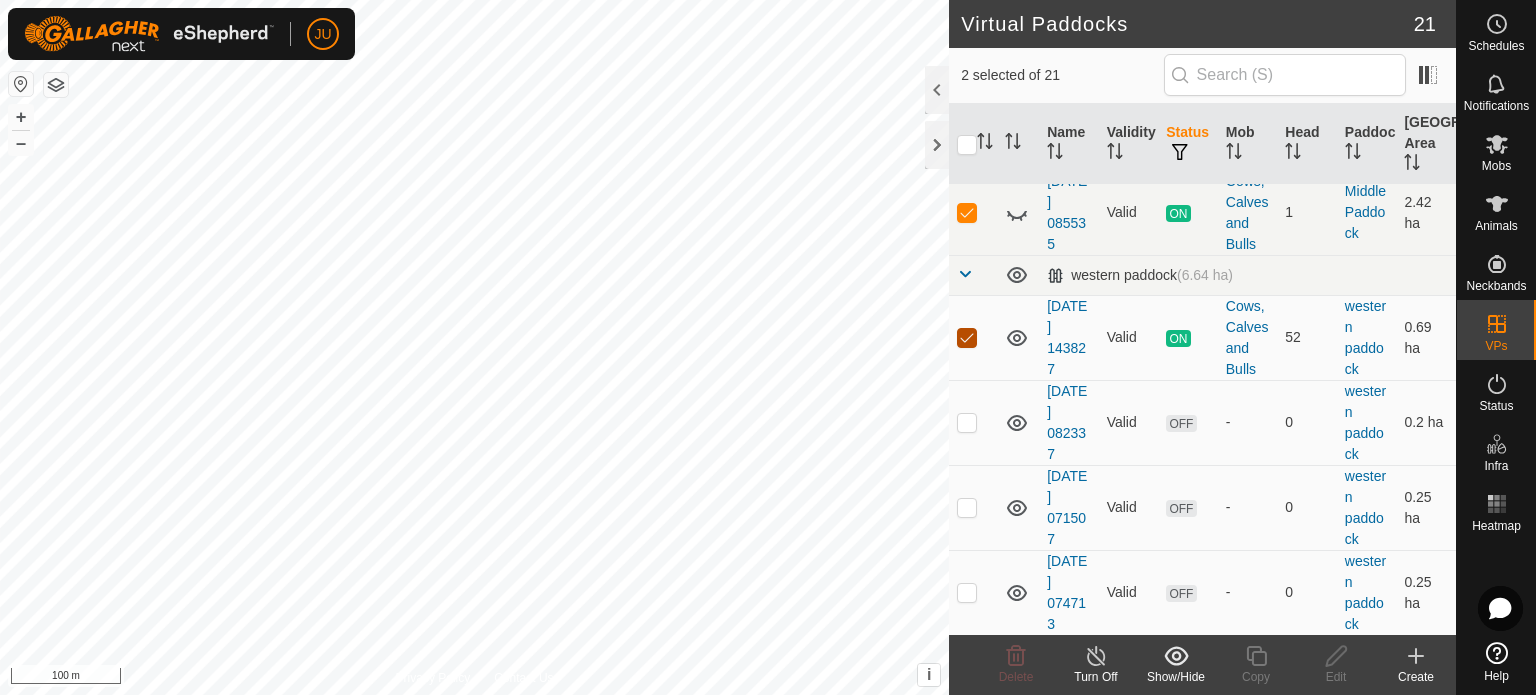 click at bounding box center (967, 338) 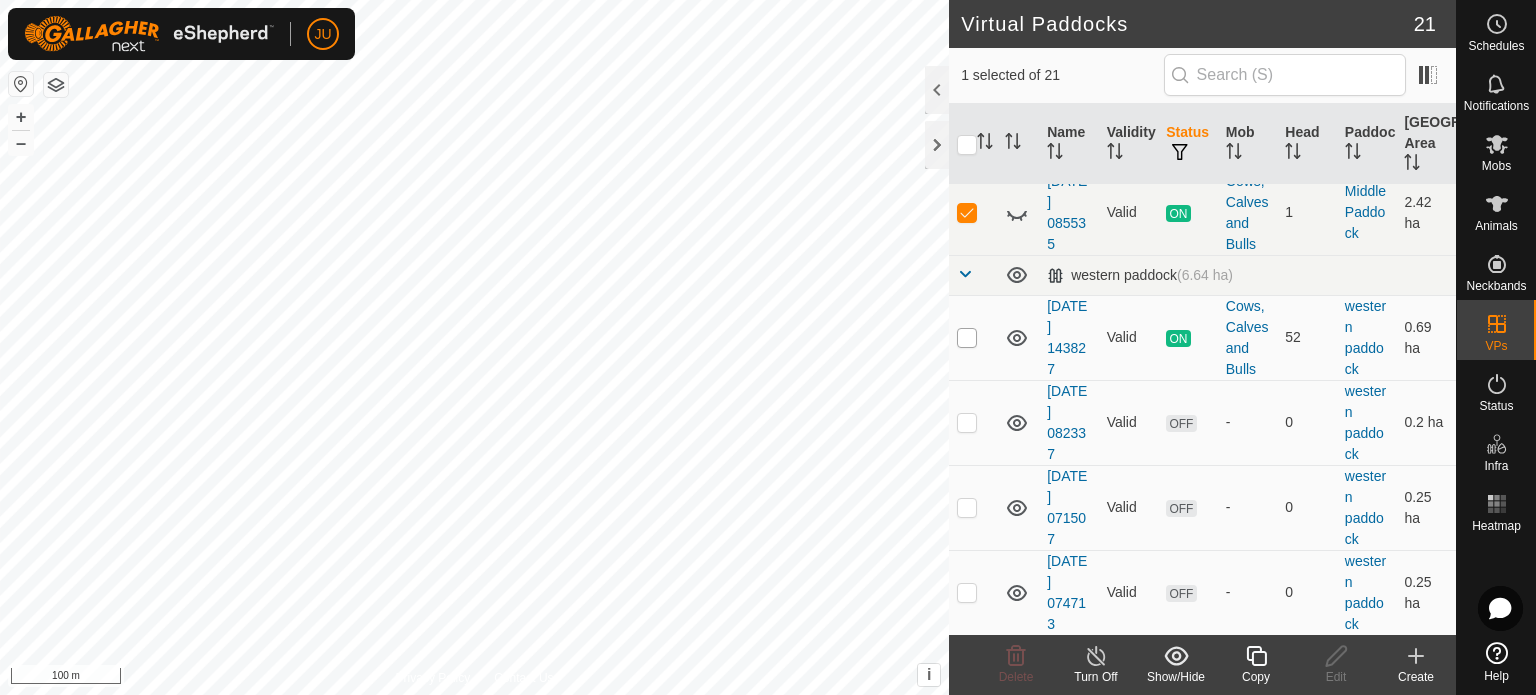 click at bounding box center [967, 338] 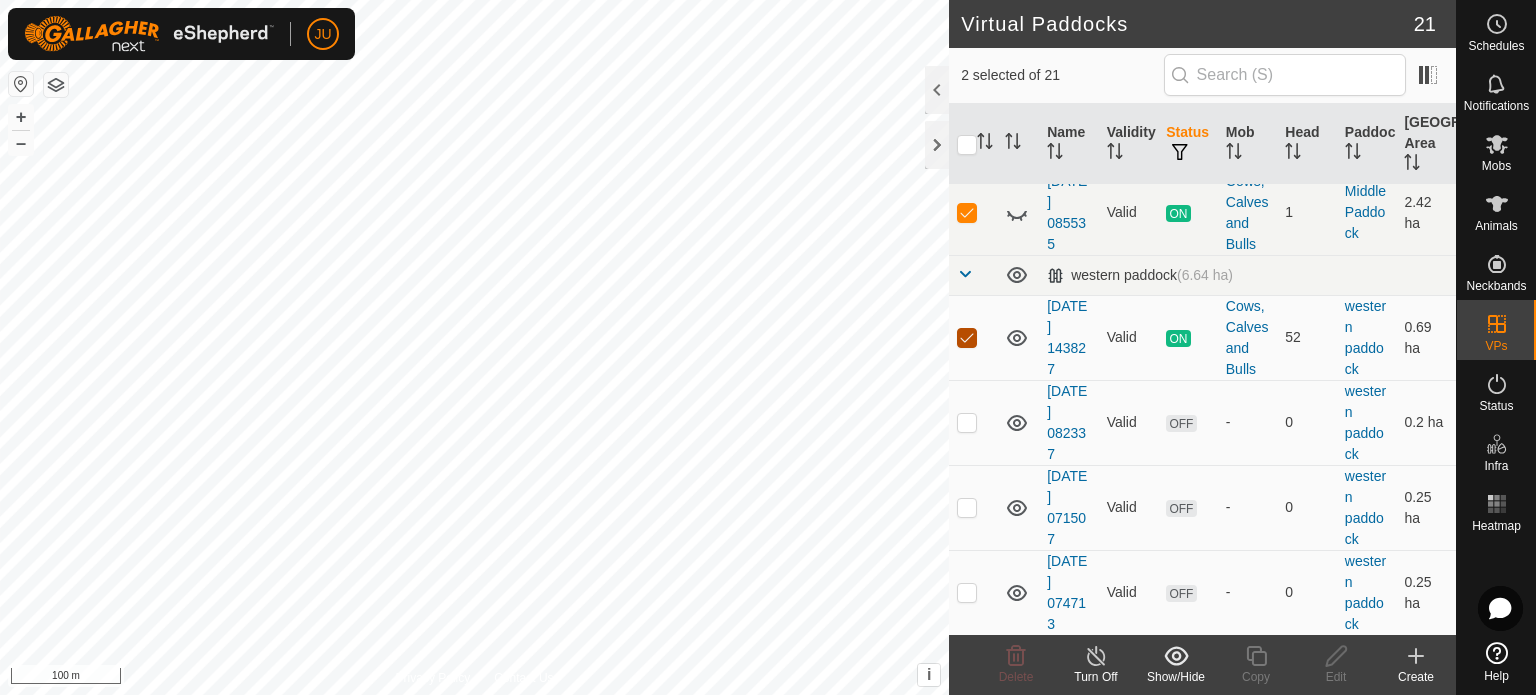 click at bounding box center [967, 338] 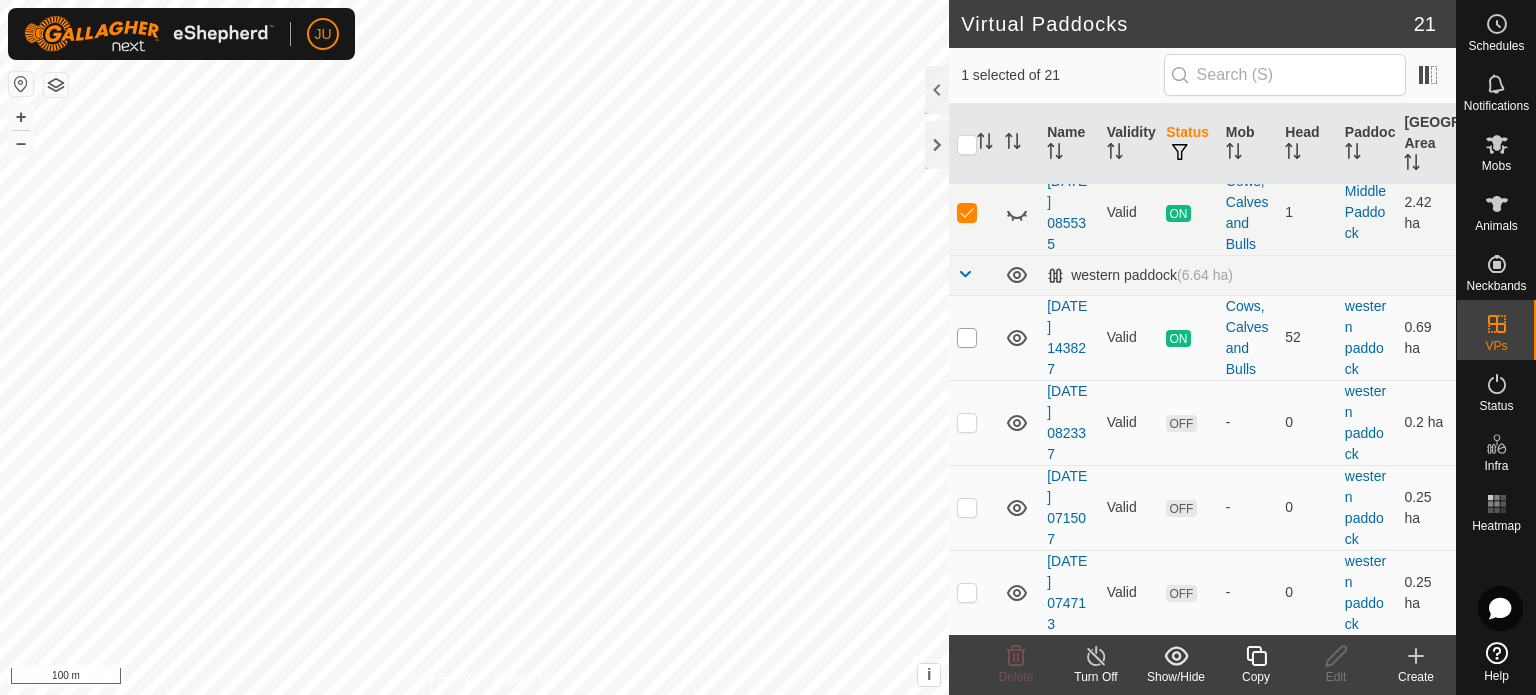 click at bounding box center (967, 338) 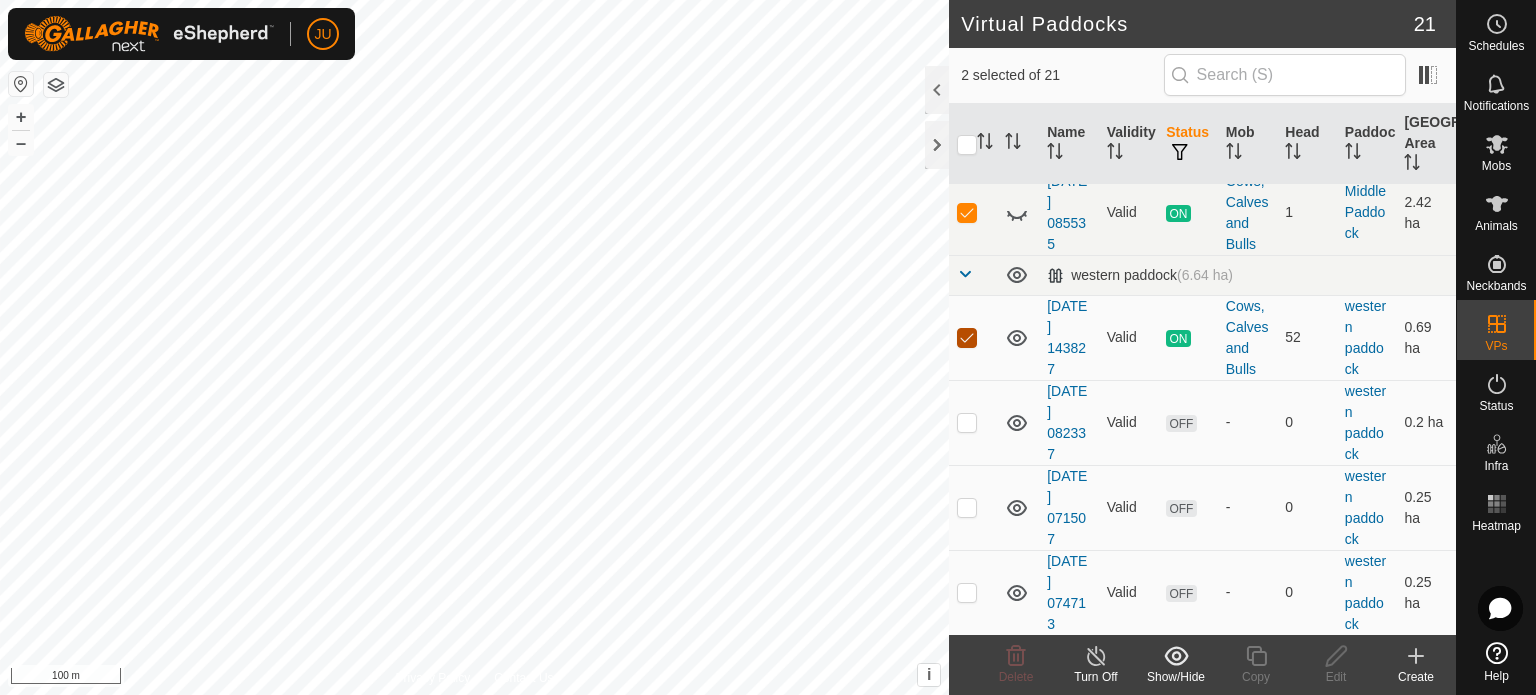 click at bounding box center (967, 338) 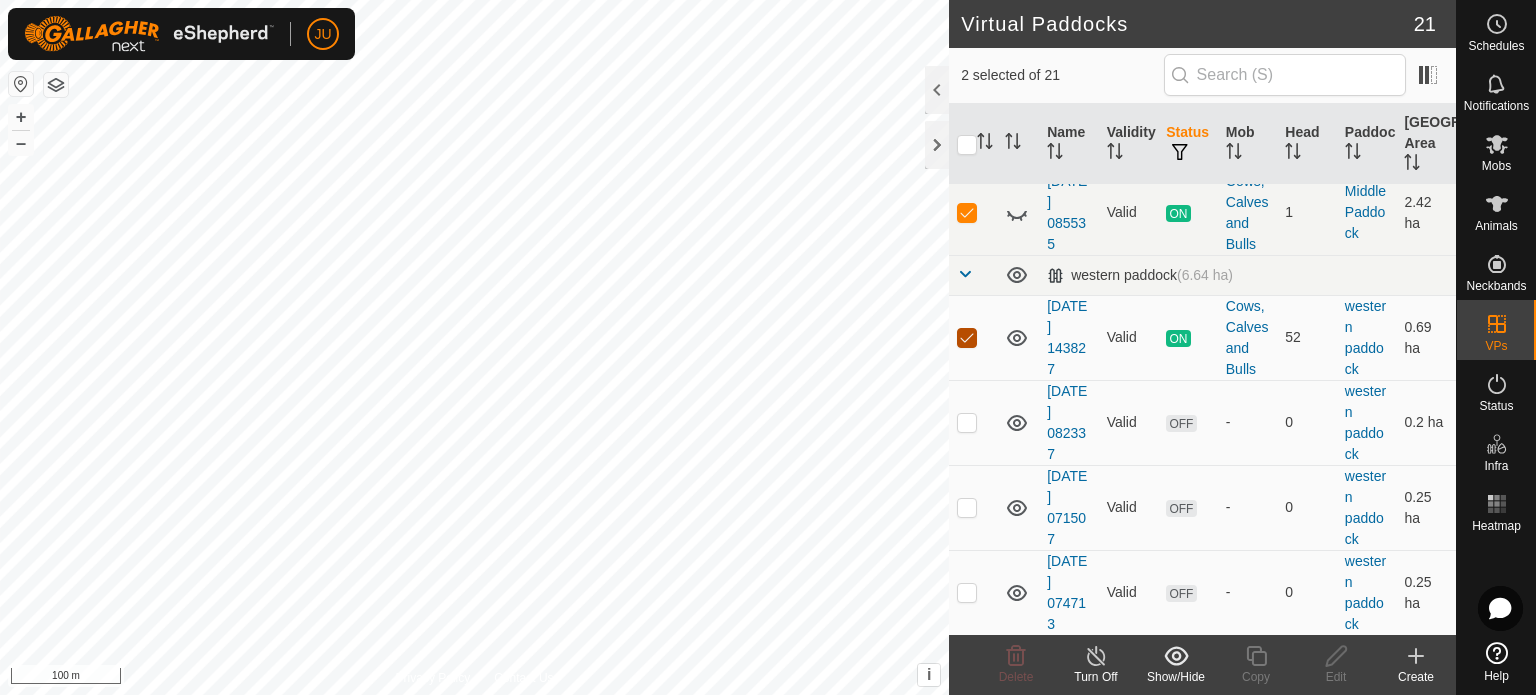 checkbox on "false" 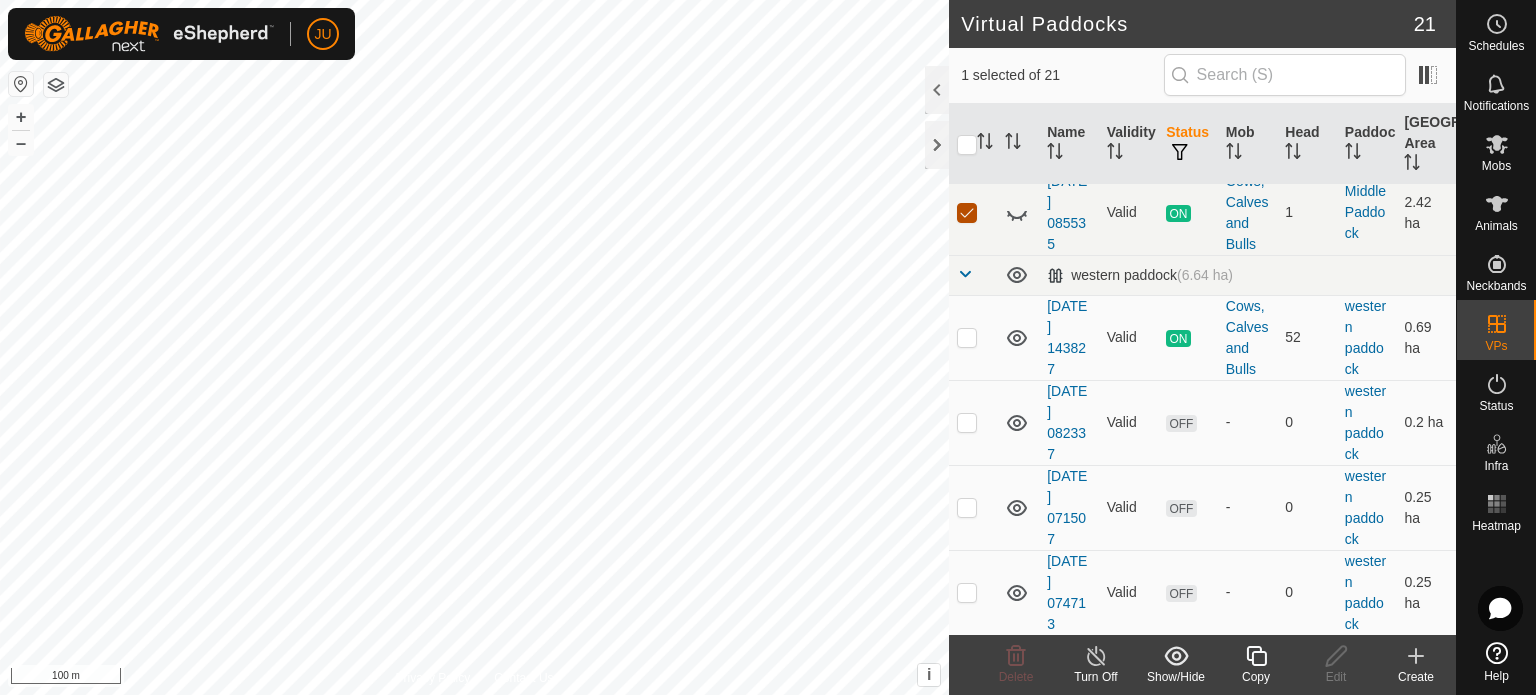 click at bounding box center [967, 213] 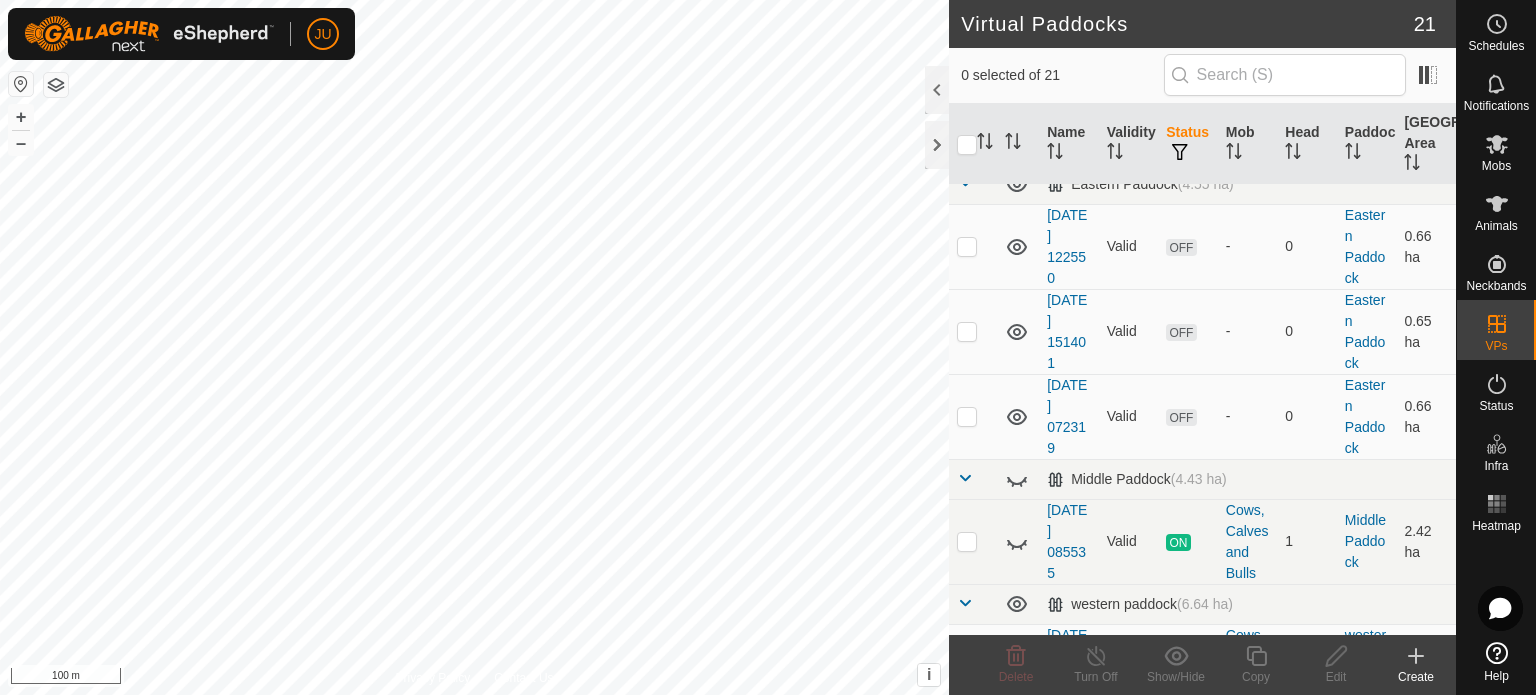 scroll, scrollTop: 0, scrollLeft: 0, axis: both 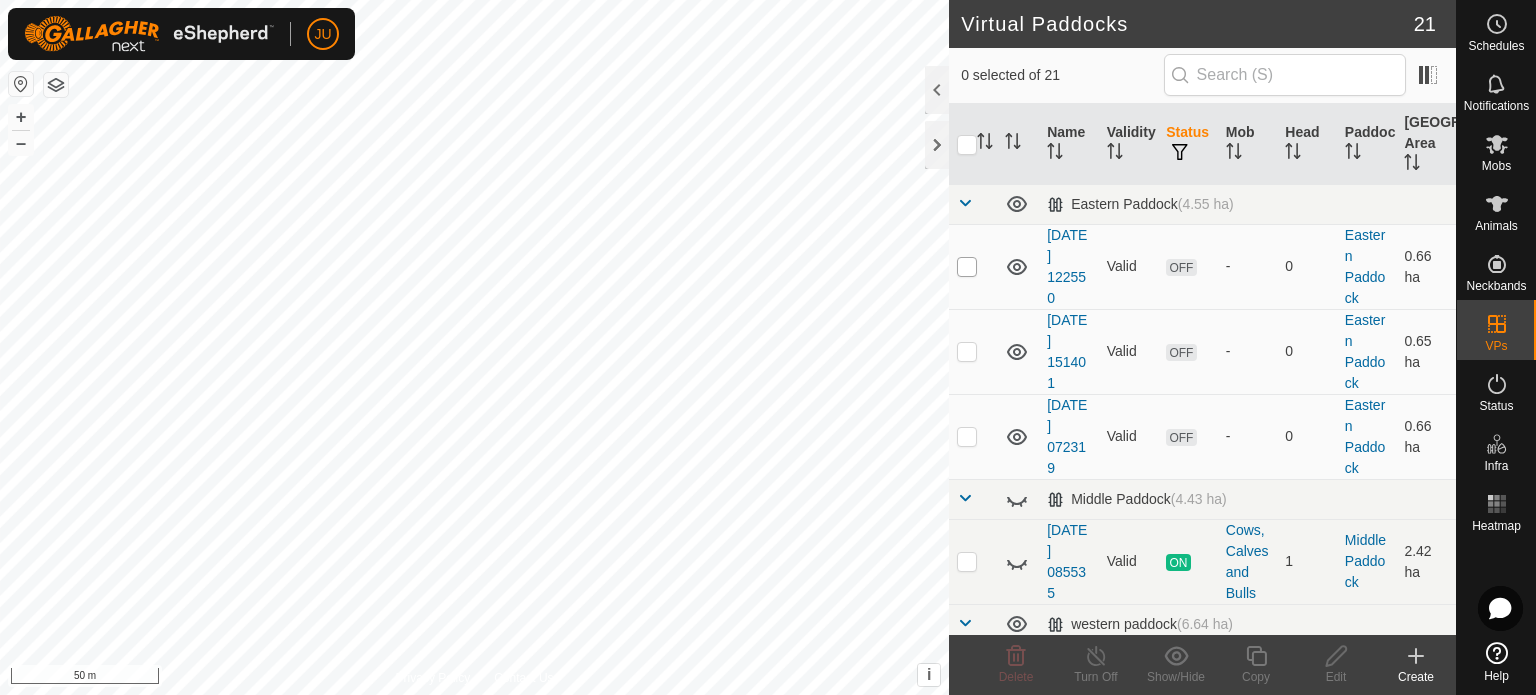 click at bounding box center (967, 267) 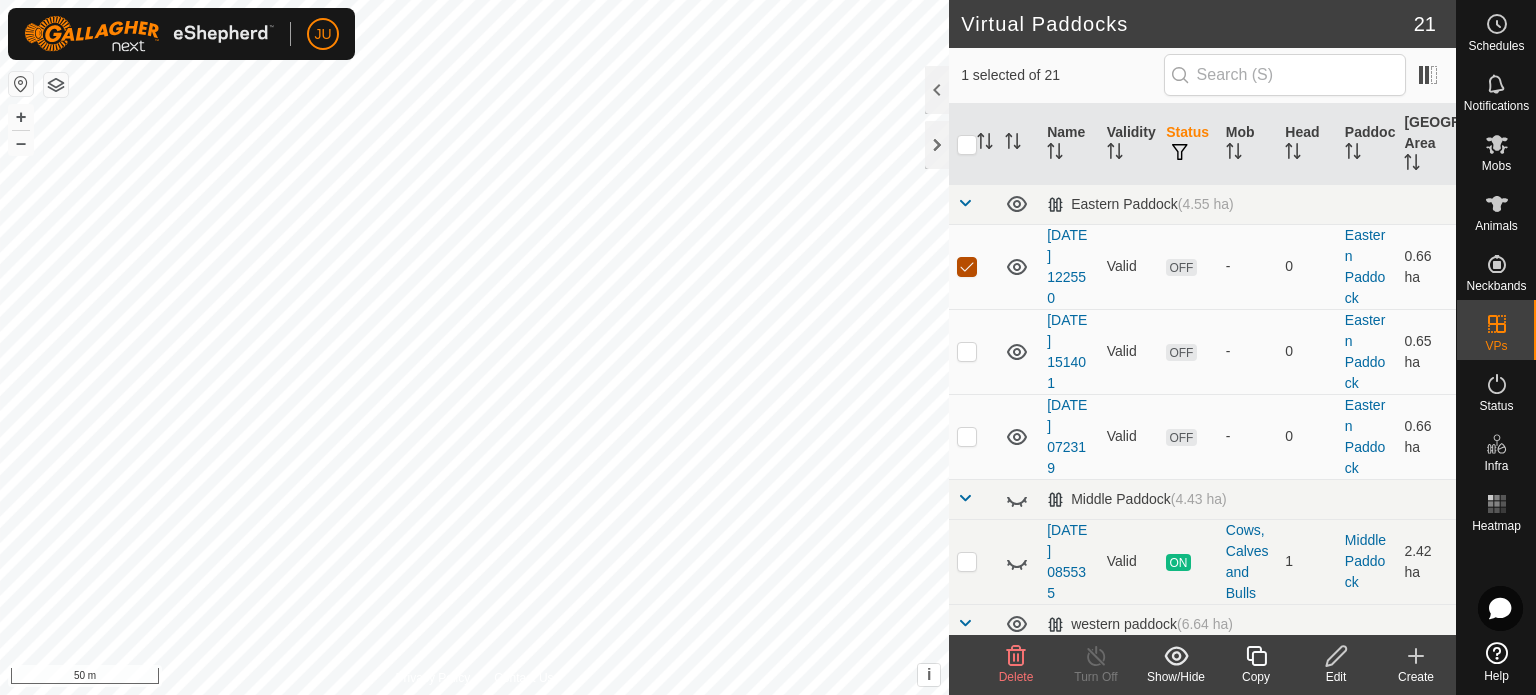 click at bounding box center [967, 267] 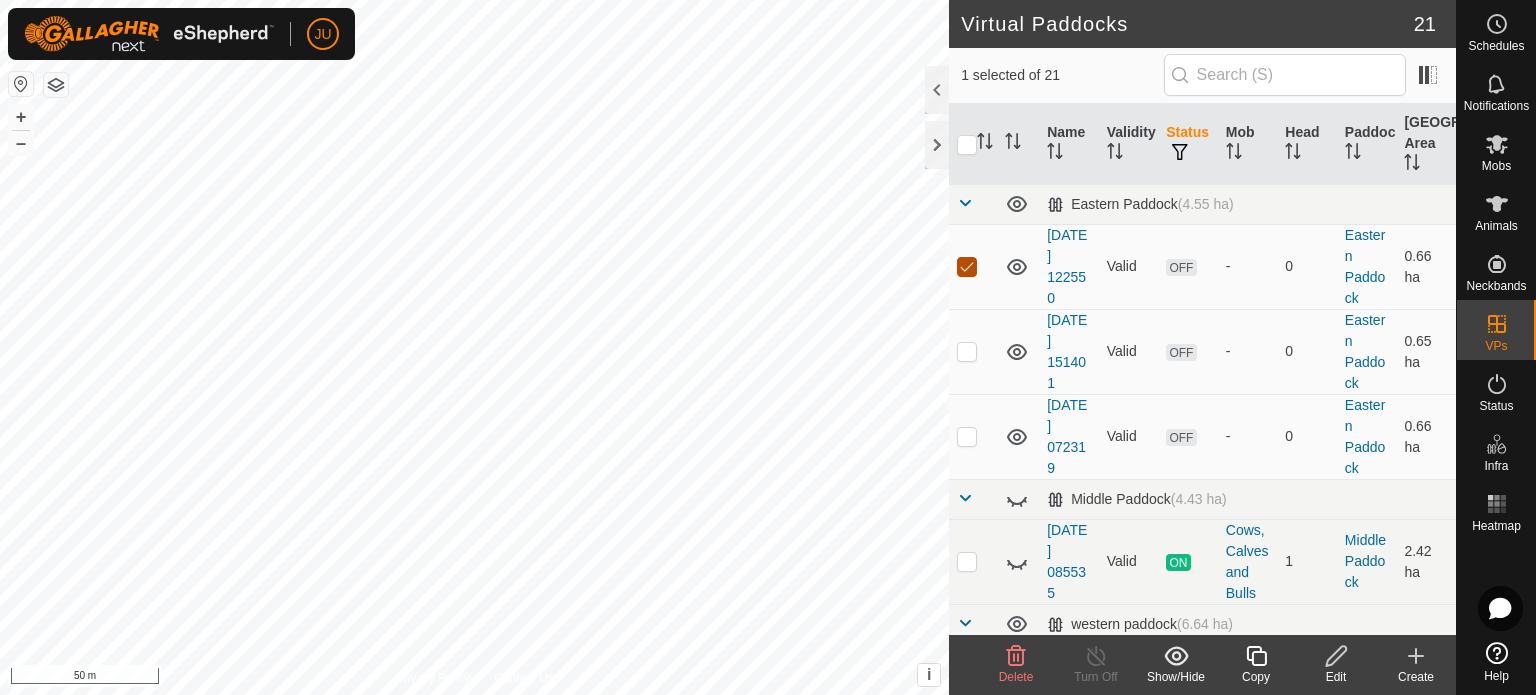 checkbox on "false" 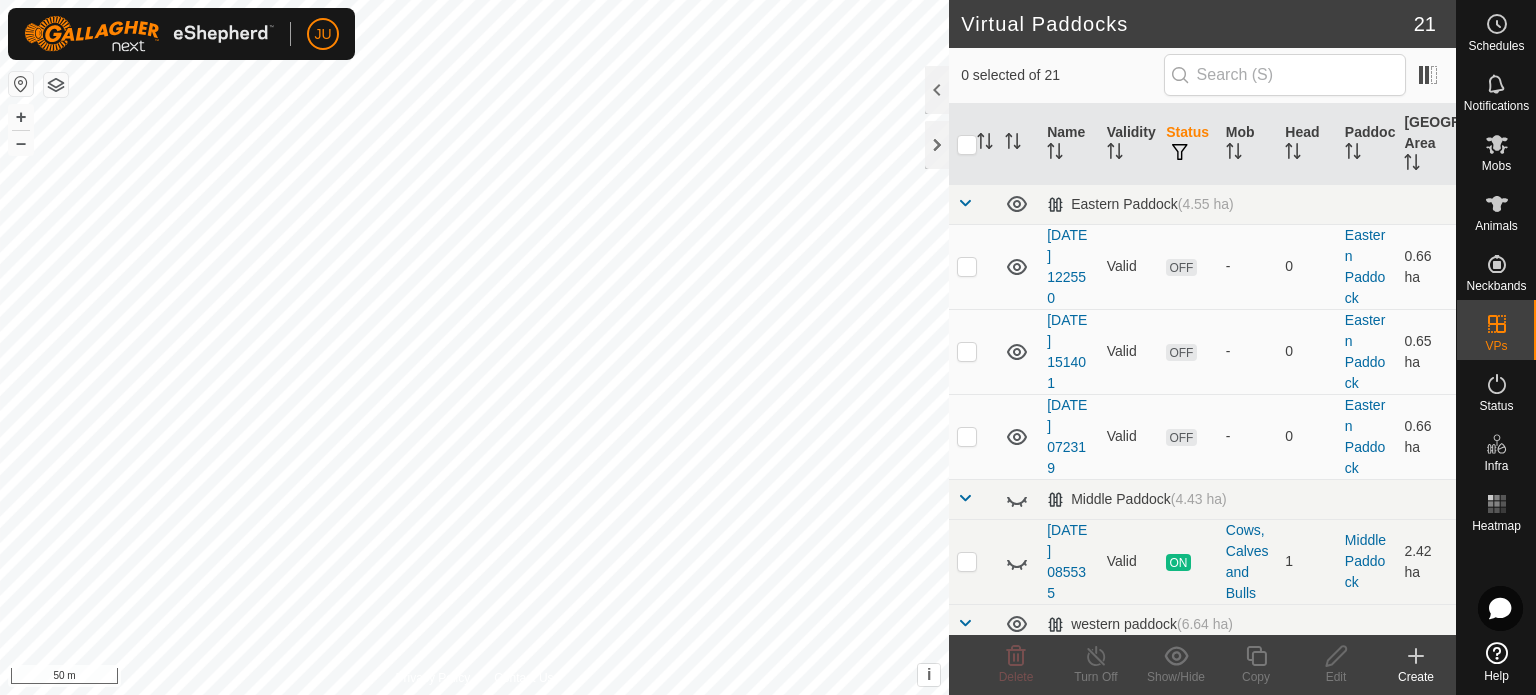 scroll, scrollTop: 200, scrollLeft: 0, axis: vertical 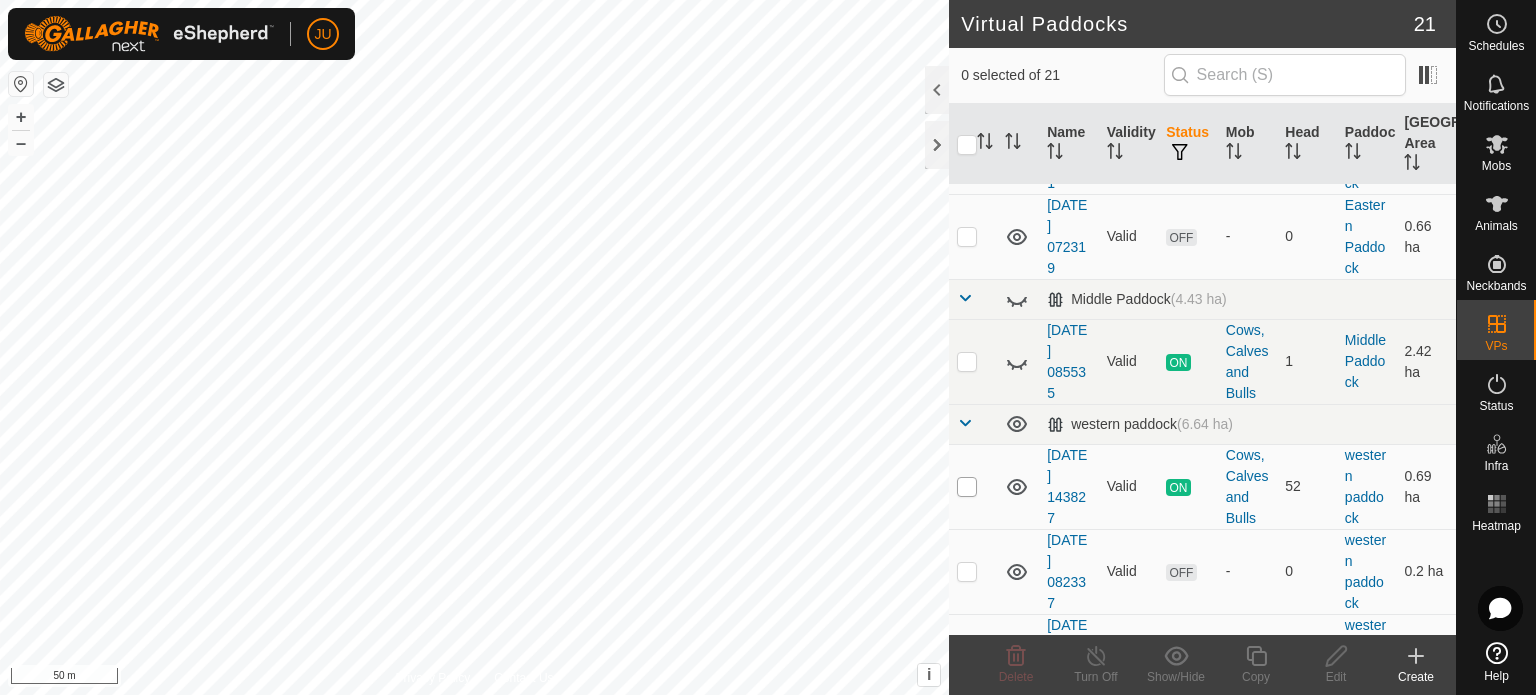 click at bounding box center (967, 487) 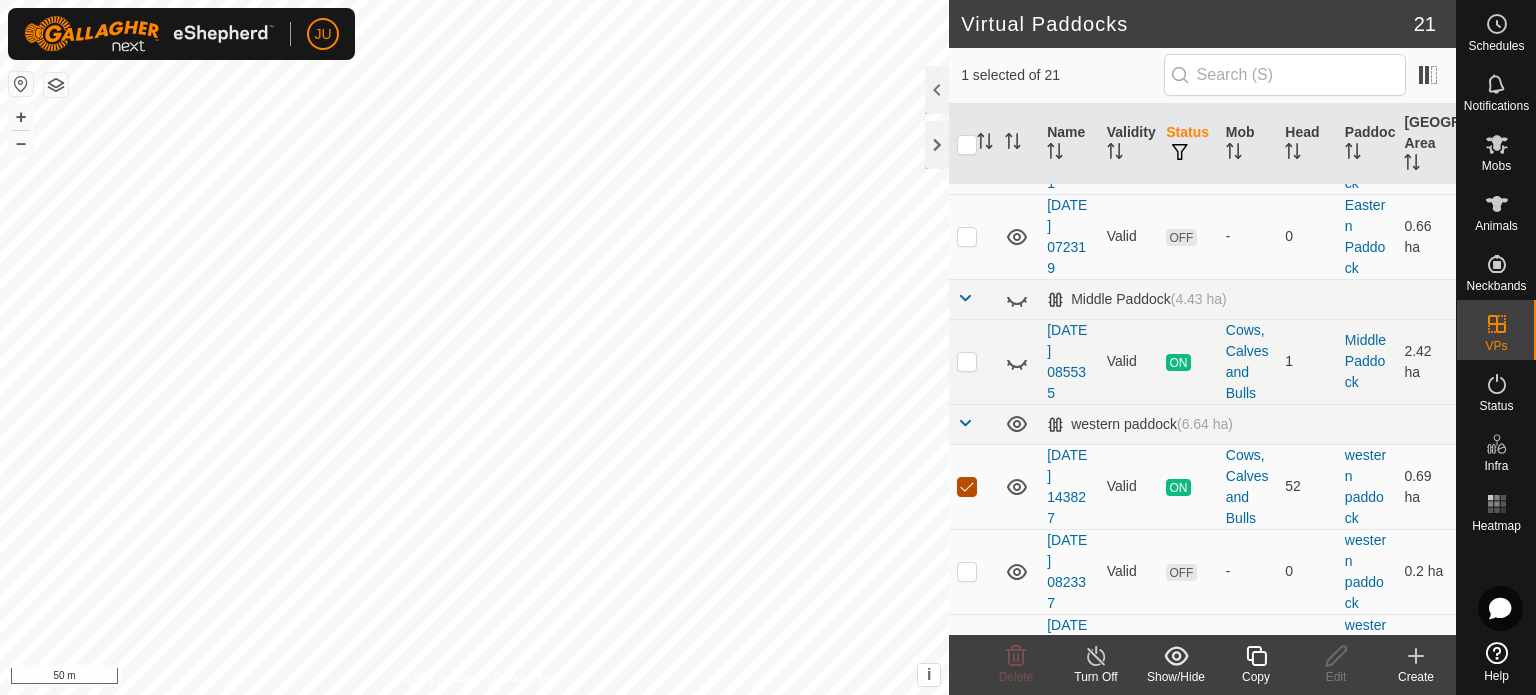 click at bounding box center (967, 487) 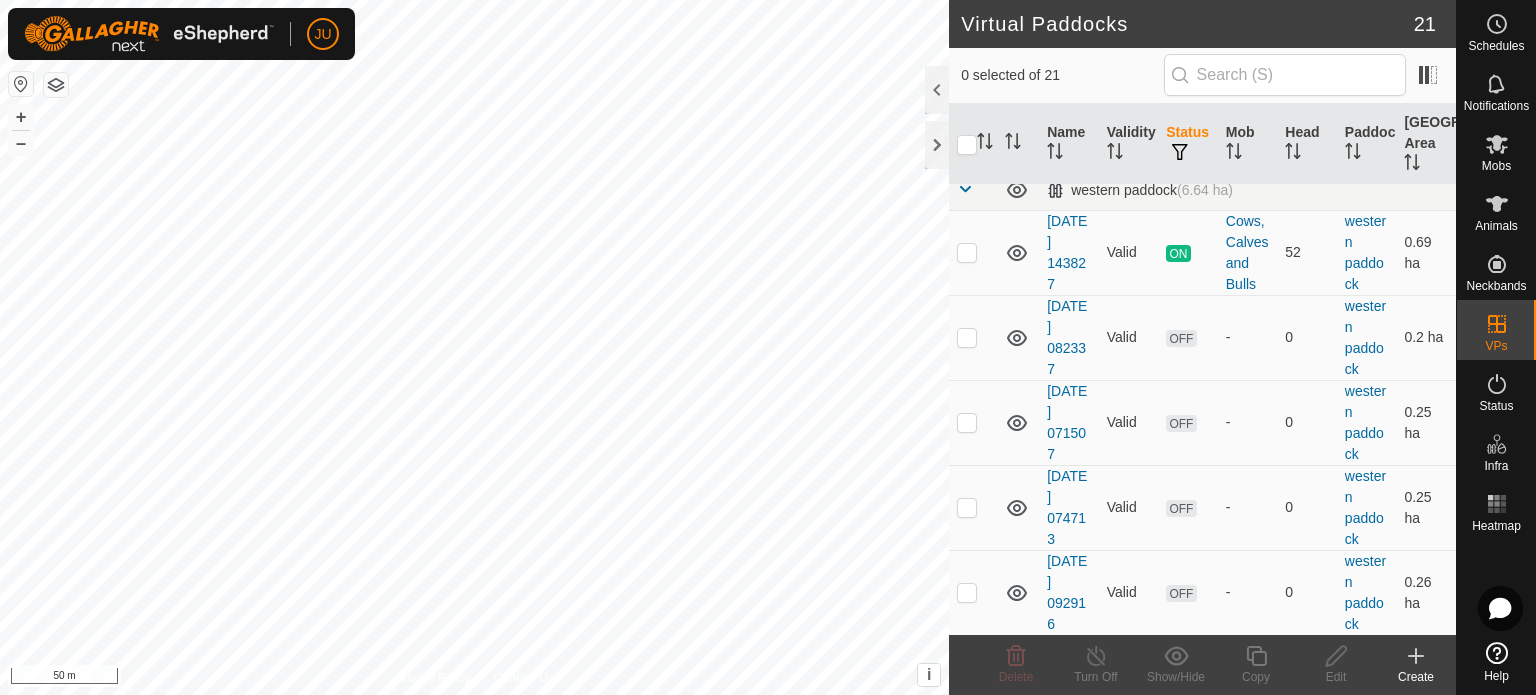 scroll, scrollTop: 500, scrollLeft: 0, axis: vertical 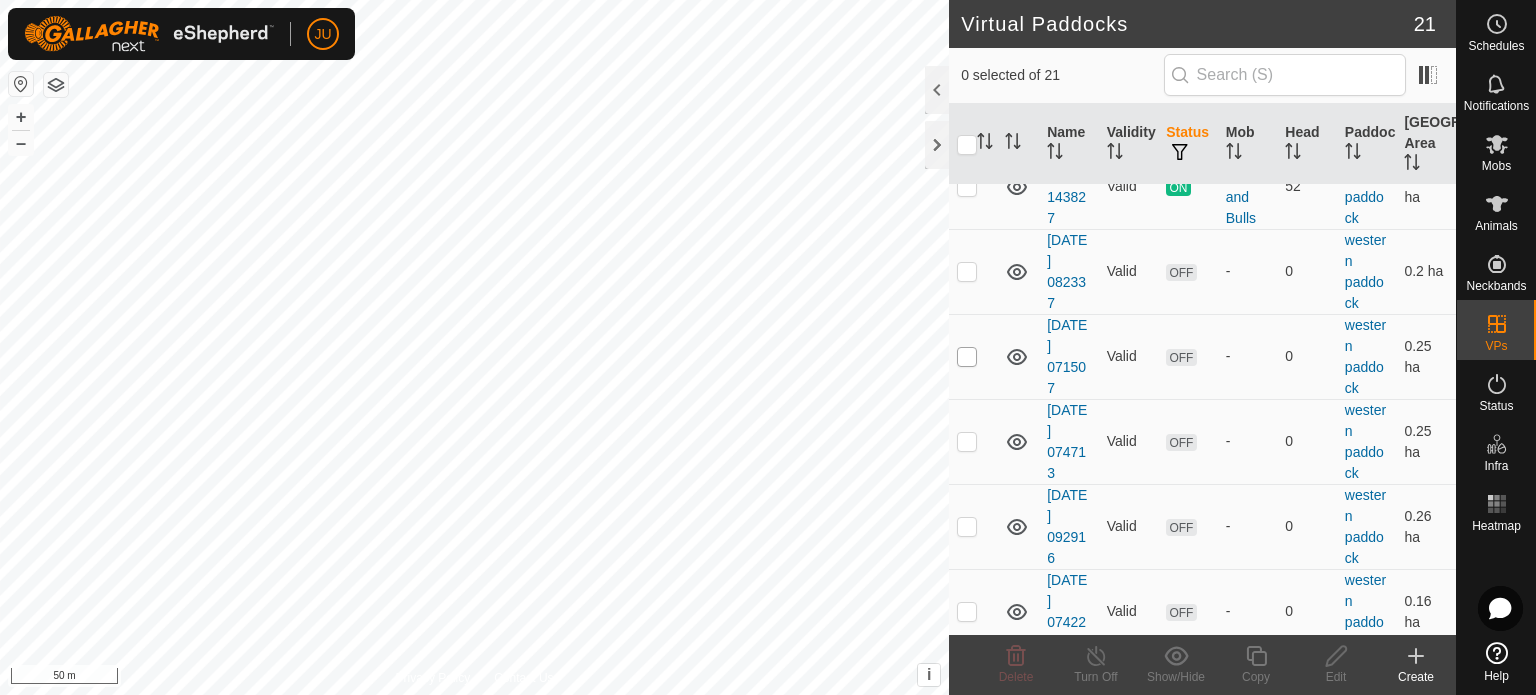click at bounding box center [967, 357] 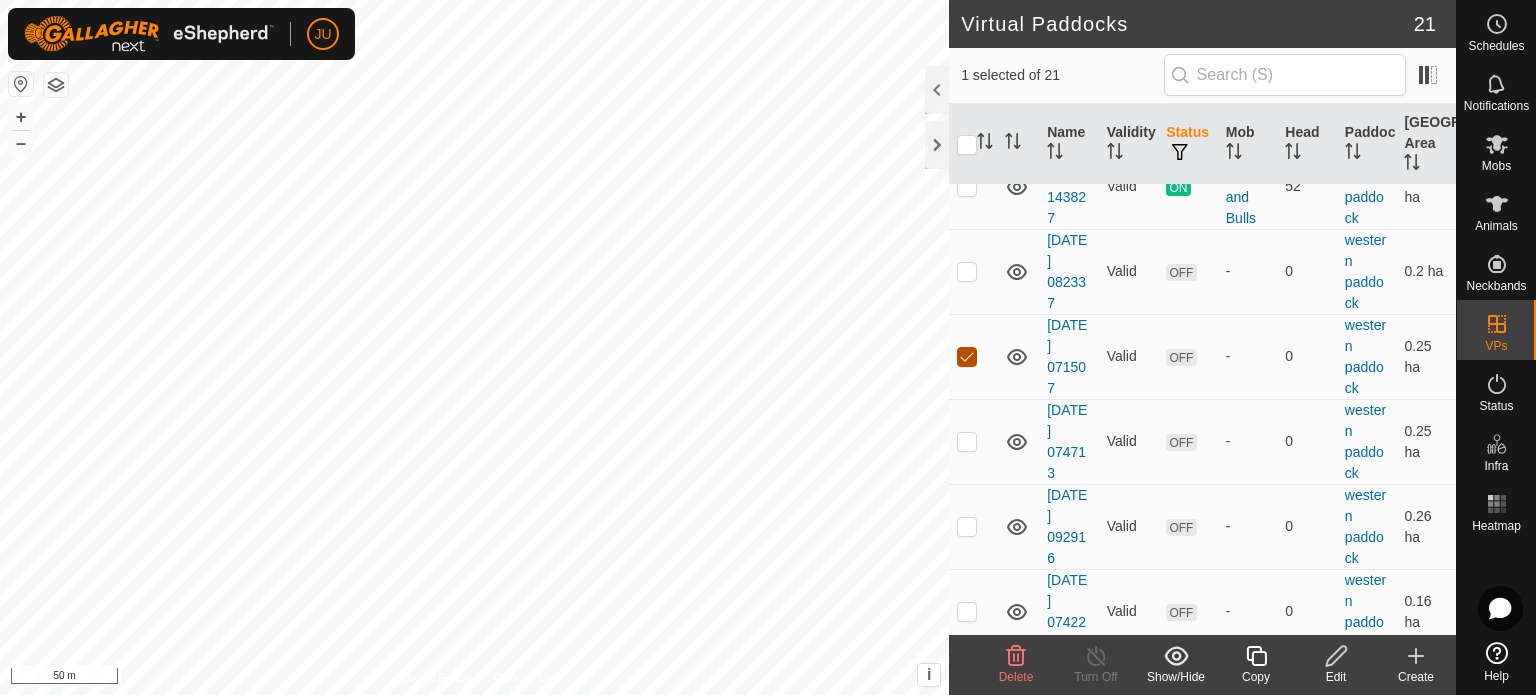 click at bounding box center (967, 357) 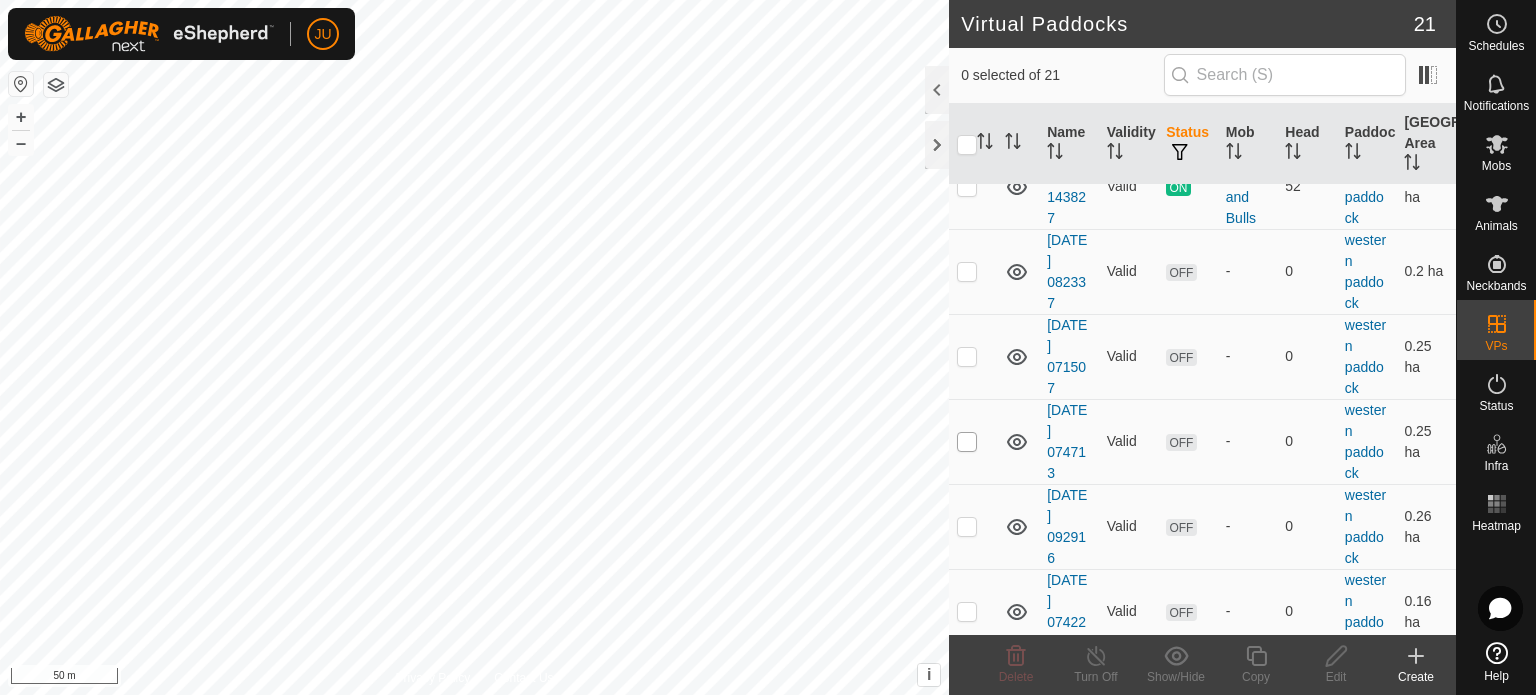 click at bounding box center (967, 442) 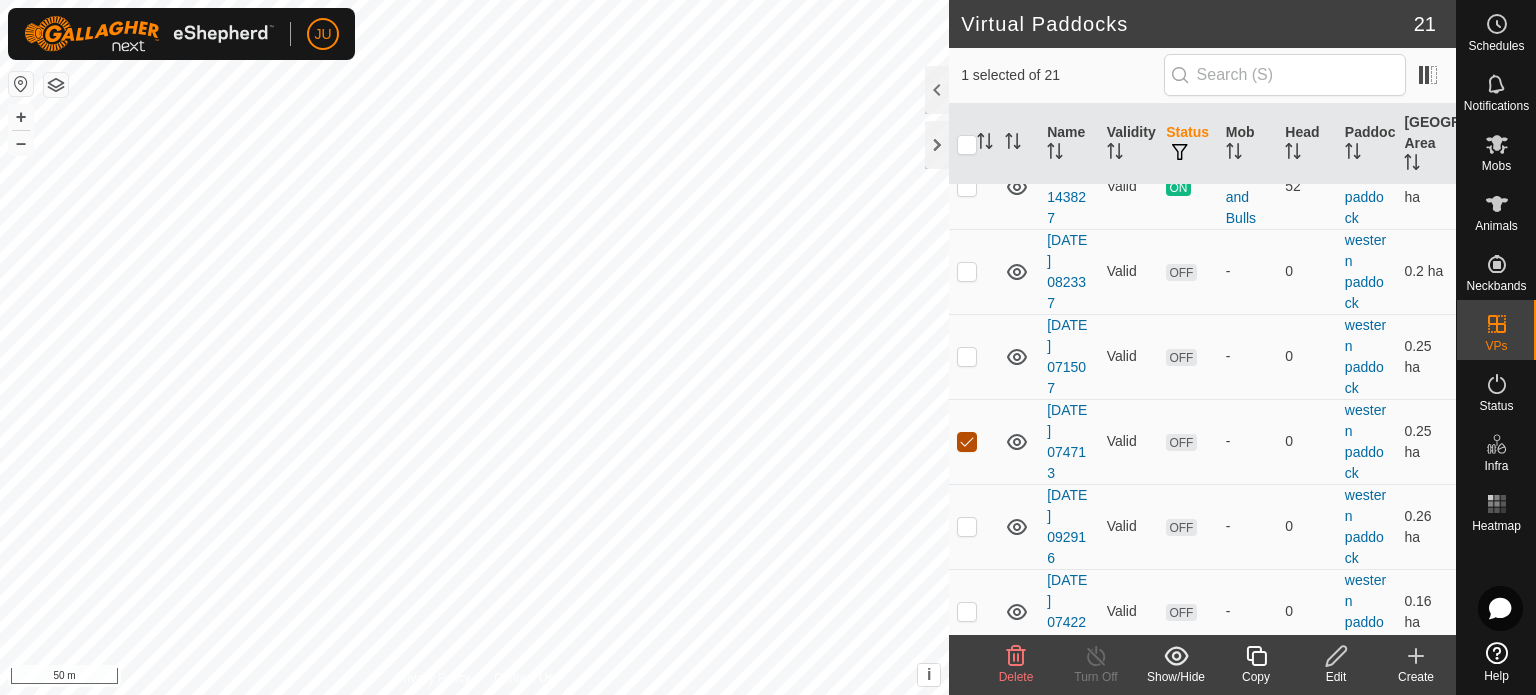 click at bounding box center [967, 442] 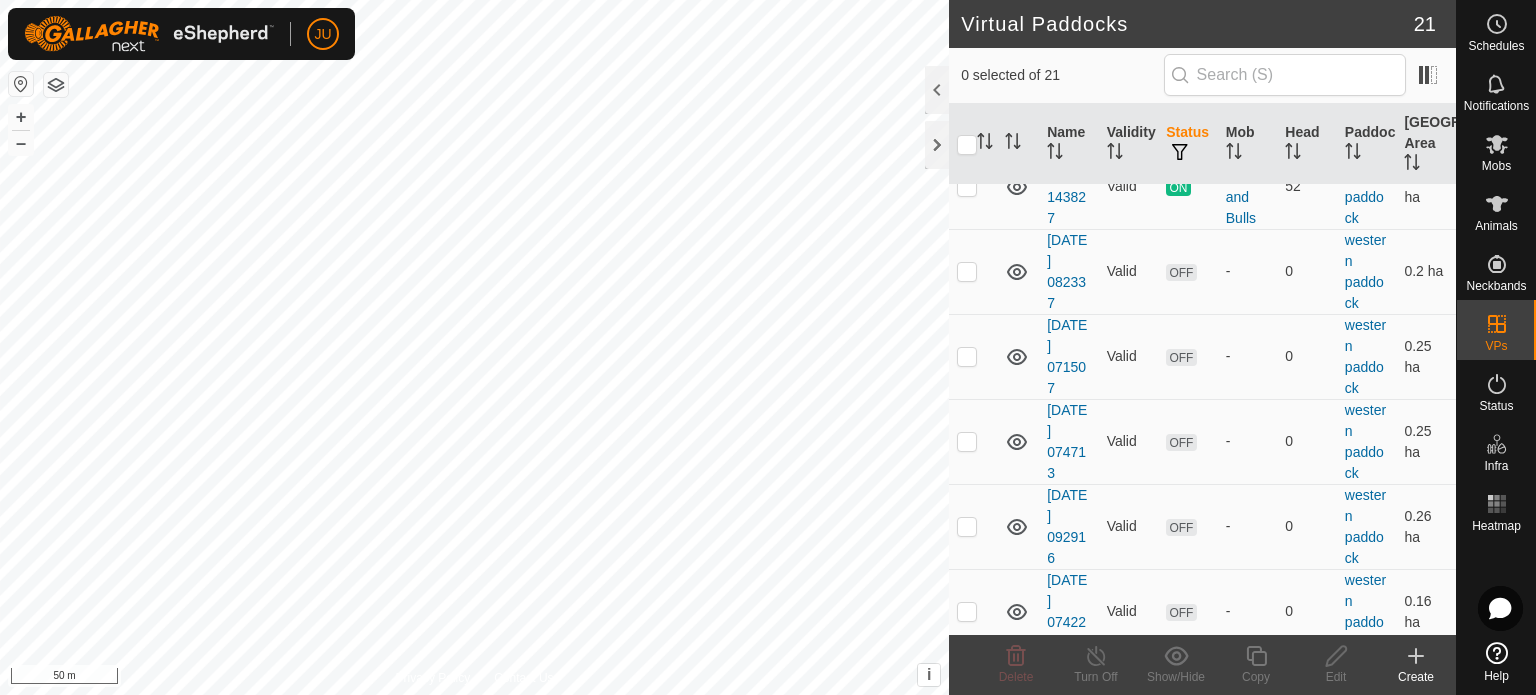 click at bounding box center (973, 356) 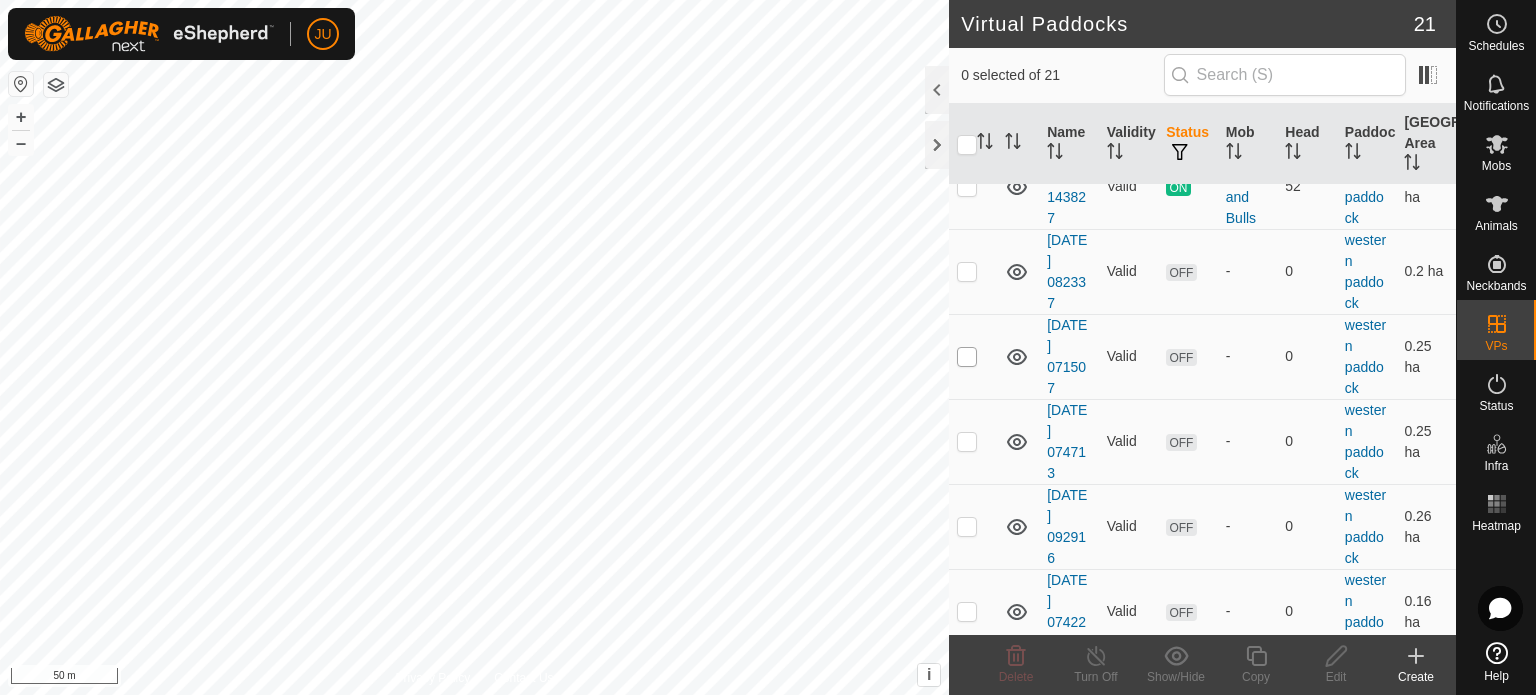 click at bounding box center [967, 357] 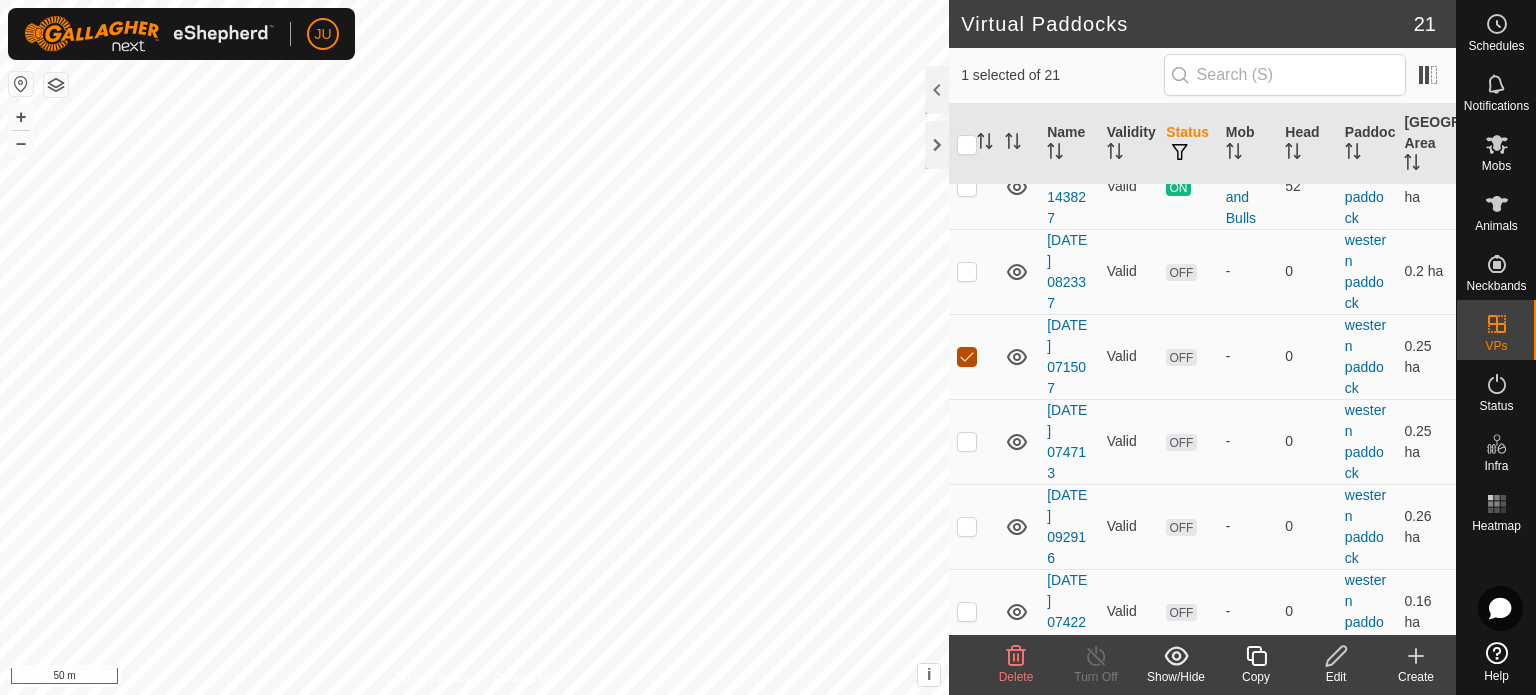 click at bounding box center (967, 357) 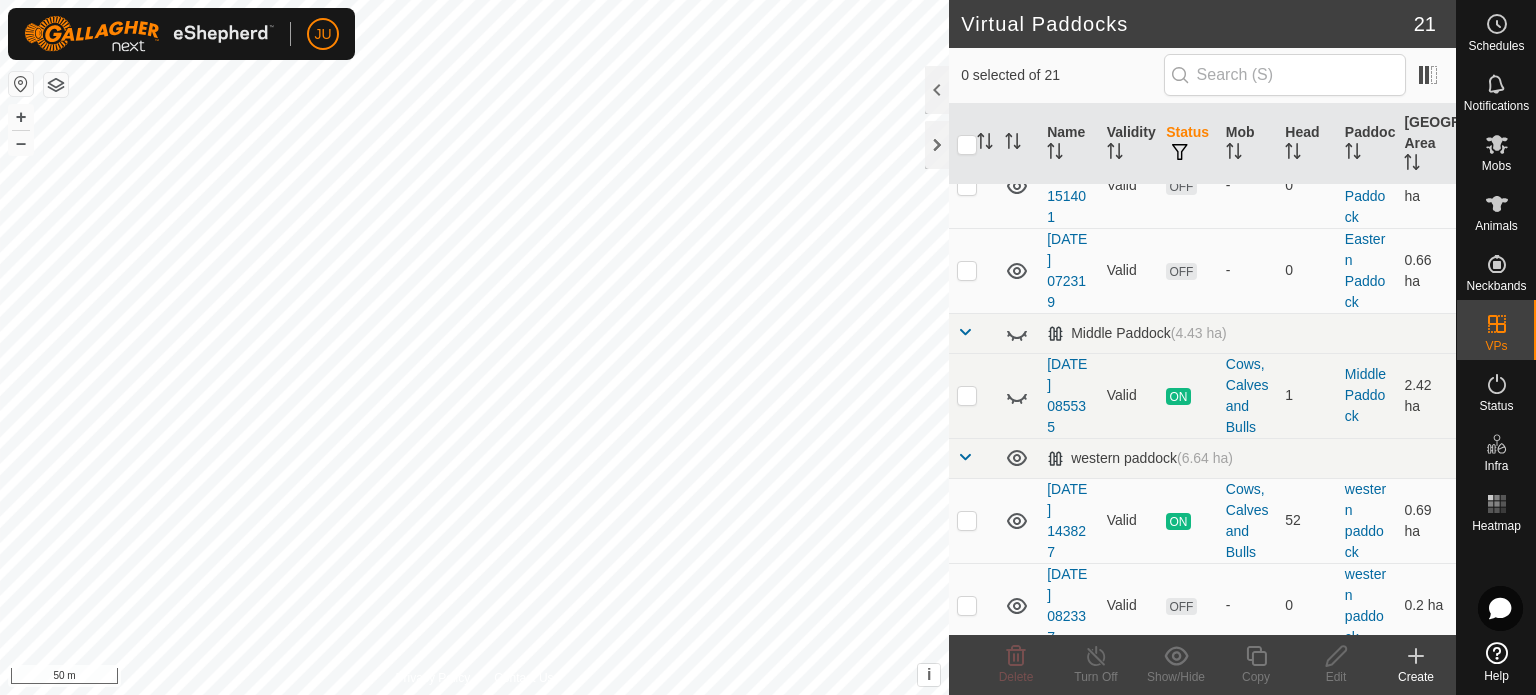 scroll, scrollTop: 100, scrollLeft: 0, axis: vertical 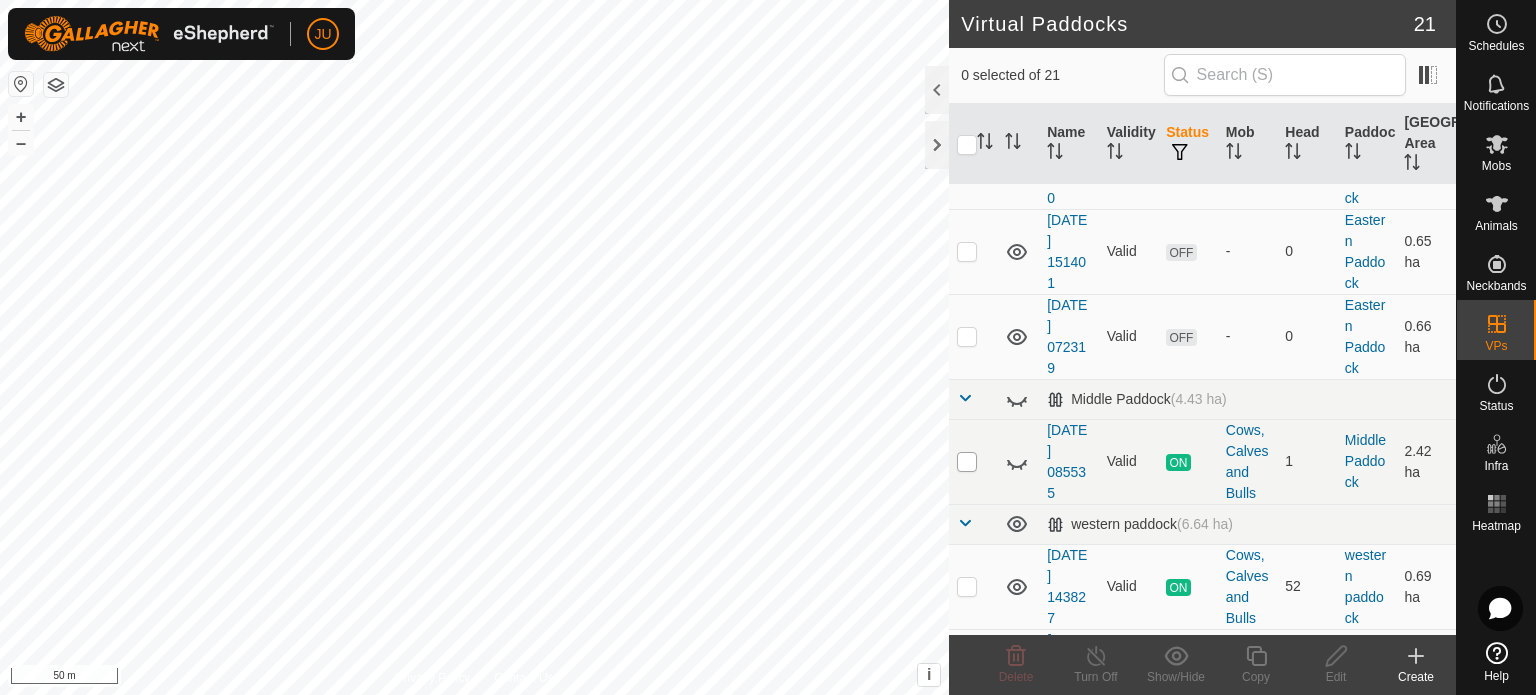 click at bounding box center (967, 462) 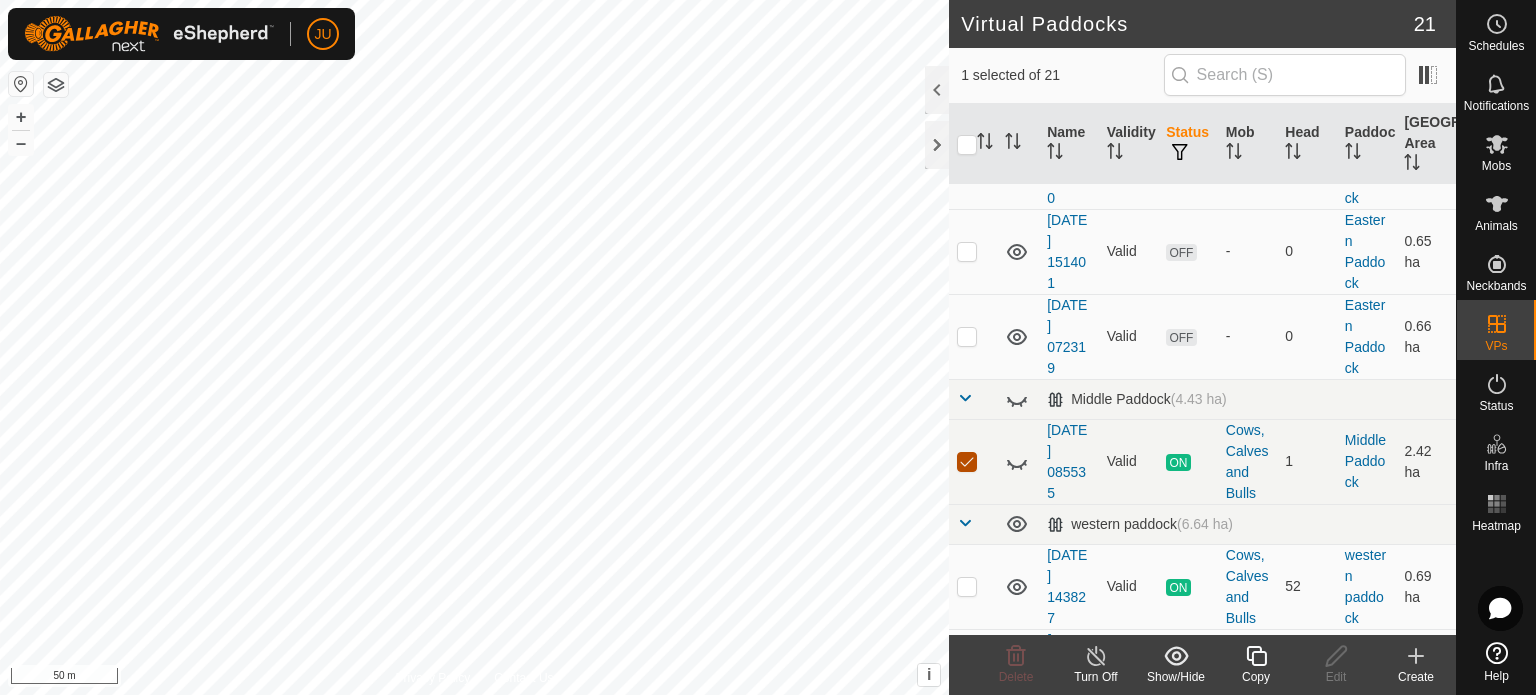 click at bounding box center [967, 462] 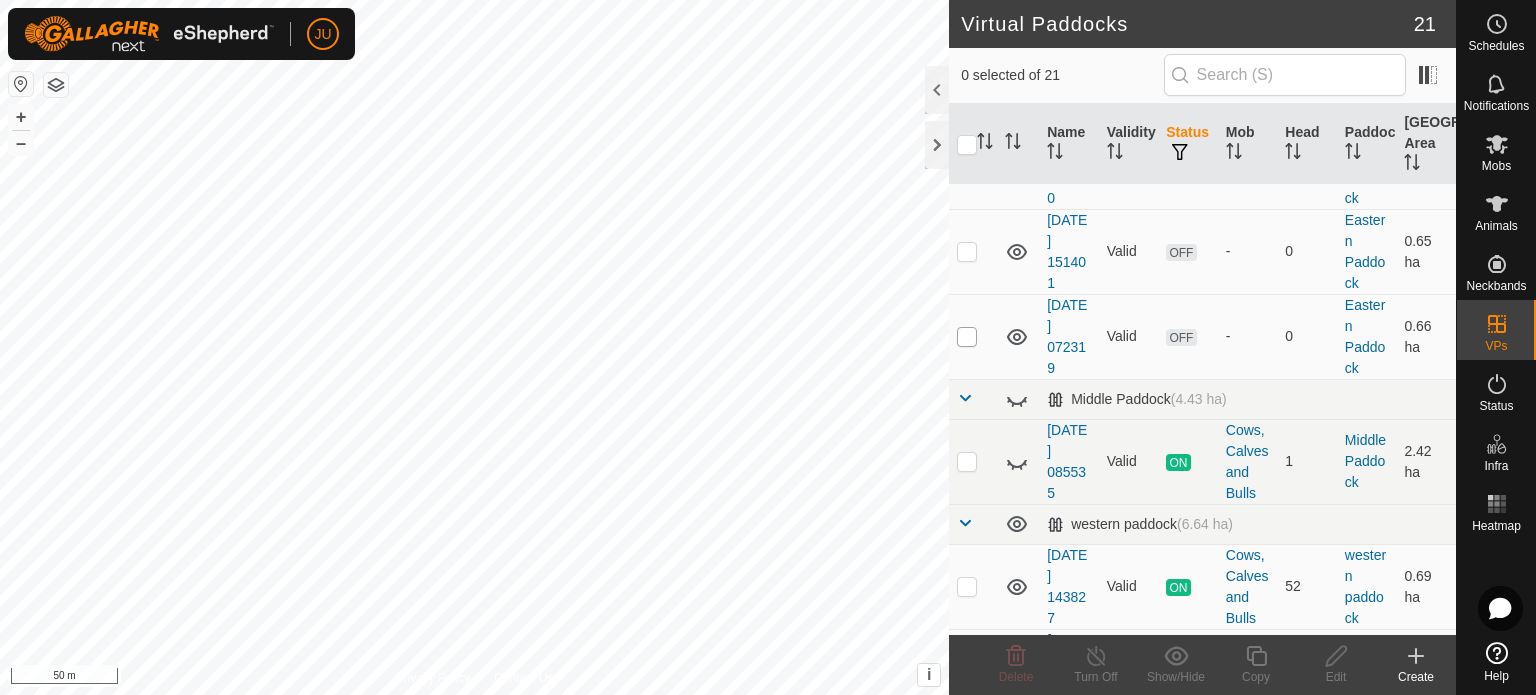 click at bounding box center (967, 337) 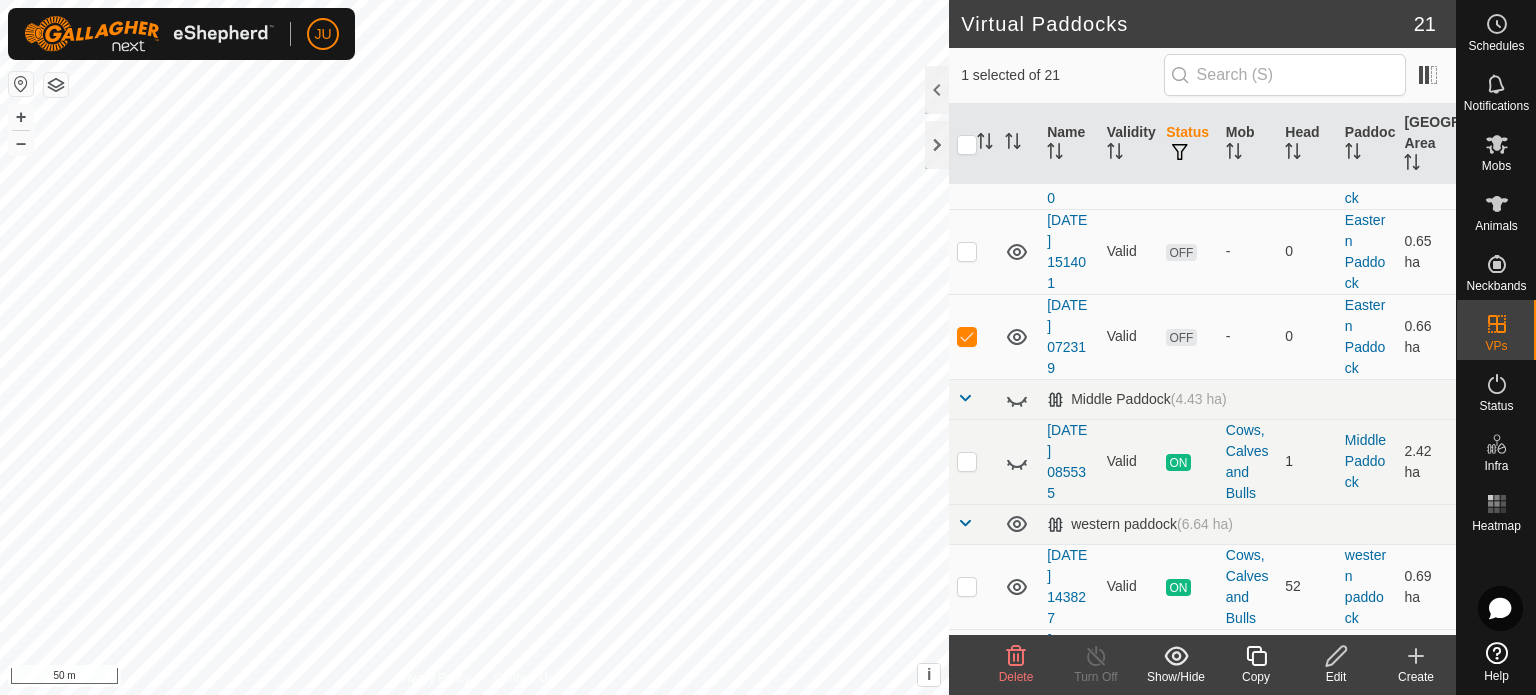 scroll, scrollTop: 0, scrollLeft: 0, axis: both 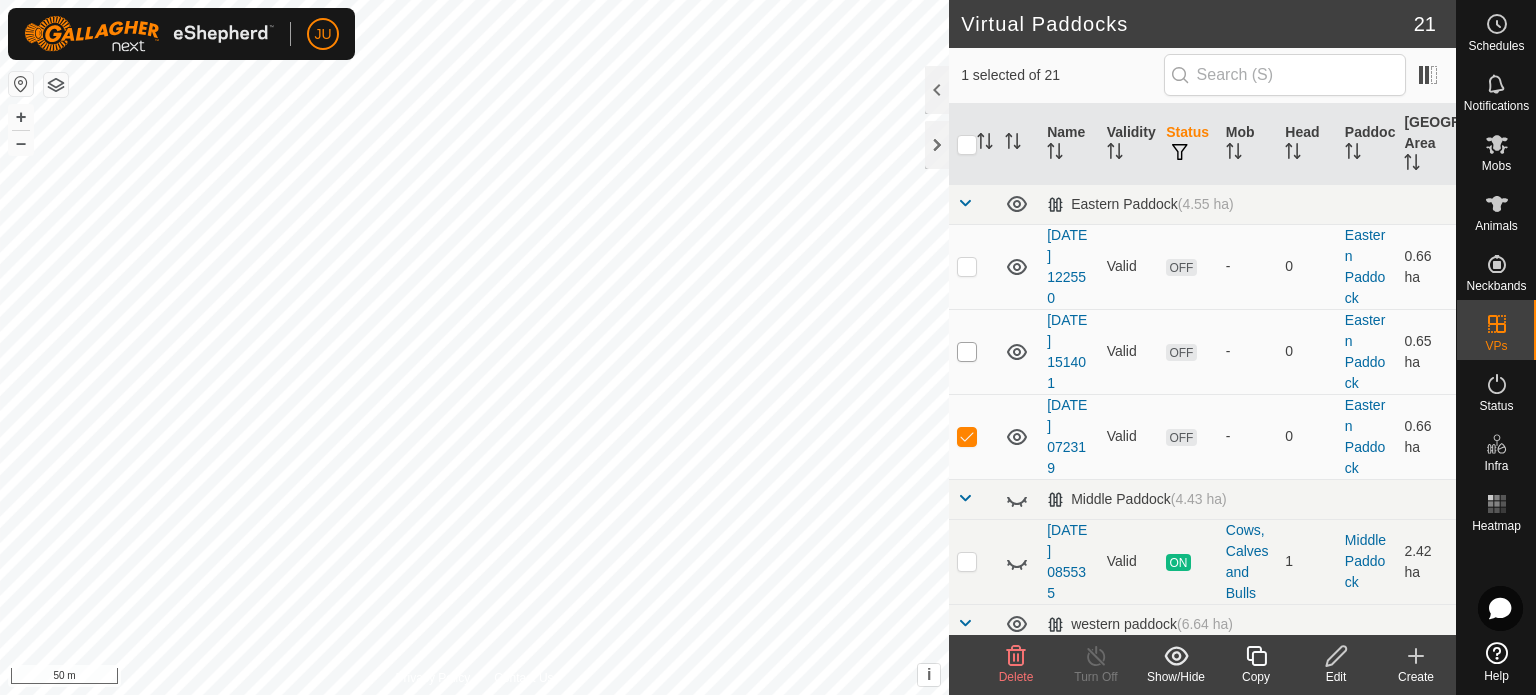 click at bounding box center [967, 352] 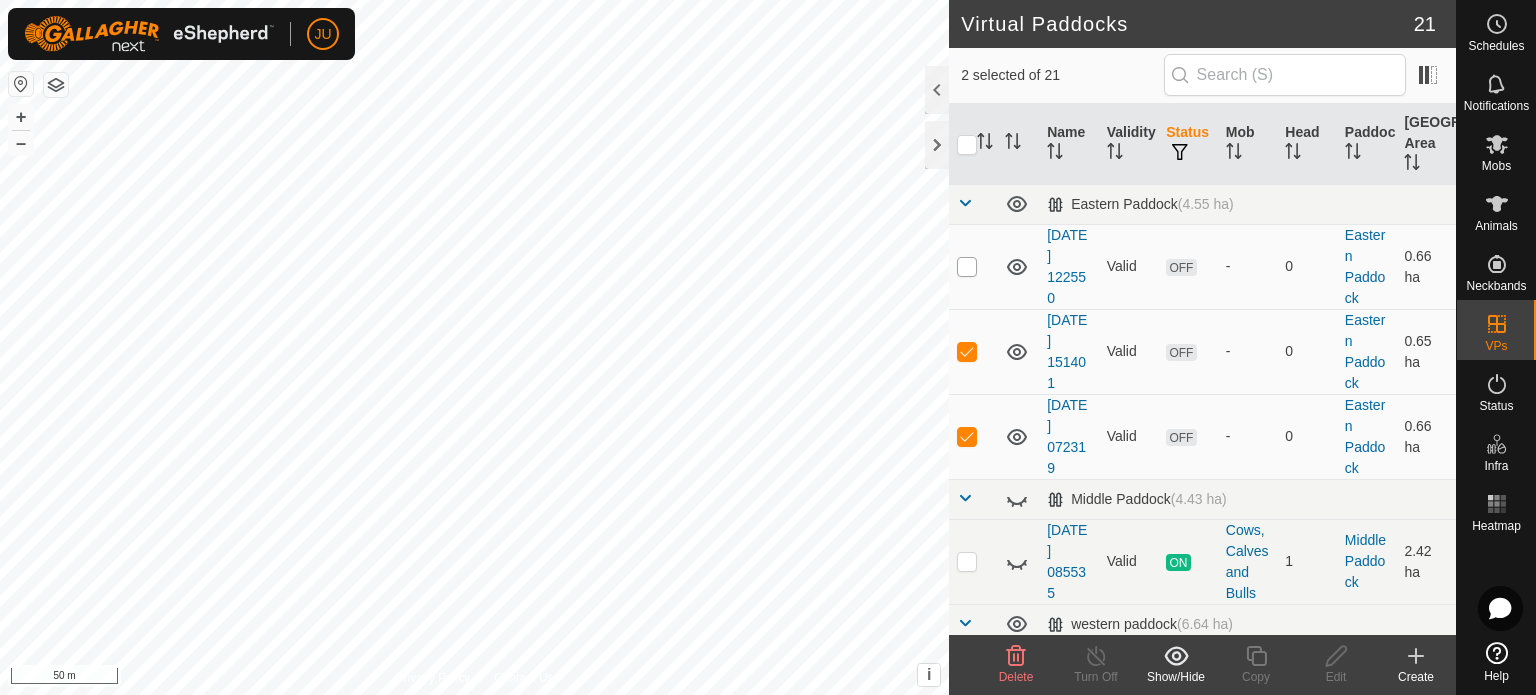 click at bounding box center [967, 267] 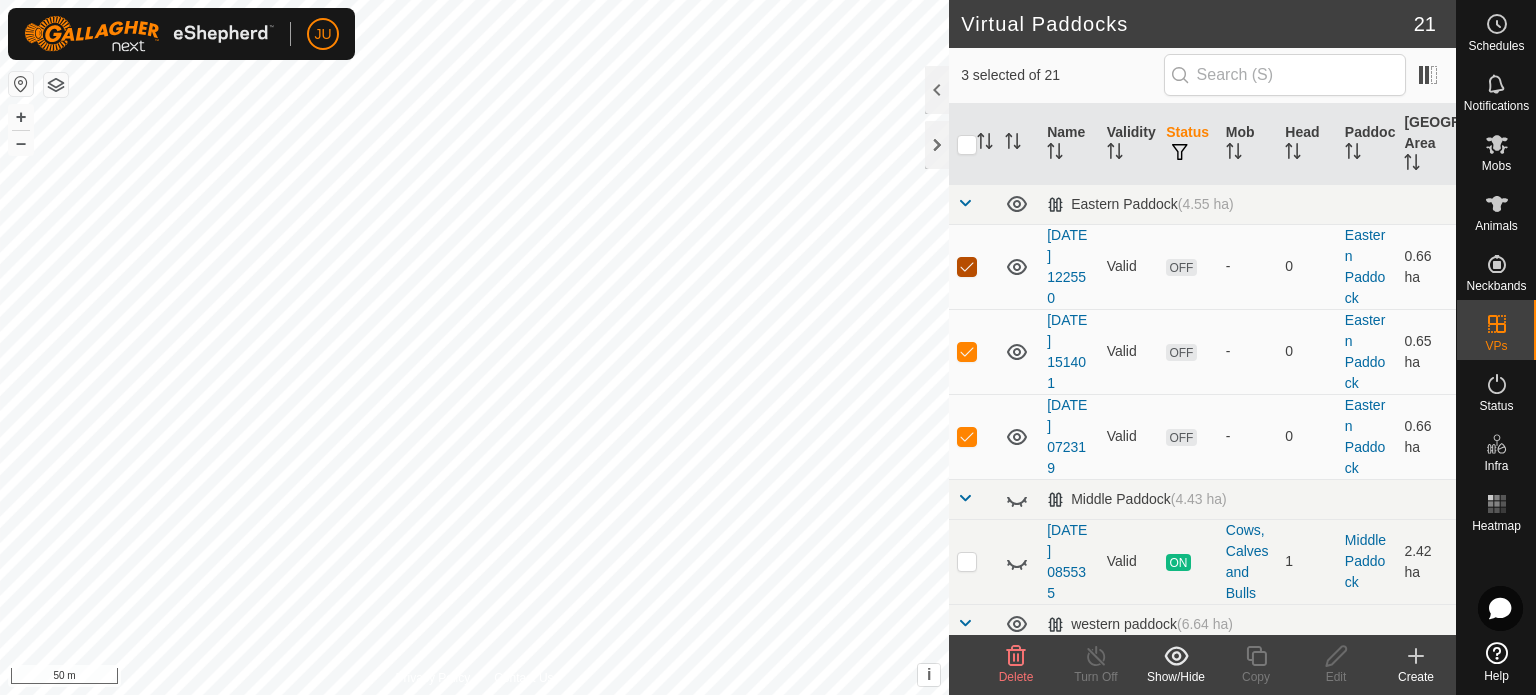 click at bounding box center [967, 267] 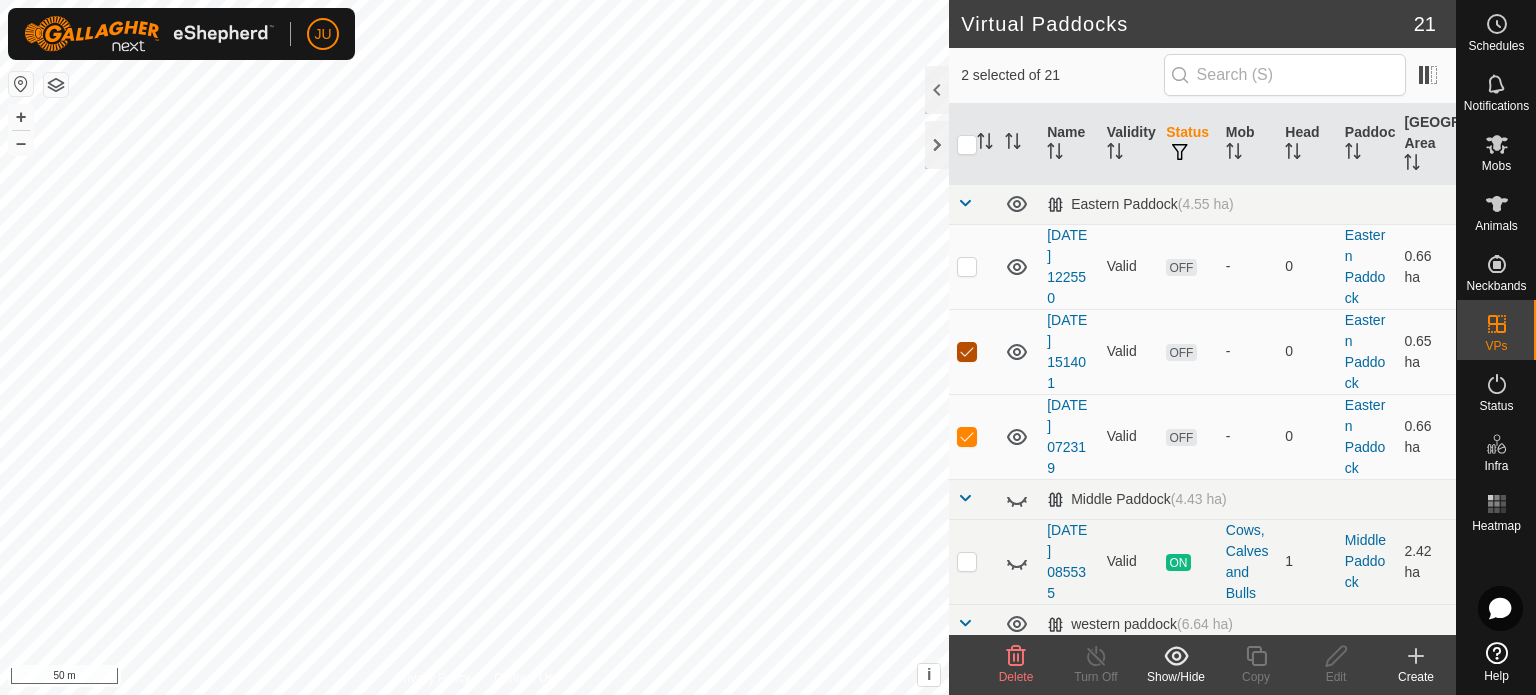 click at bounding box center (967, 352) 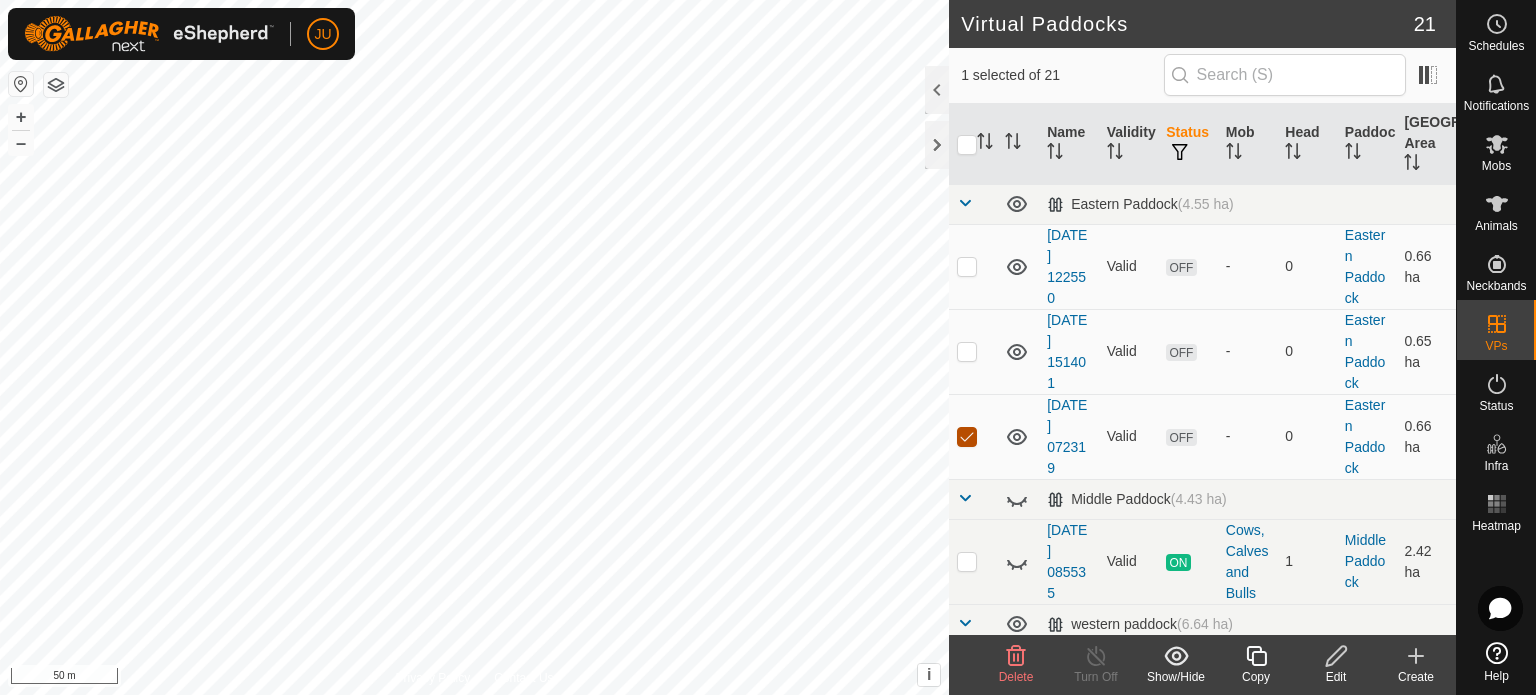 click at bounding box center [967, 437] 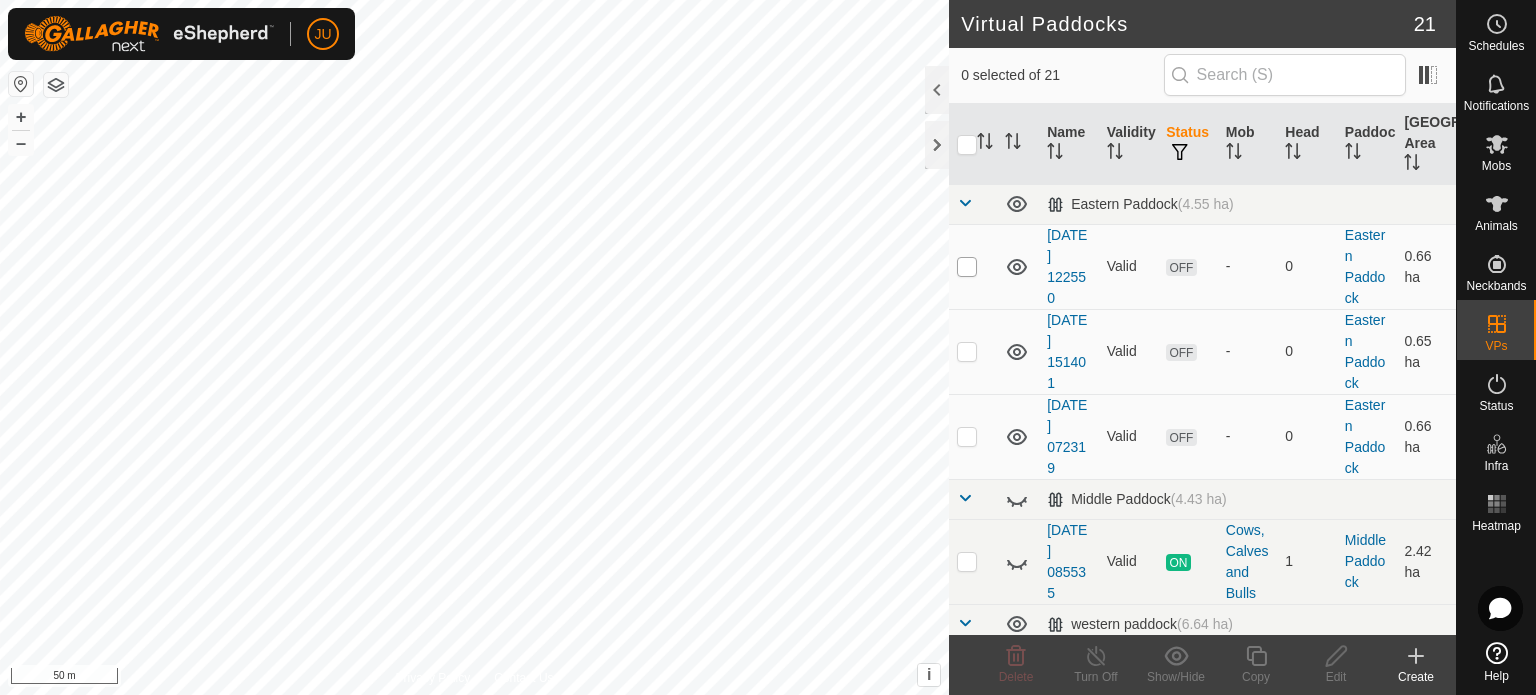 click at bounding box center (967, 267) 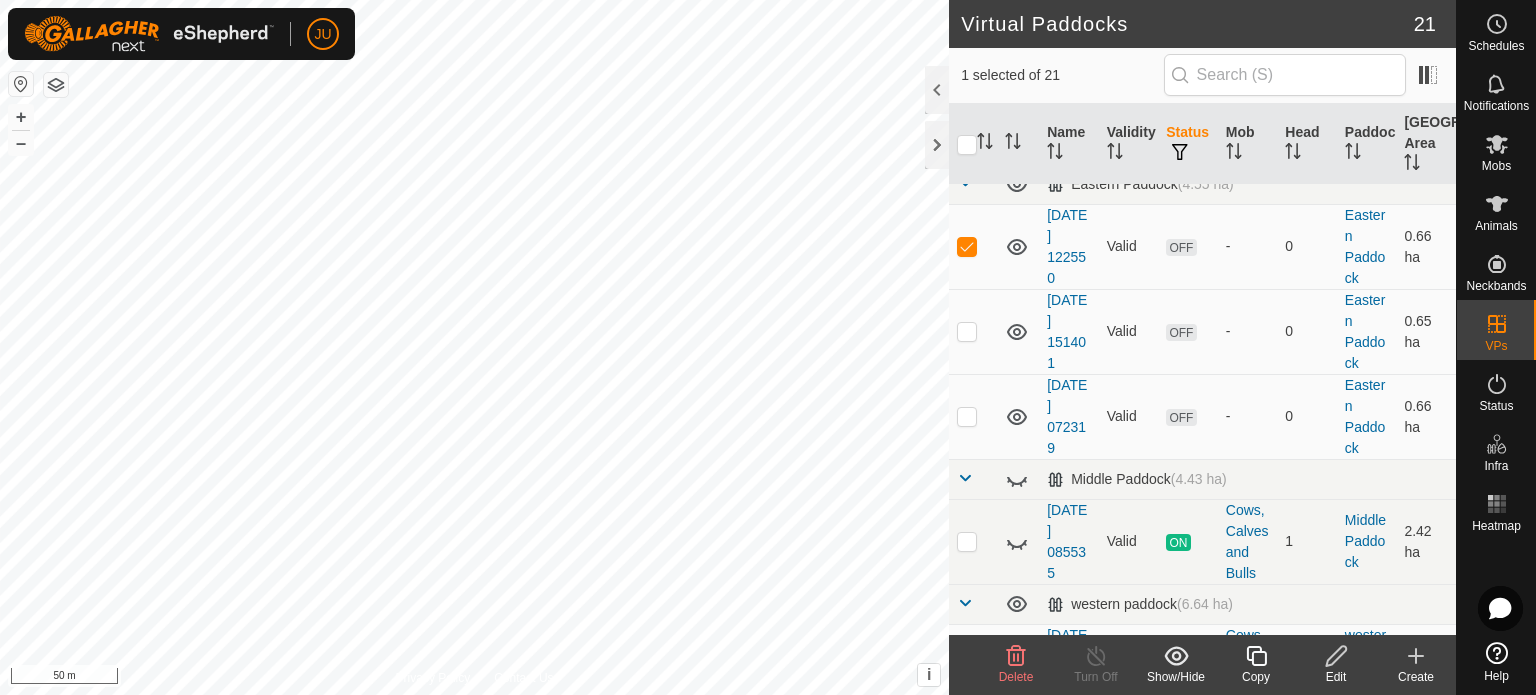 scroll, scrollTop: 0, scrollLeft: 0, axis: both 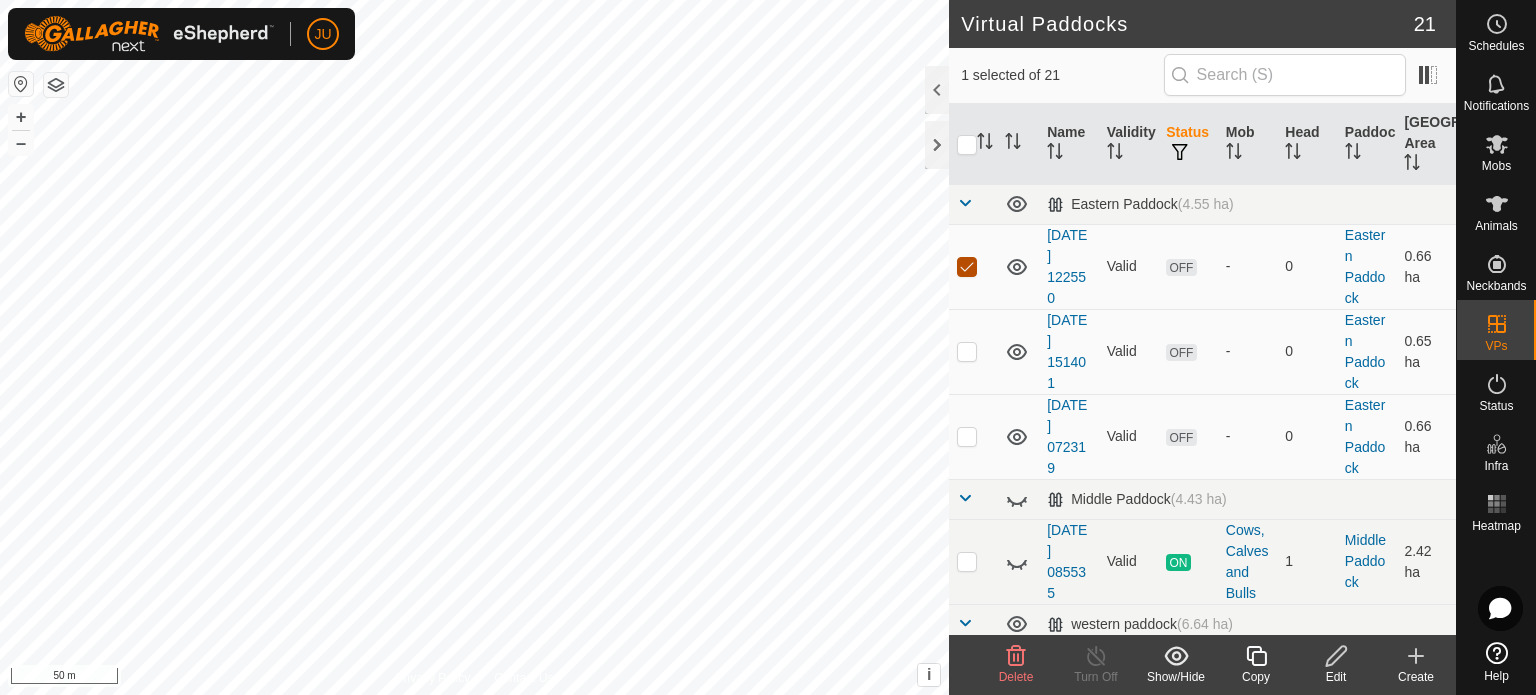 click at bounding box center (967, 267) 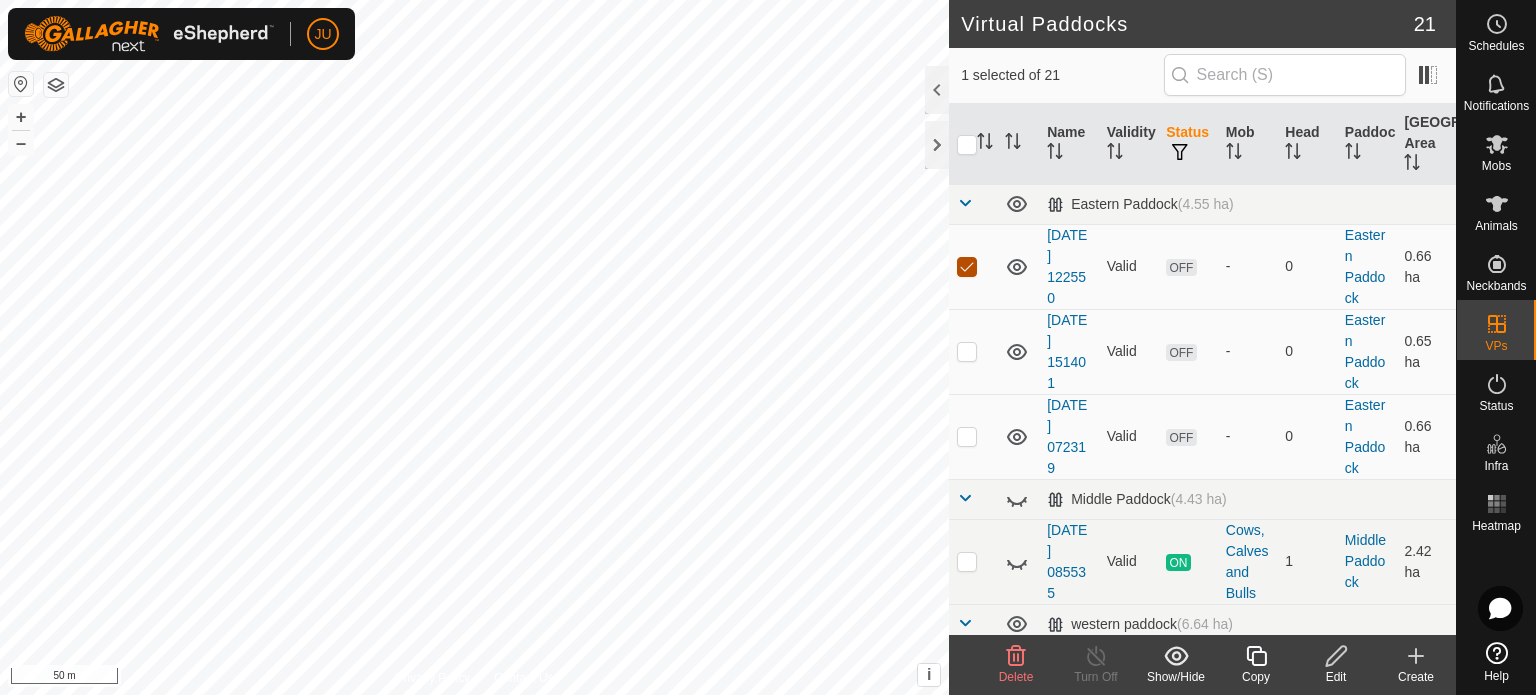 checkbox on "false" 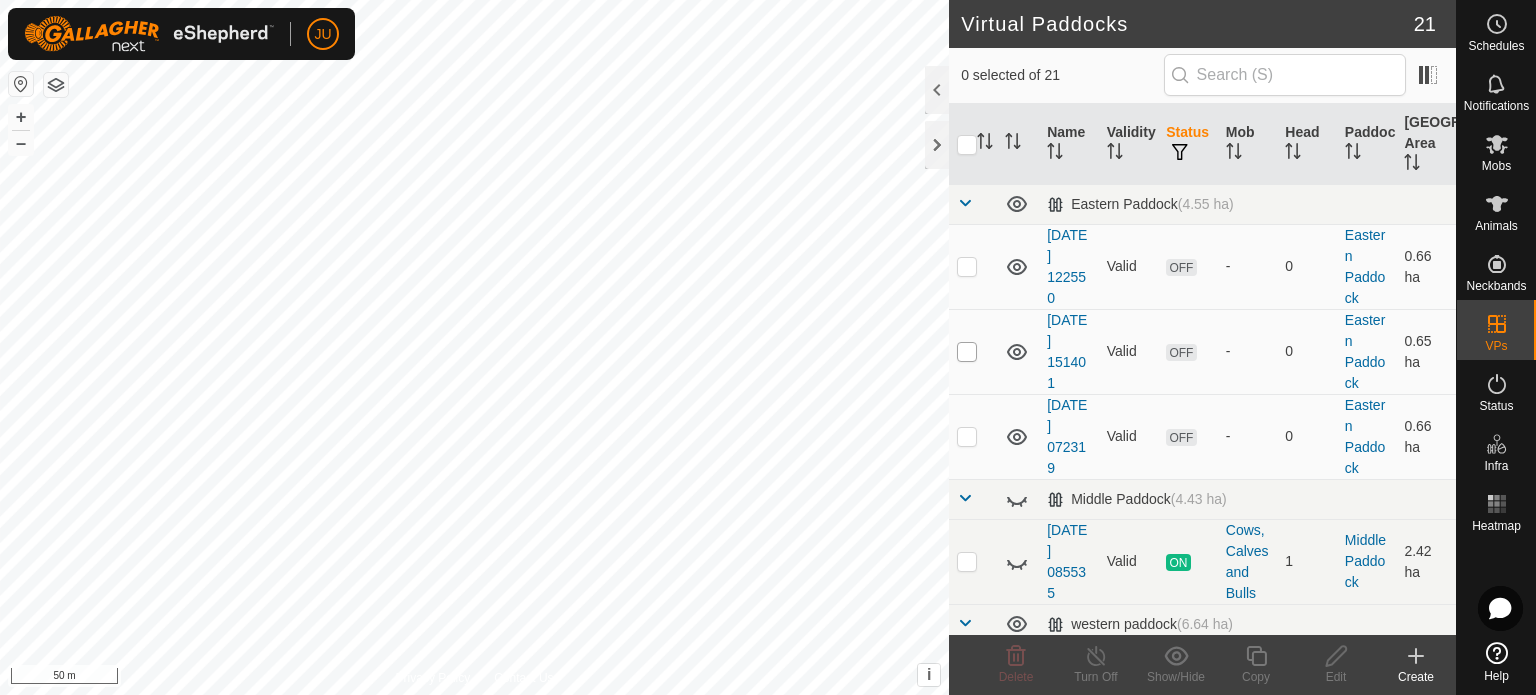 click at bounding box center [967, 352] 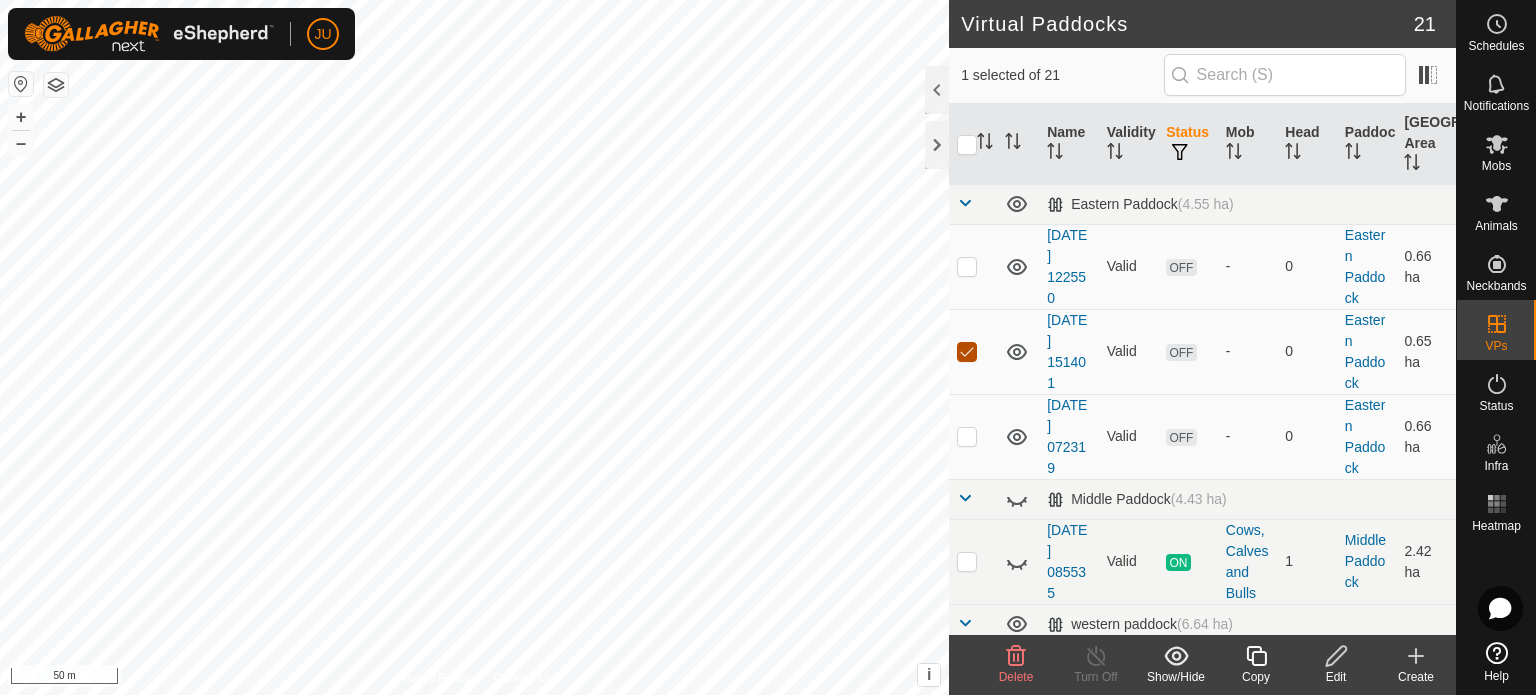 click at bounding box center (967, 352) 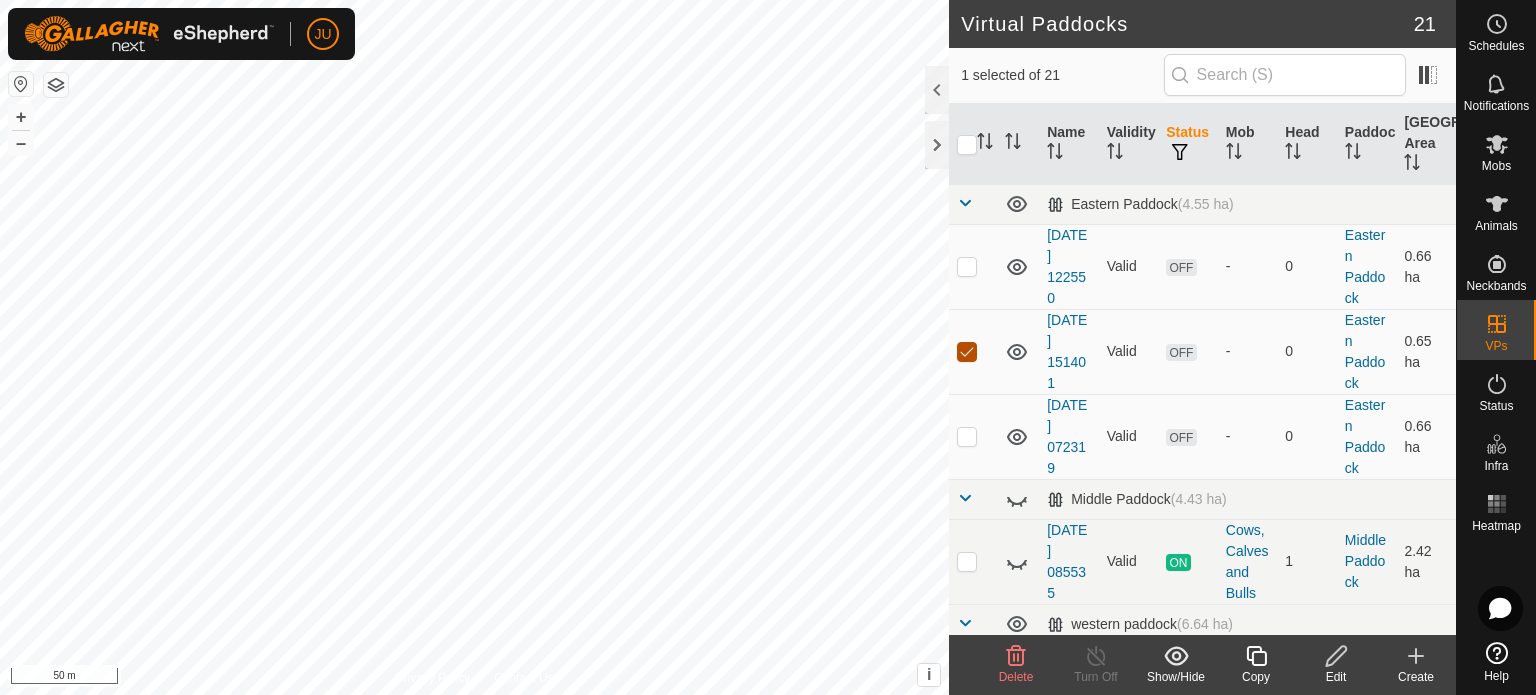 checkbox on "false" 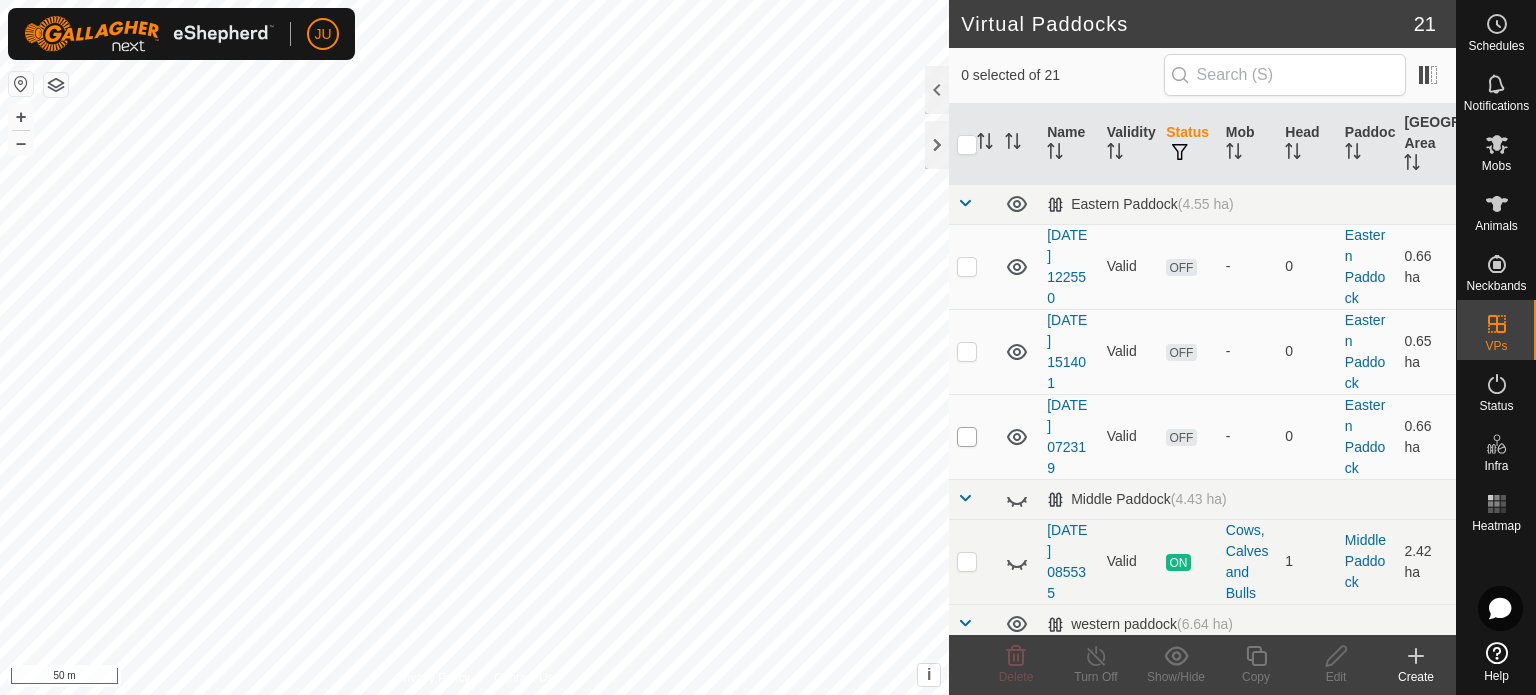 click at bounding box center [967, 437] 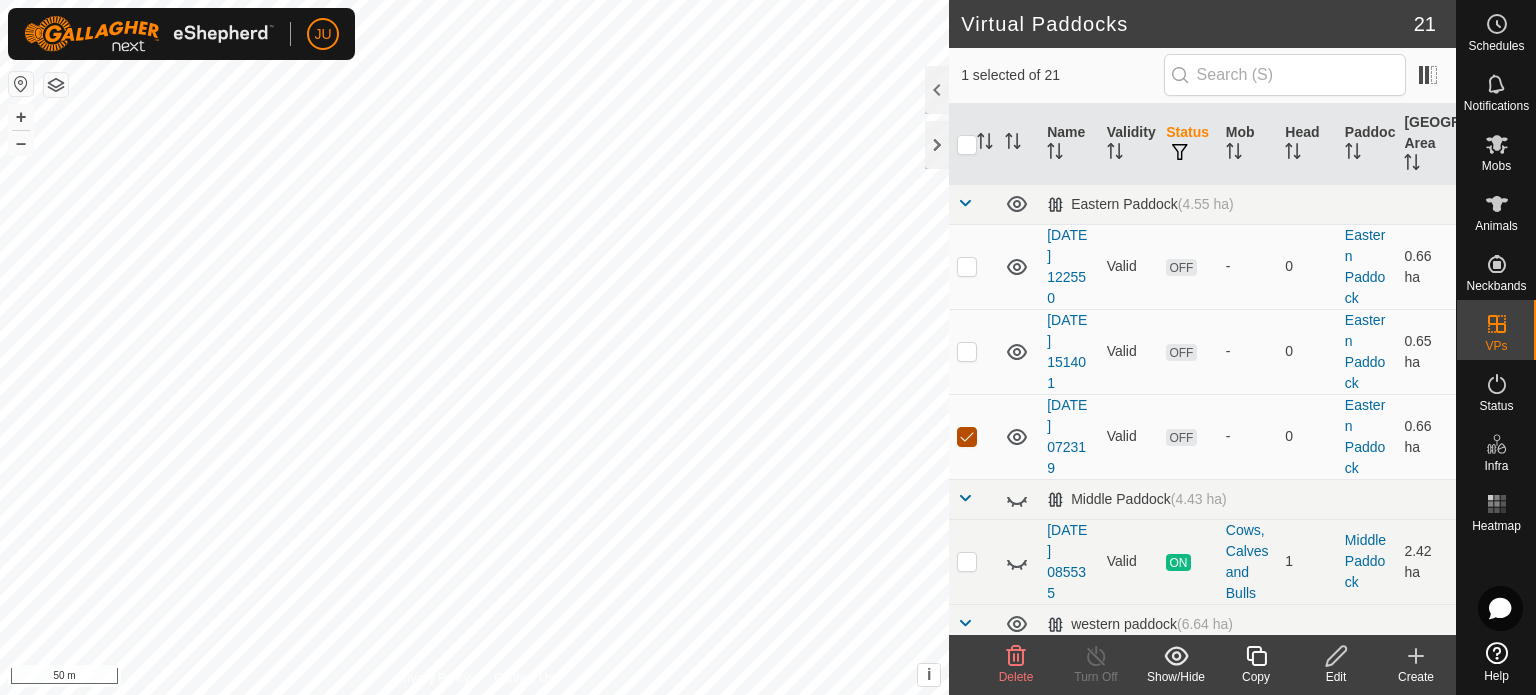 click at bounding box center [967, 437] 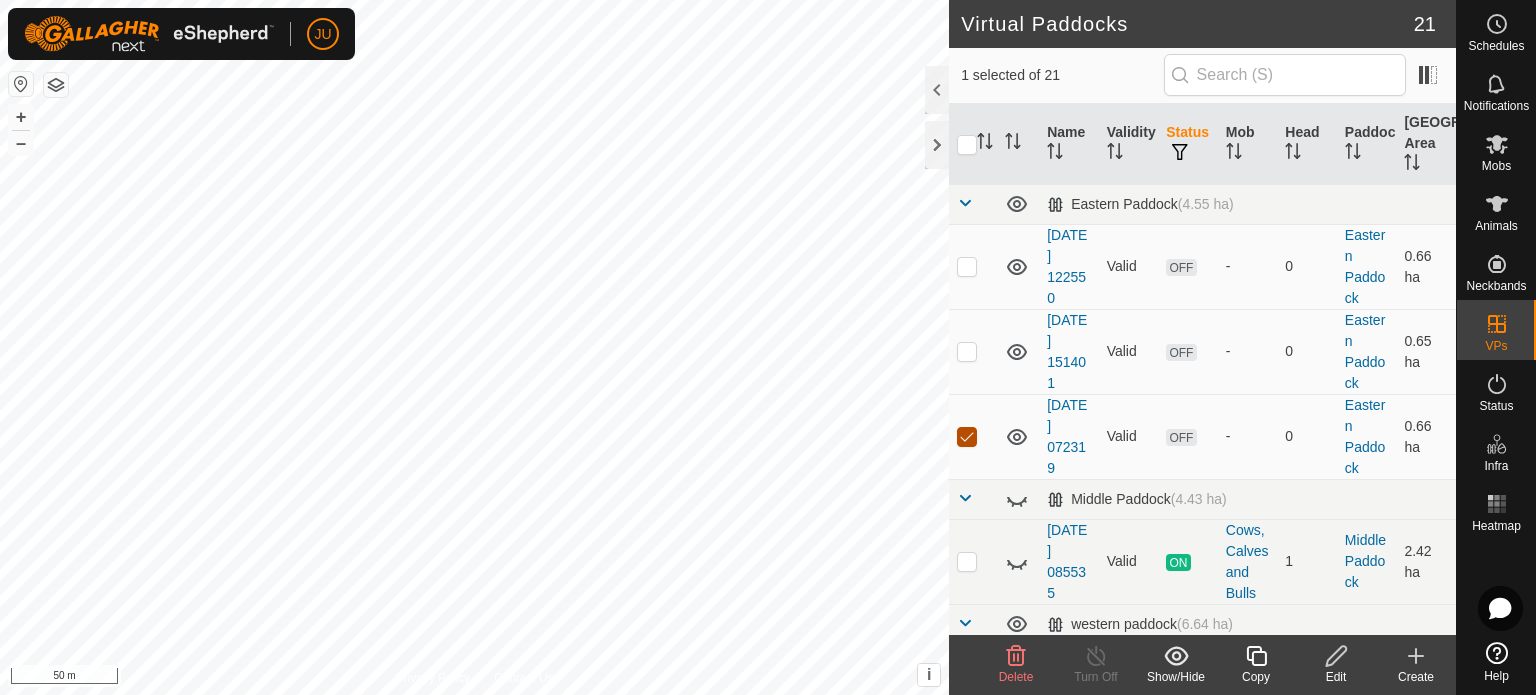 checkbox on "false" 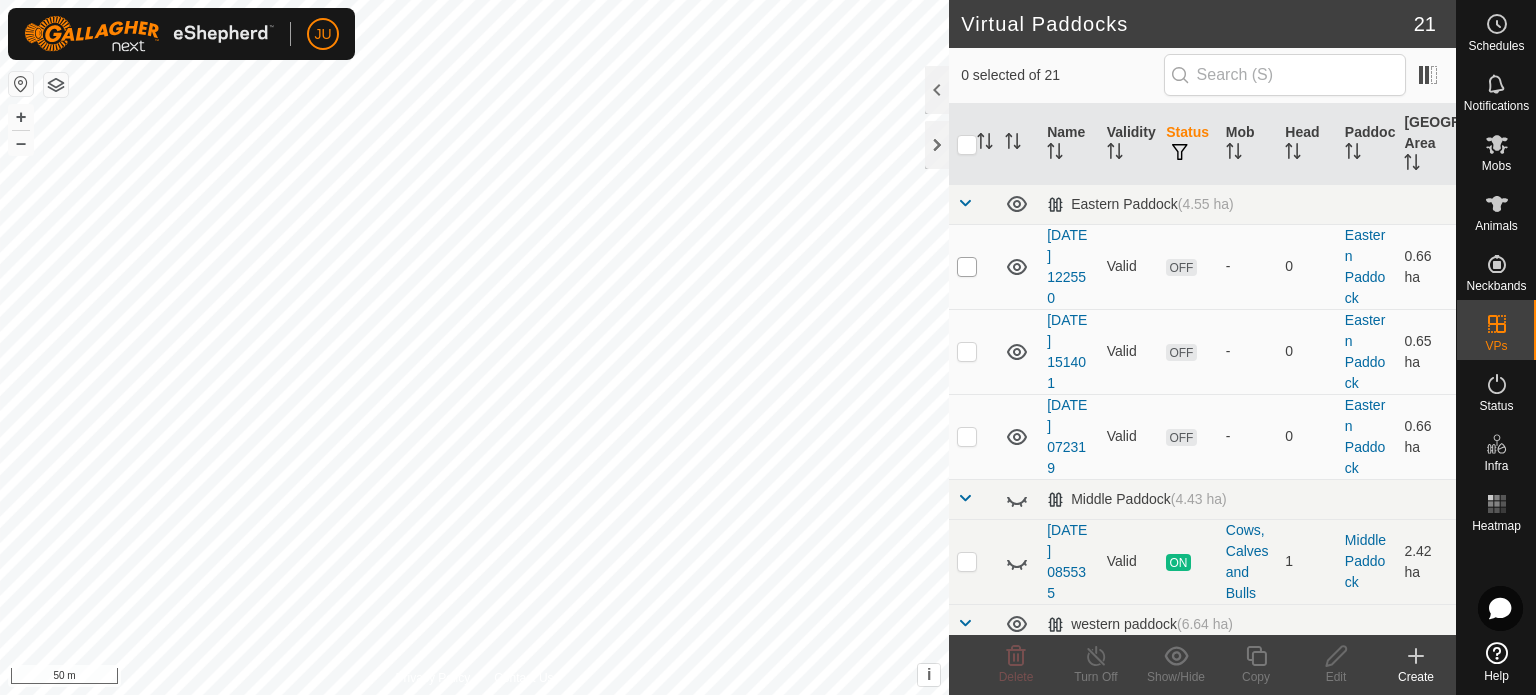 click at bounding box center [967, 267] 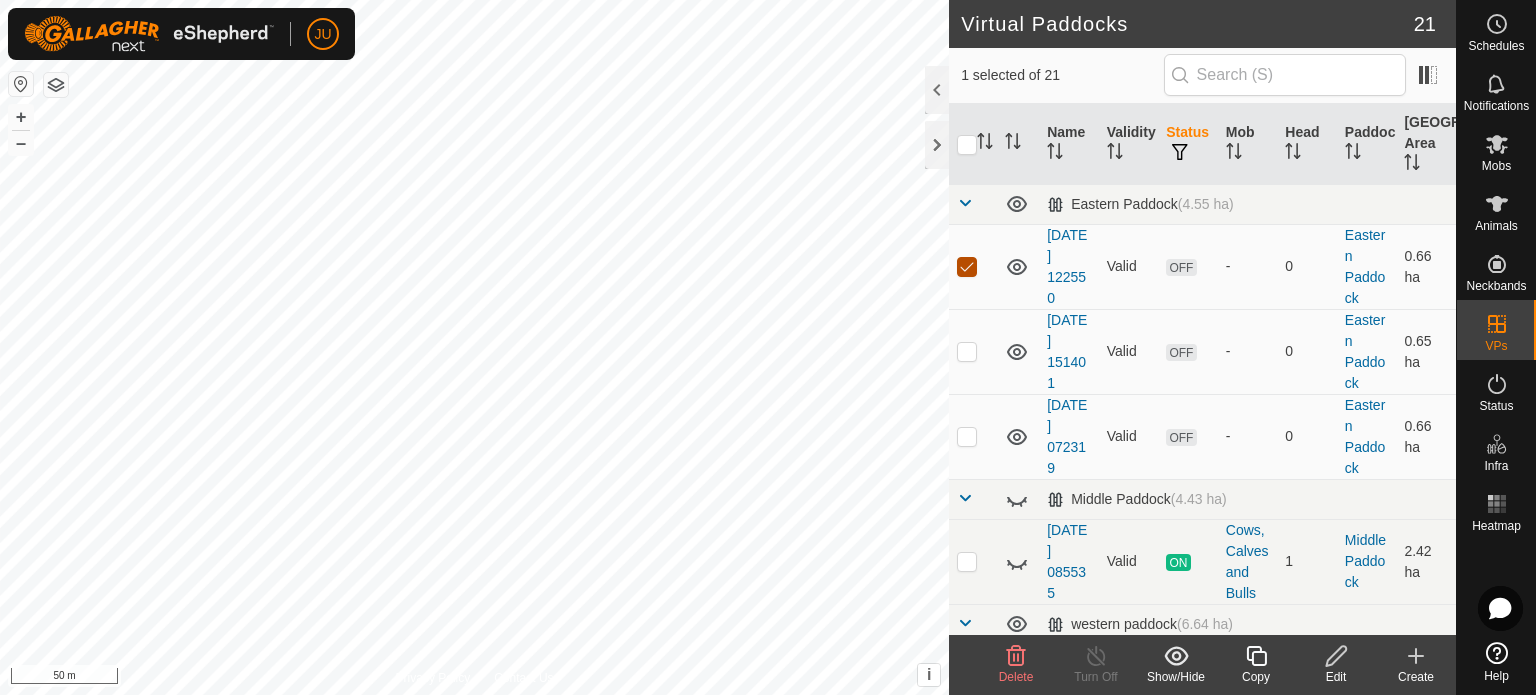 click at bounding box center (967, 267) 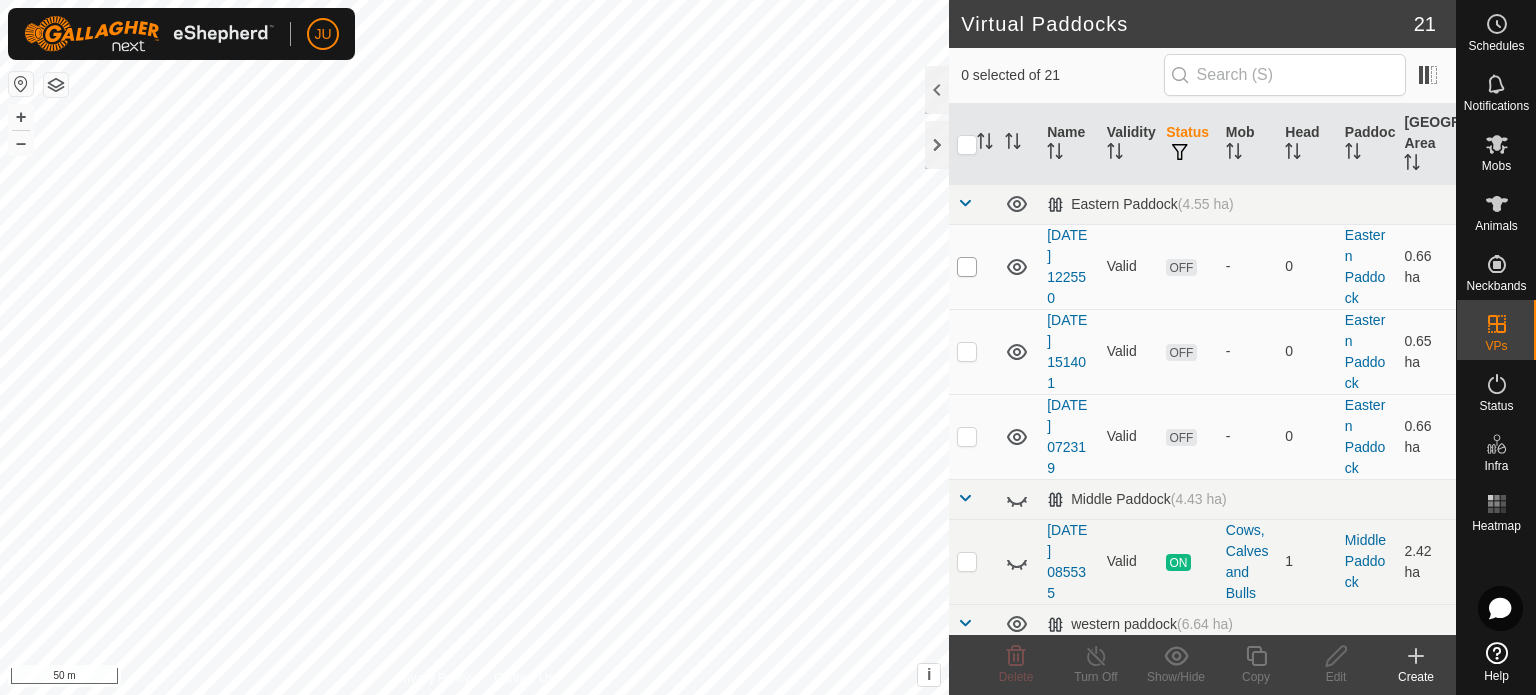 click at bounding box center [967, 267] 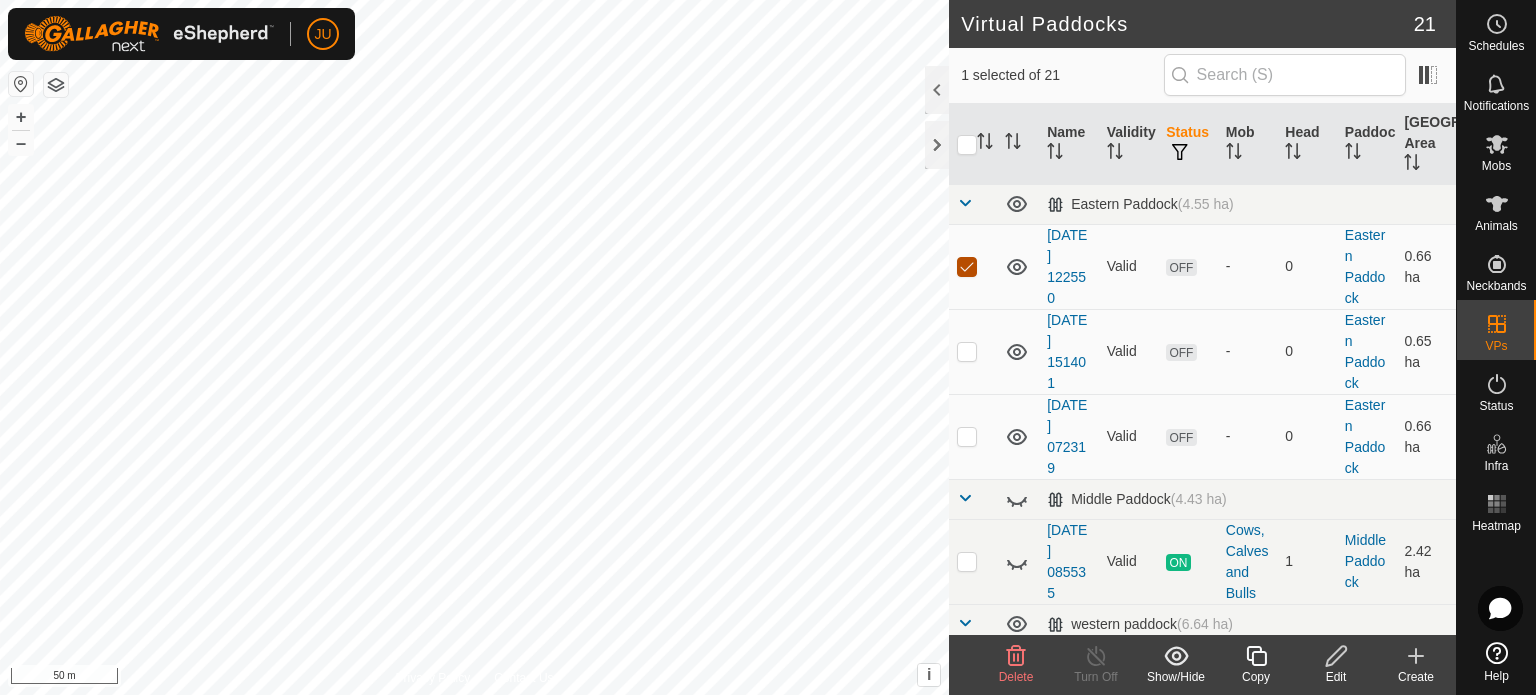 click at bounding box center (967, 267) 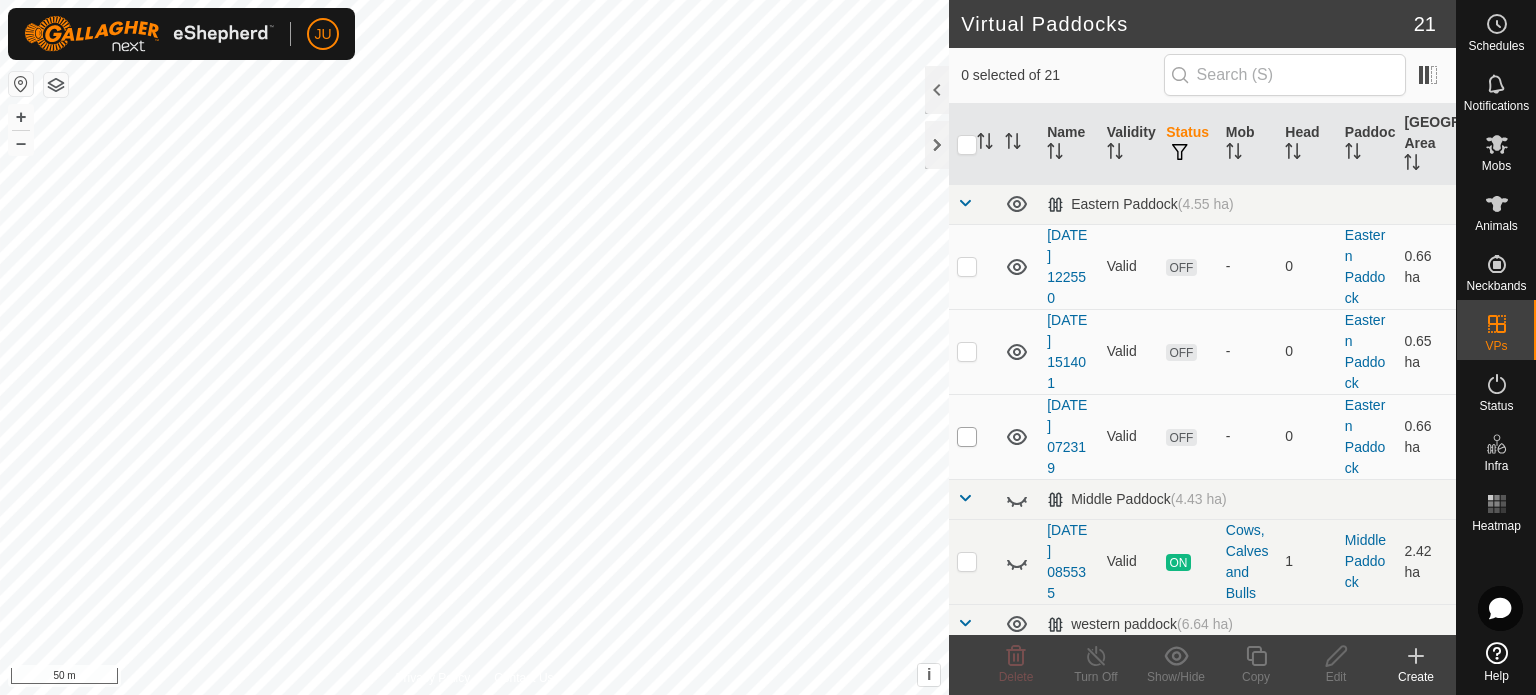 click at bounding box center (967, 437) 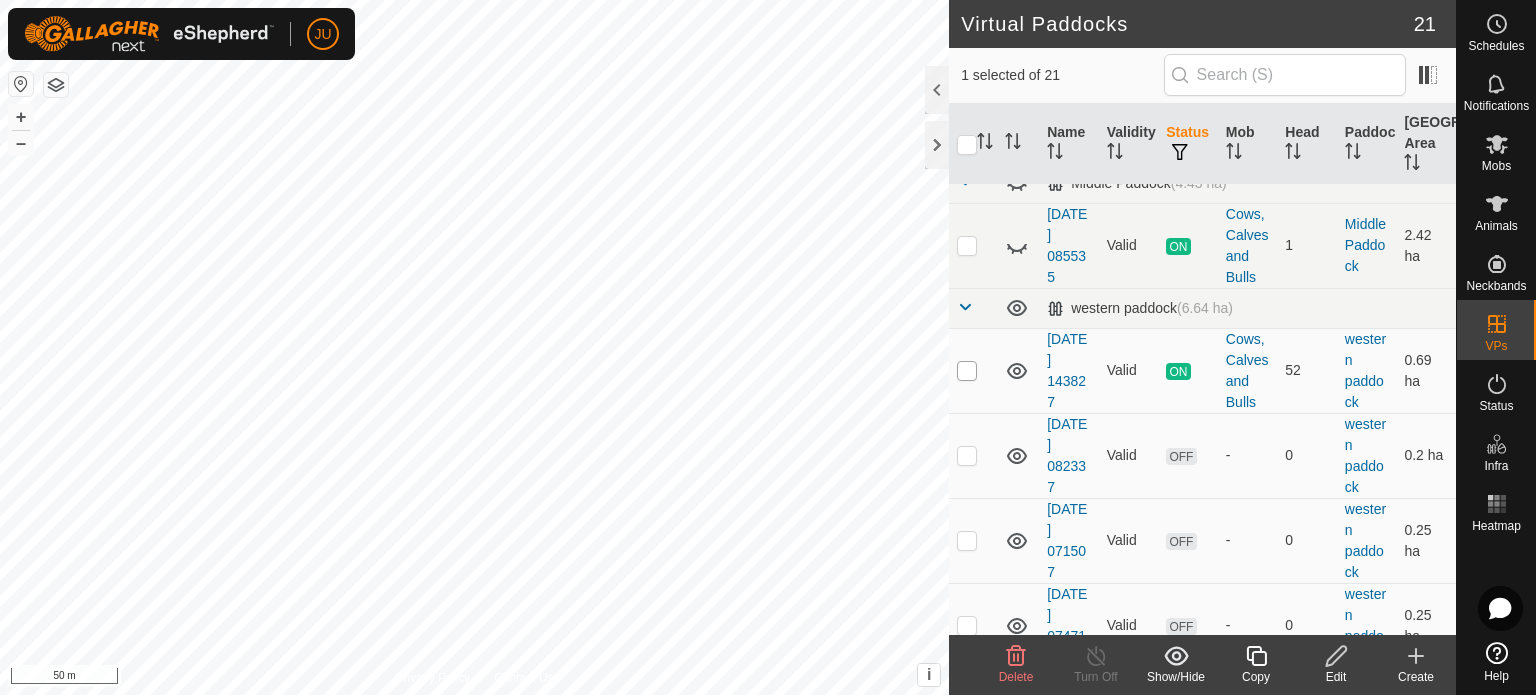 scroll, scrollTop: 400, scrollLeft: 0, axis: vertical 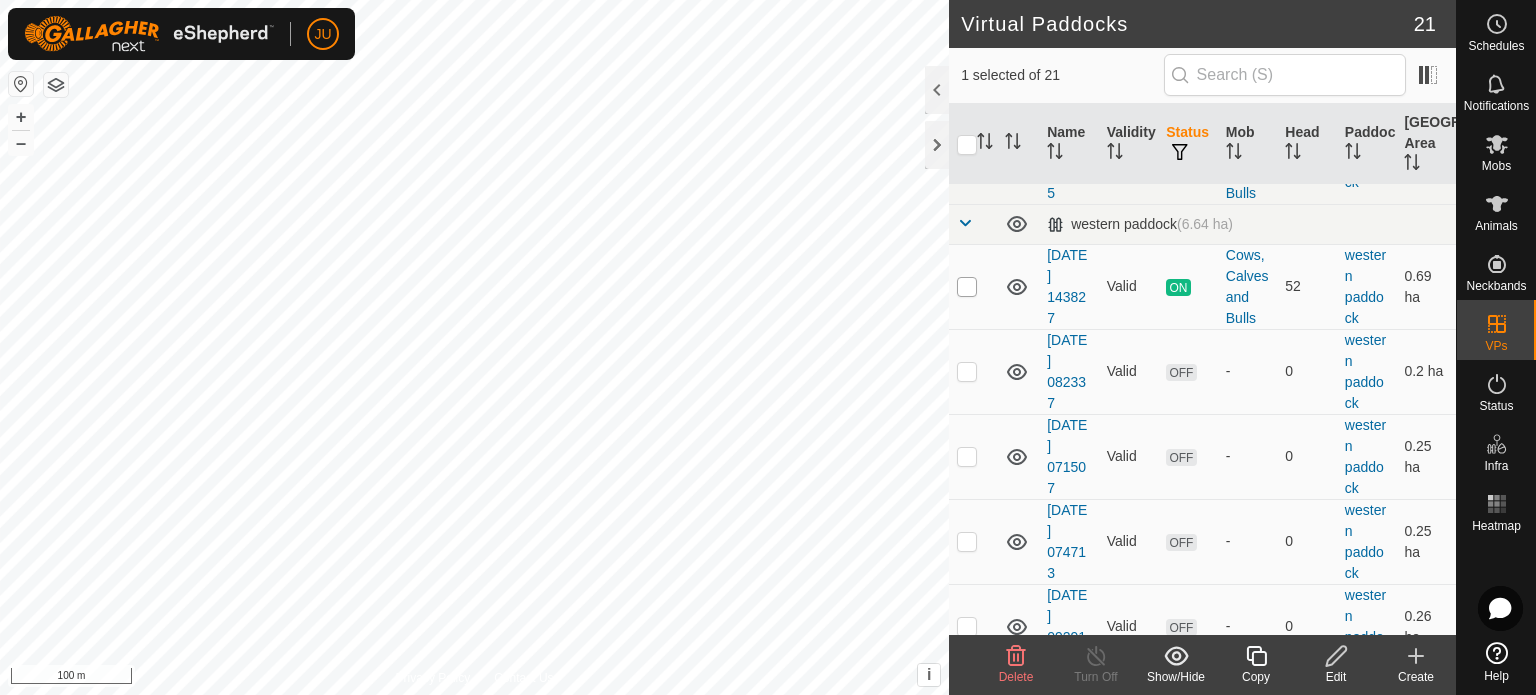 click at bounding box center (967, 287) 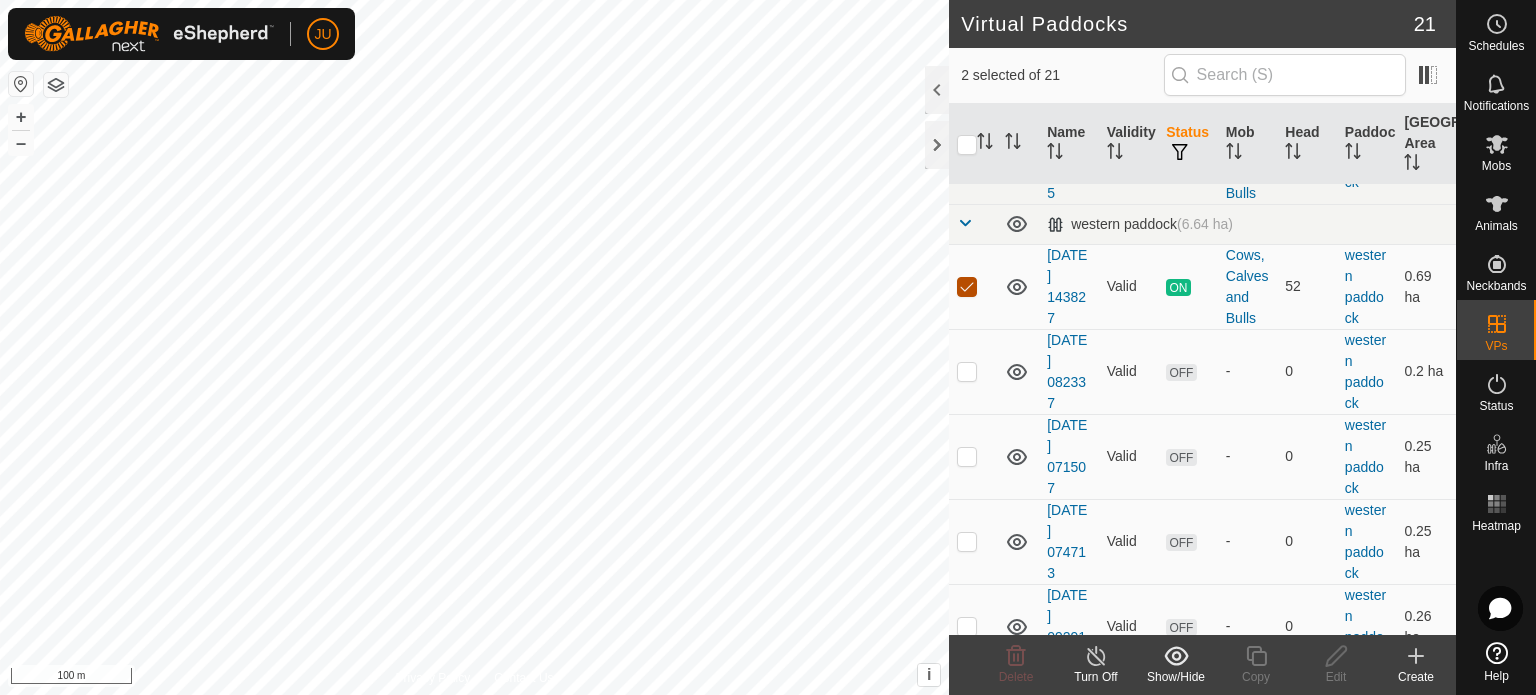 click at bounding box center [967, 287] 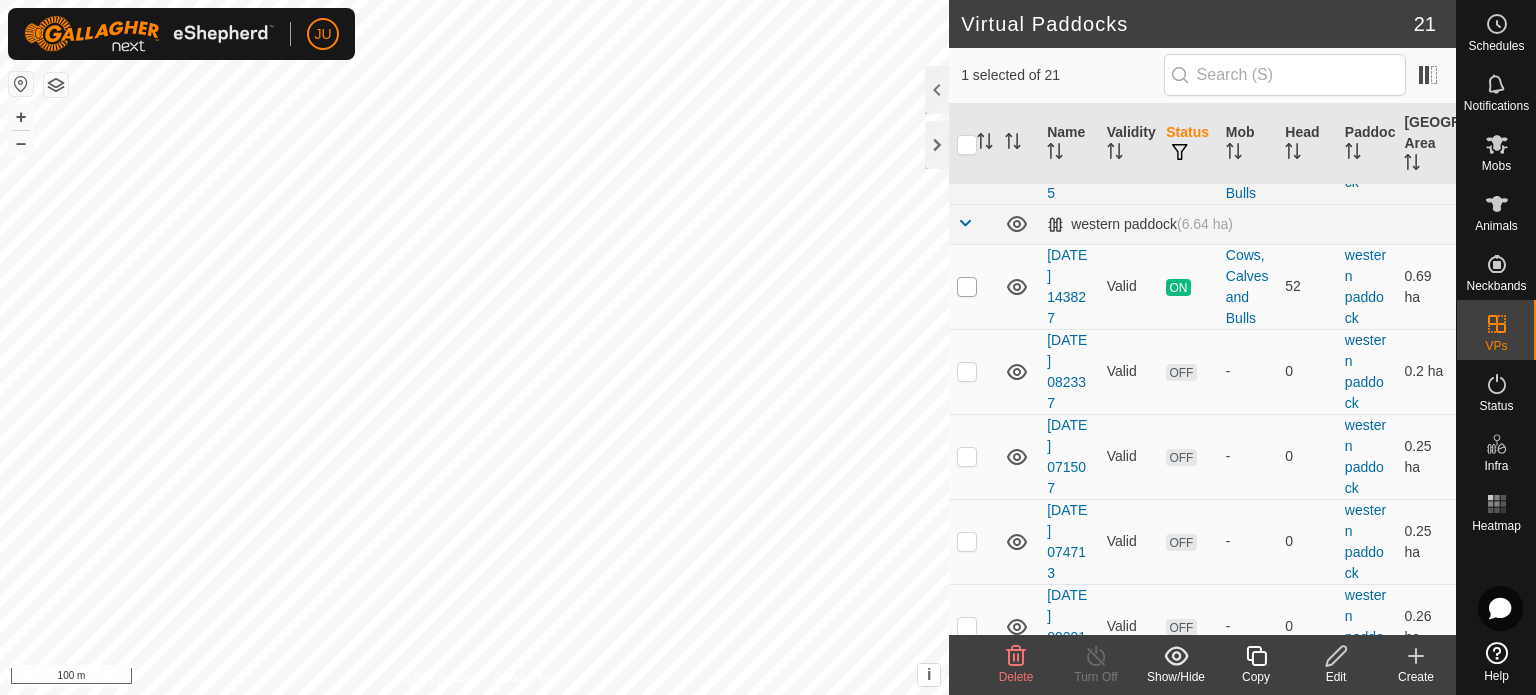 click at bounding box center (967, 287) 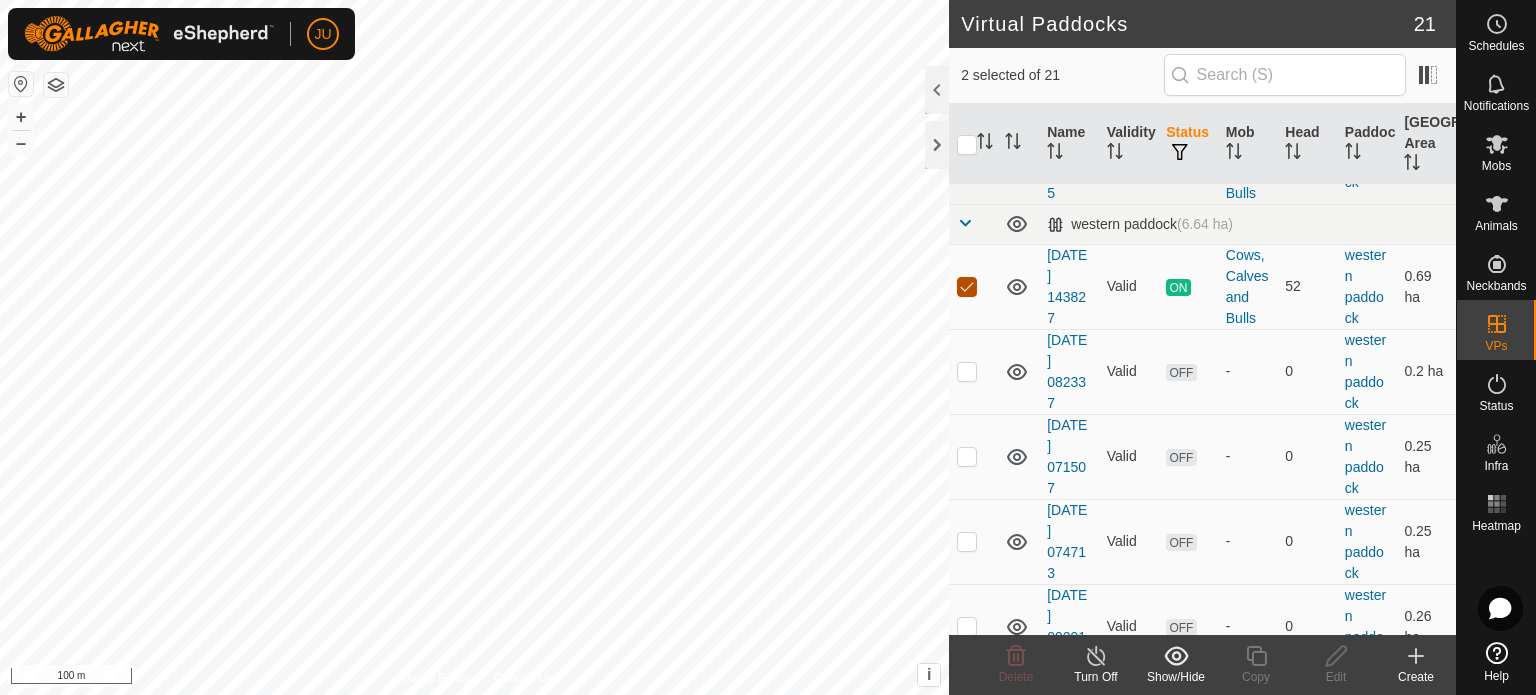click at bounding box center (967, 287) 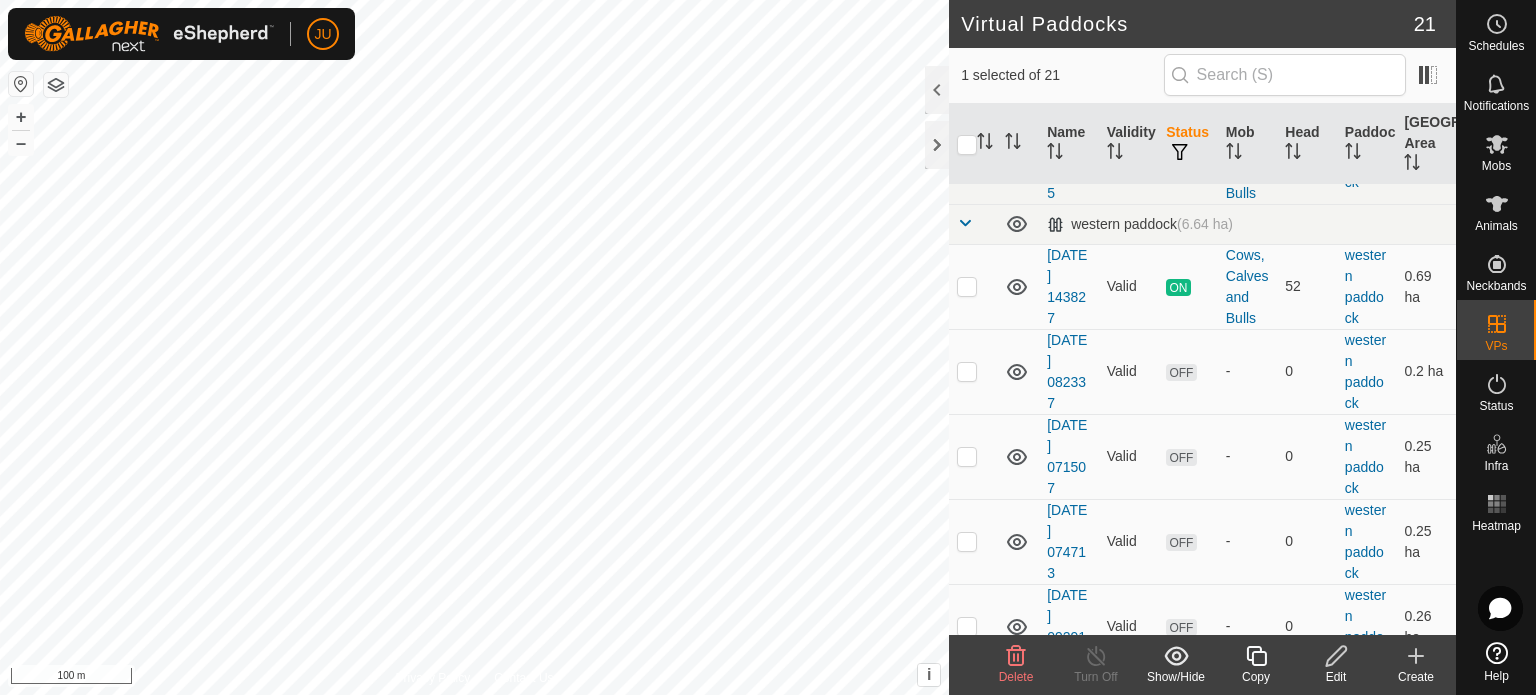 scroll, scrollTop: 0, scrollLeft: 0, axis: both 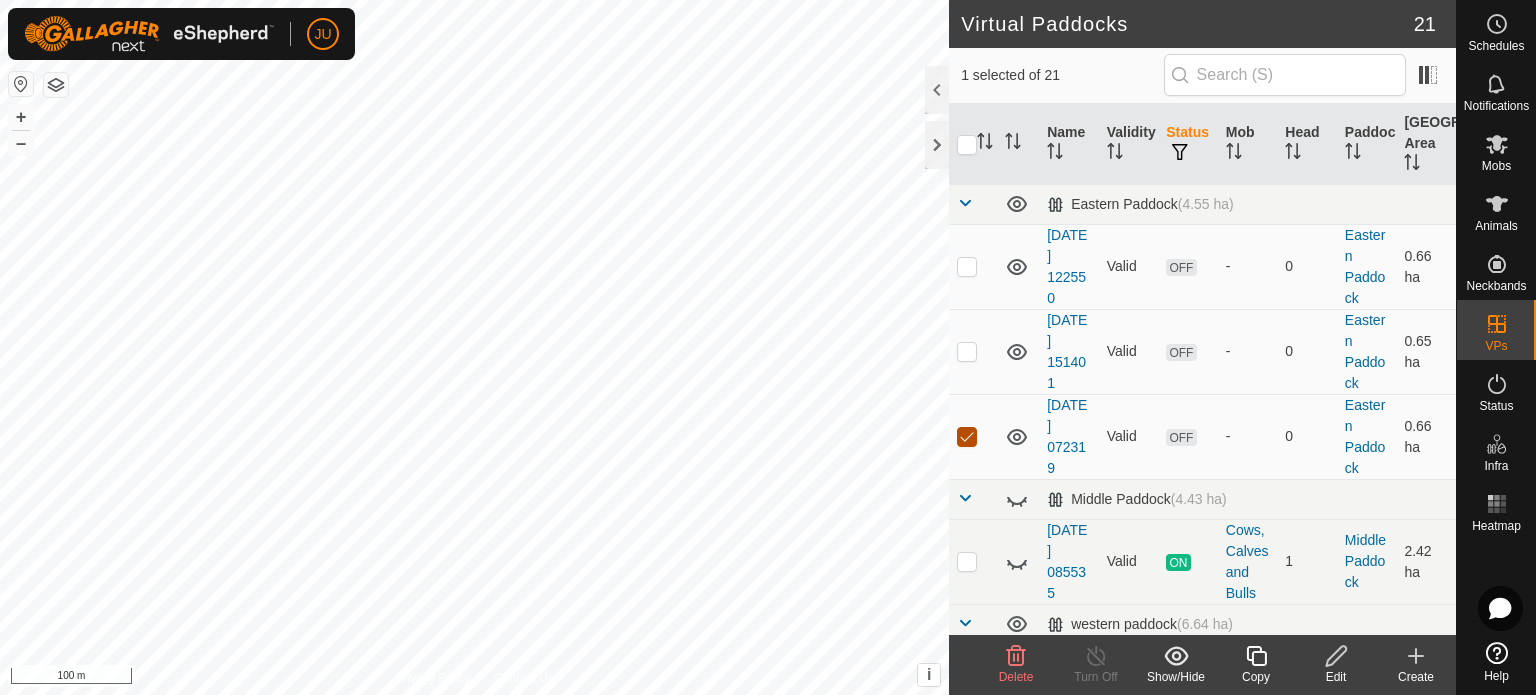 click at bounding box center [967, 437] 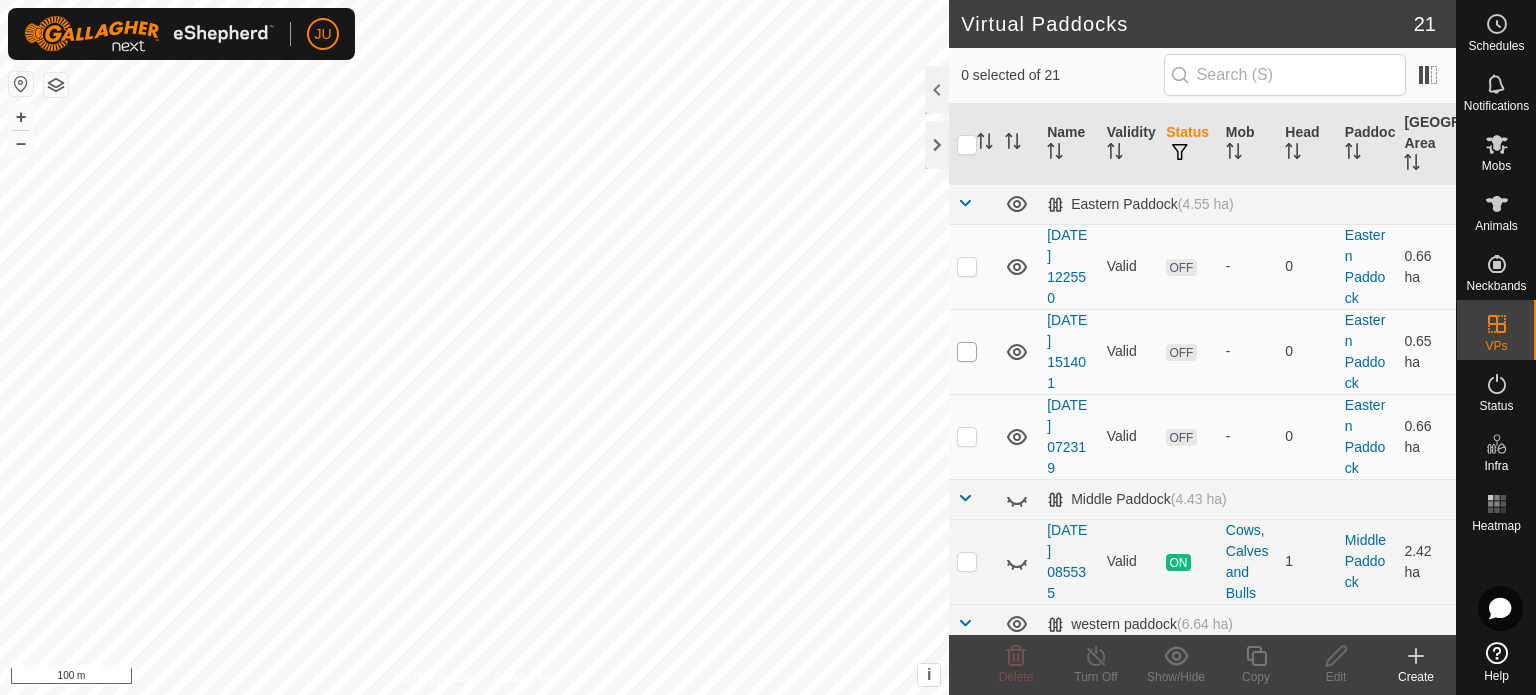 click at bounding box center [967, 352] 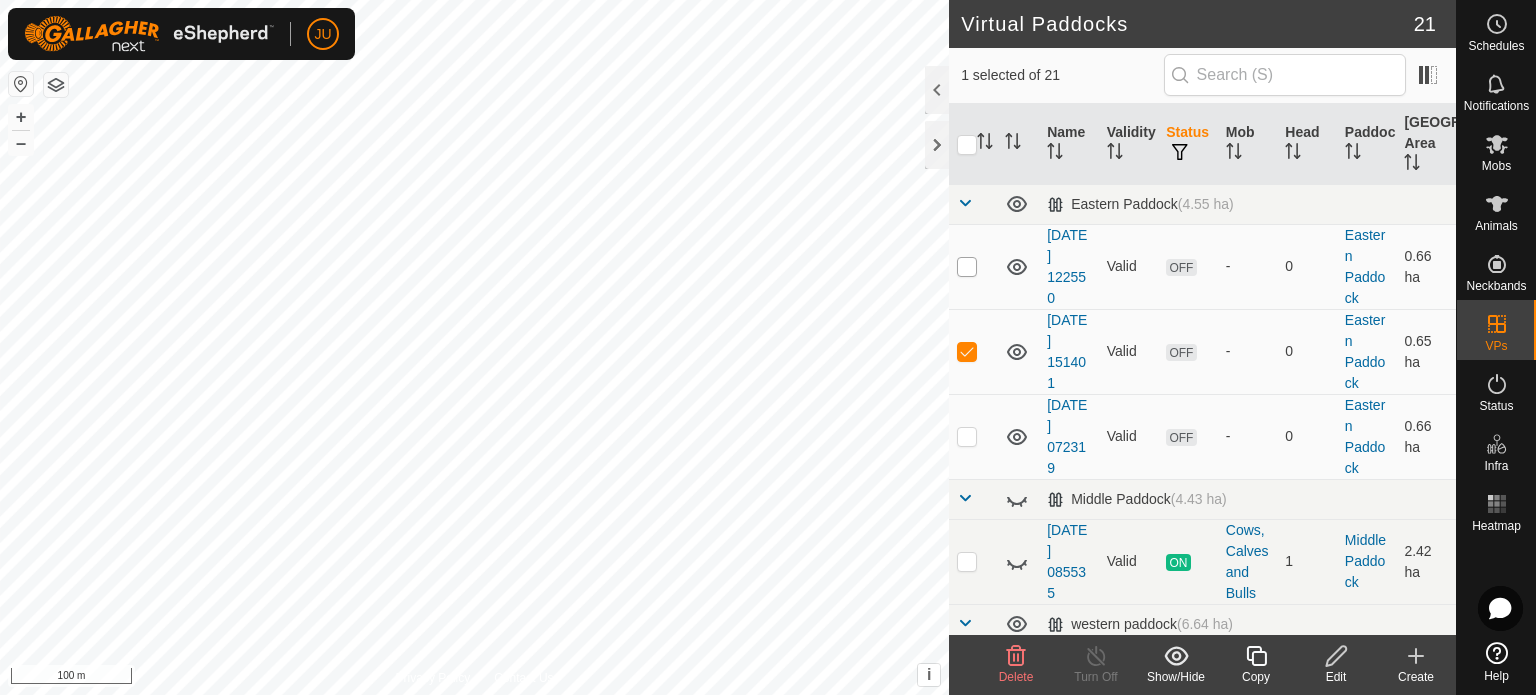 click at bounding box center (967, 267) 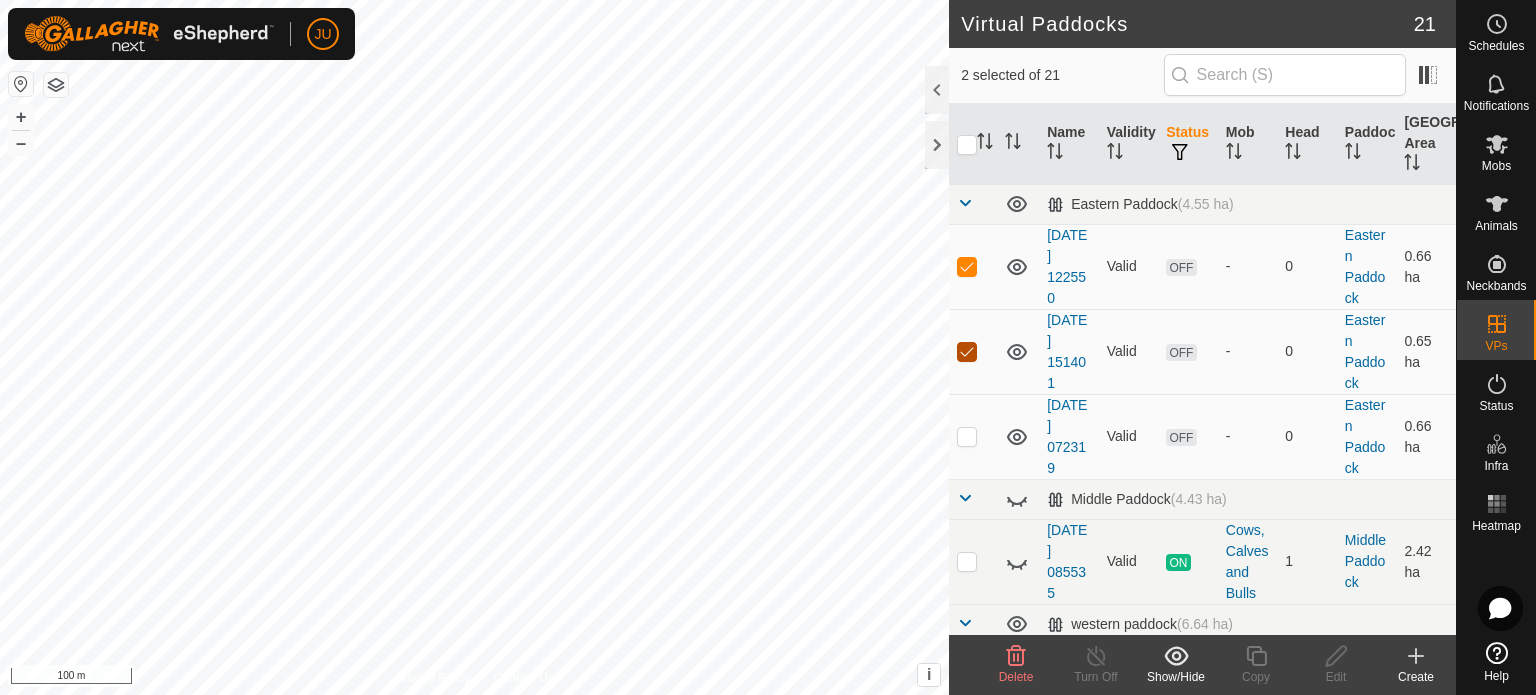 click at bounding box center (967, 352) 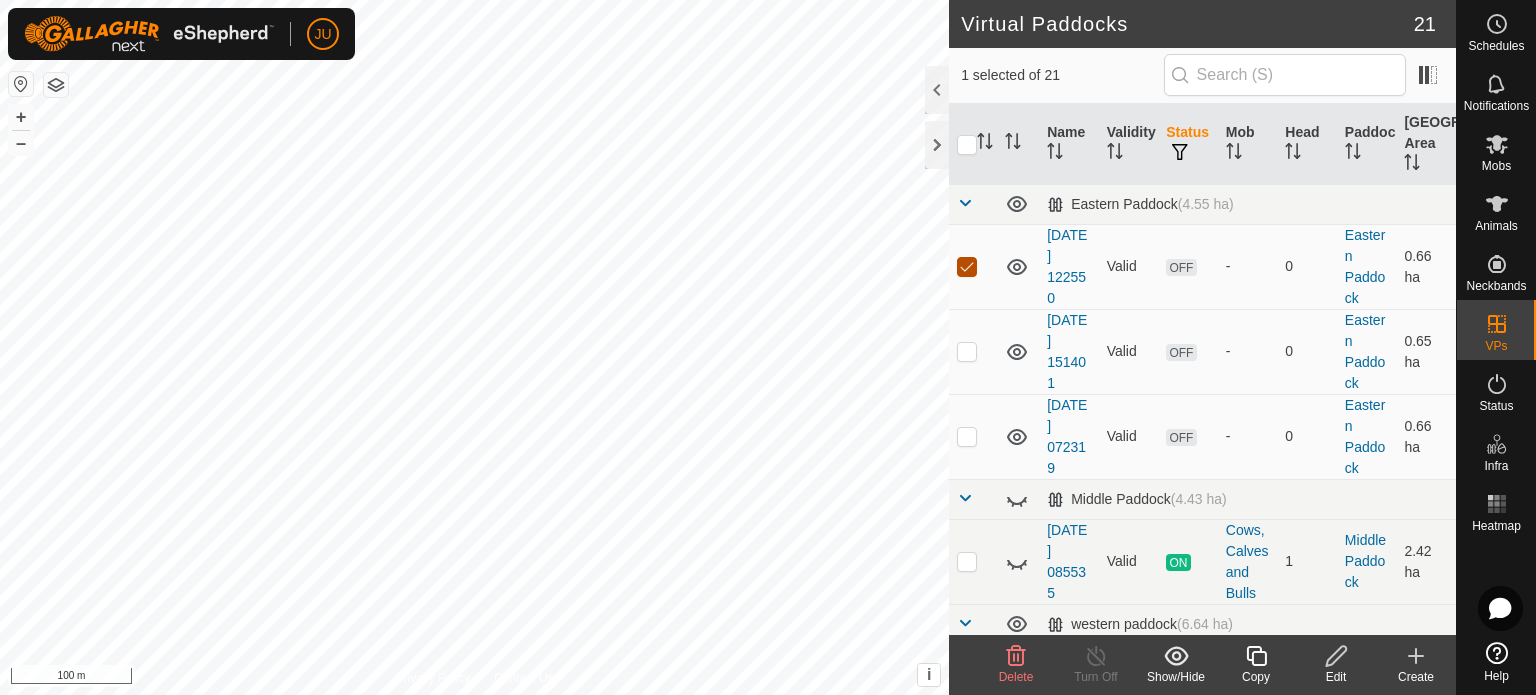 click at bounding box center [967, 267] 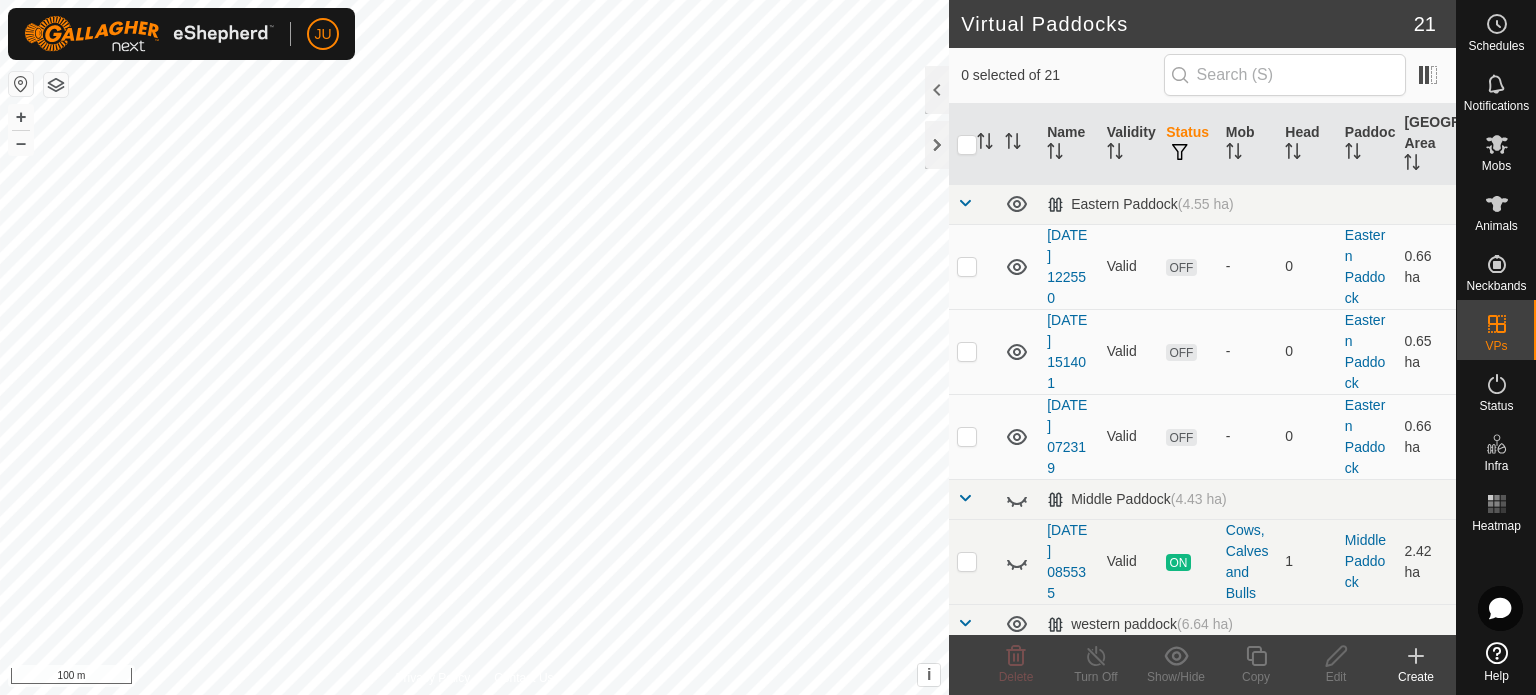 click at bounding box center (973, 351) 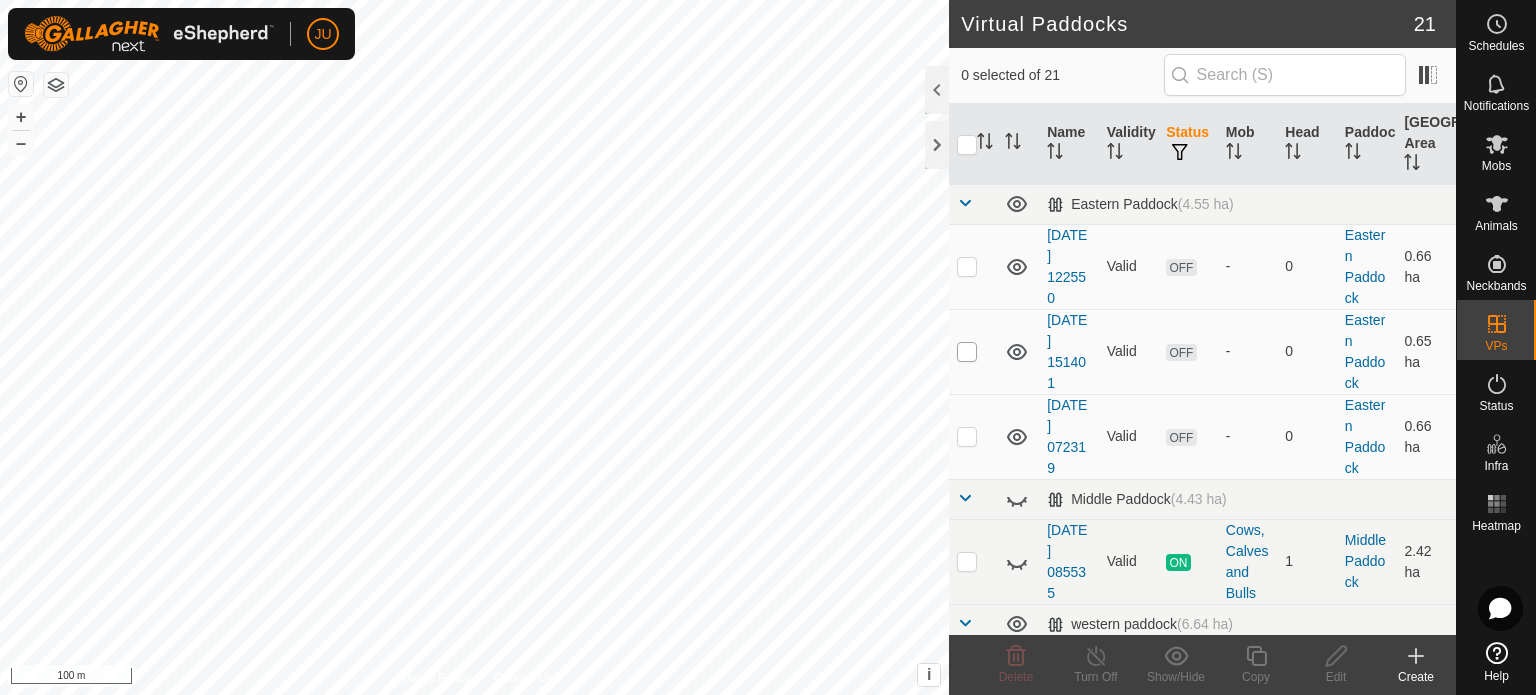 click at bounding box center (967, 352) 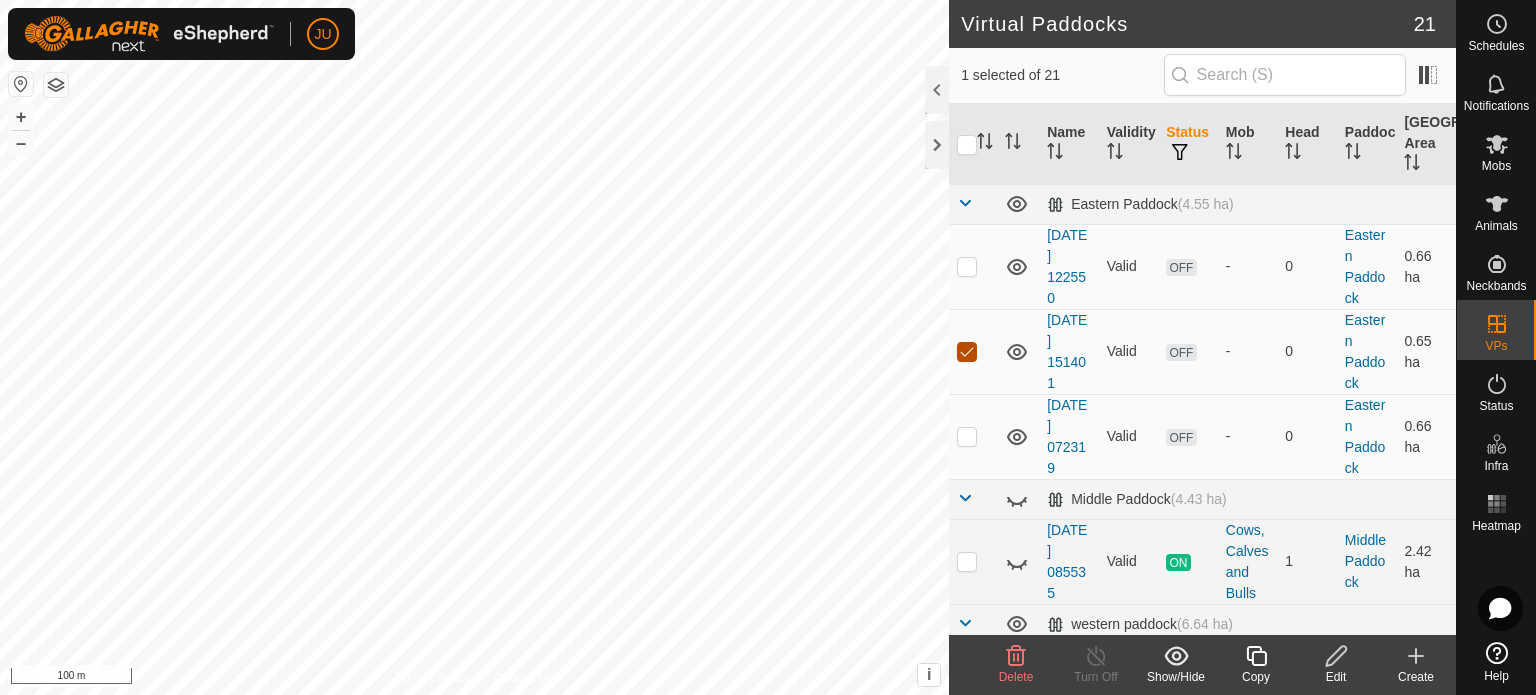 click at bounding box center (967, 352) 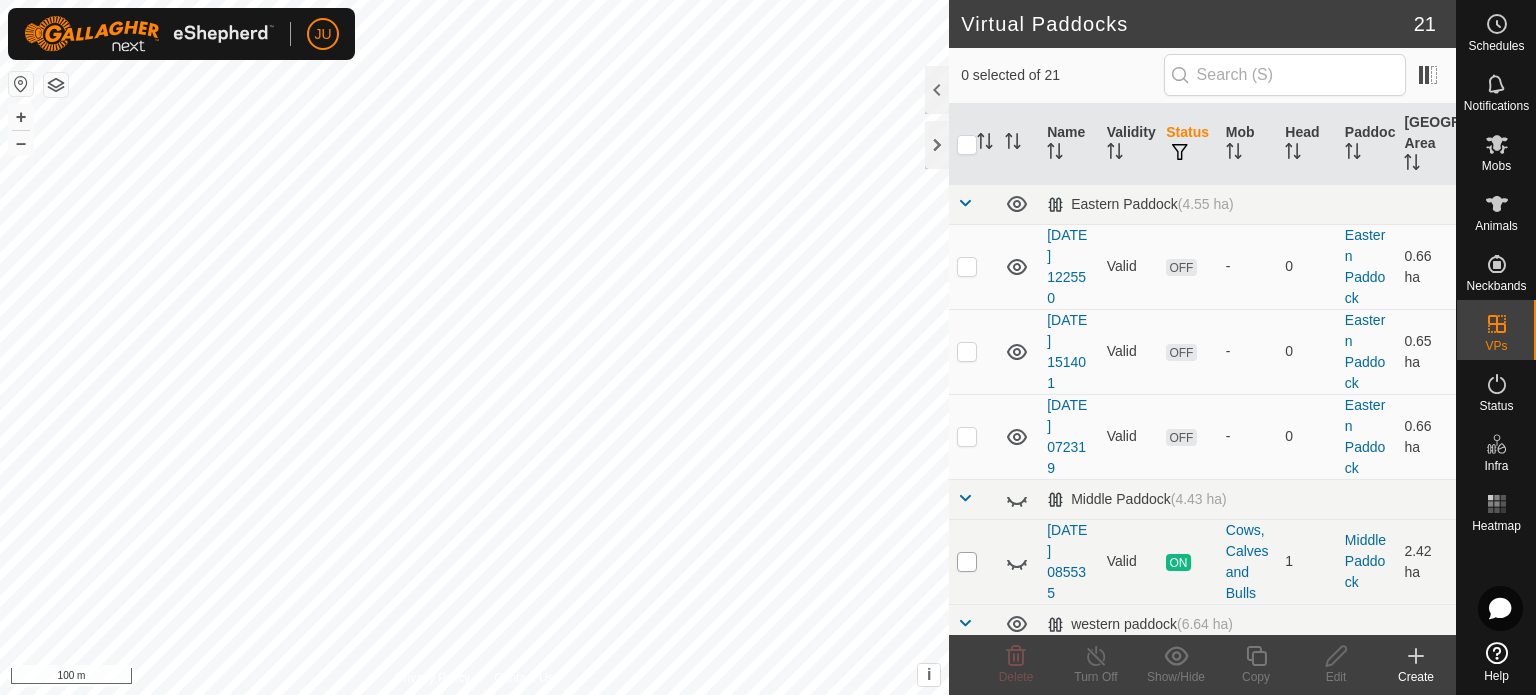 click at bounding box center (967, 562) 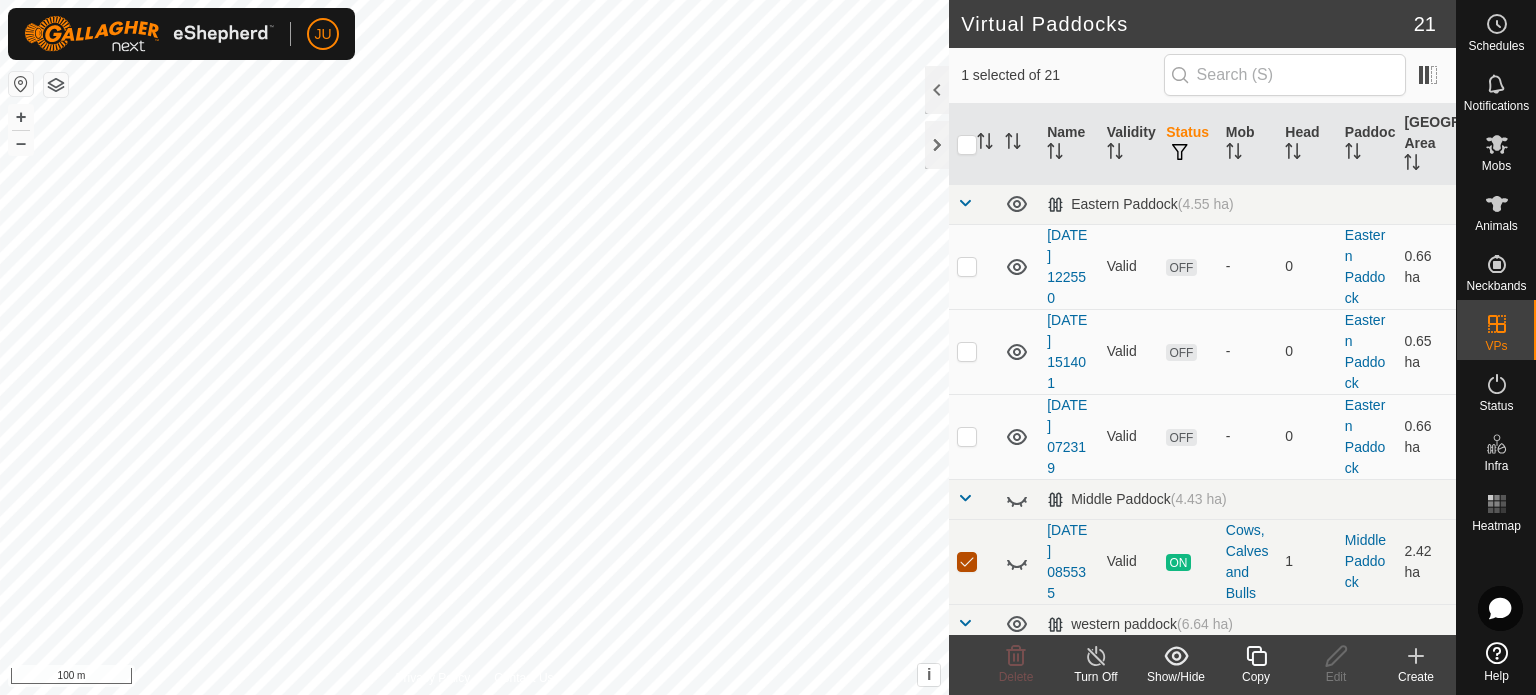 click at bounding box center (967, 562) 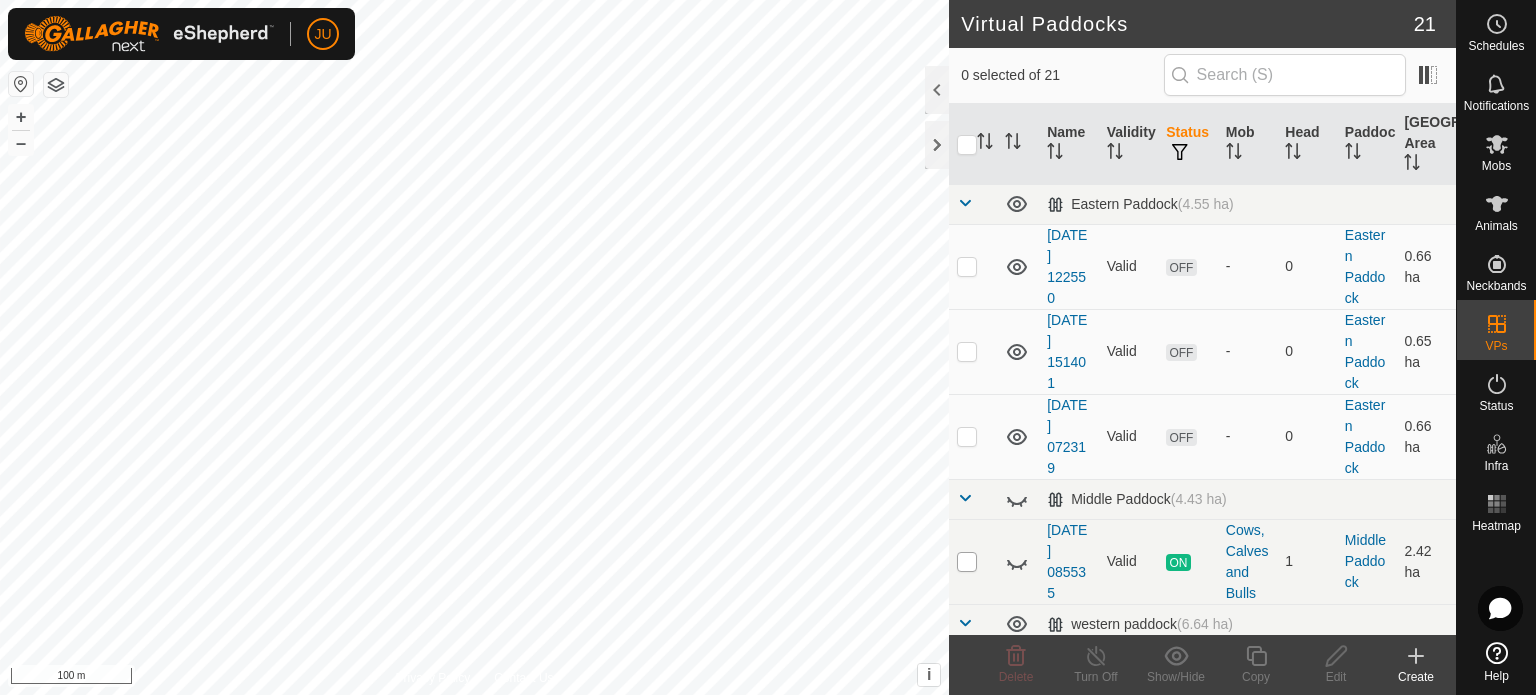 click at bounding box center (967, 562) 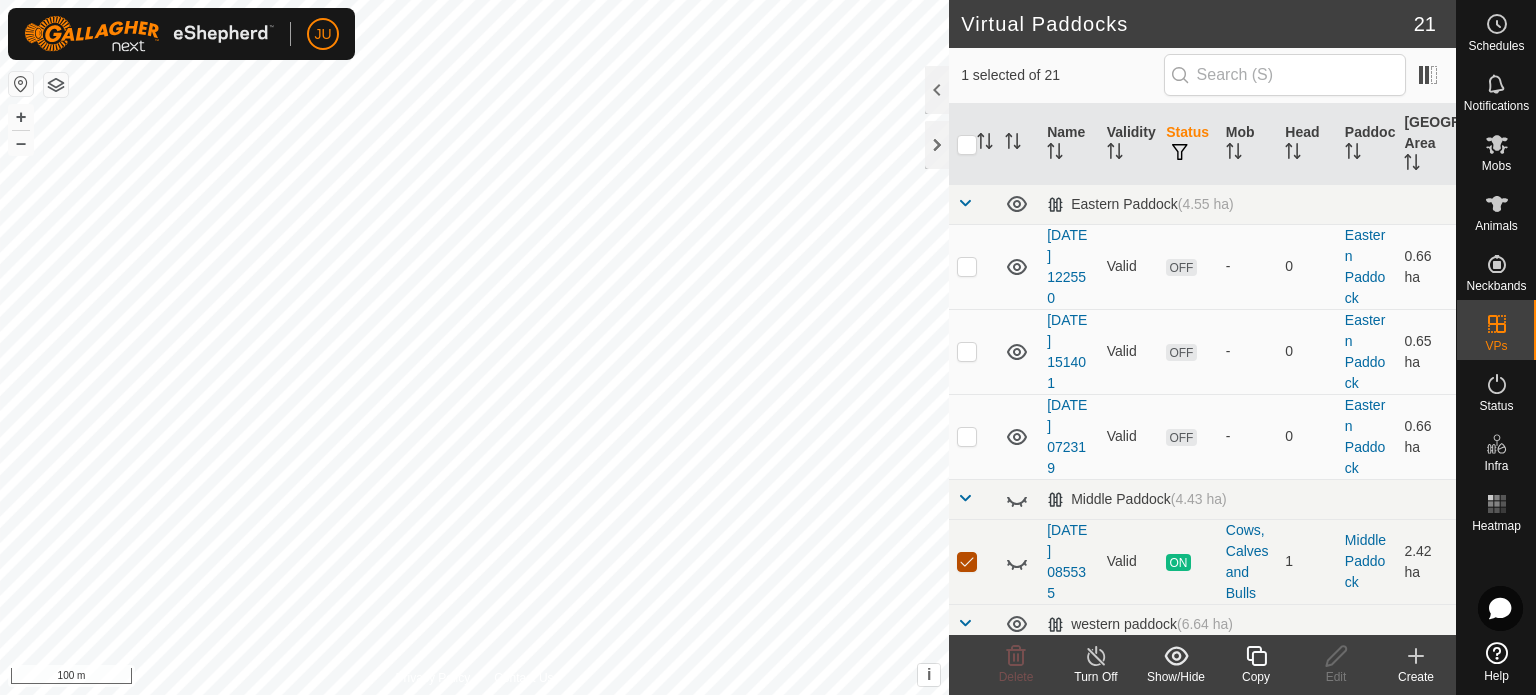 click at bounding box center (967, 562) 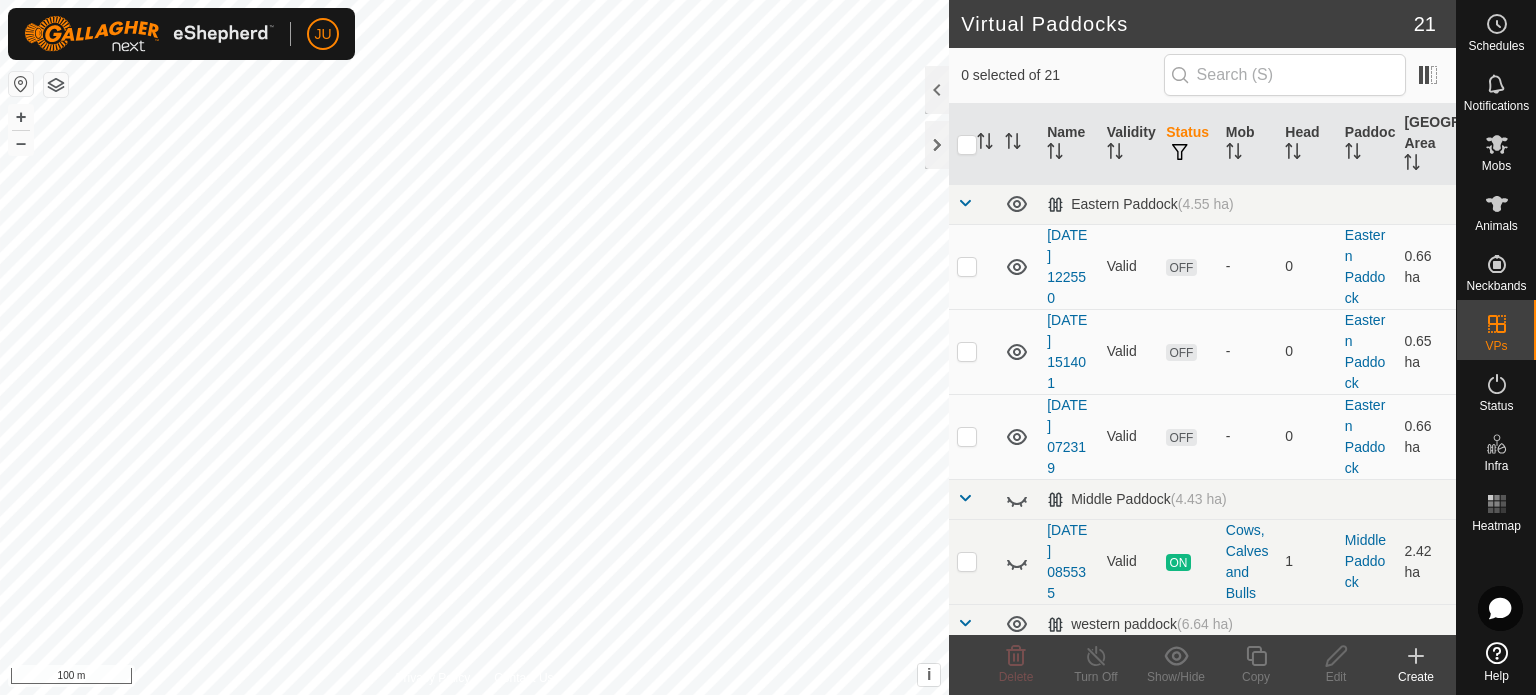 scroll, scrollTop: 100, scrollLeft: 0, axis: vertical 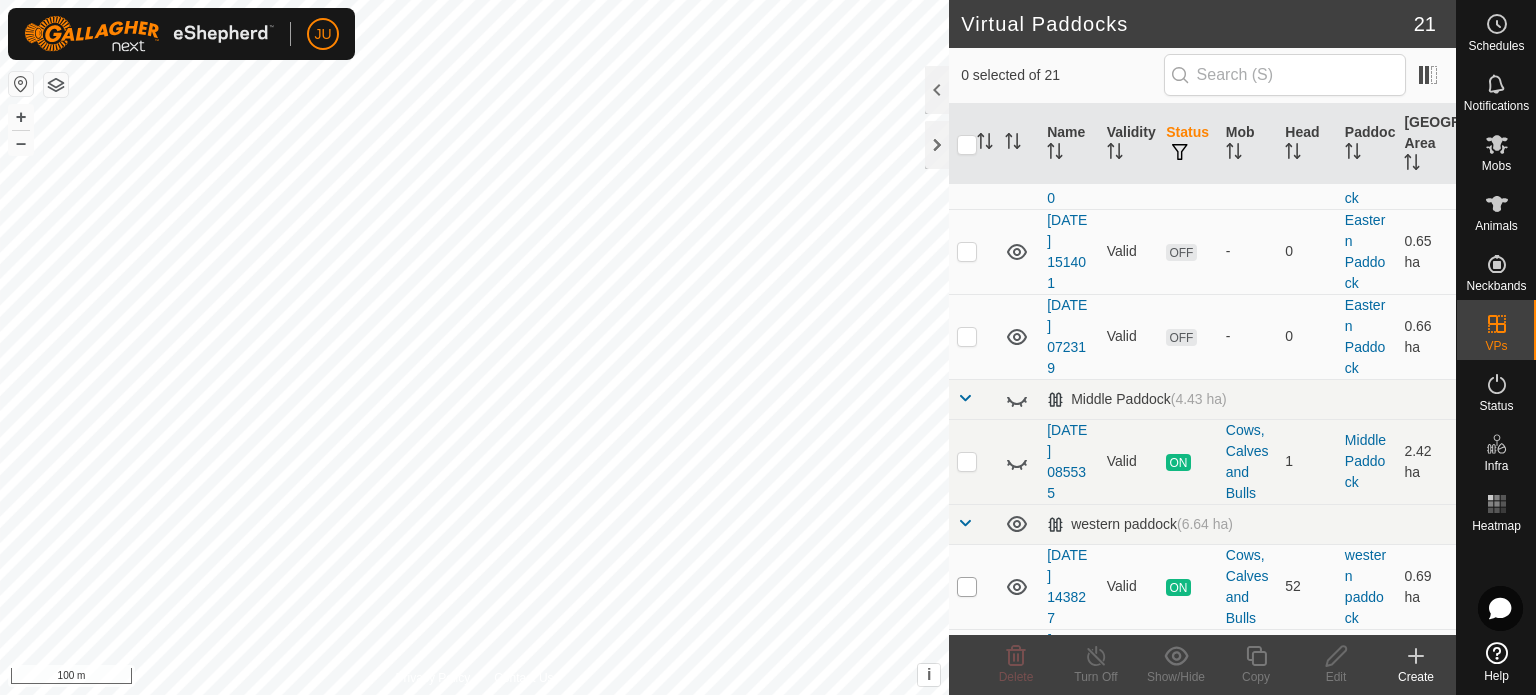 click at bounding box center (967, 587) 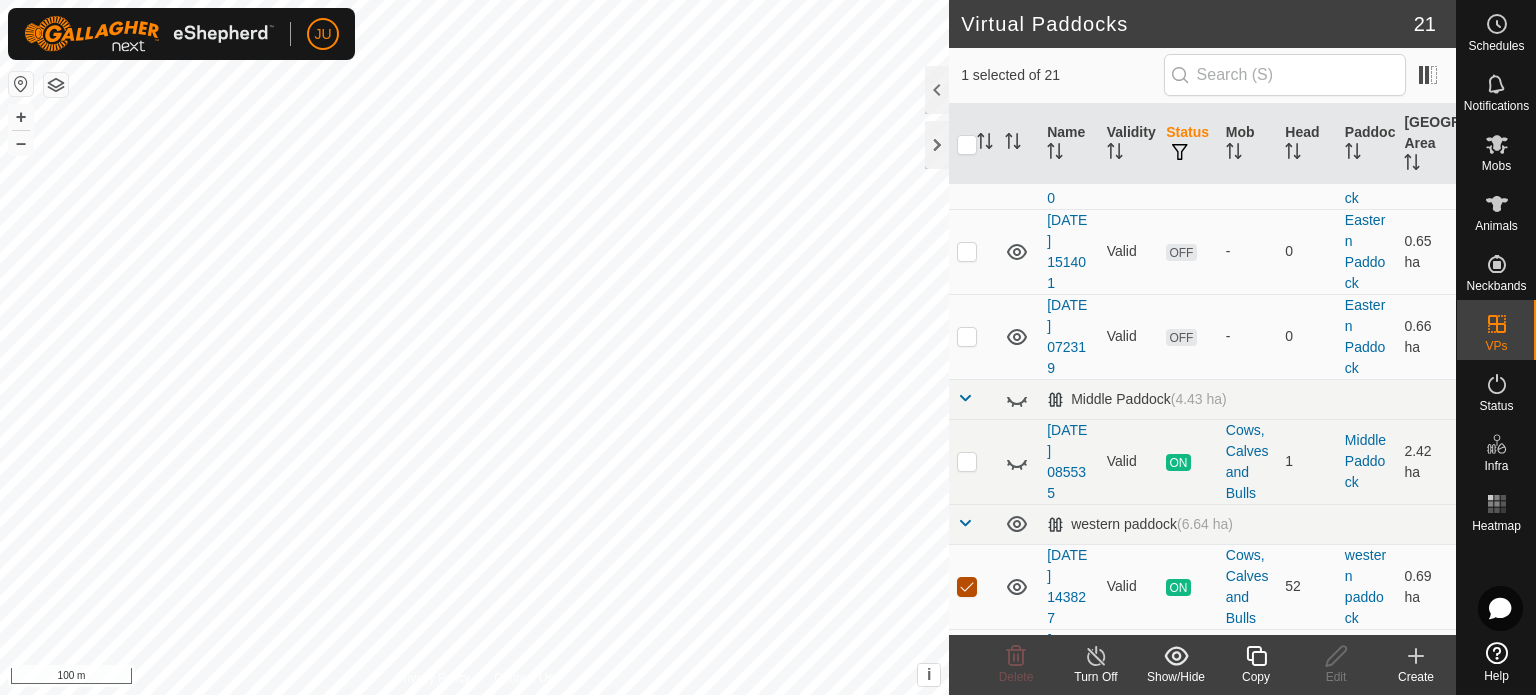 click at bounding box center (967, 587) 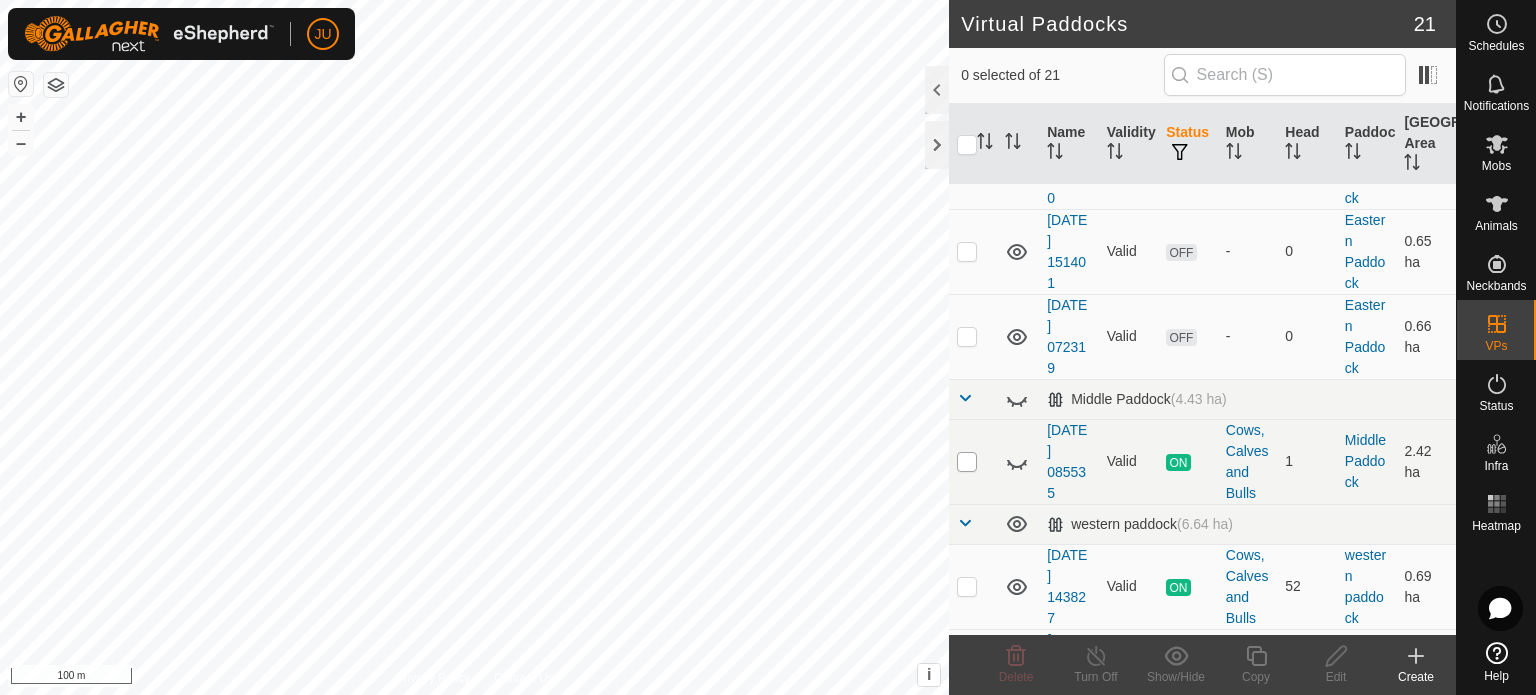 click at bounding box center [967, 462] 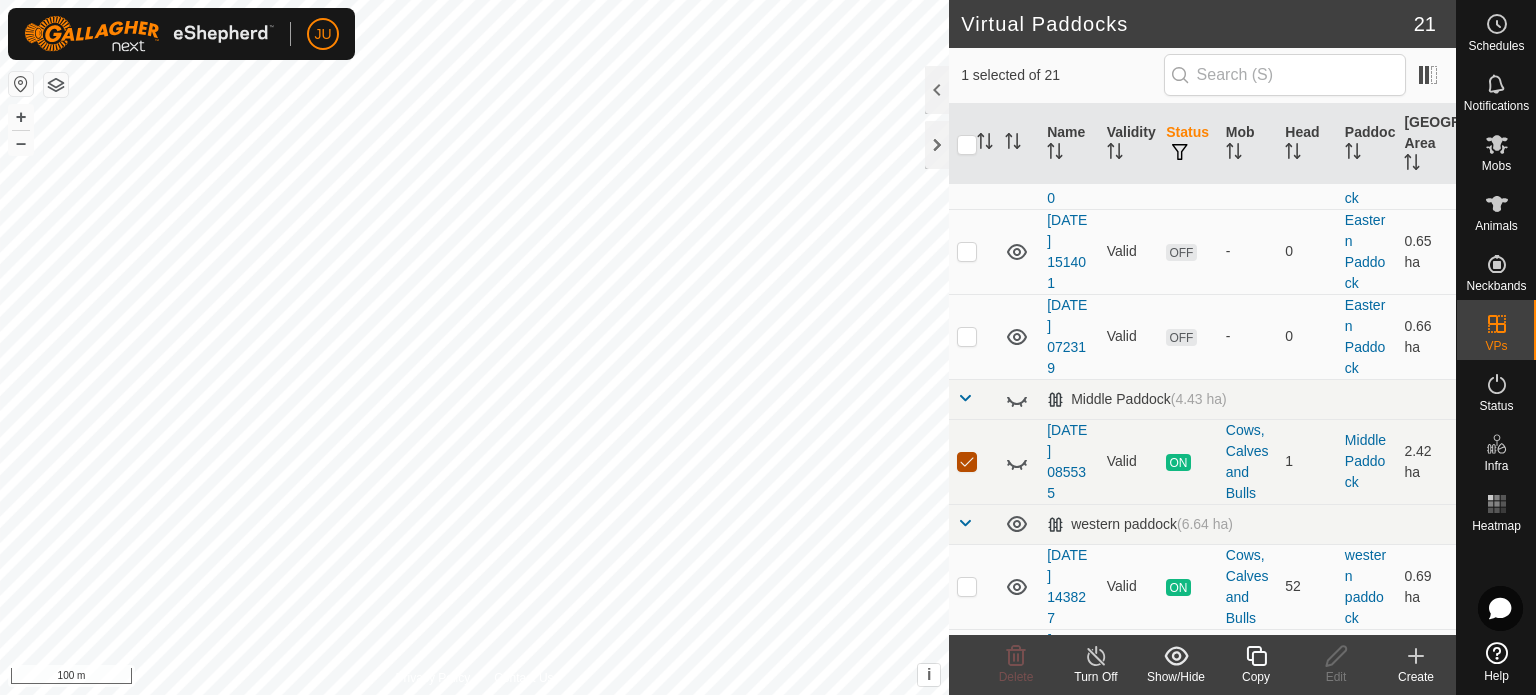 click at bounding box center [967, 462] 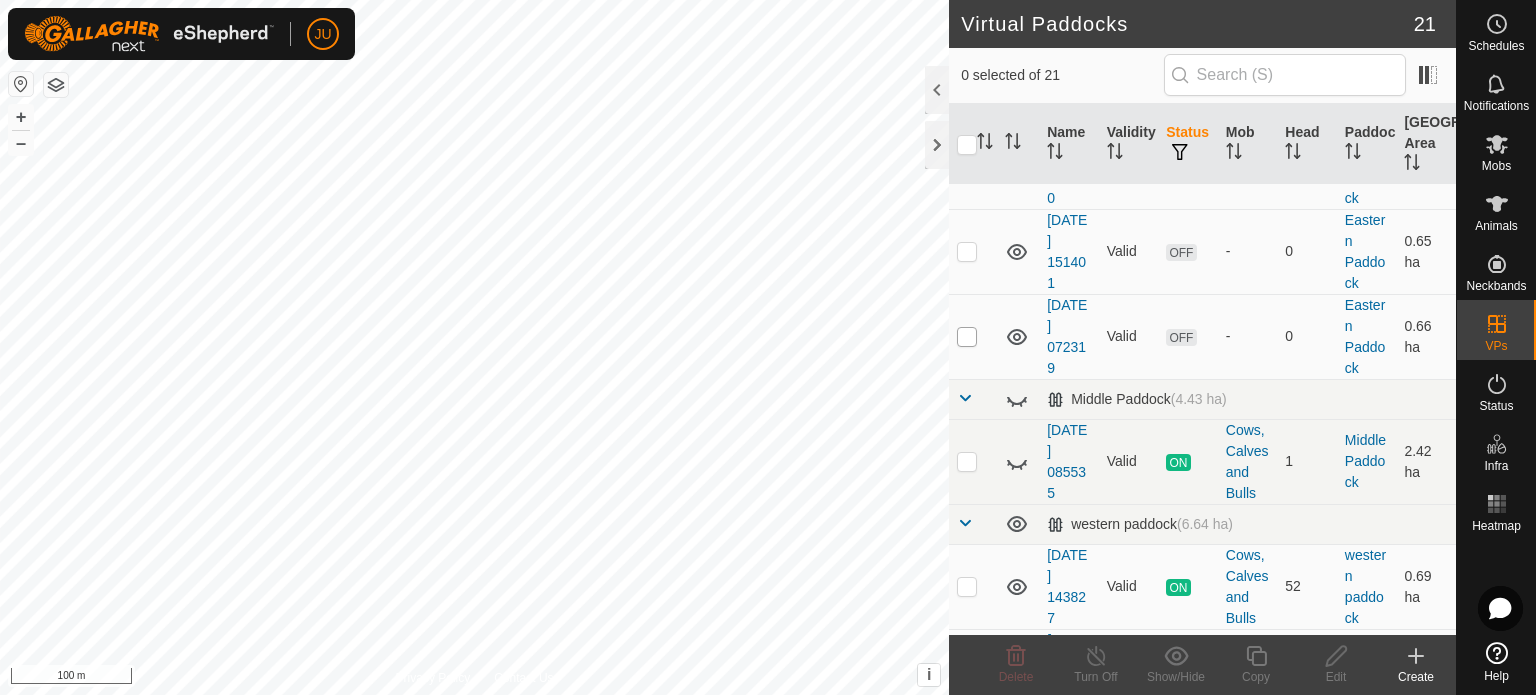 click at bounding box center [967, 337] 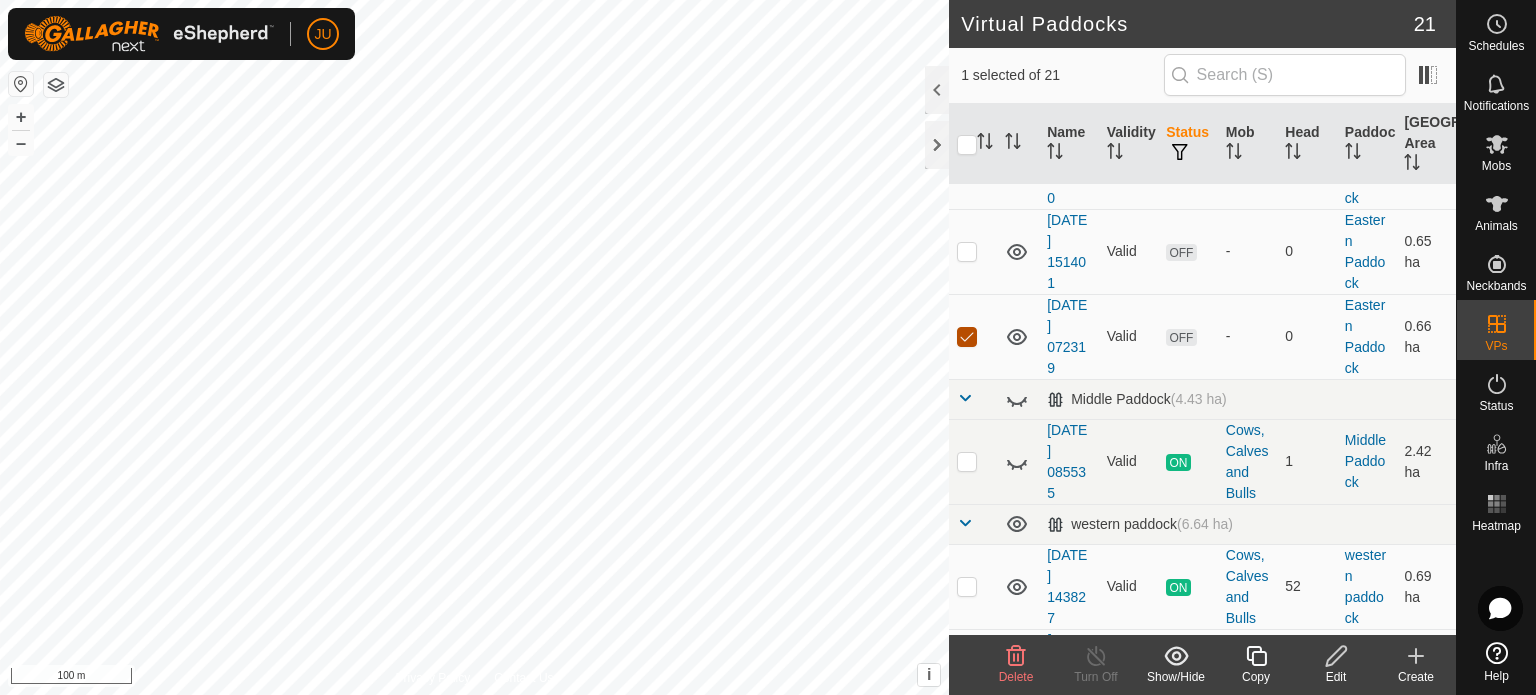 click at bounding box center (967, 337) 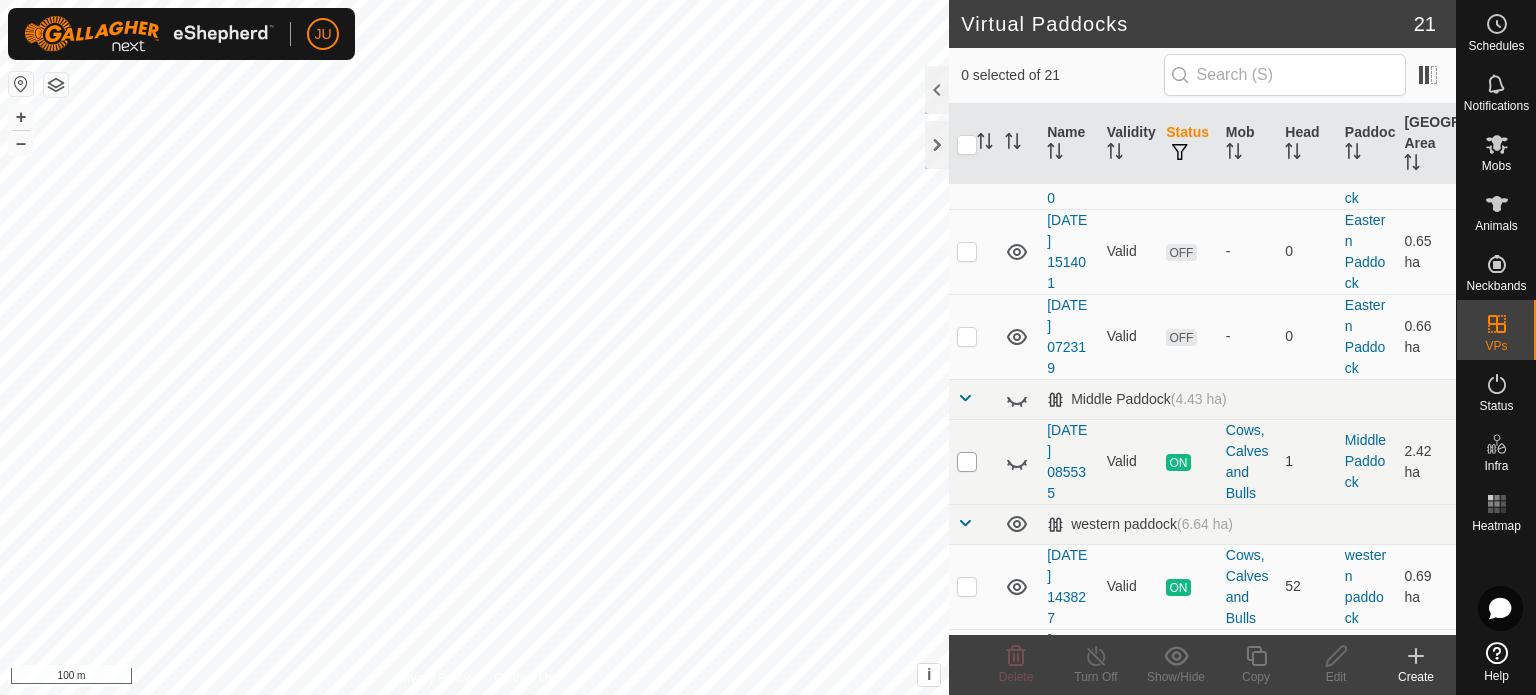 click at bounding box center (967, 462) 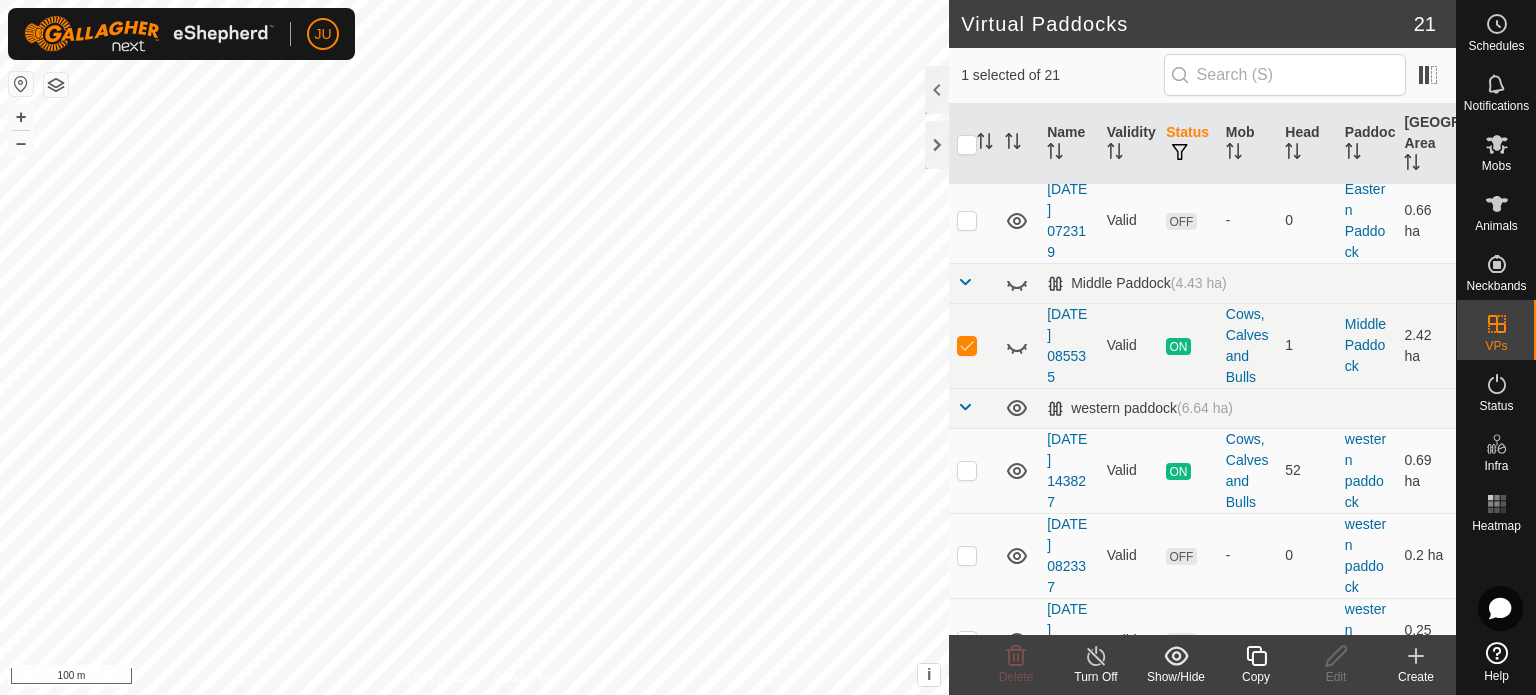 scroll, scrollTop: 200, scrollLeft: 0, axis: vertical 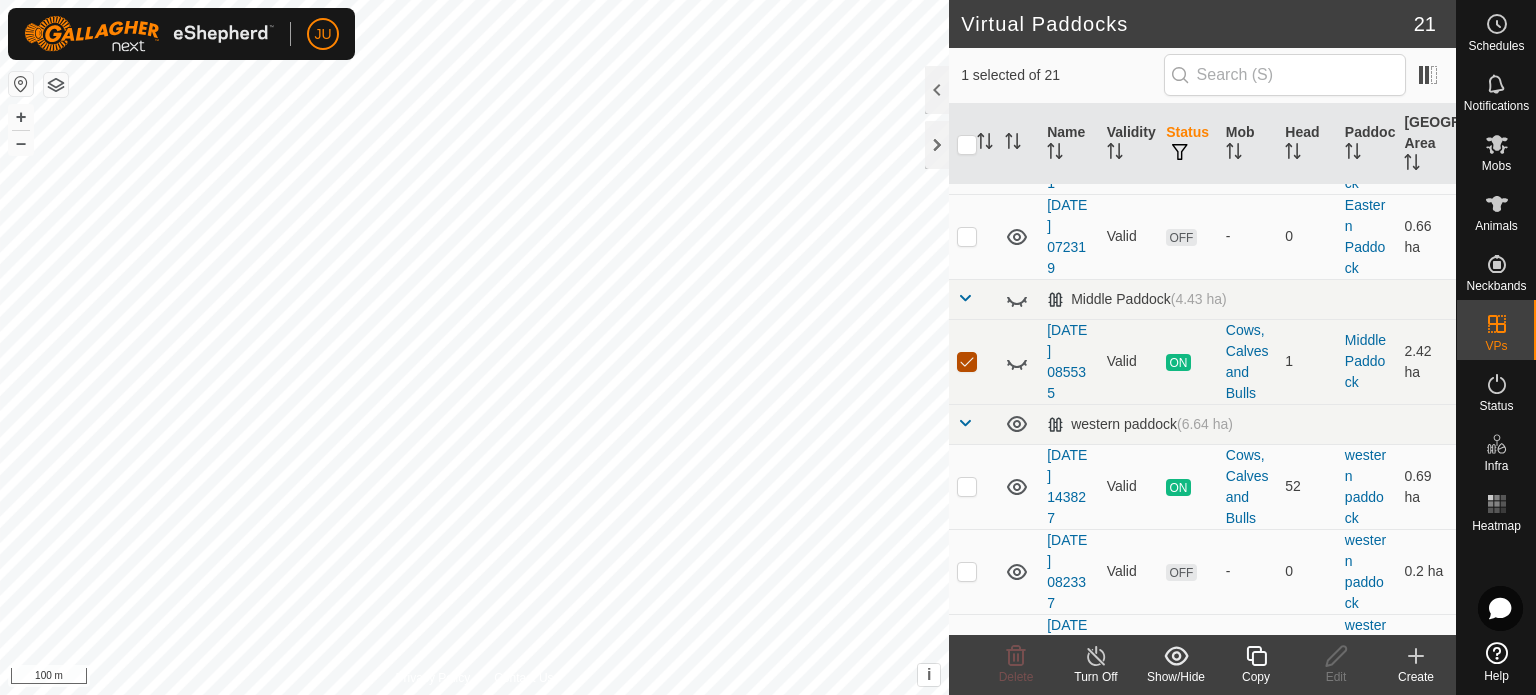 click at bounding box center [967, 362] 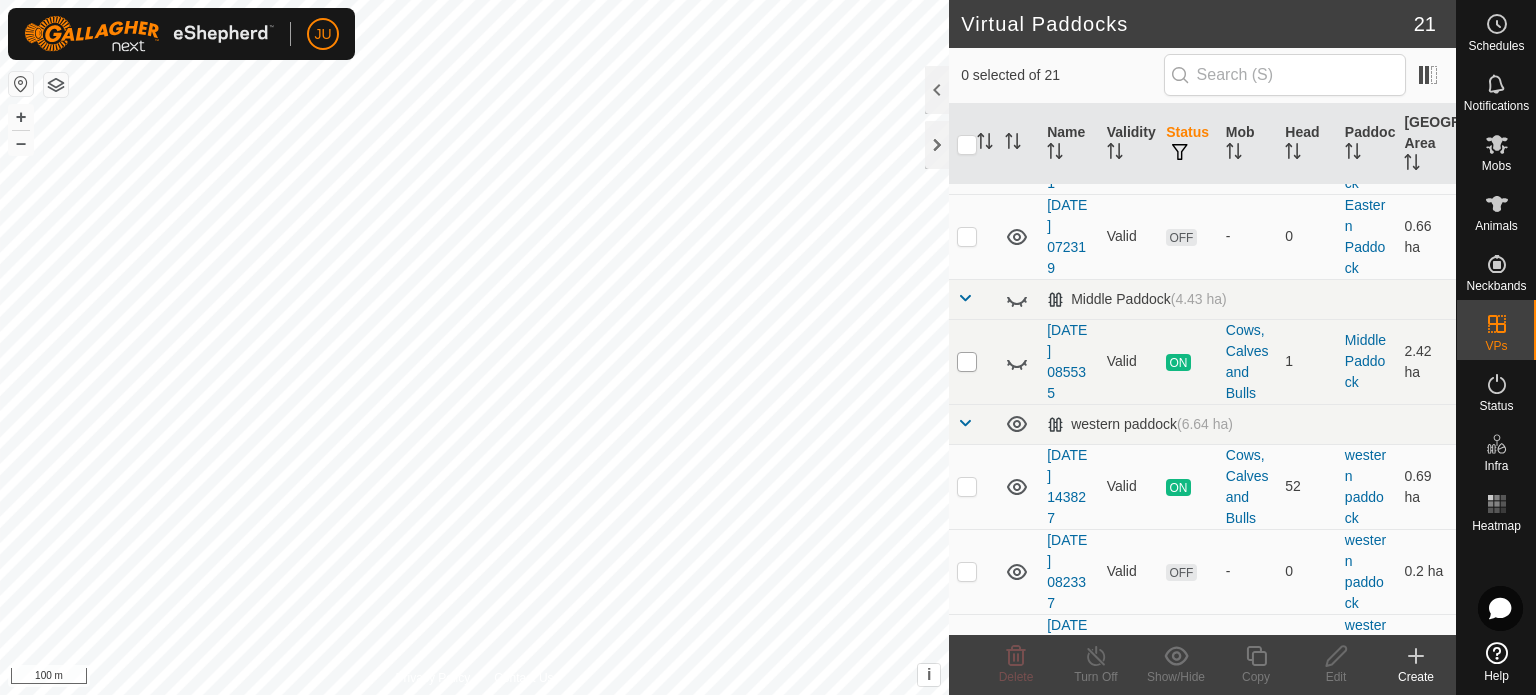 click at bounding box center [967, 362] 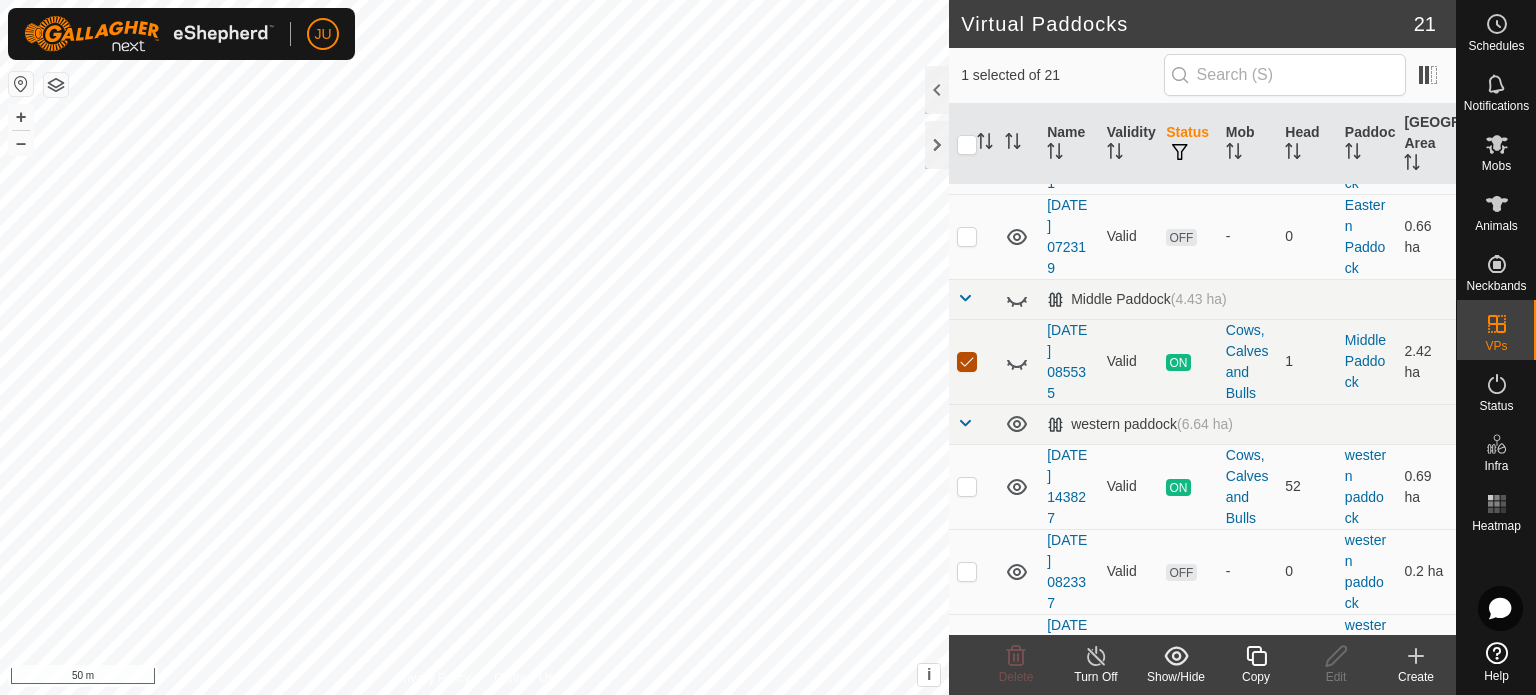 click at bounding box center (967, 362) 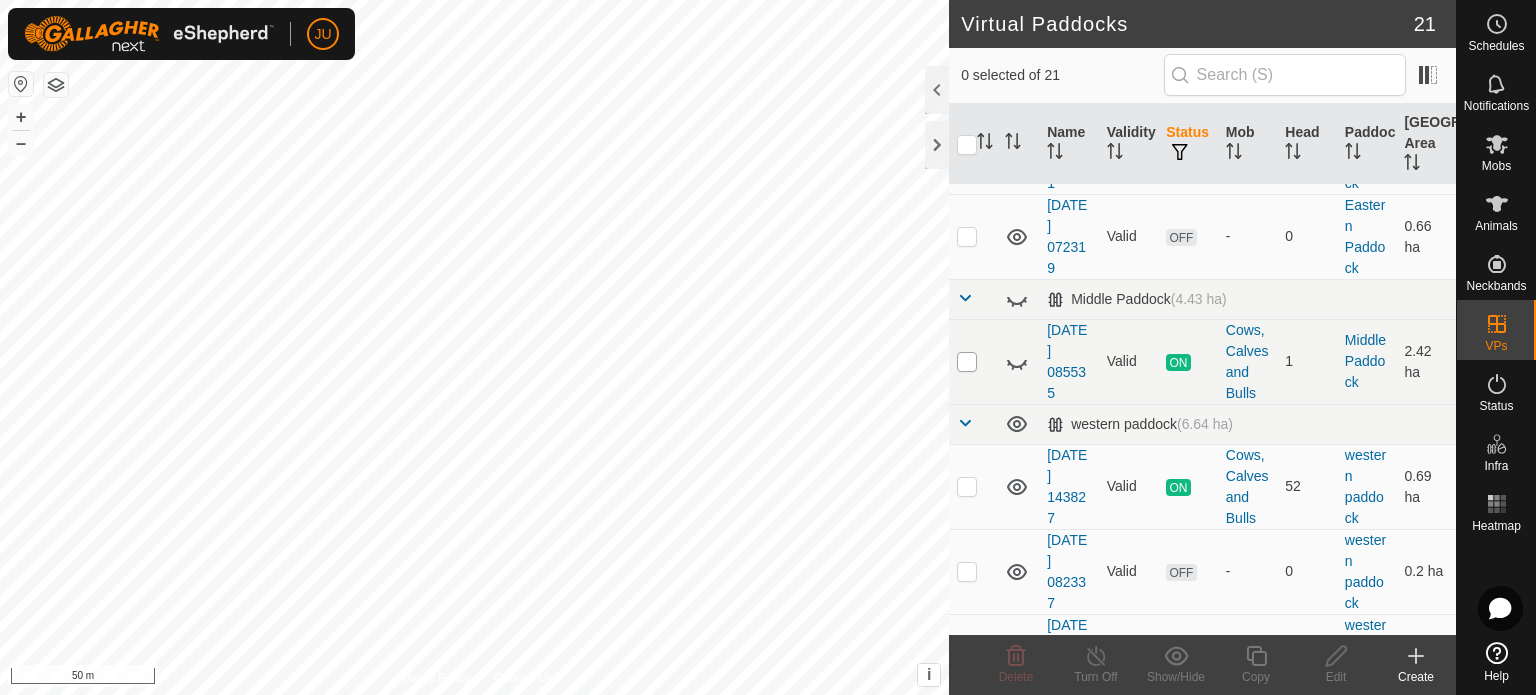 click at bounding box center [967, 362] 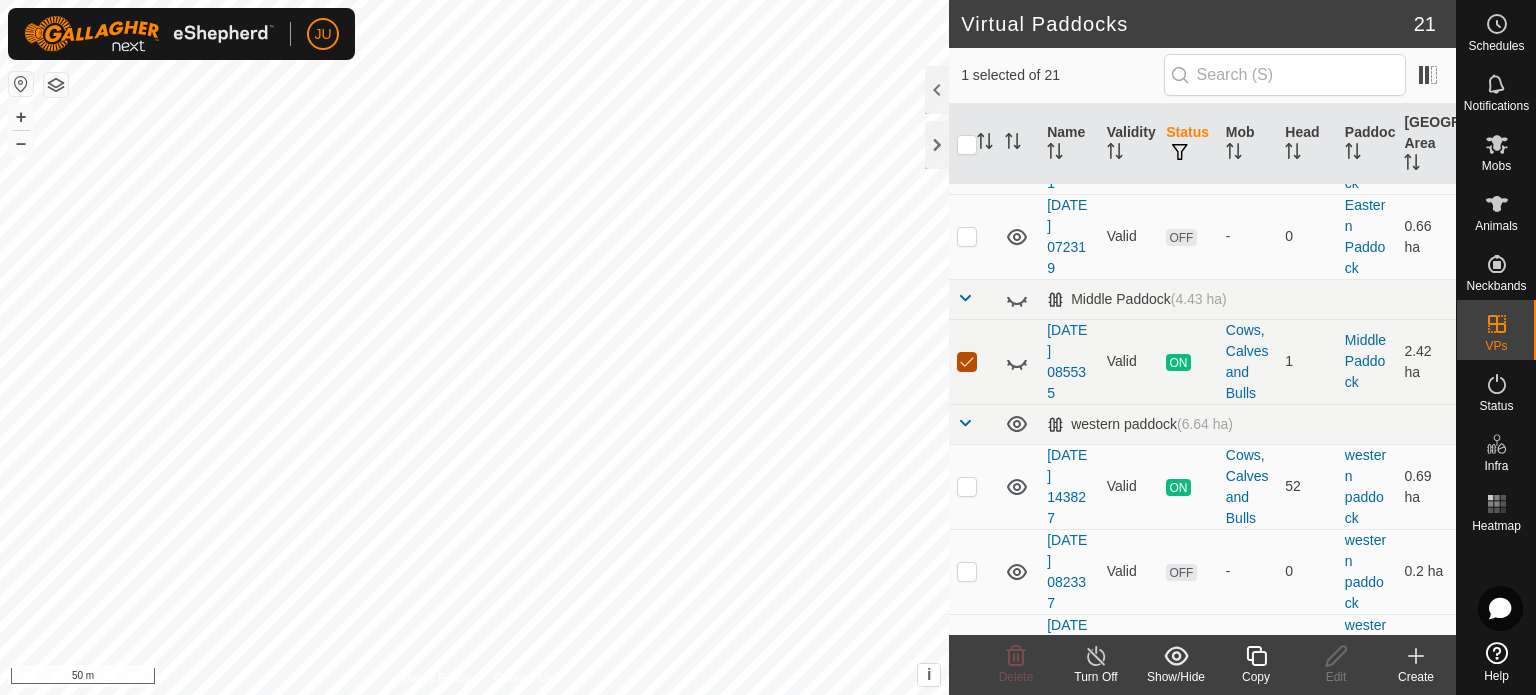 click at bounding box center (967, 362) 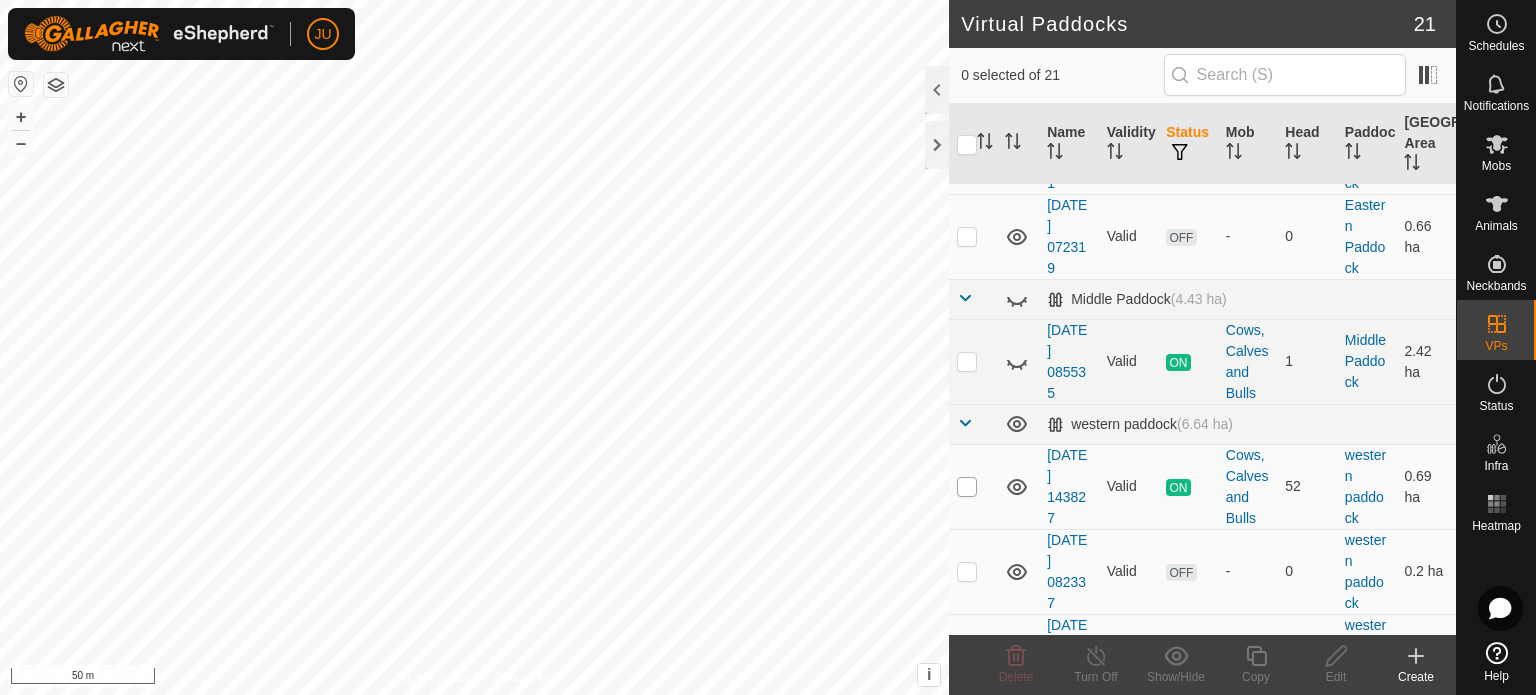 click at bounding box center [967, 487] 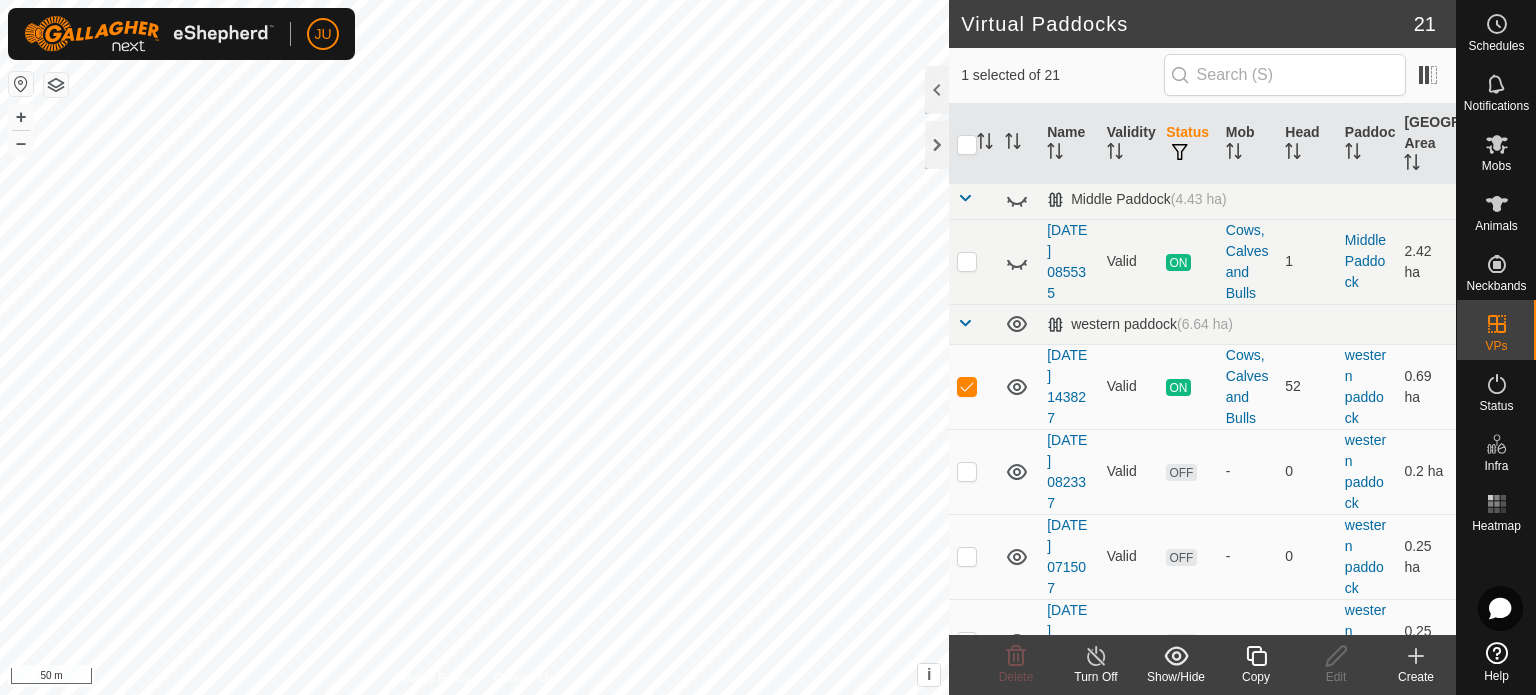 scroll, scrollTop: 500, scrollLeft: 0, axis: vertical 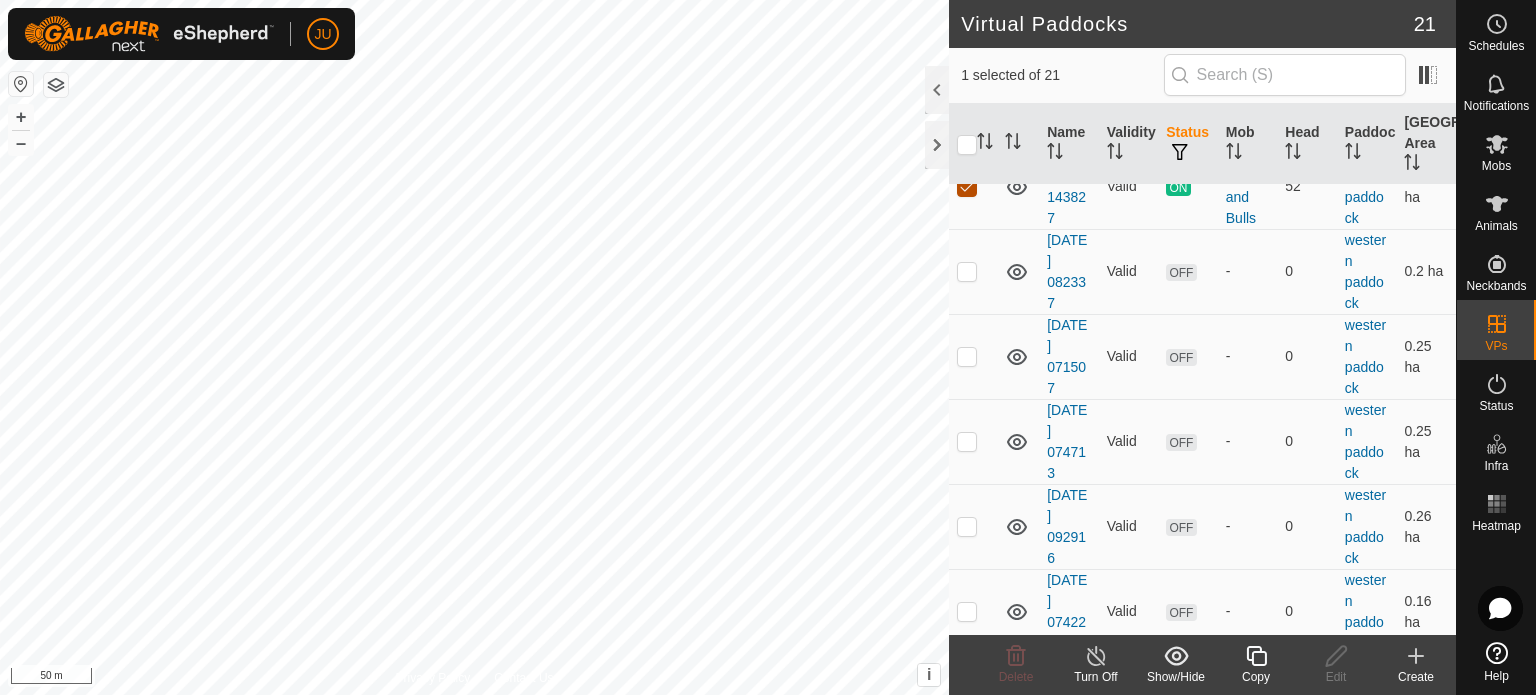 click at bounding box center [967, 187] 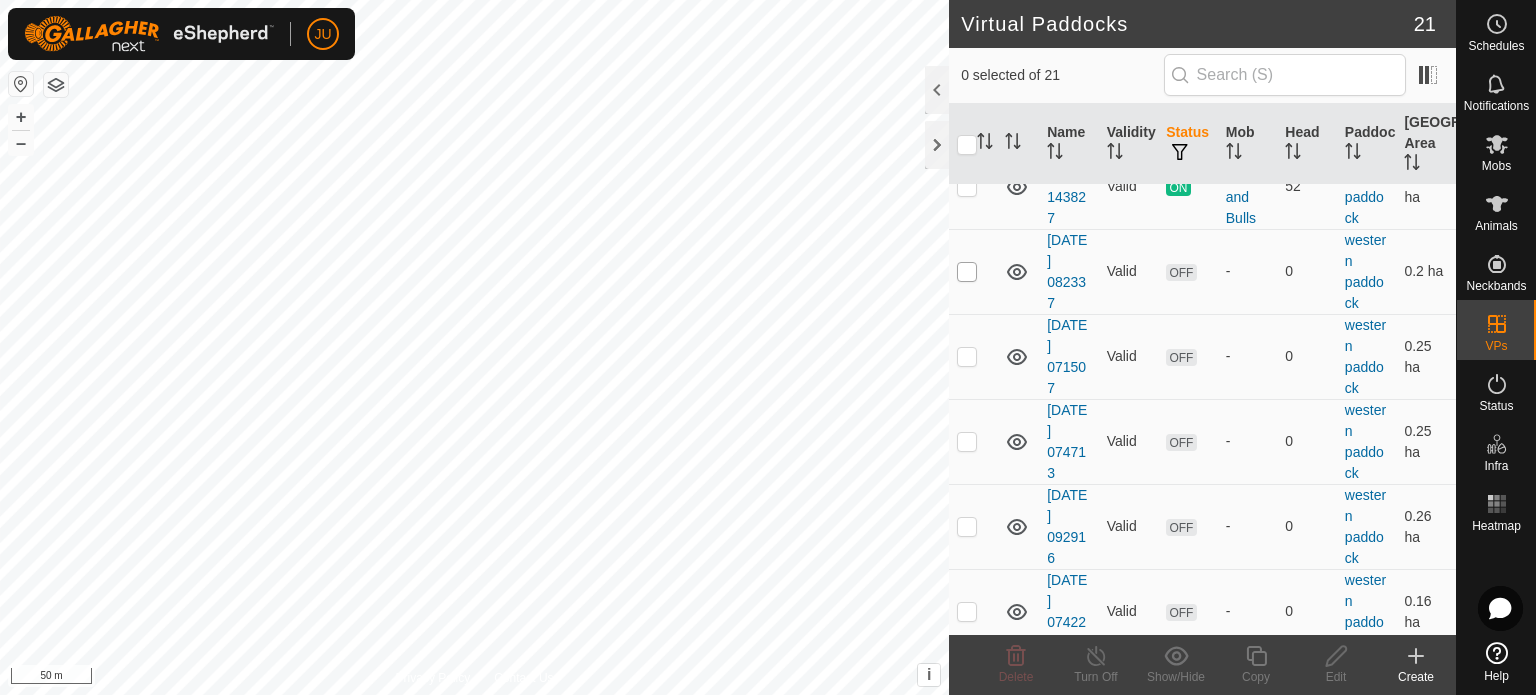 click at bounding box center (967, 272) 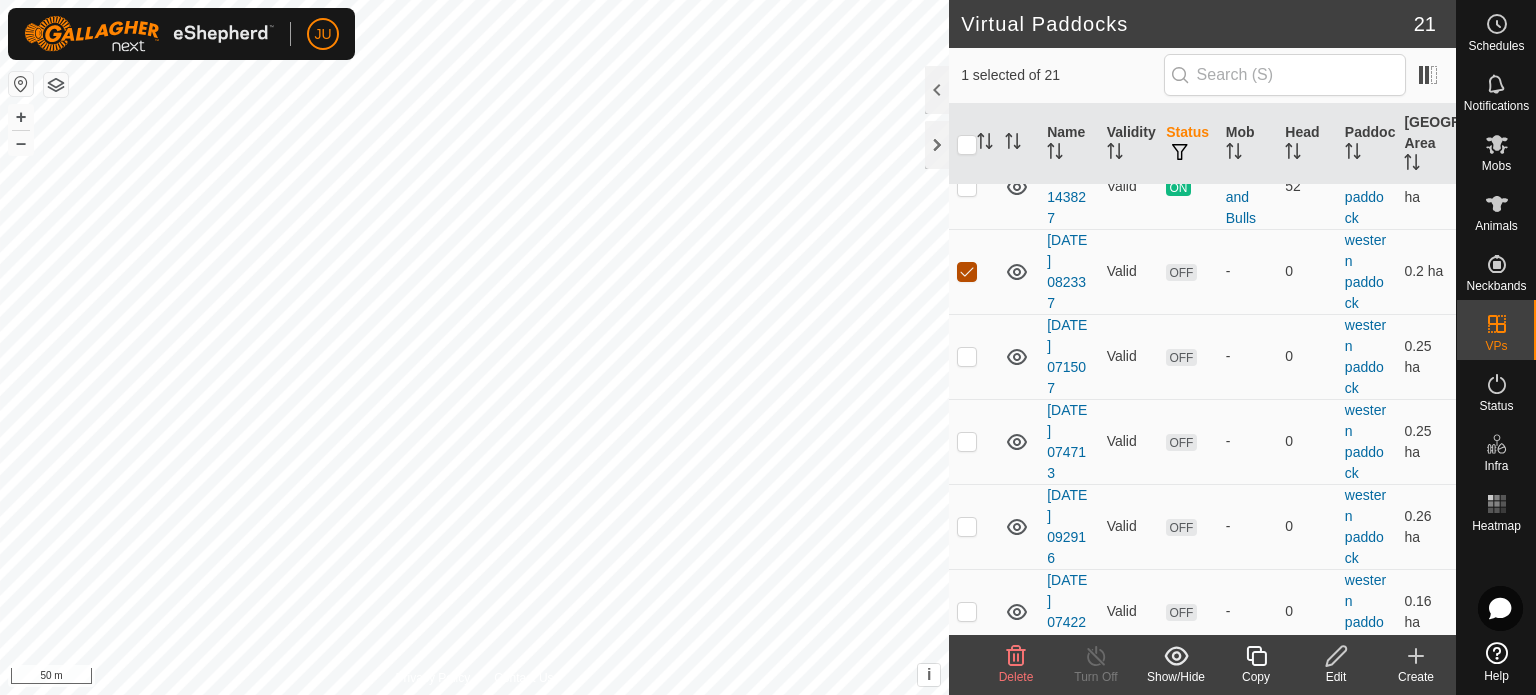 click at bounding box center [967, 272] 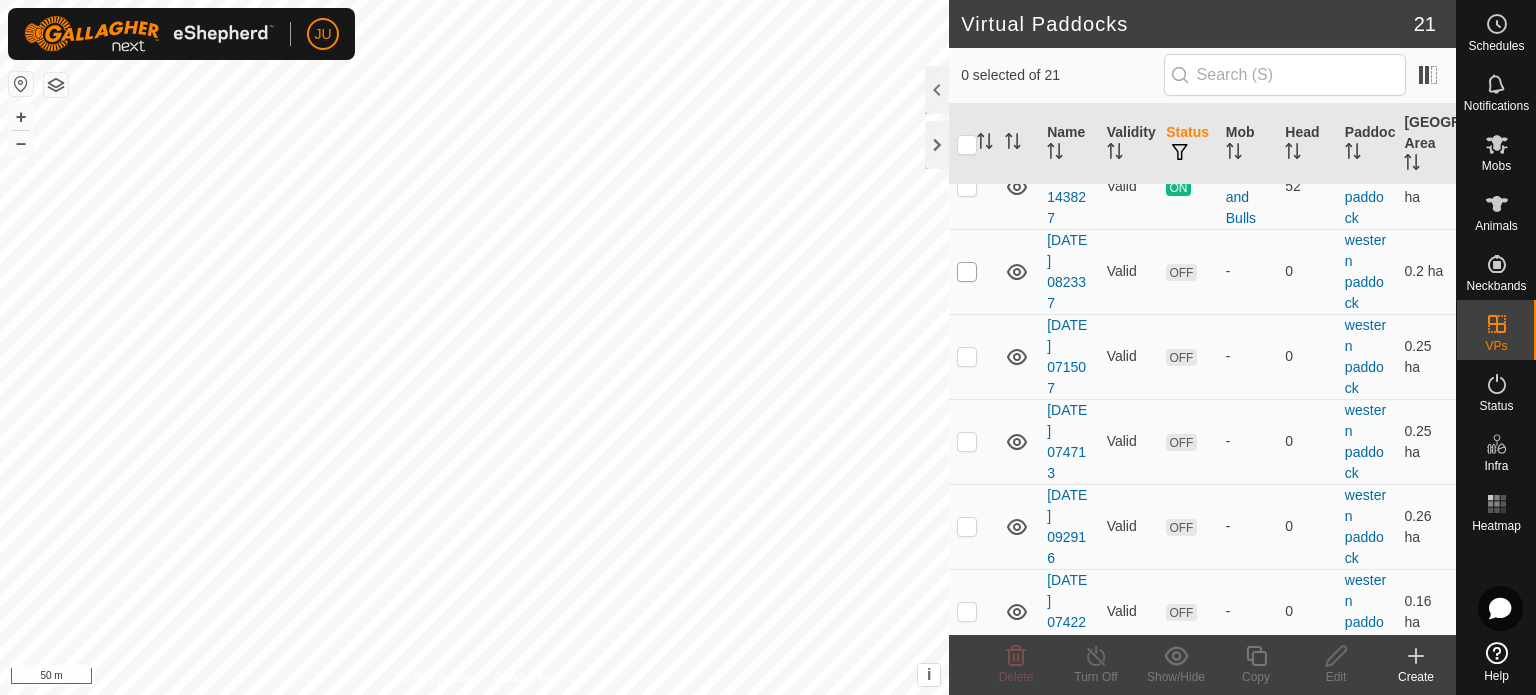 click at bounding box center [967, 272] 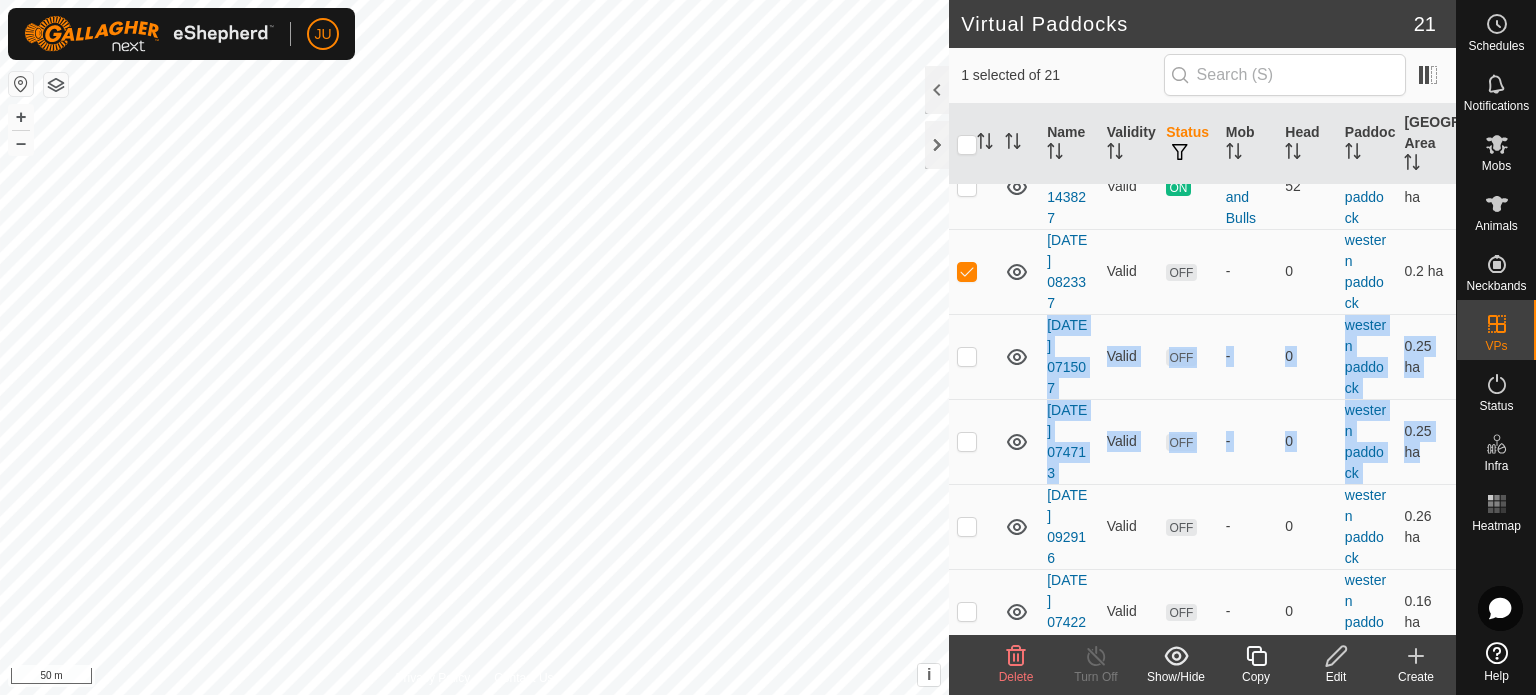 drag, startPoint x: 995, startPoint y: 327, endPoint x: 1006, endPoint y: 559, distance: 232.26064 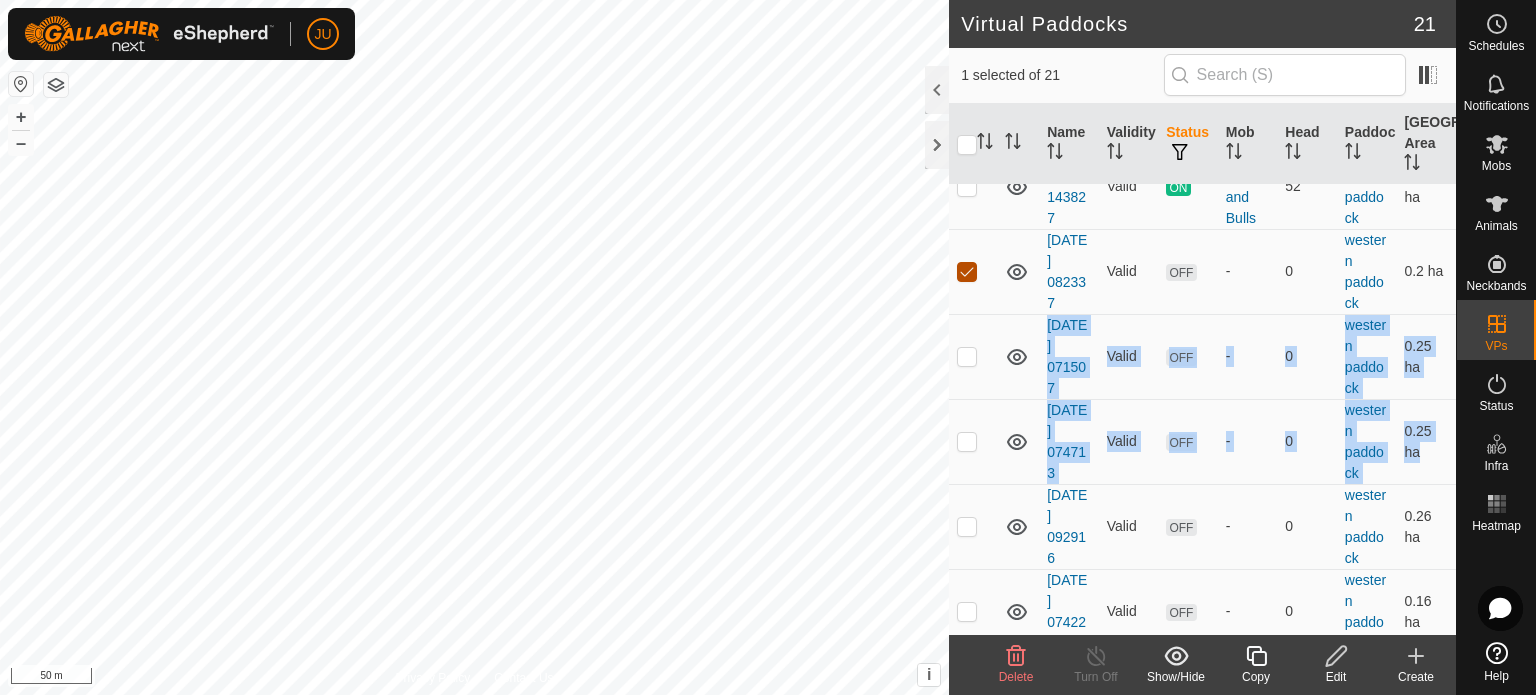 click at bounding box center (967, 272) 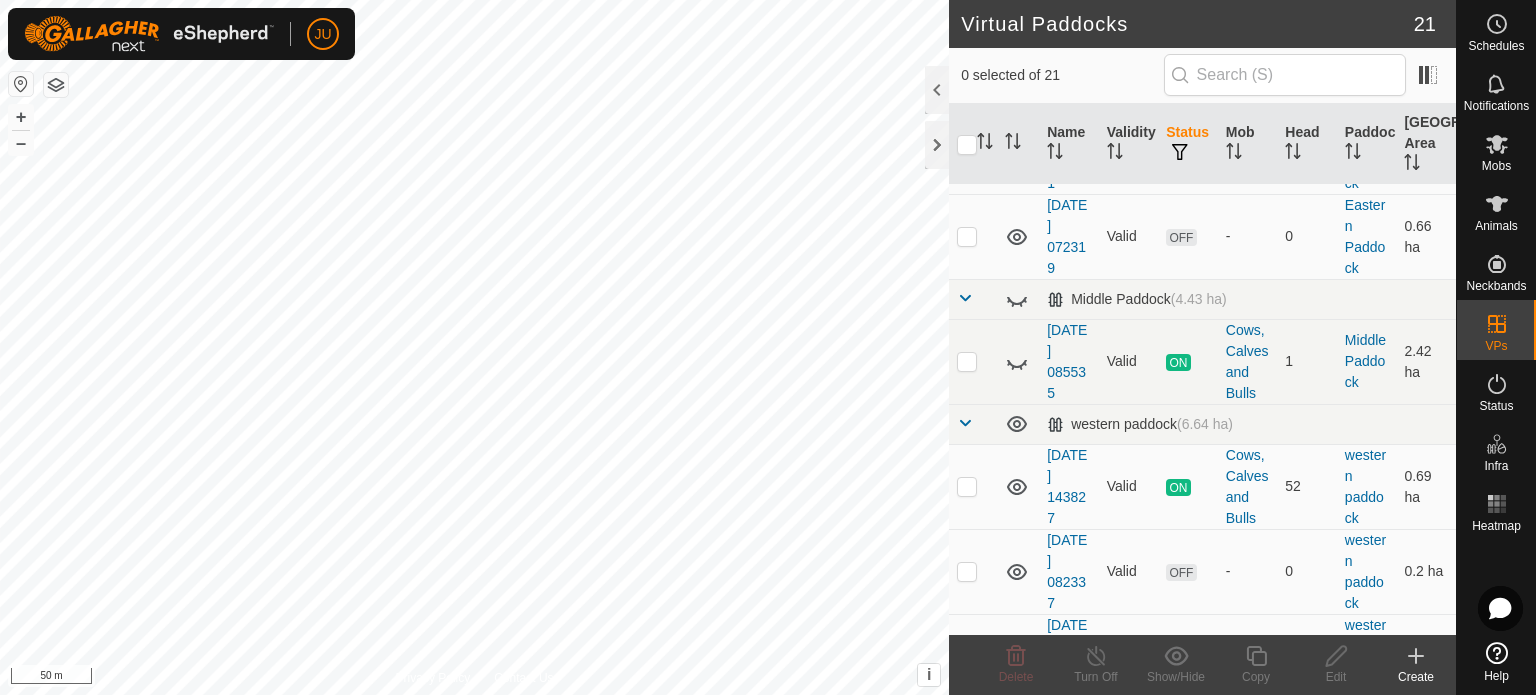 scroll, scrollTop: 0, scrollLeft: 0, axis: both 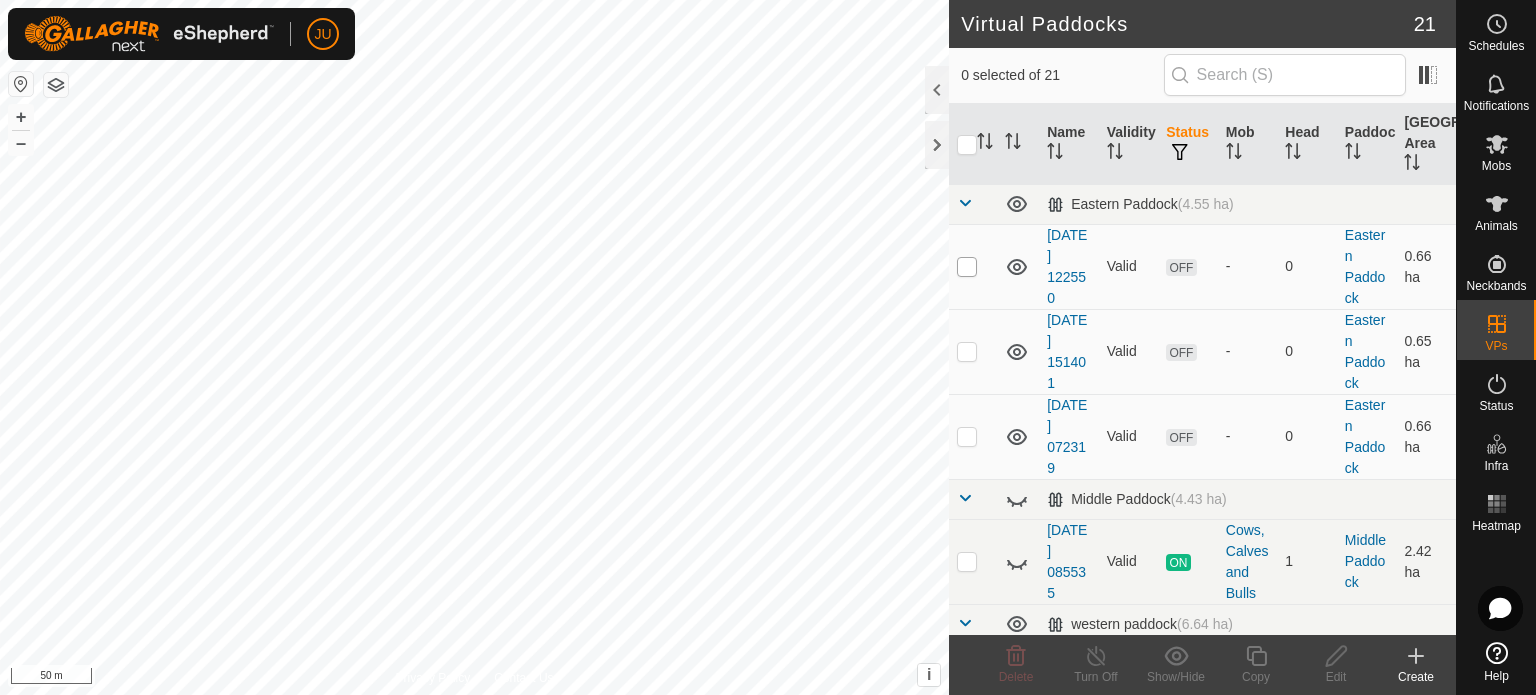 click at bounding box center [967, 267] 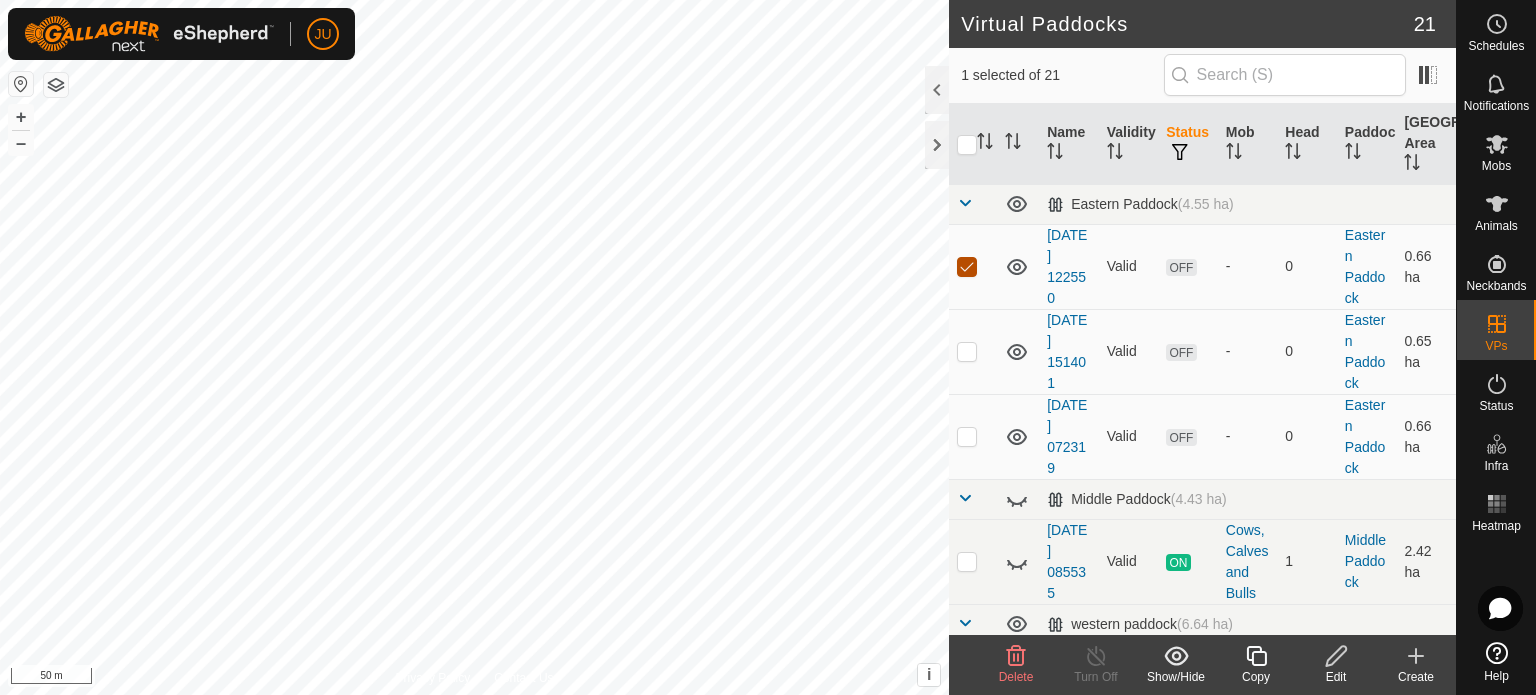 click at bounding box center (967, 267) 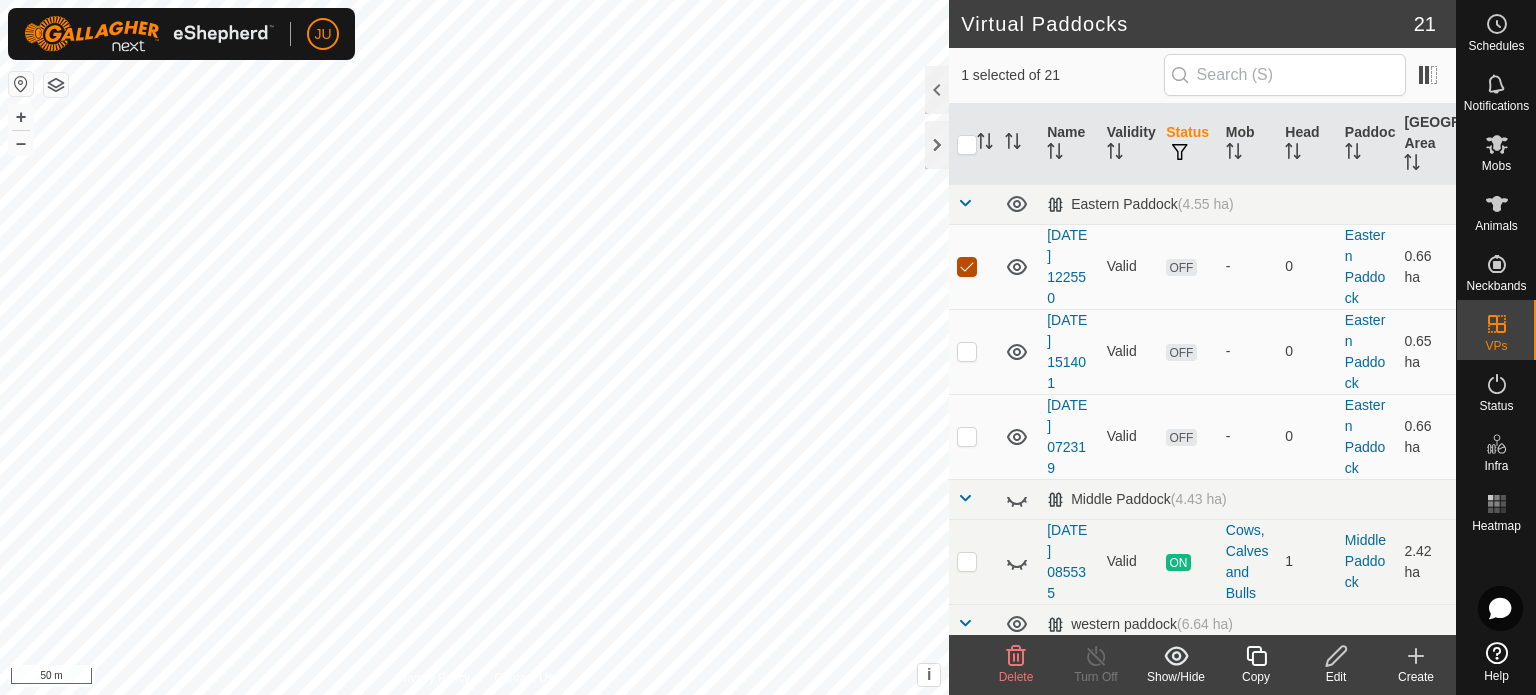 checkbox on "false" 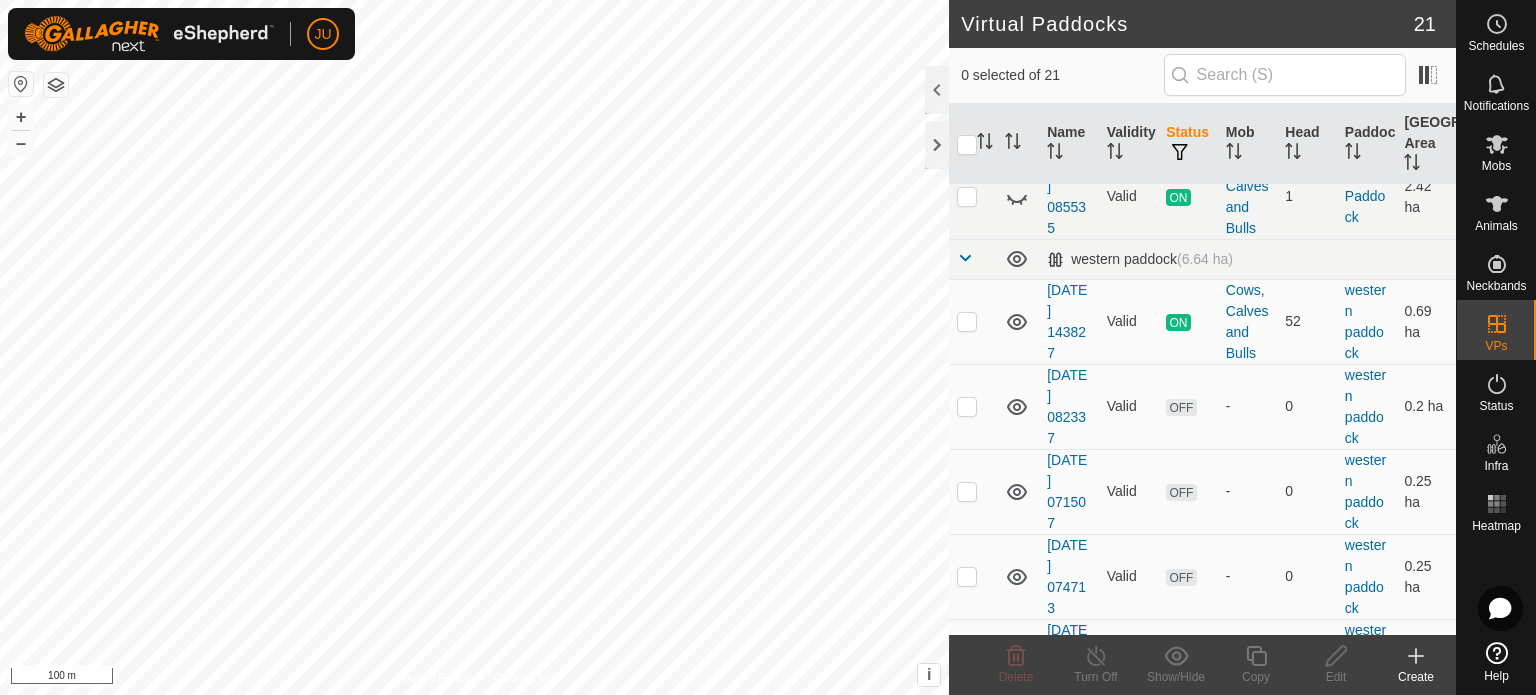 scroll, scrollTop: 400, scrollLeft: 0, axis: vertical 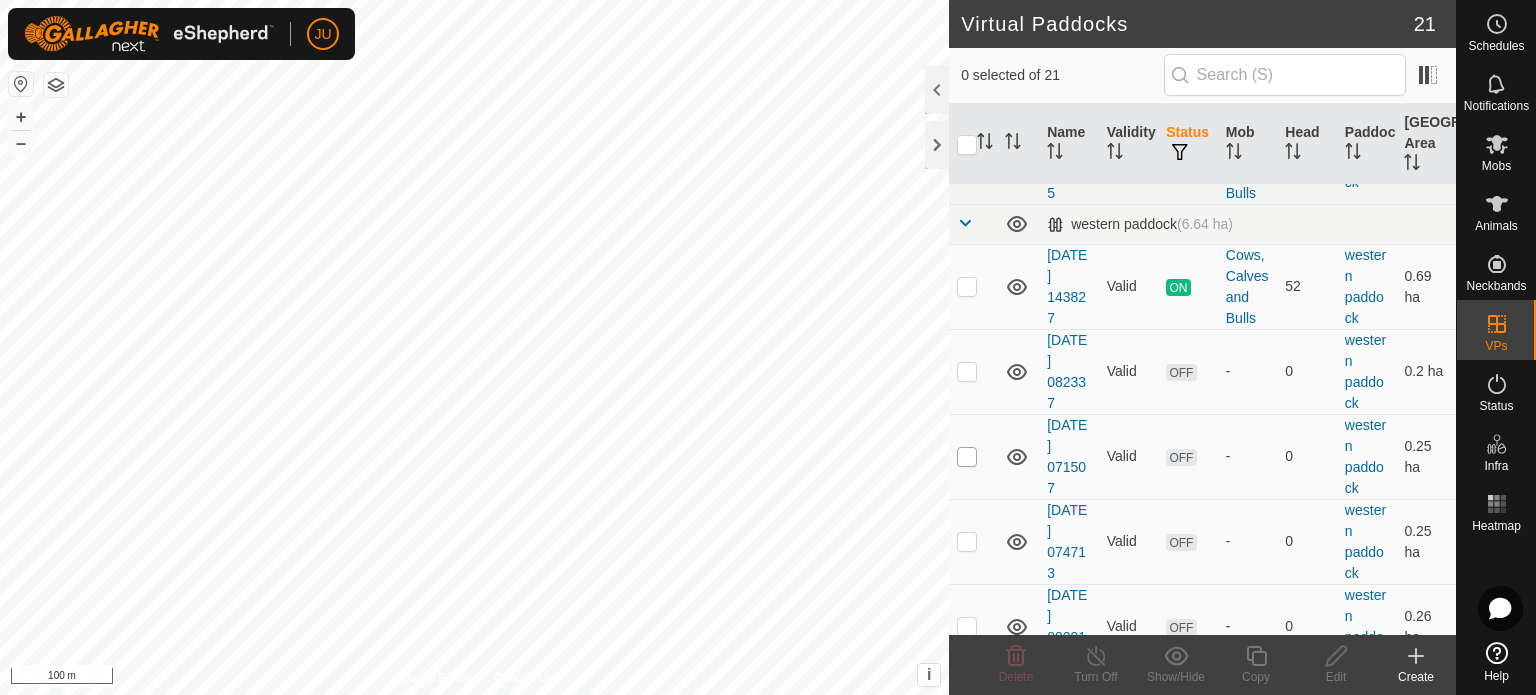 click at bounding box center (967, 457) 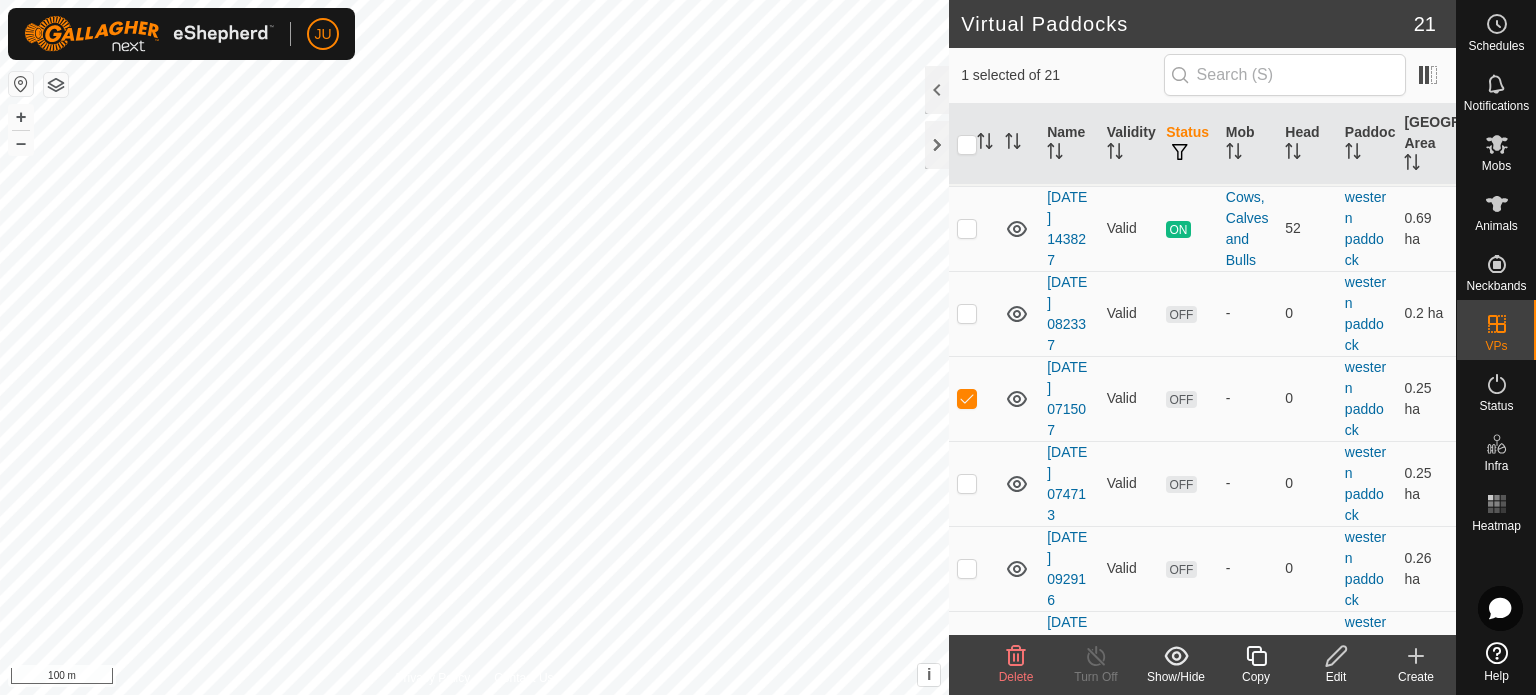 scroll, scrollTop: 349, scrollLeft: 0, axis: vertical 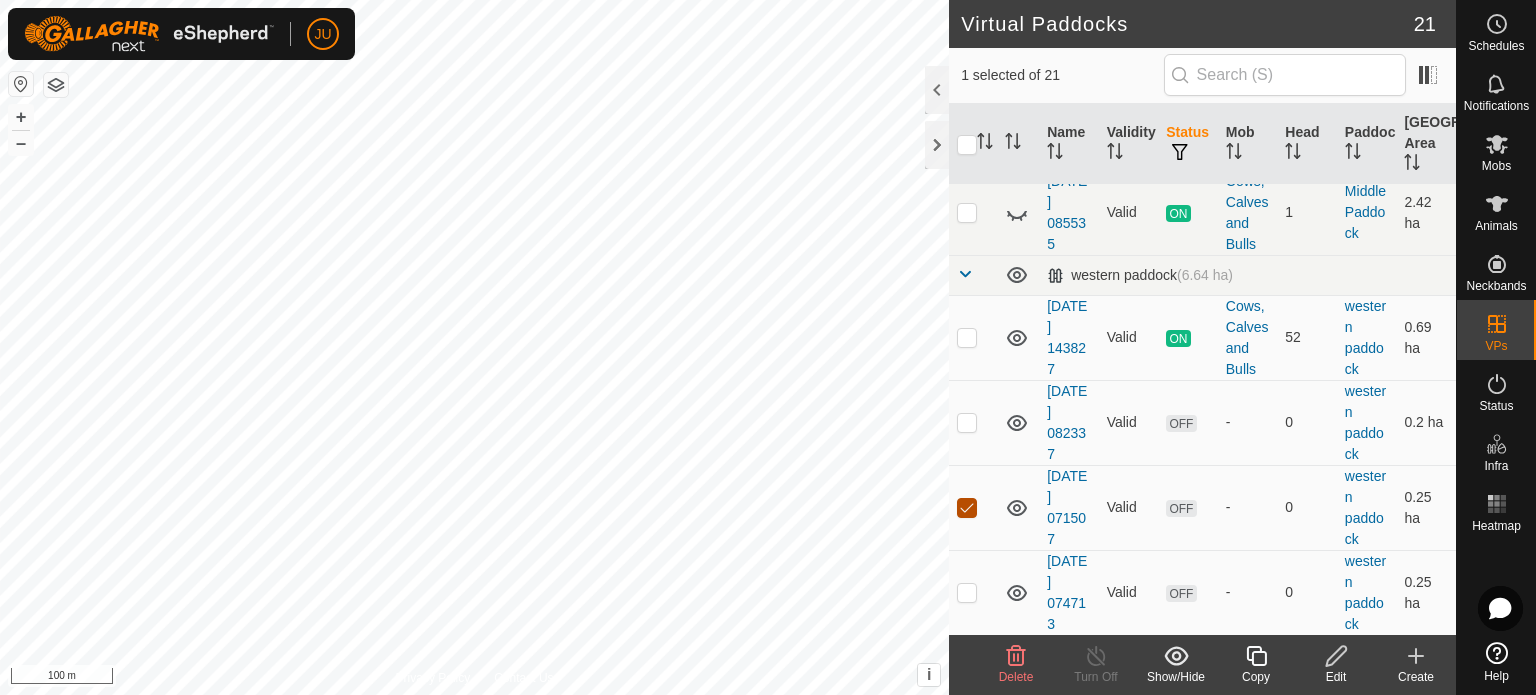 click at bounding box center [967, 508] 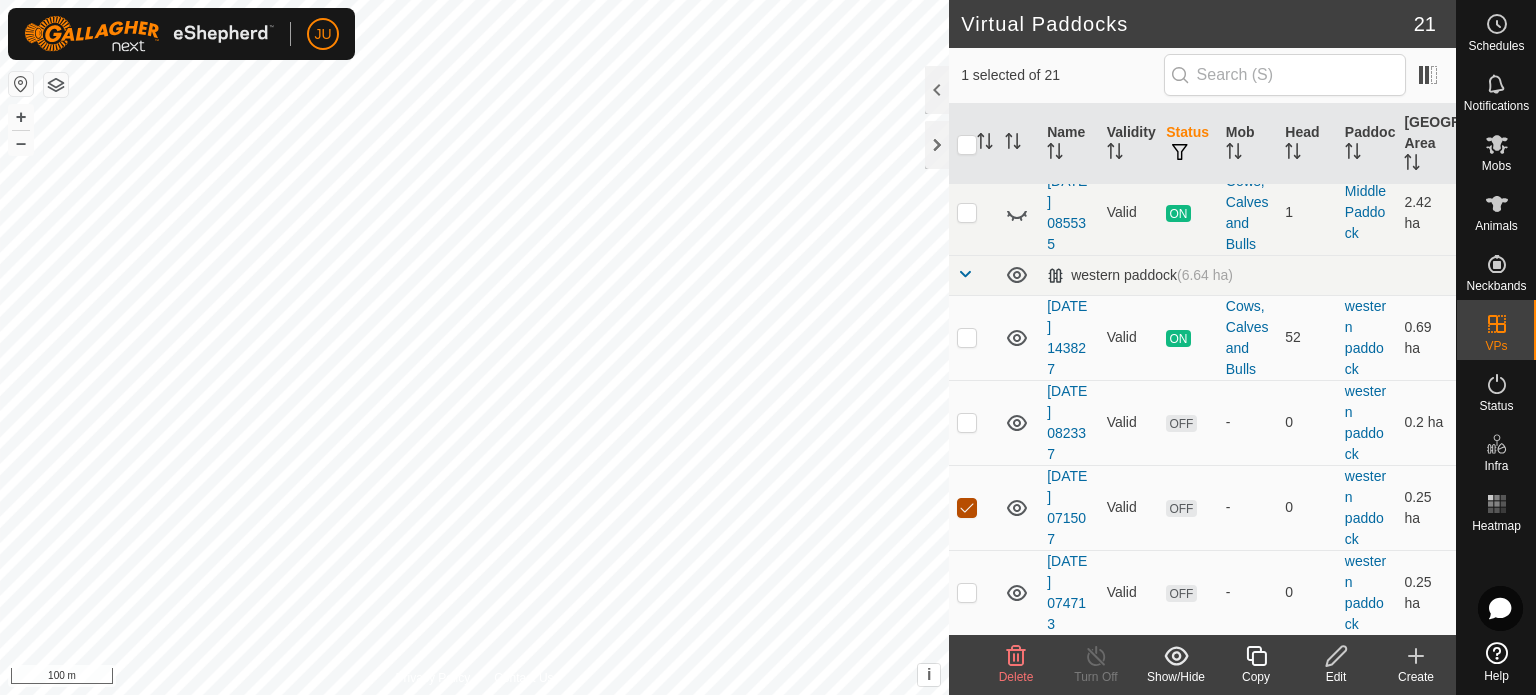 checkbox on "false" 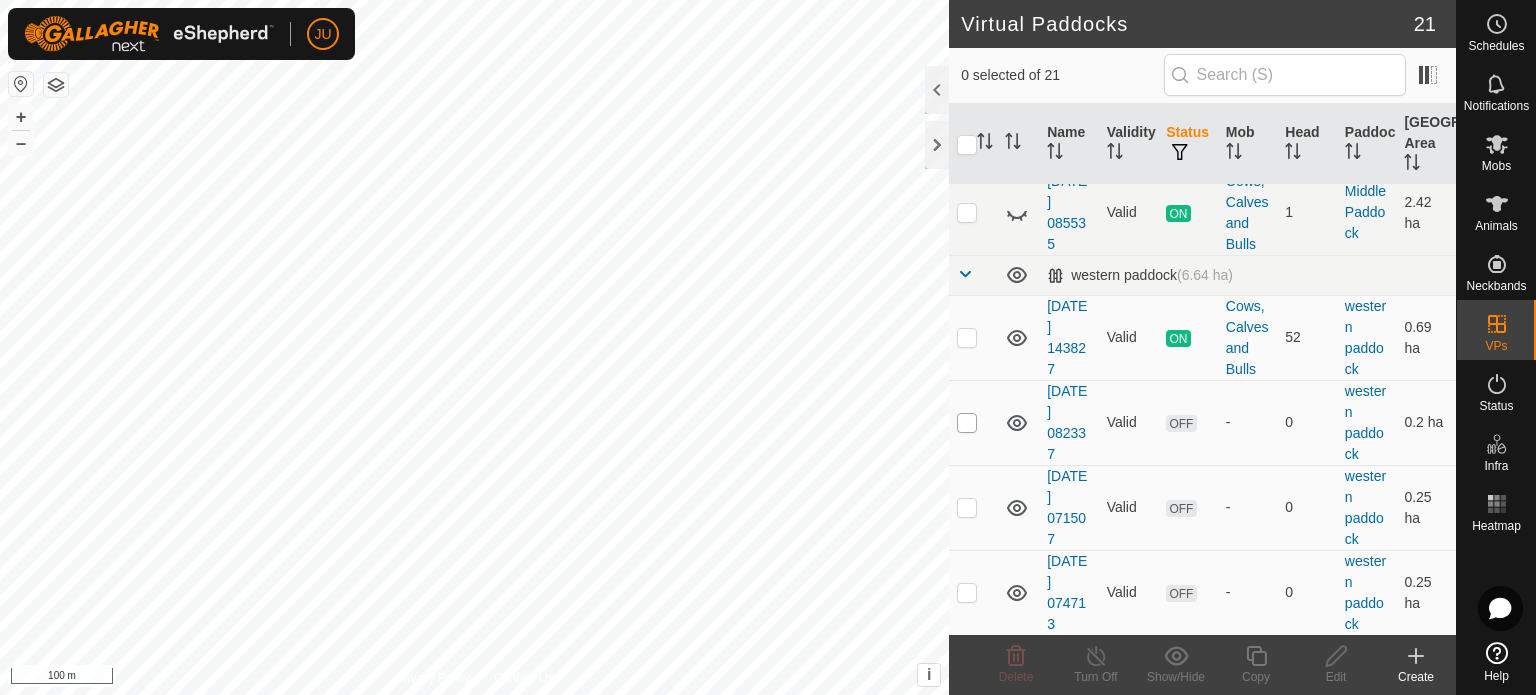 click at bounding box center [967, 423] 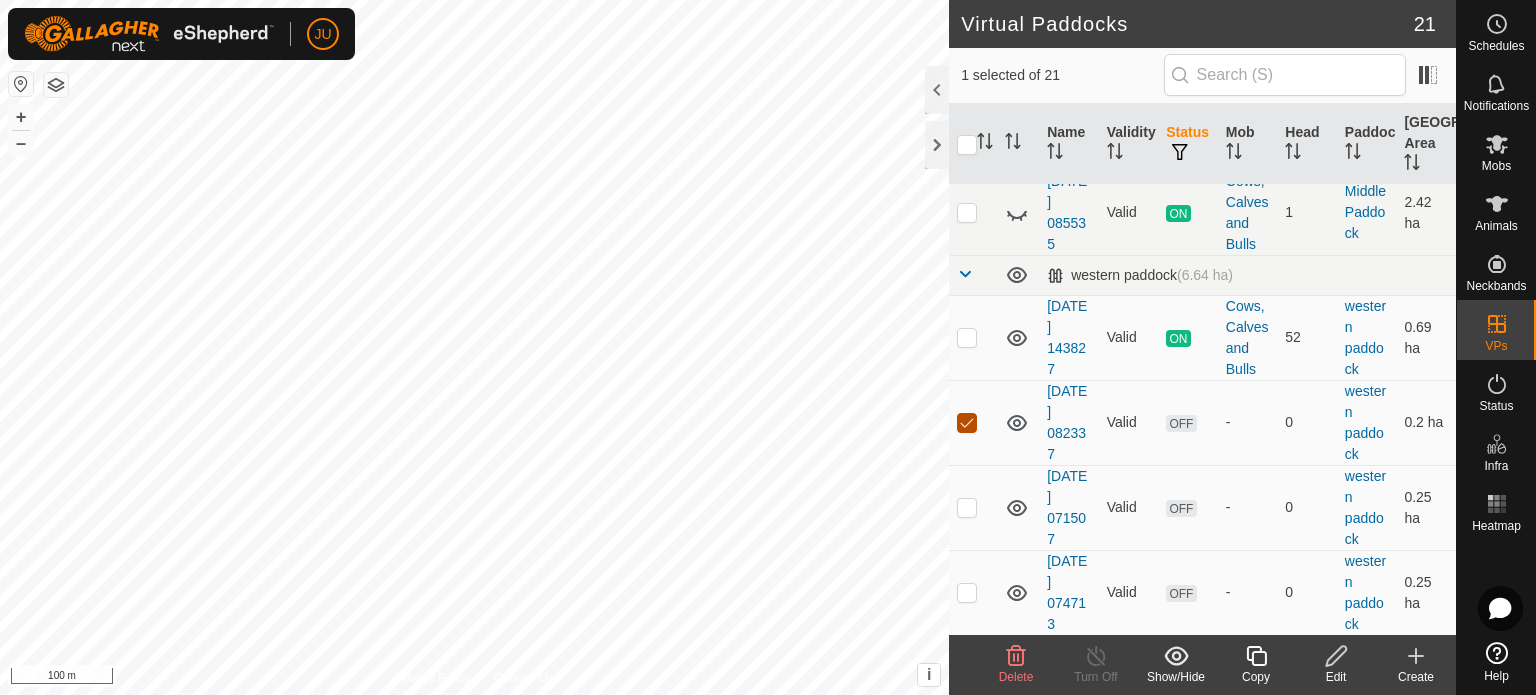 click at bounding box center (967, 423) 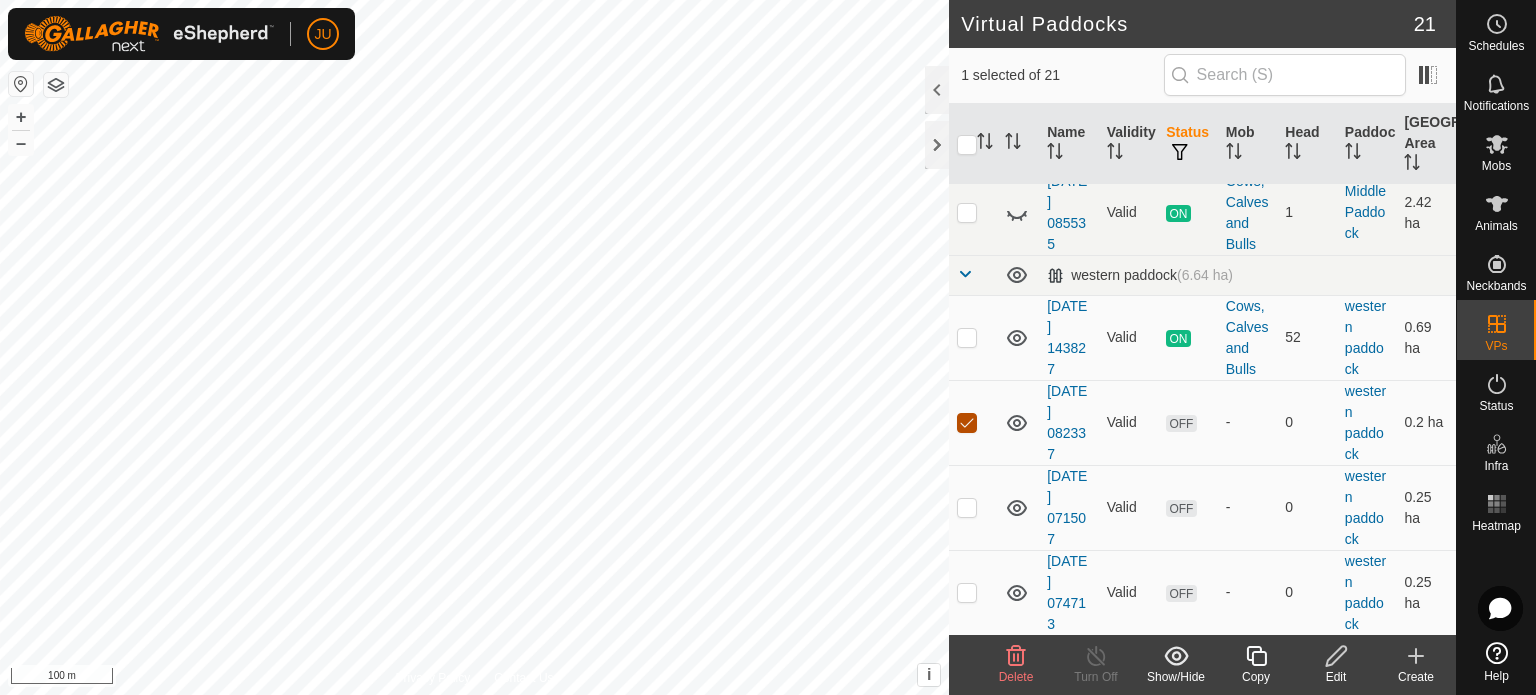 checkbox on "false" 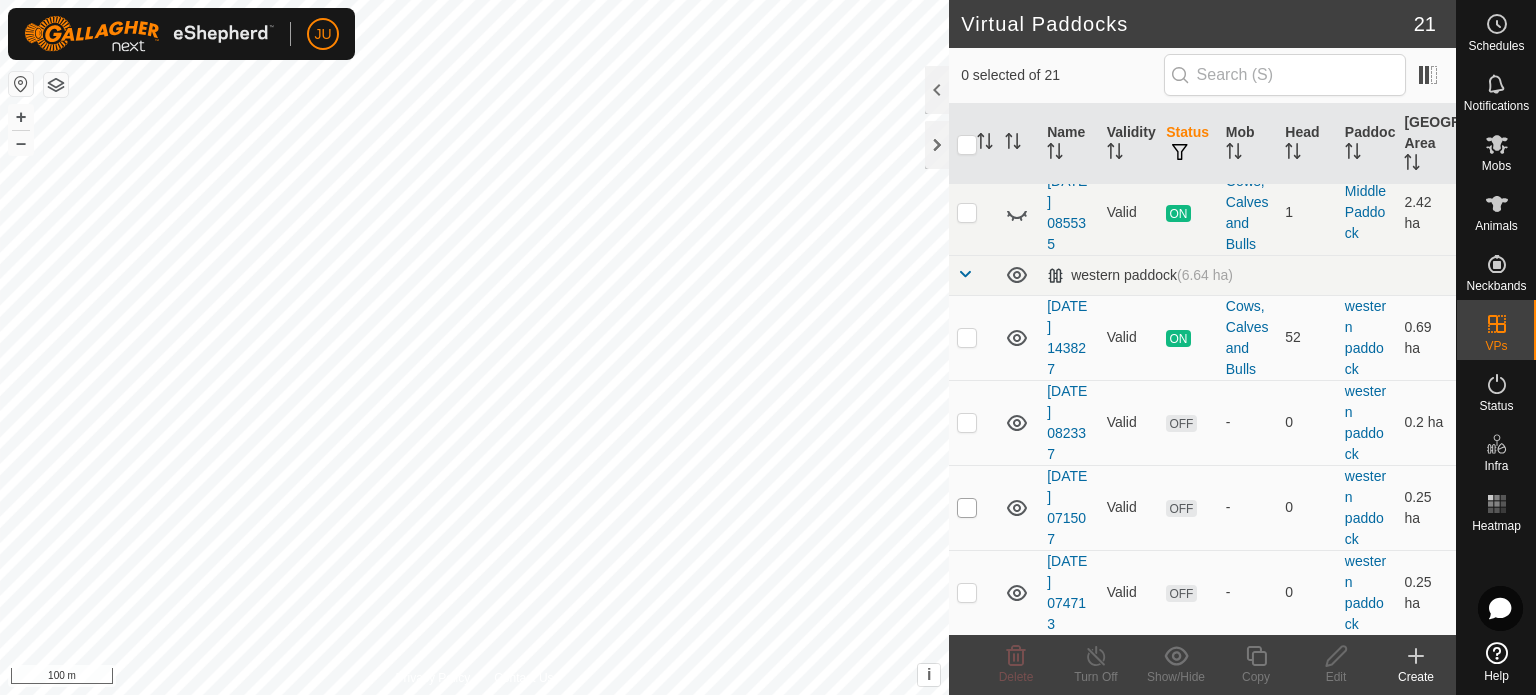 click at bounding box center (967, 508) 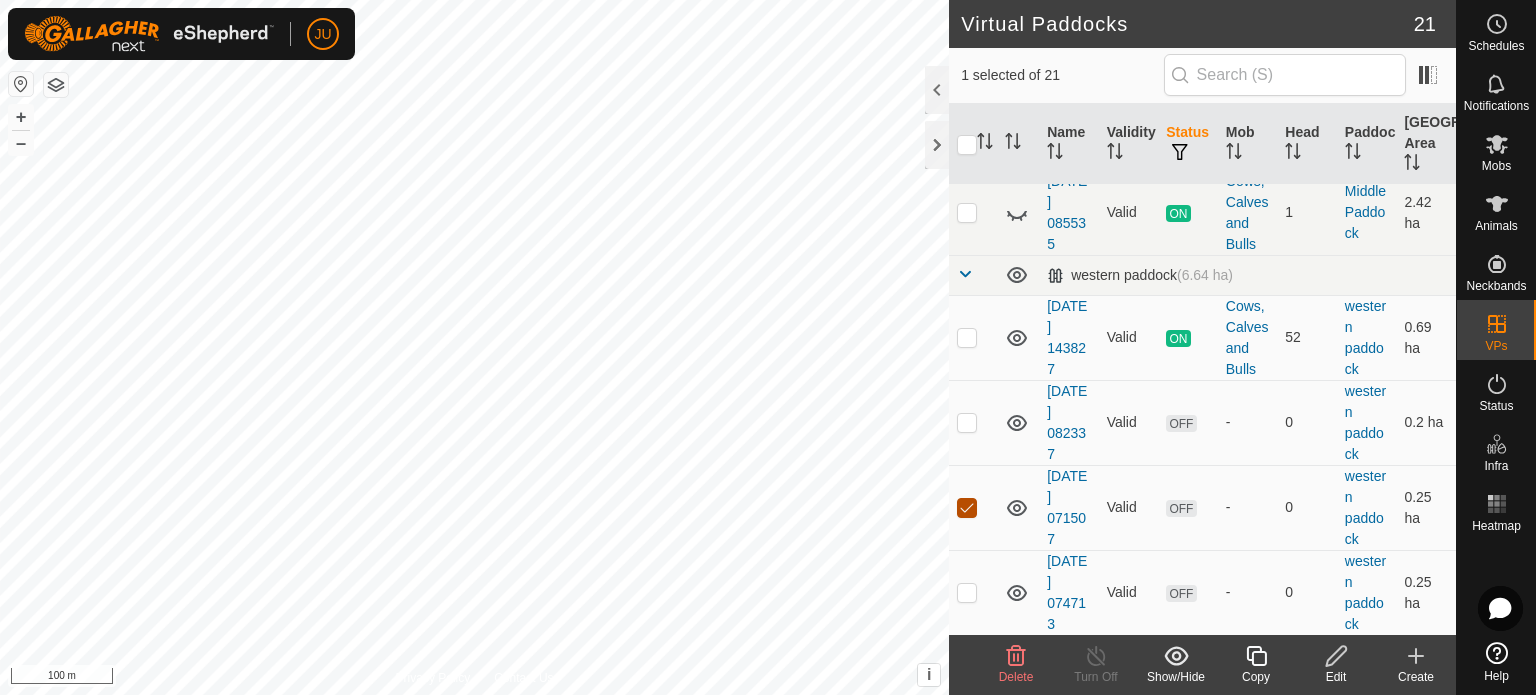 click at bounding box center [967, 508] 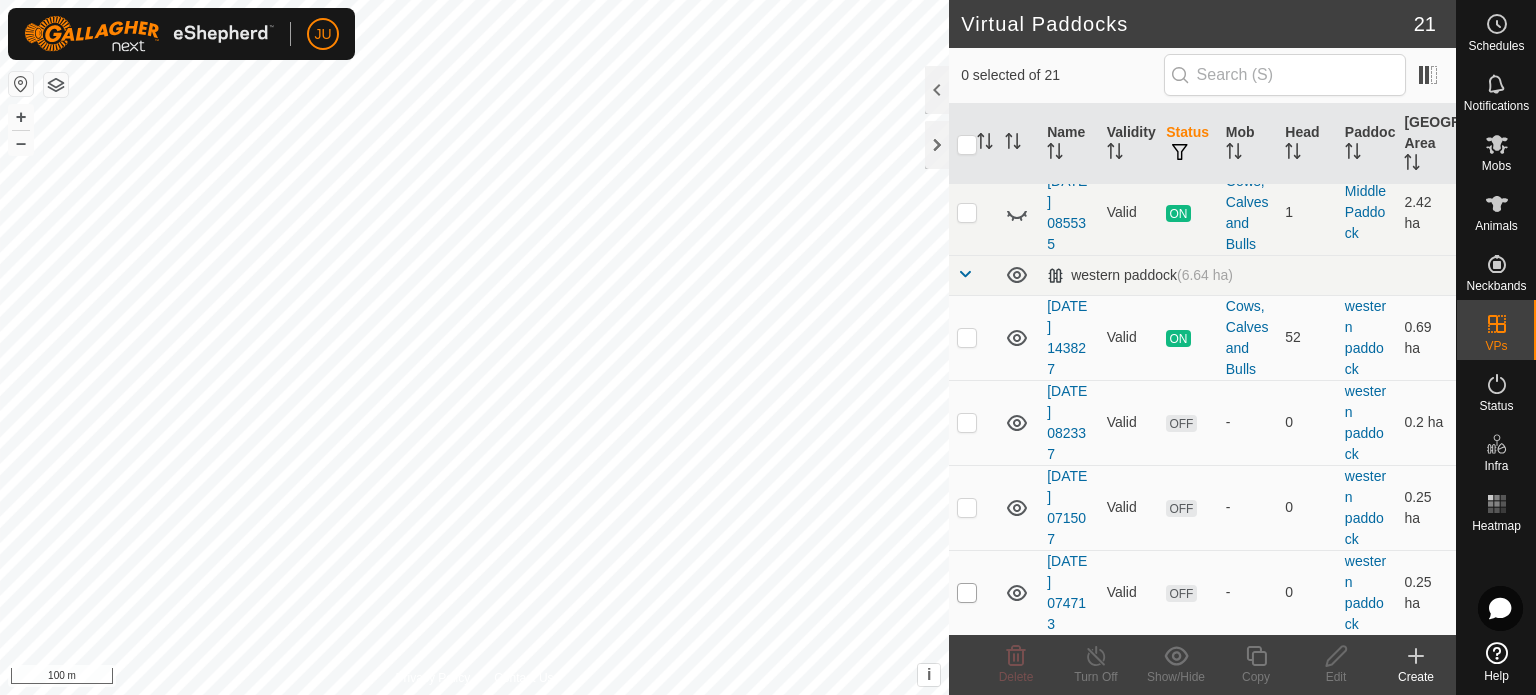 click at bounding box center [967, 593] 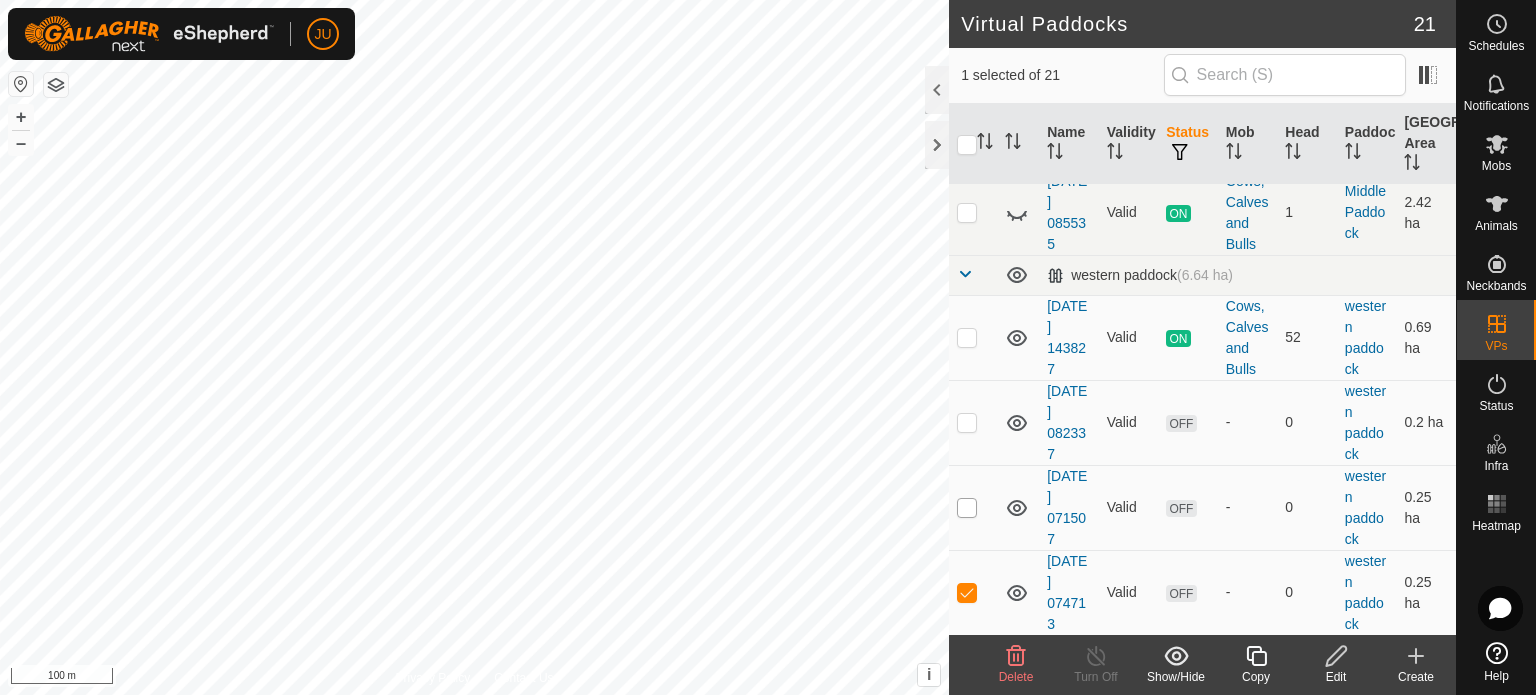 click at bounding box center [967, 508] 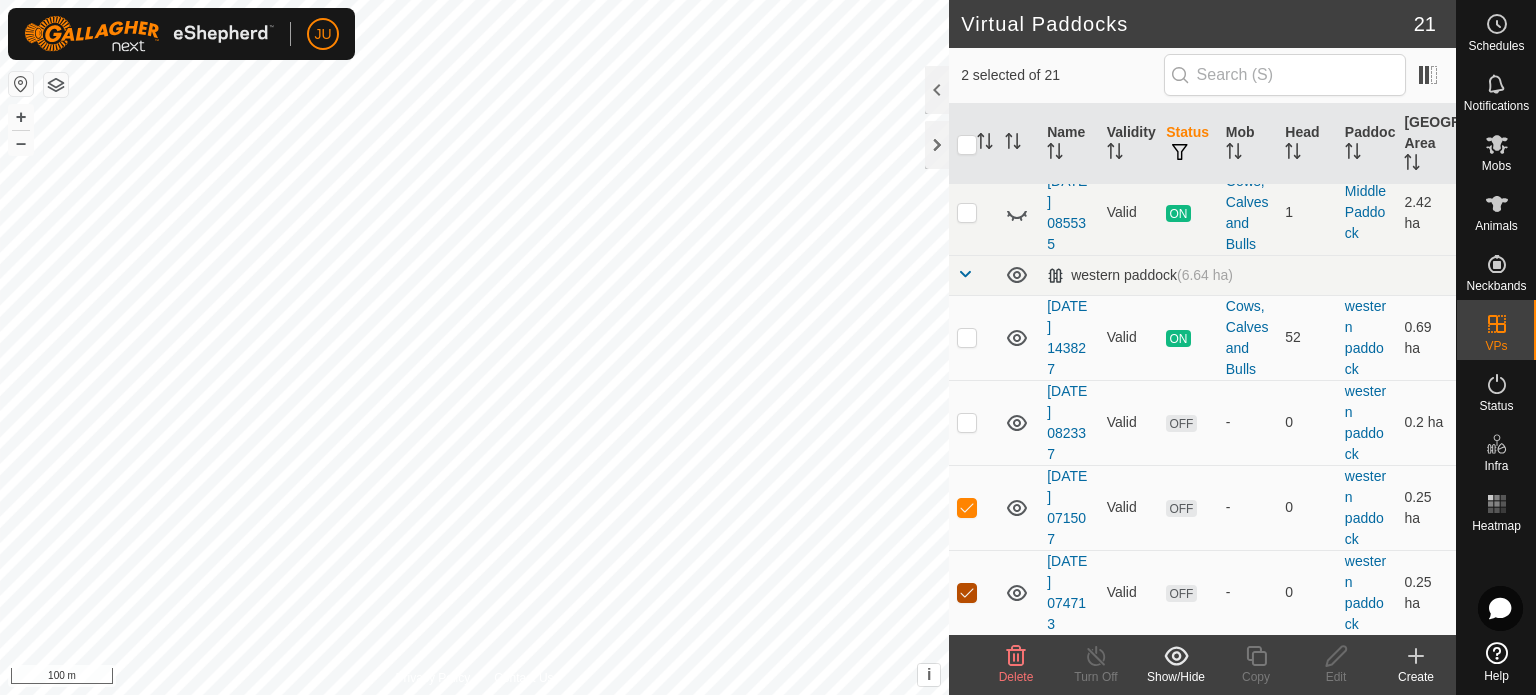 click at bounding box center (967, 593) 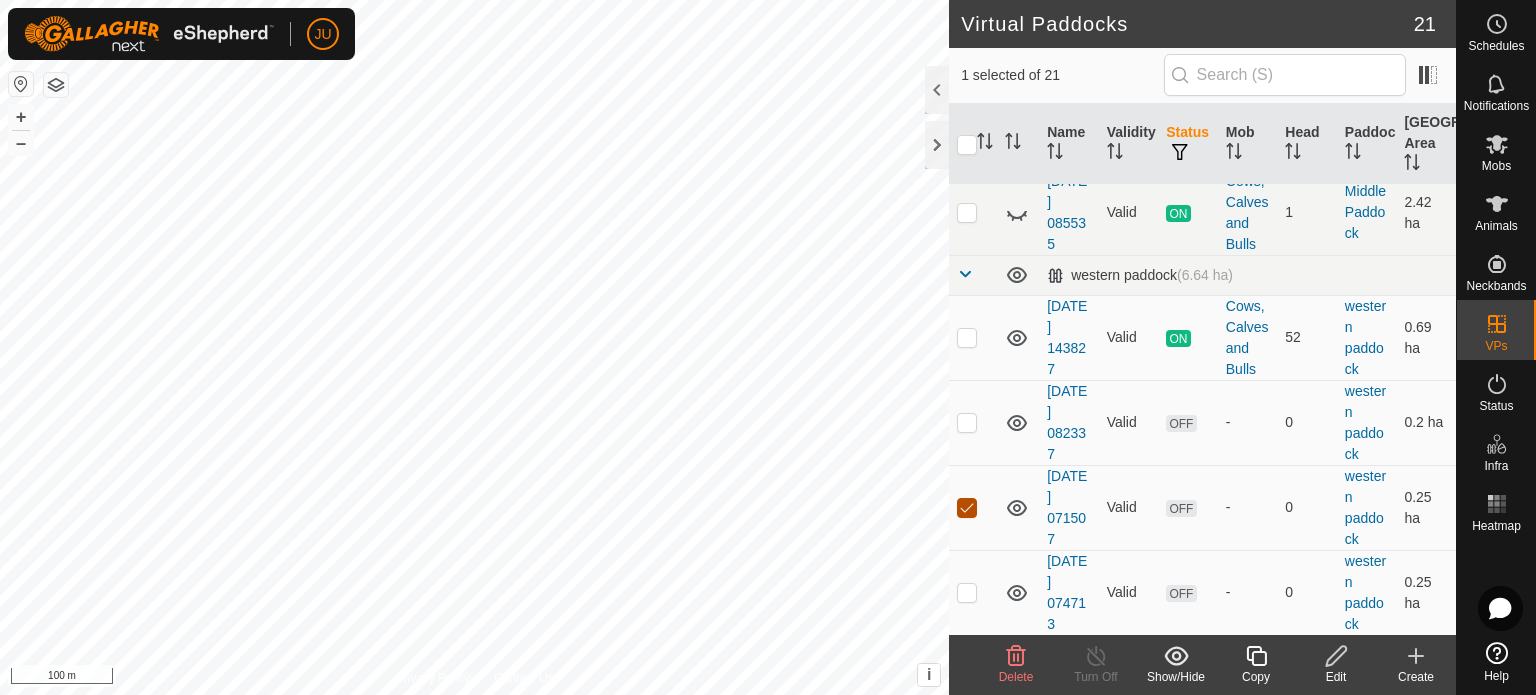 click at bounding box center (967, 508) 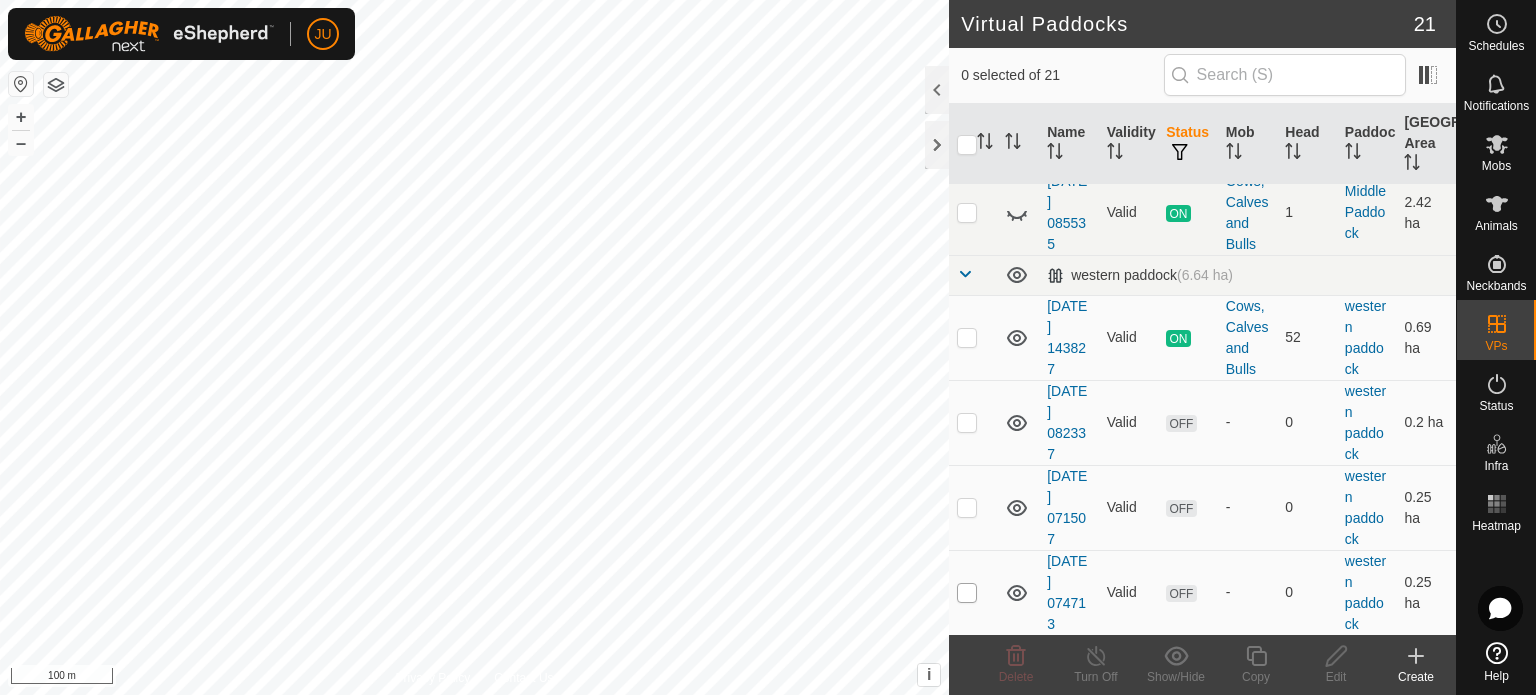 click at bounding box center [967, 593] 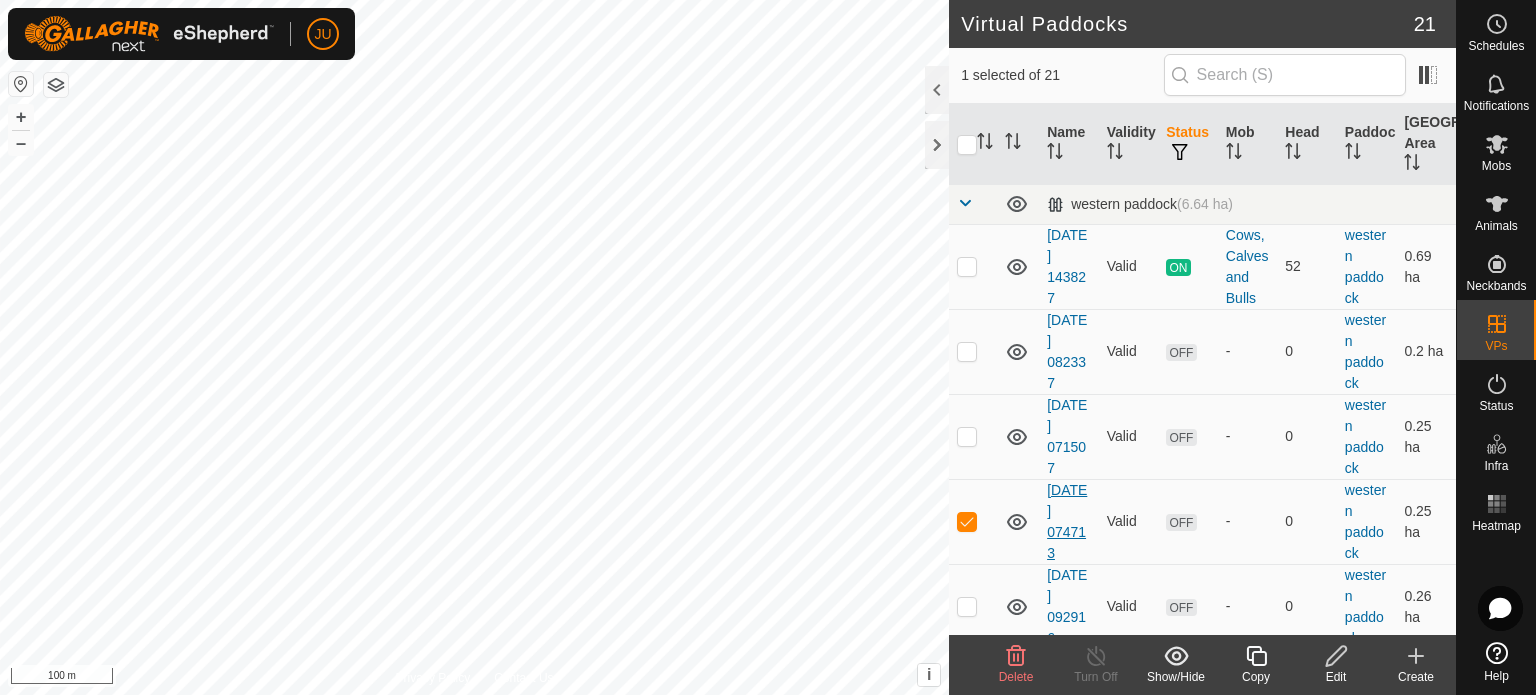 scroll, scrollTop: 449, scrollLeft: 0, axis: vertical 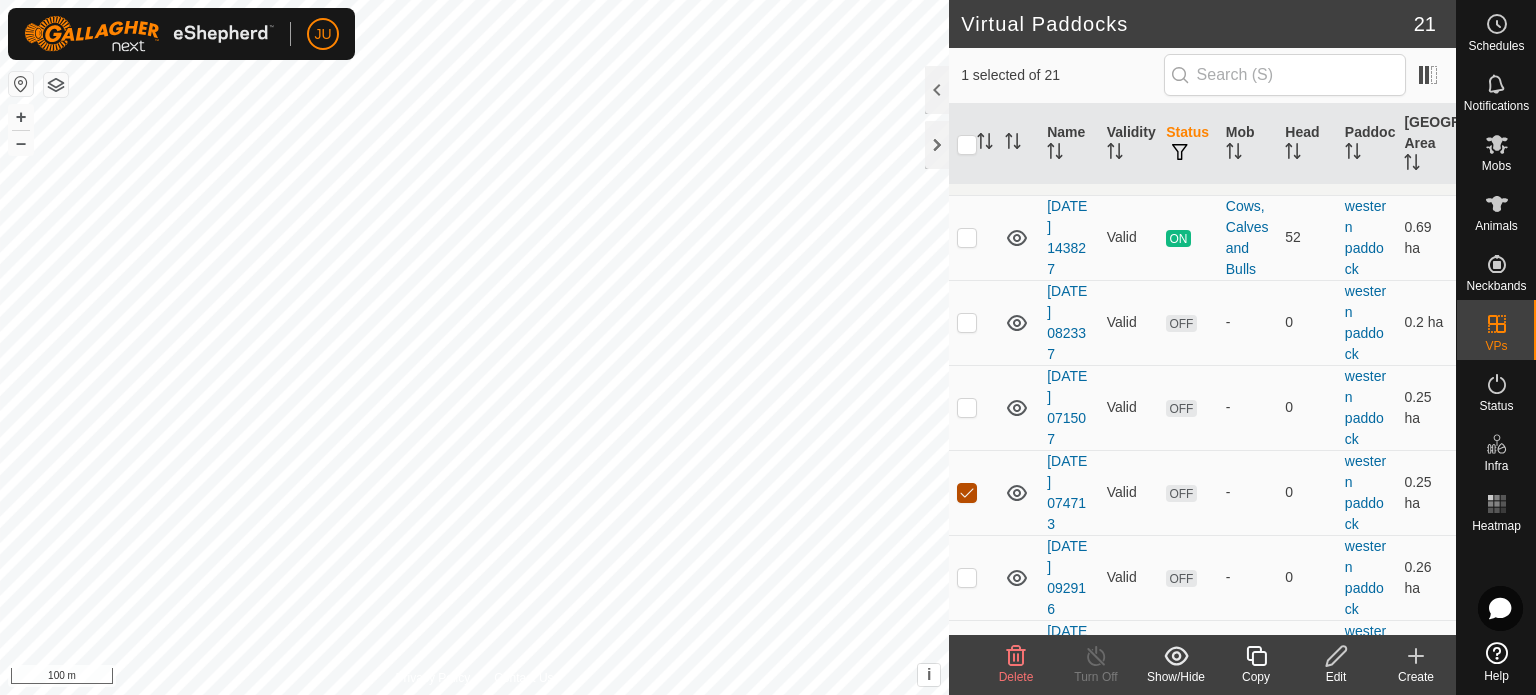 click at bounding box center (967, 493) 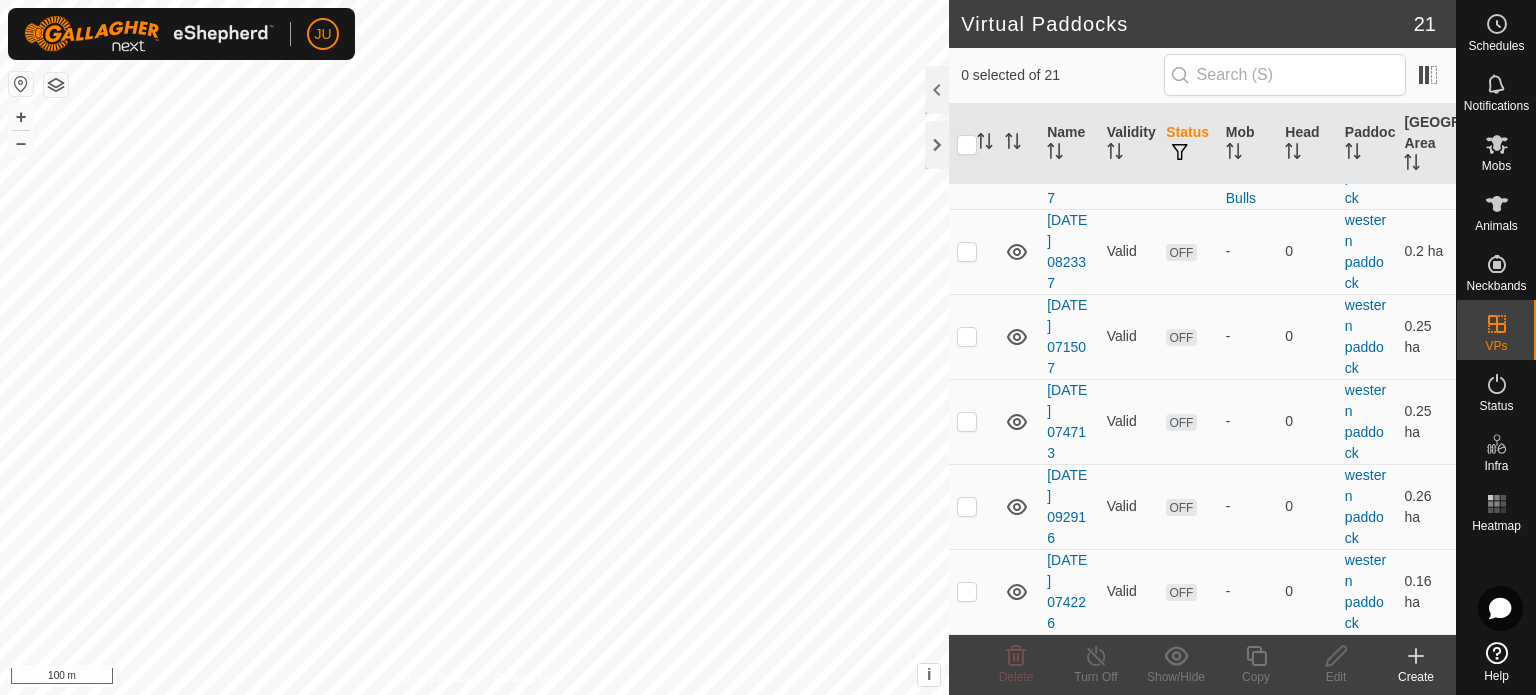 scroll, scrollTop: 549, scrollLeft: 0, axis: vertical 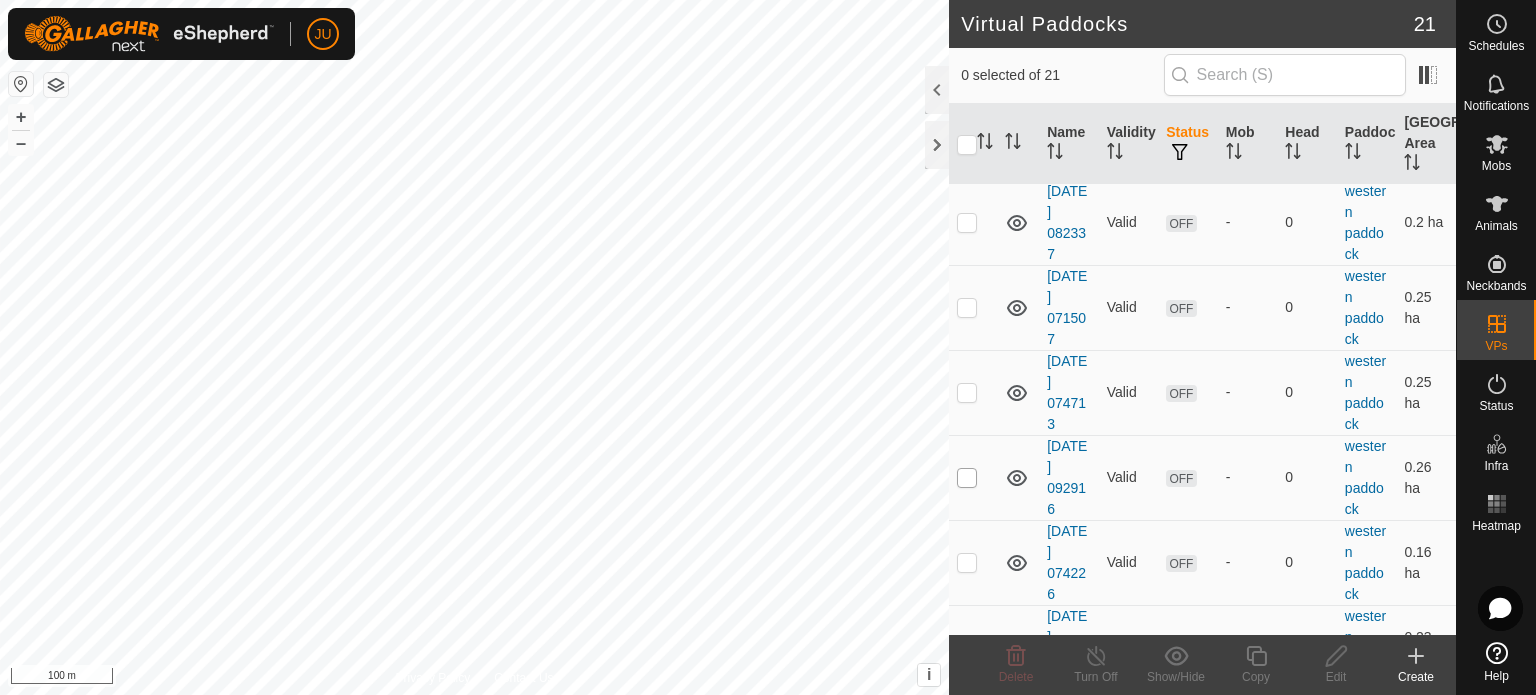 click at bounding box center [967, 478] 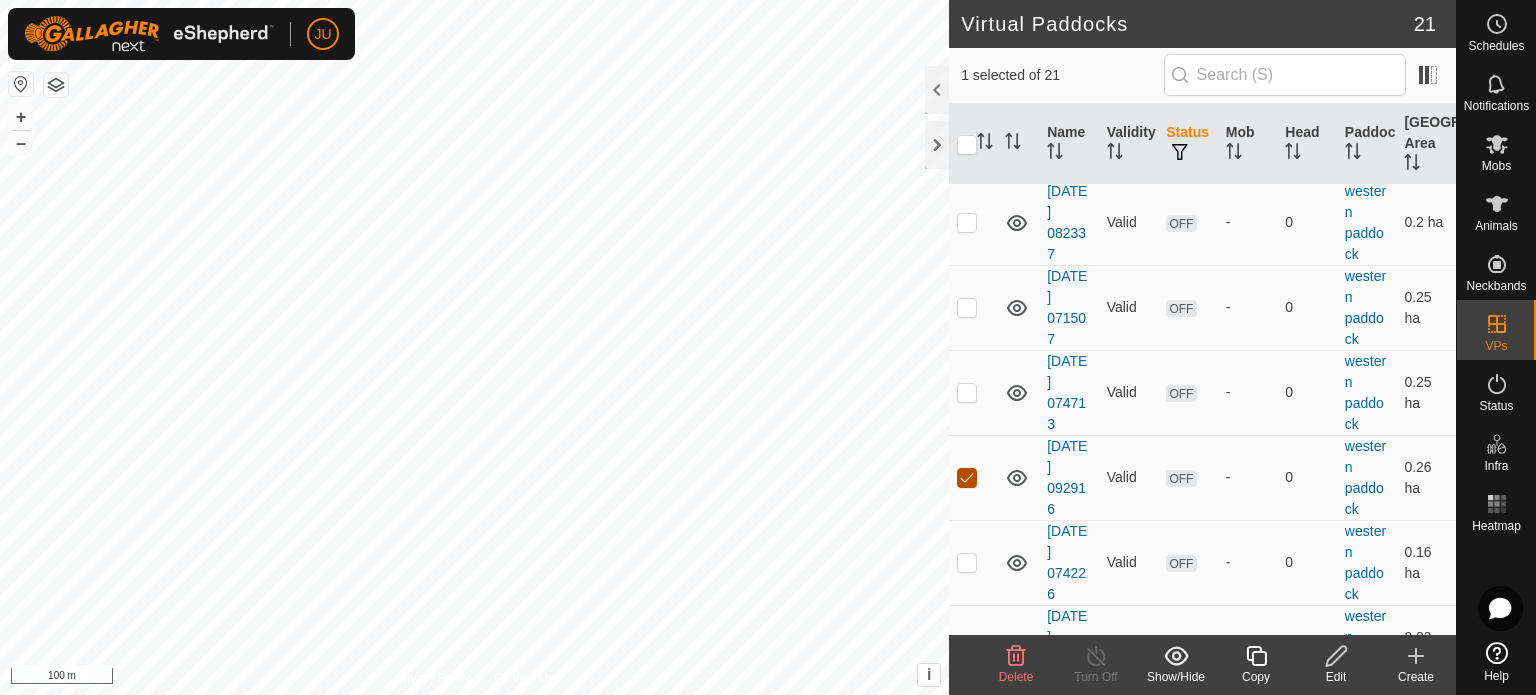 click at bounding box center (967, 478) 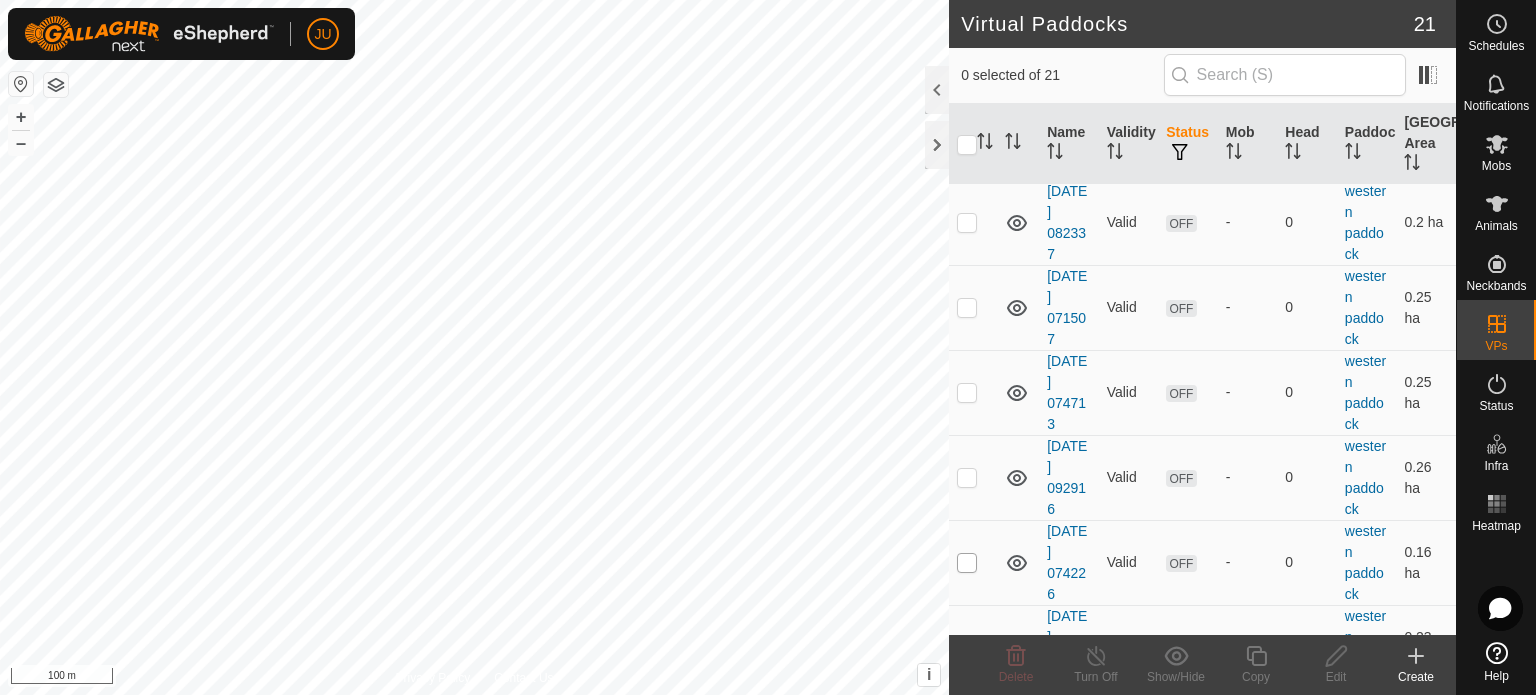 click at bounding box center [967, 563] 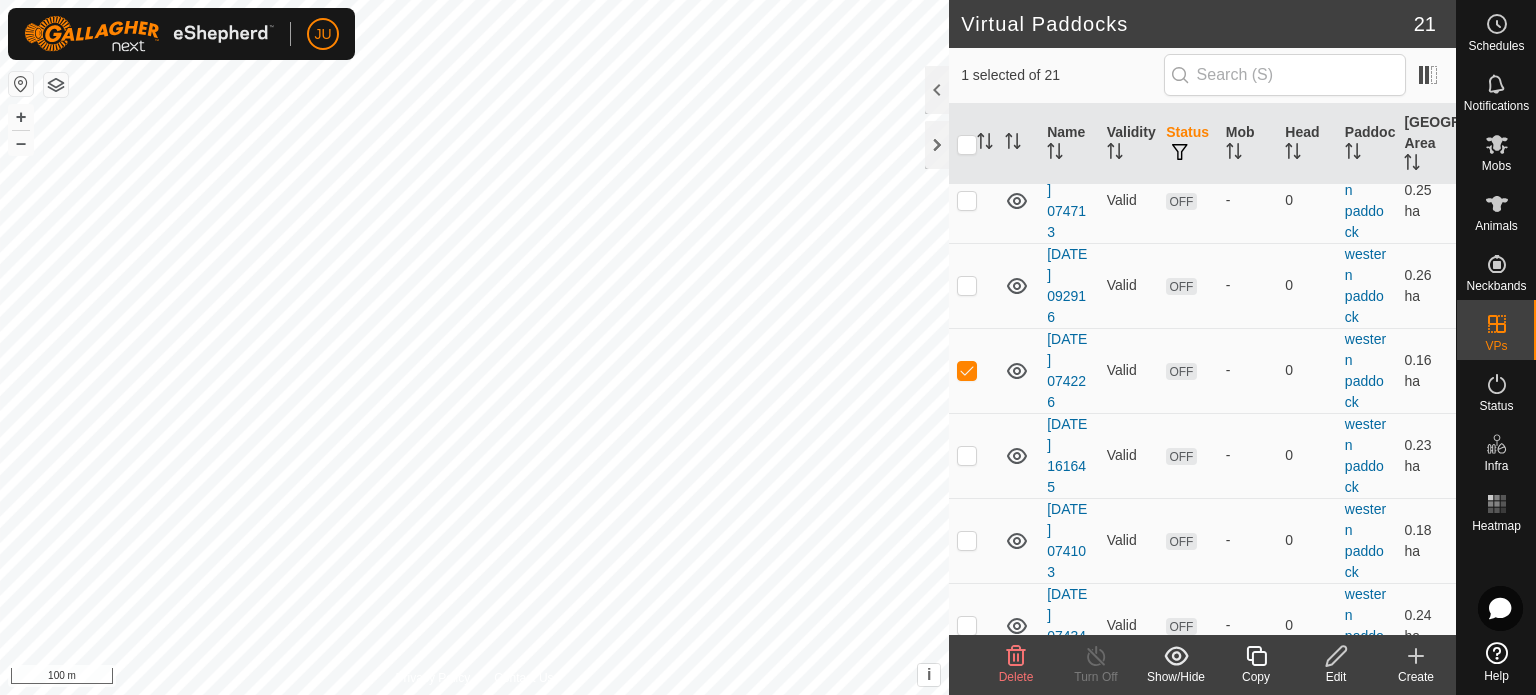 scroll, scrollTop: 749, scrollLeft: 0, axis: vertical 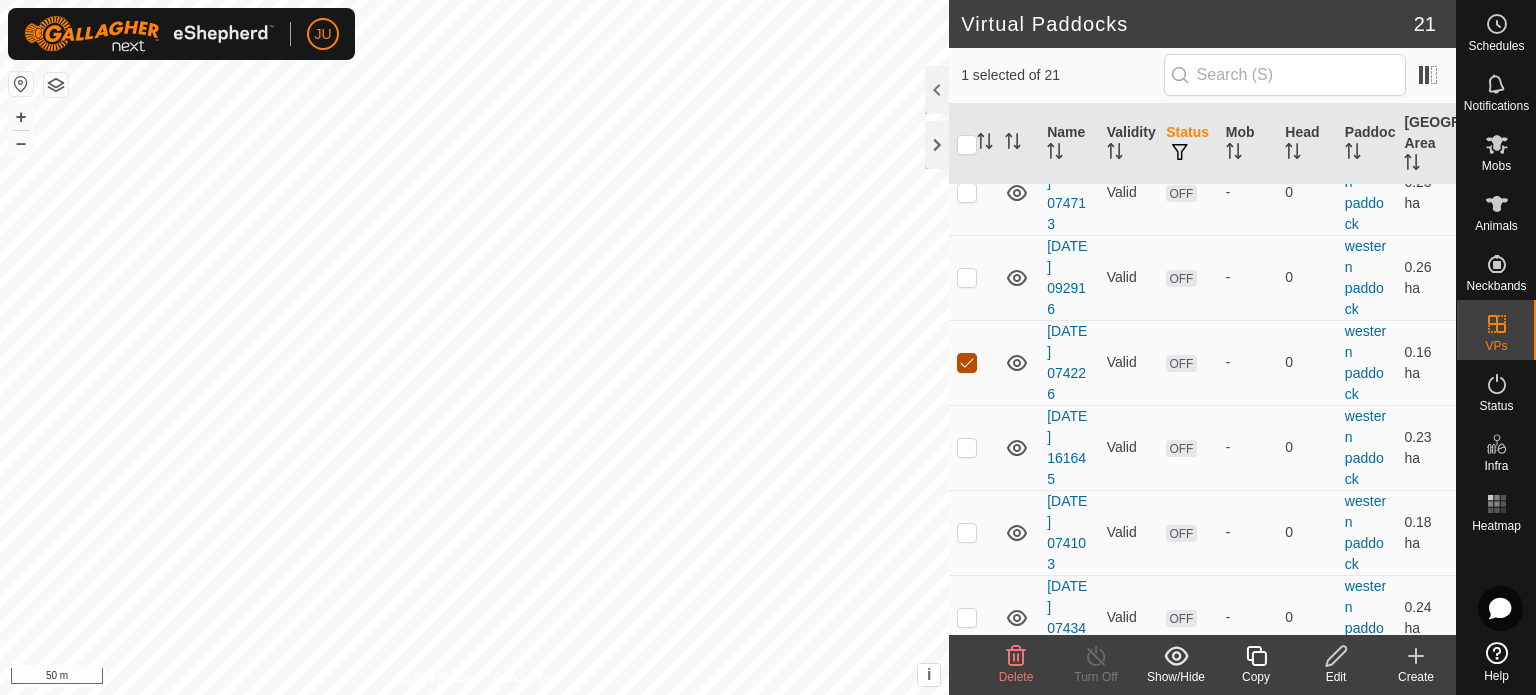 click at bounding box center (967, 363) 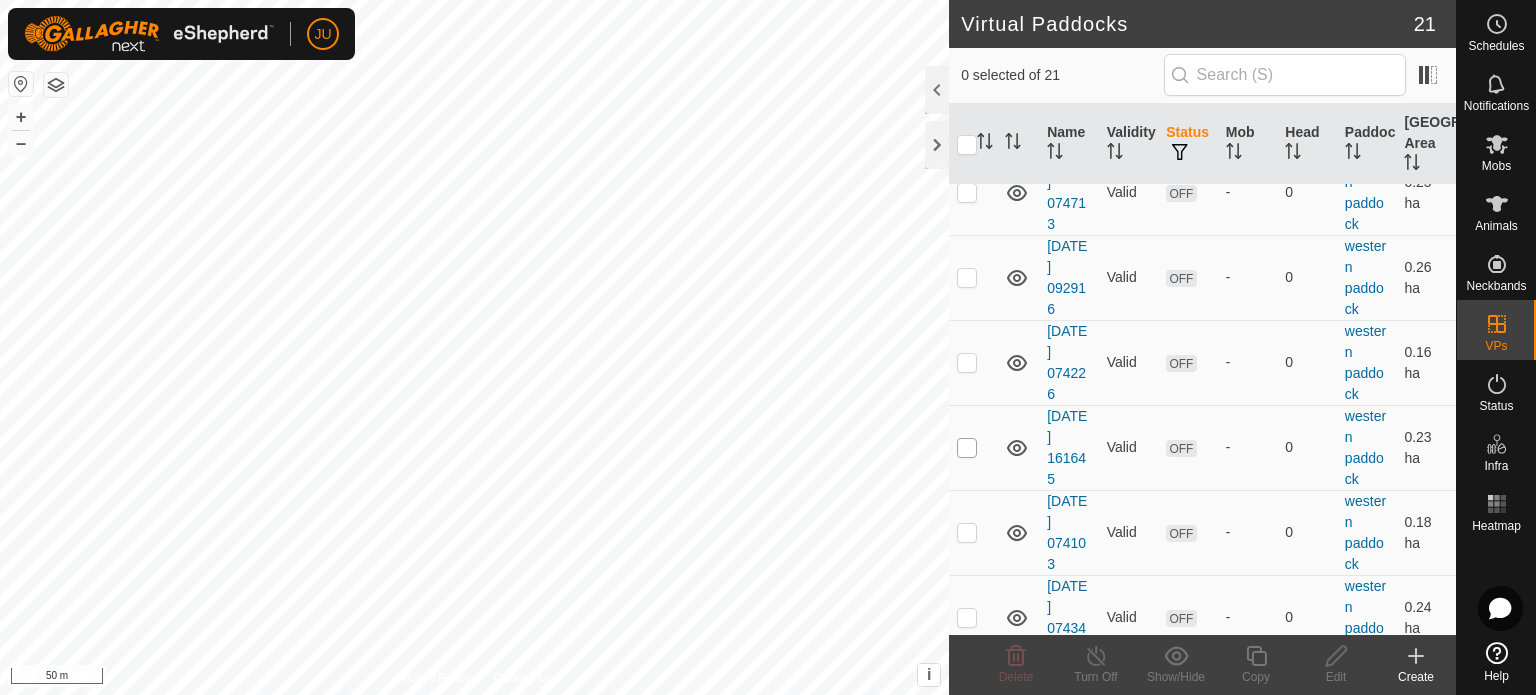 click at bounding box center [967, 448] 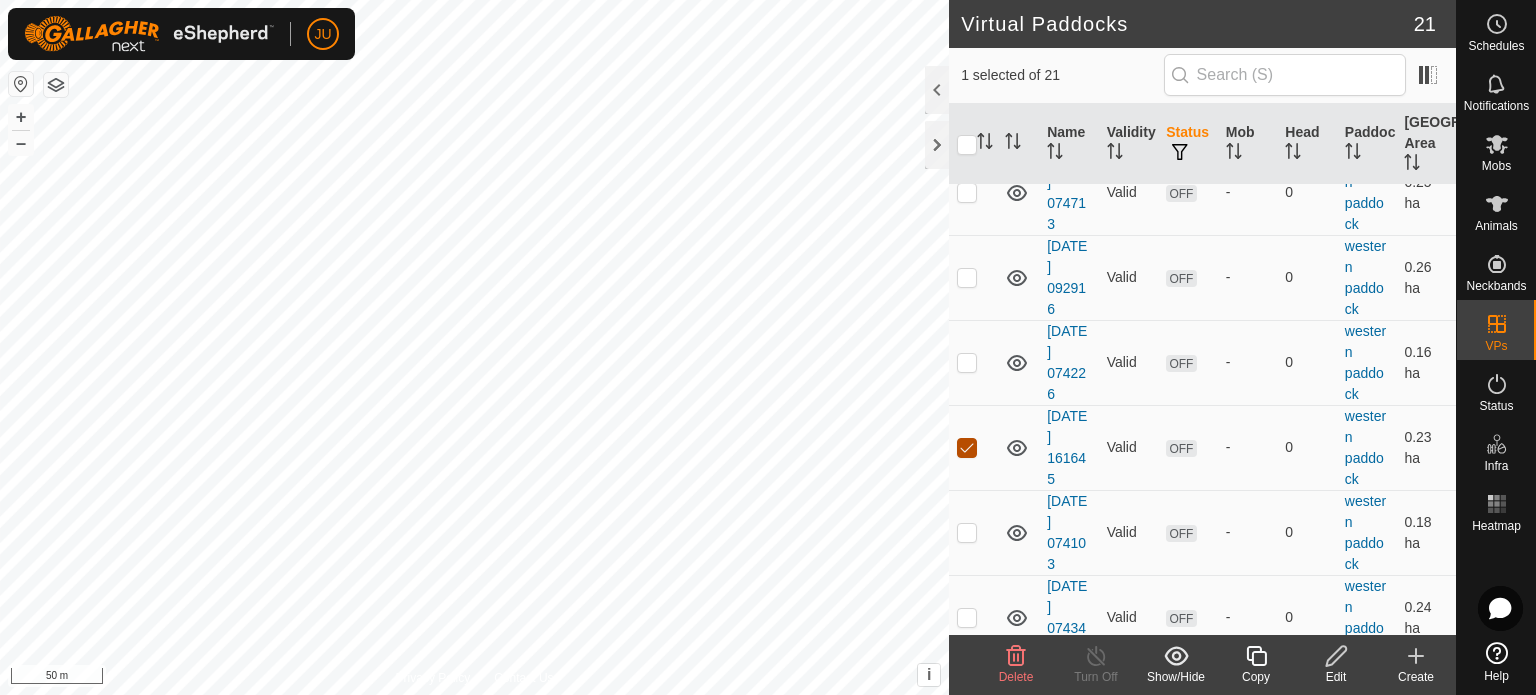 click at bounding box center (967, 448) 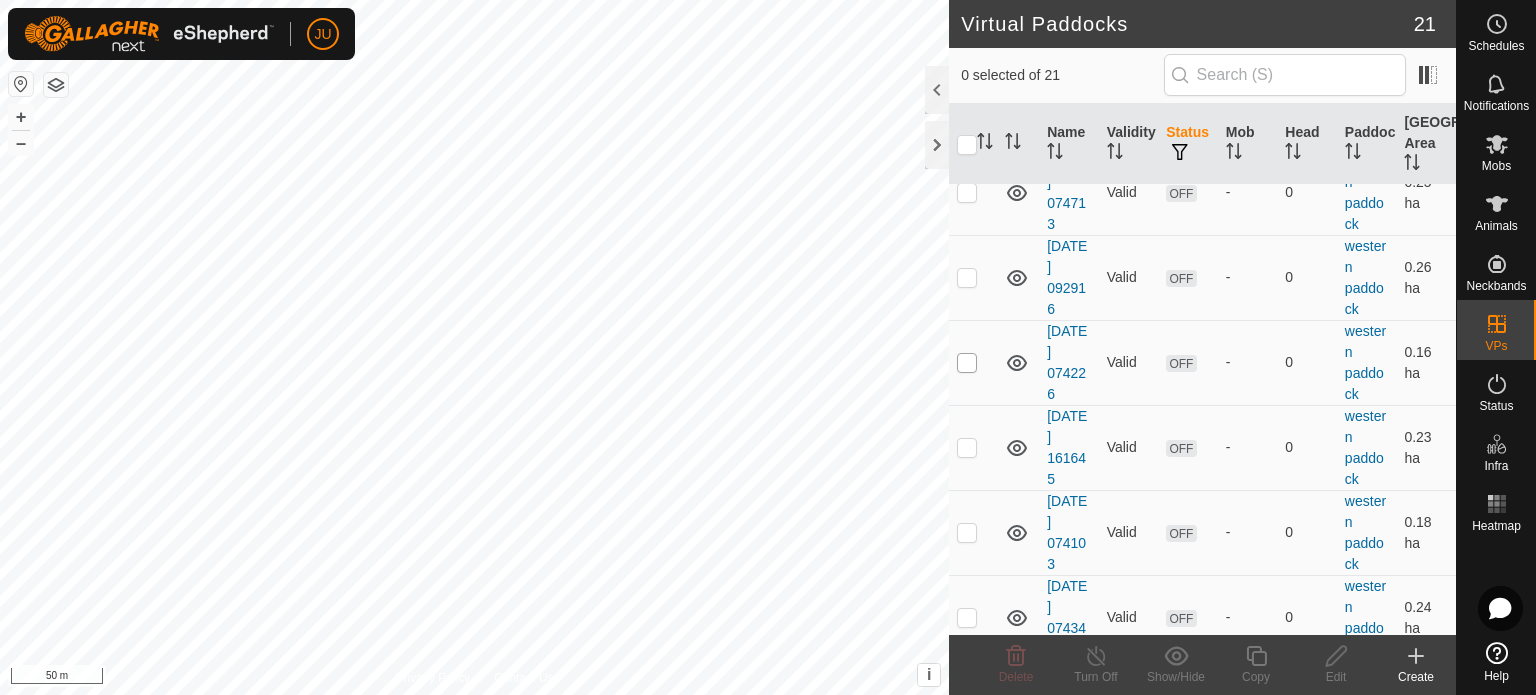 click at bounding box center (967, 363) 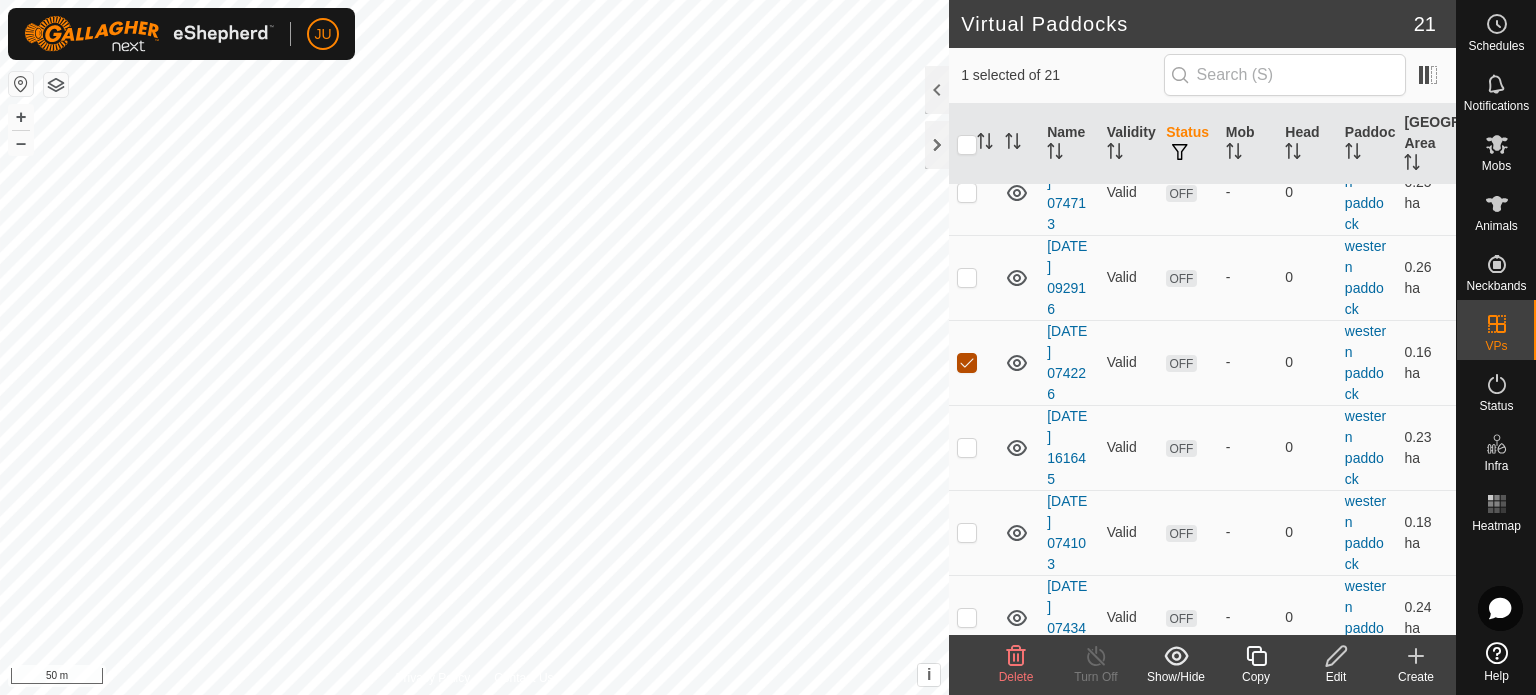 click at bounding box center (967, 363) 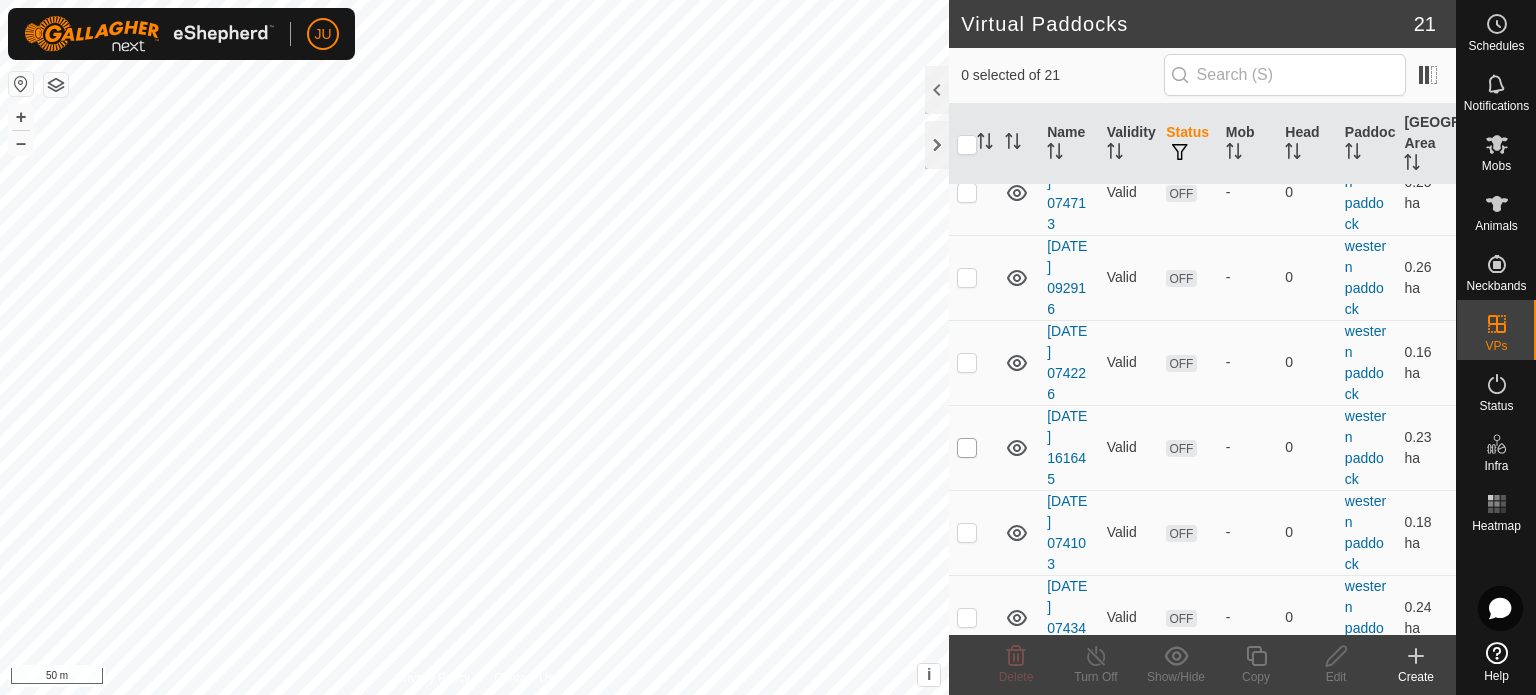 click at bounding box center [967, 448] 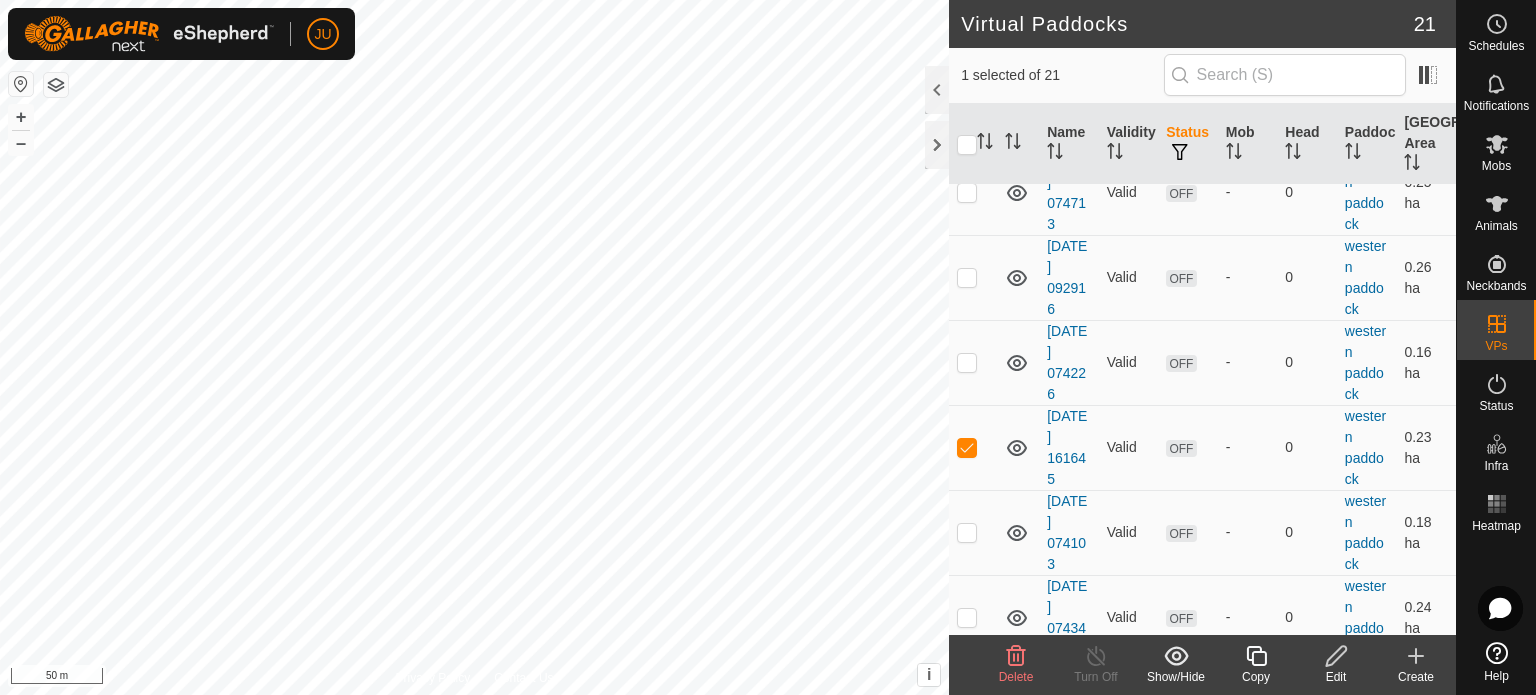click at bounding box center [973, 447] 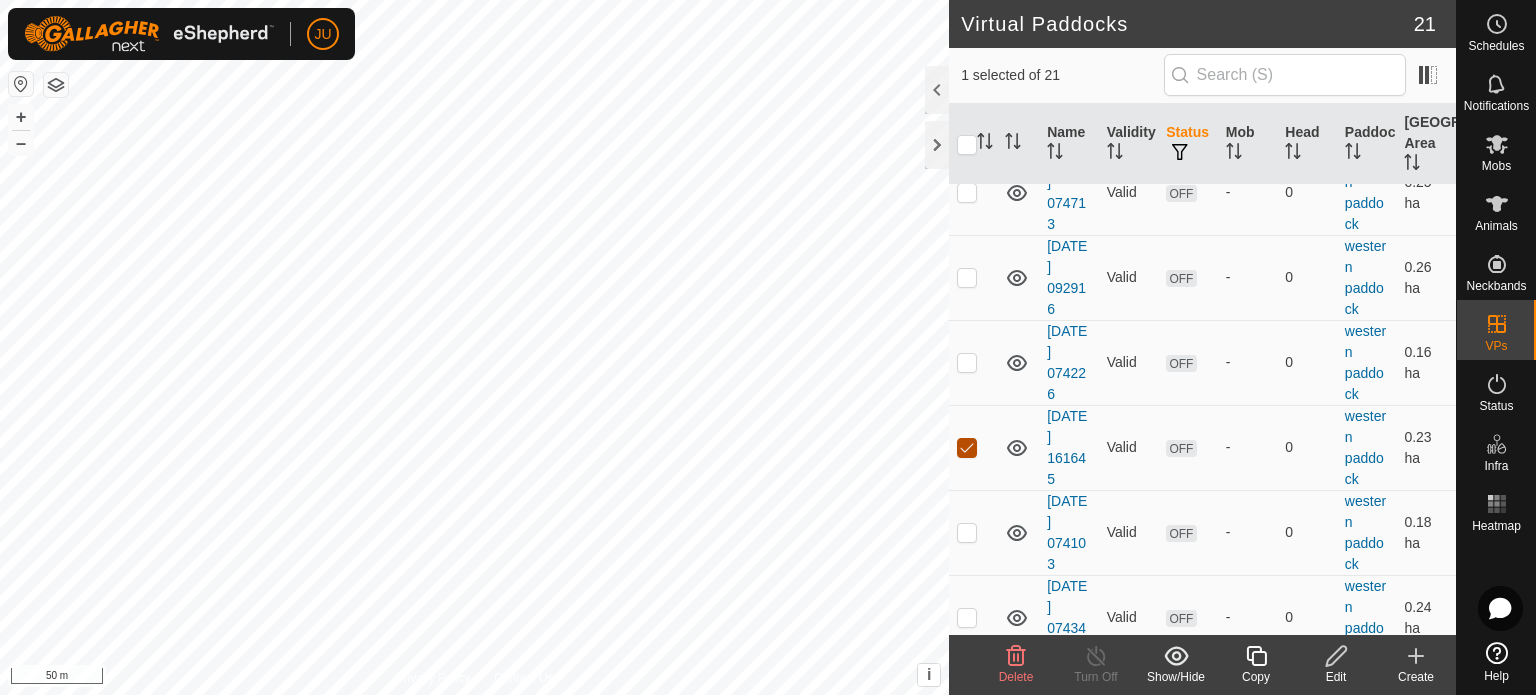 click at bounding box center (967, 448) 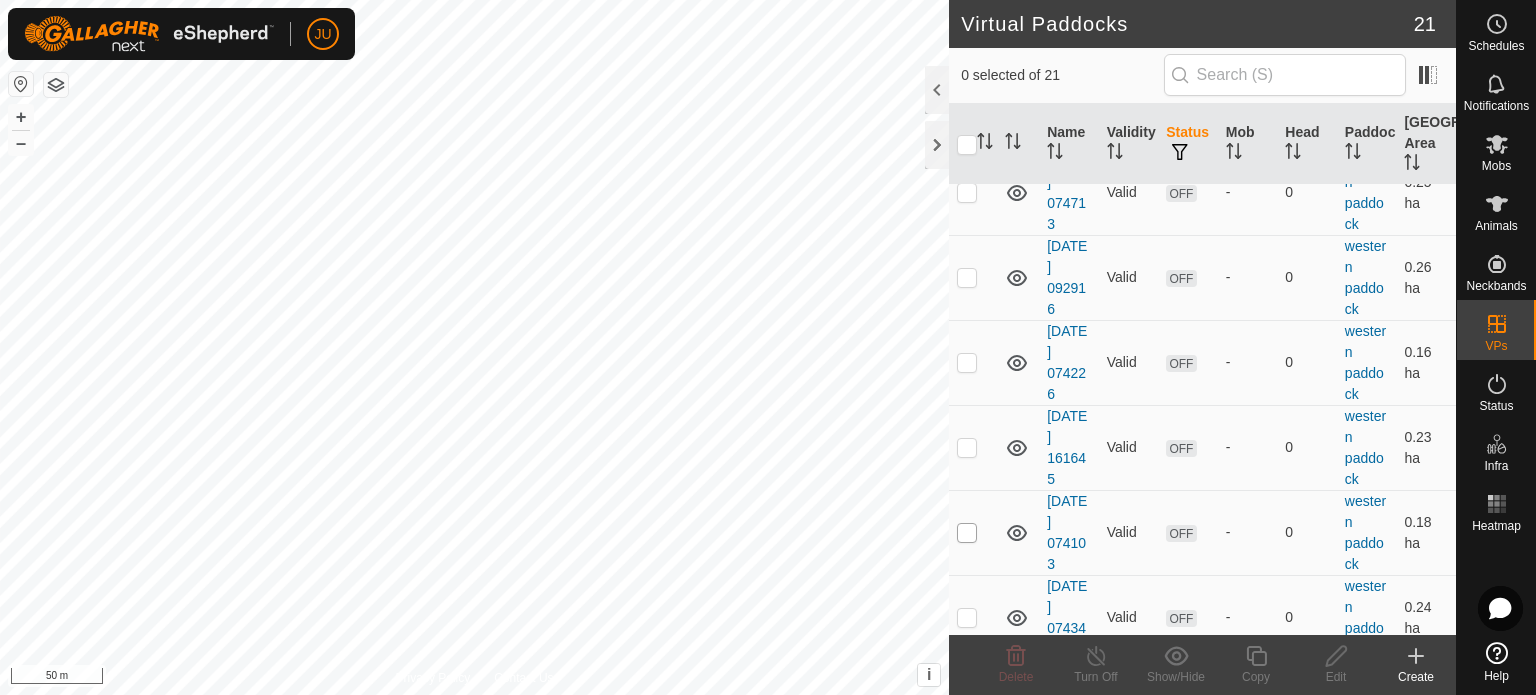 click at bounding box center [967, 533] 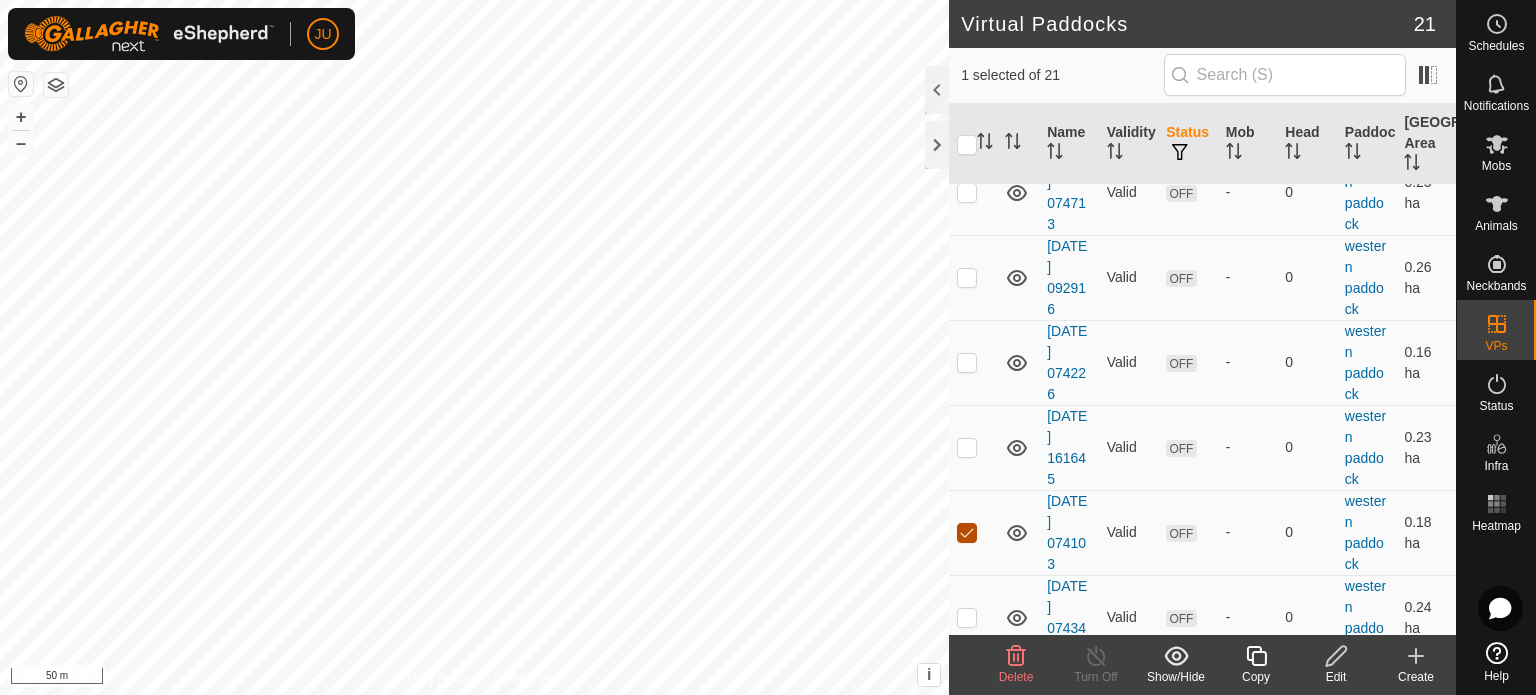 click at bounding box center (967, 533) 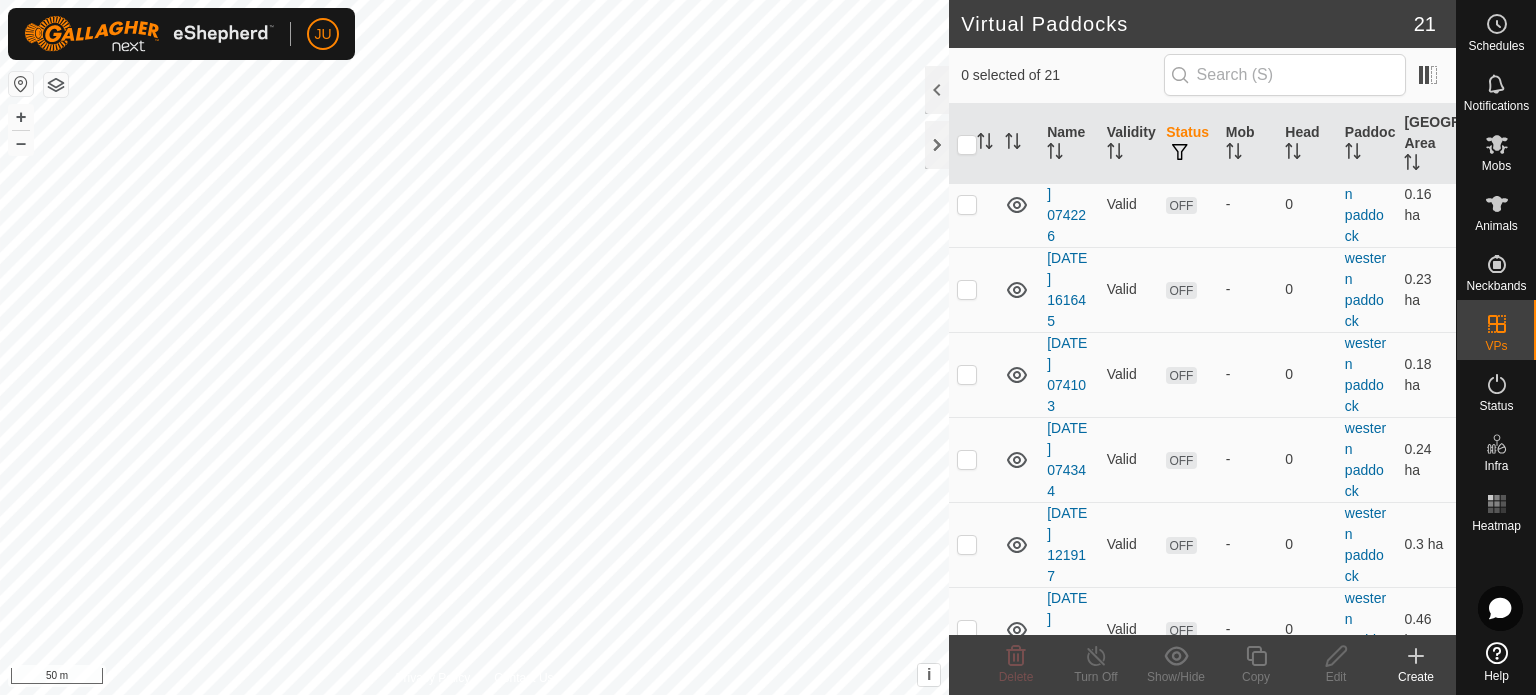 scroll, scrollTop: 949, scrollLeft: 0, axis: vertical 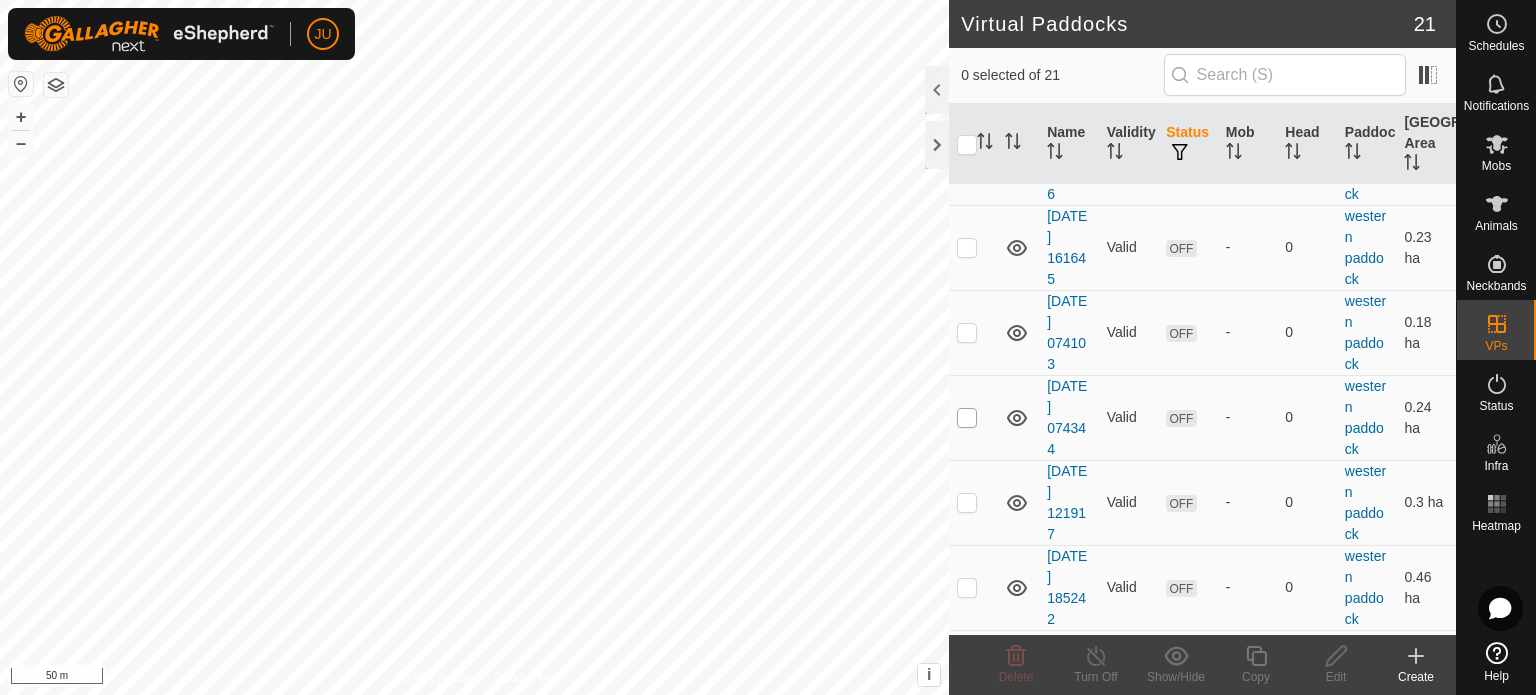 click at bounding box center [967, 418] 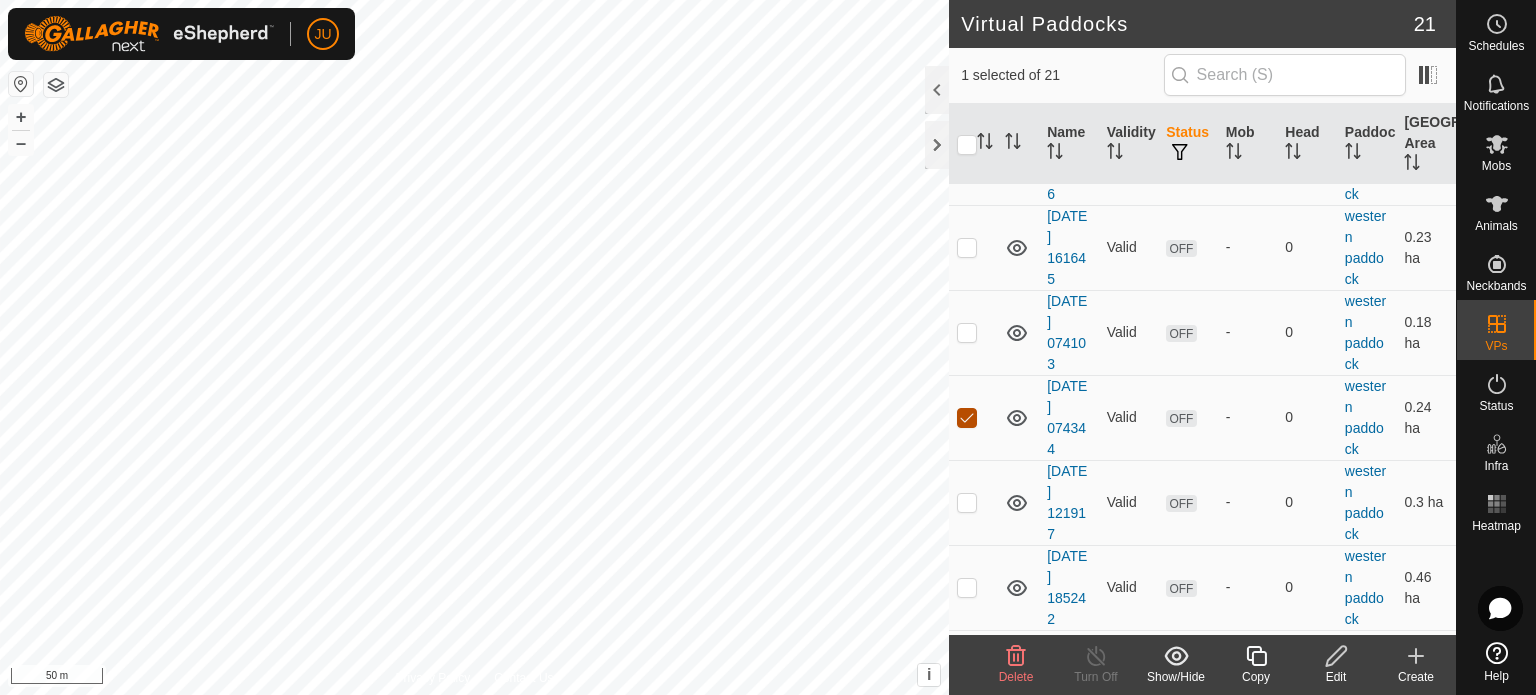 click at bounding box center (967, 418) 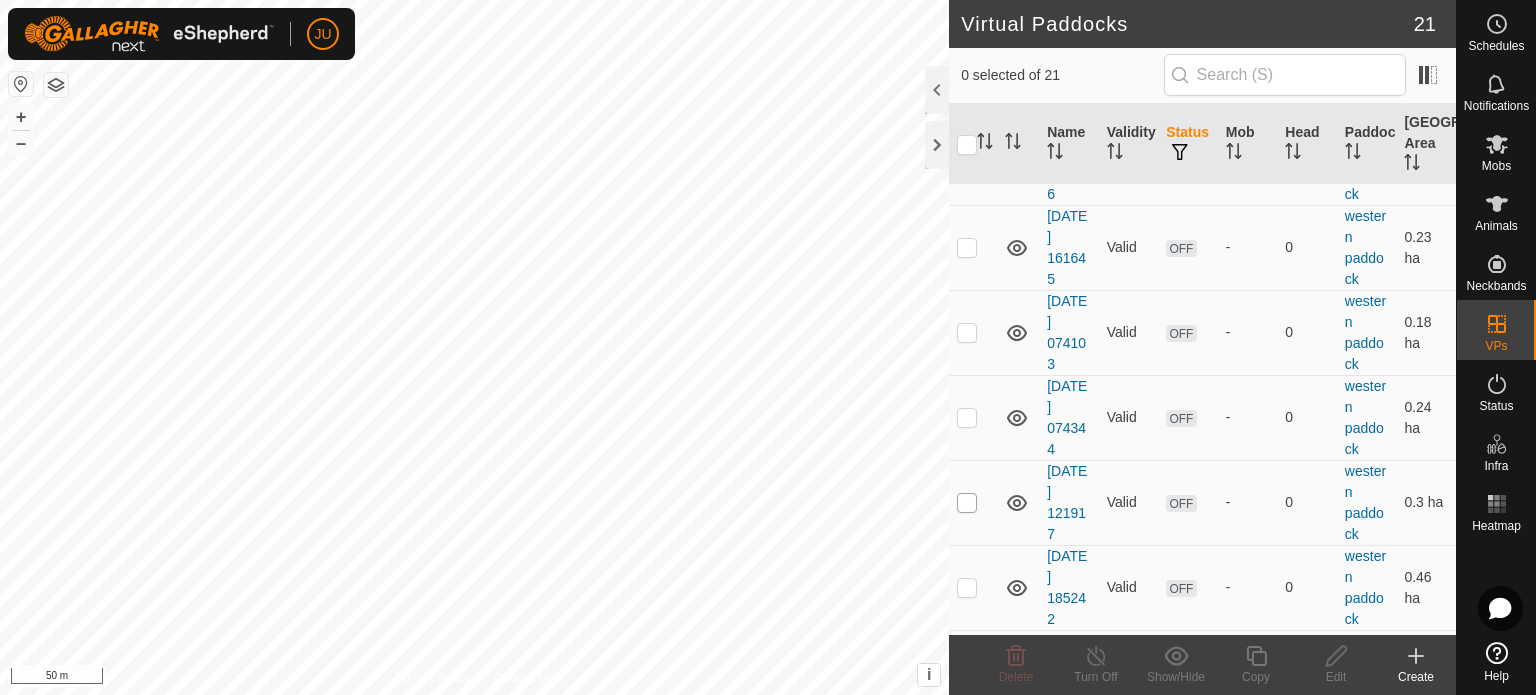 click at bounding box center (967, 503) 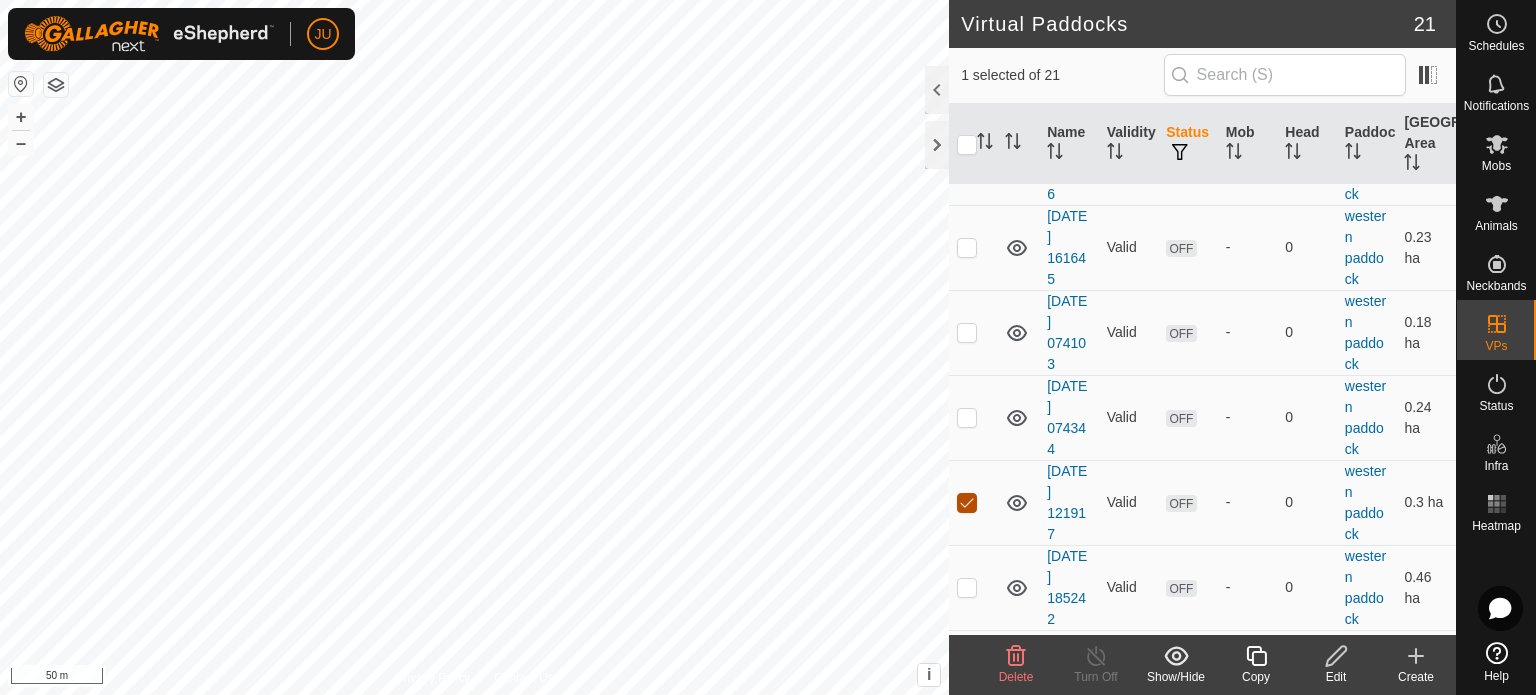 click at bounding box center (967, 503) 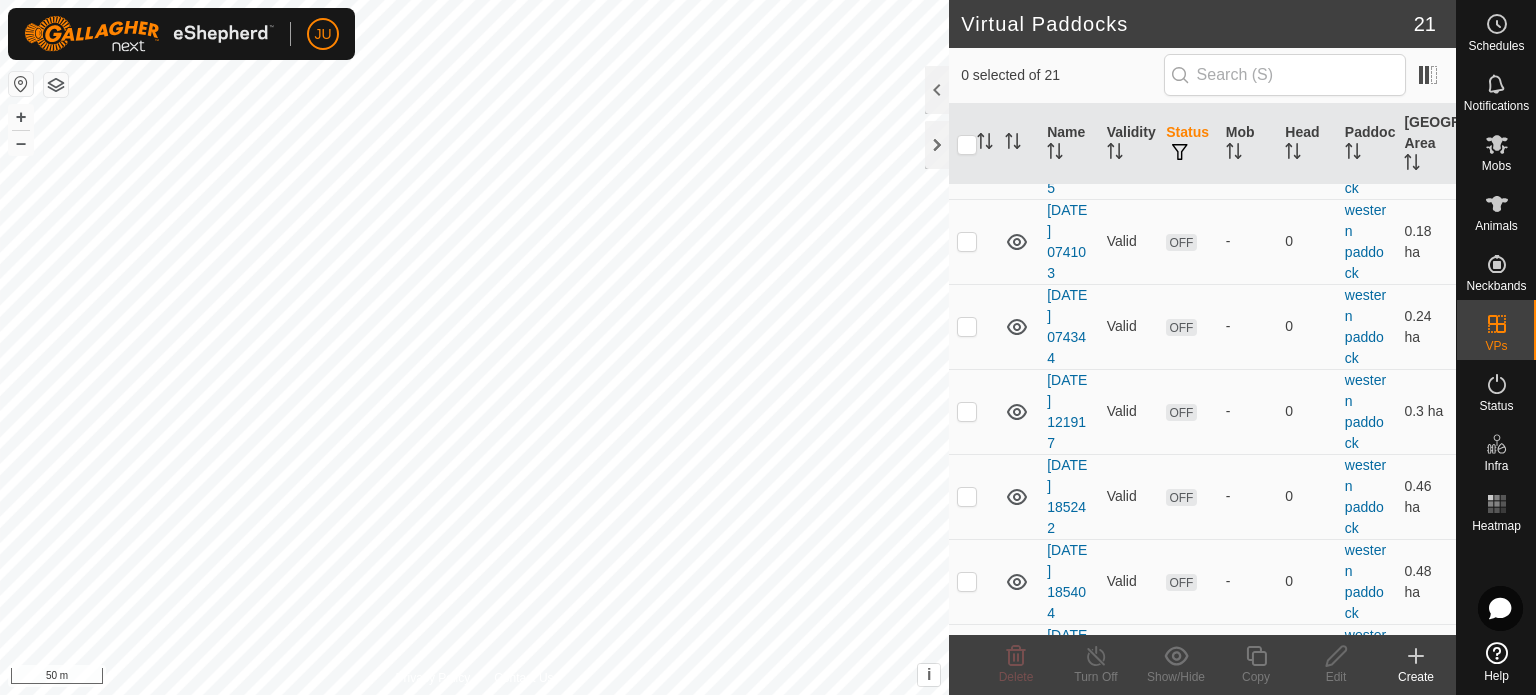 scroll, scrollTop: 1149, scrollLeft: 0, axis: vertical 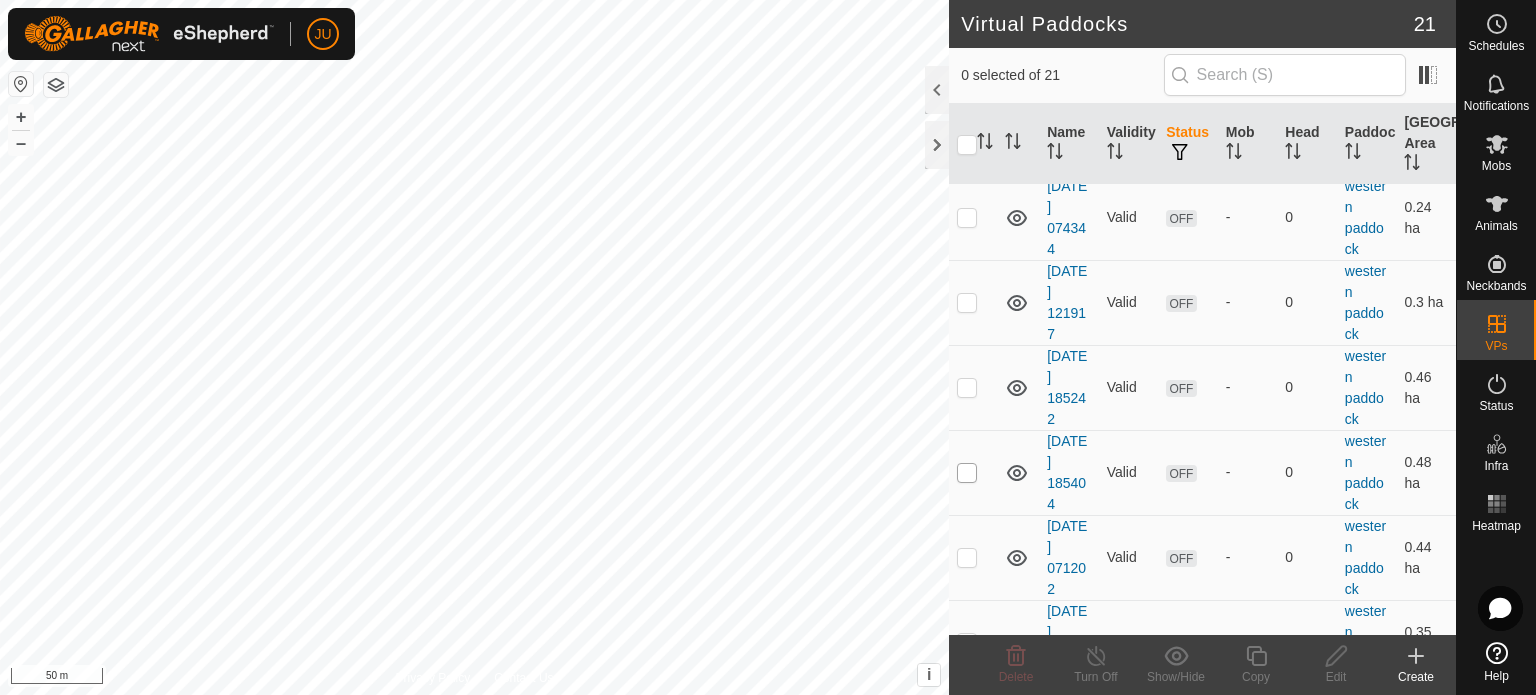 click at bounding box center (967, 473) 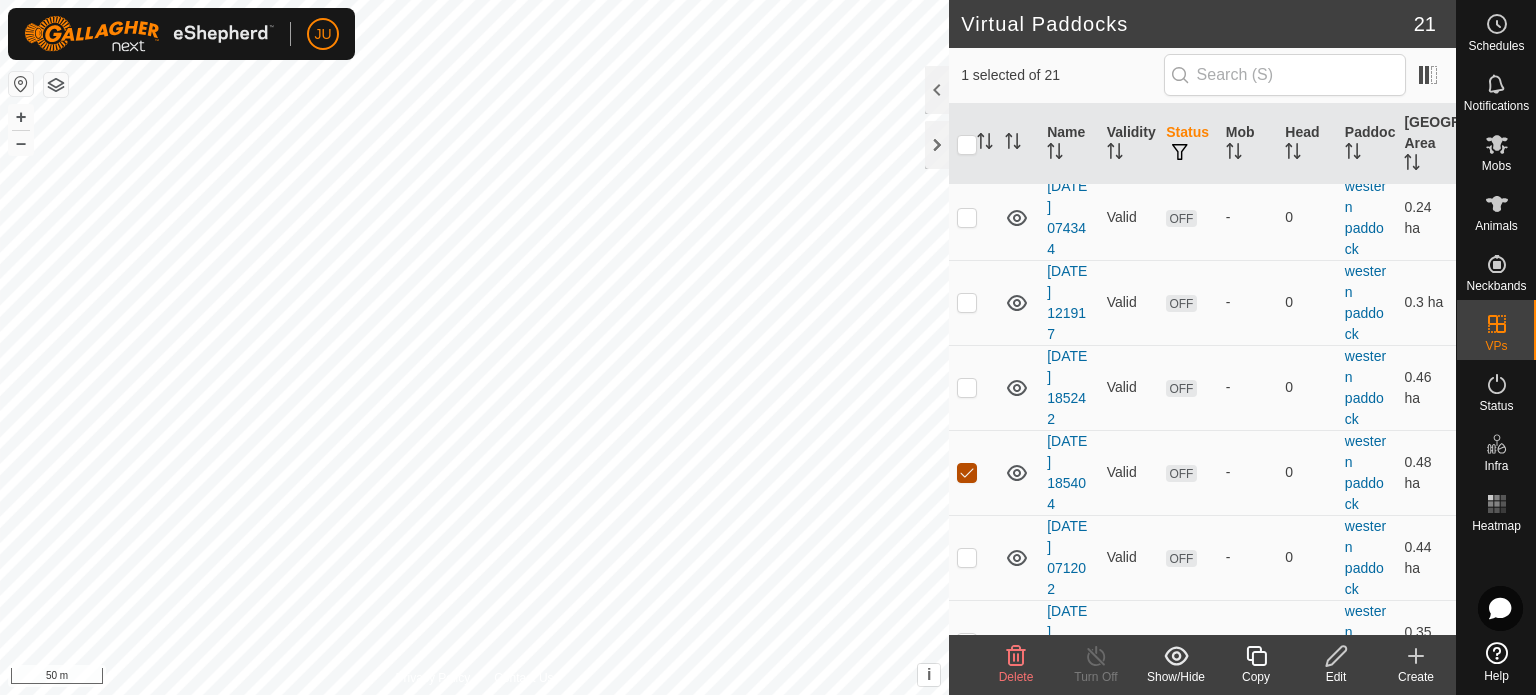 click at bounding box center [967, 473] 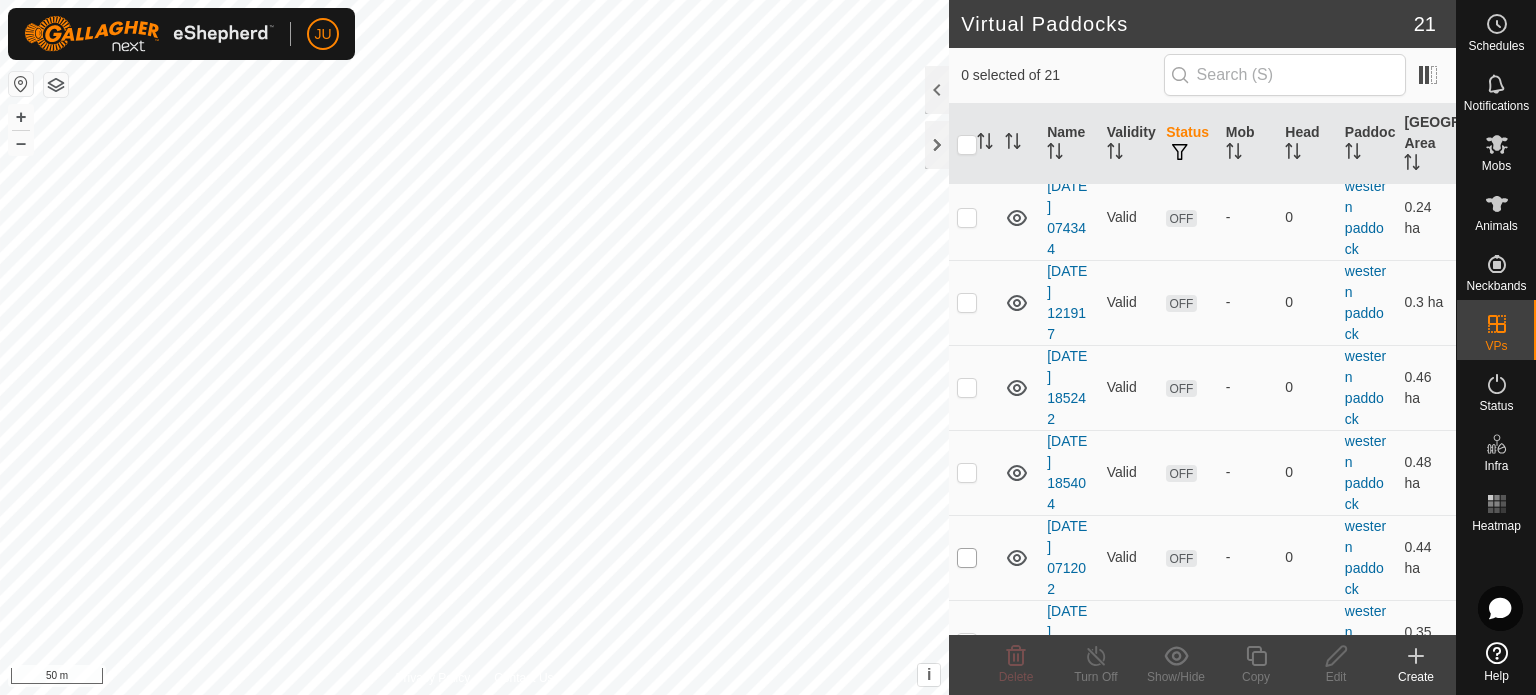 click at bounding box center (967, 558) 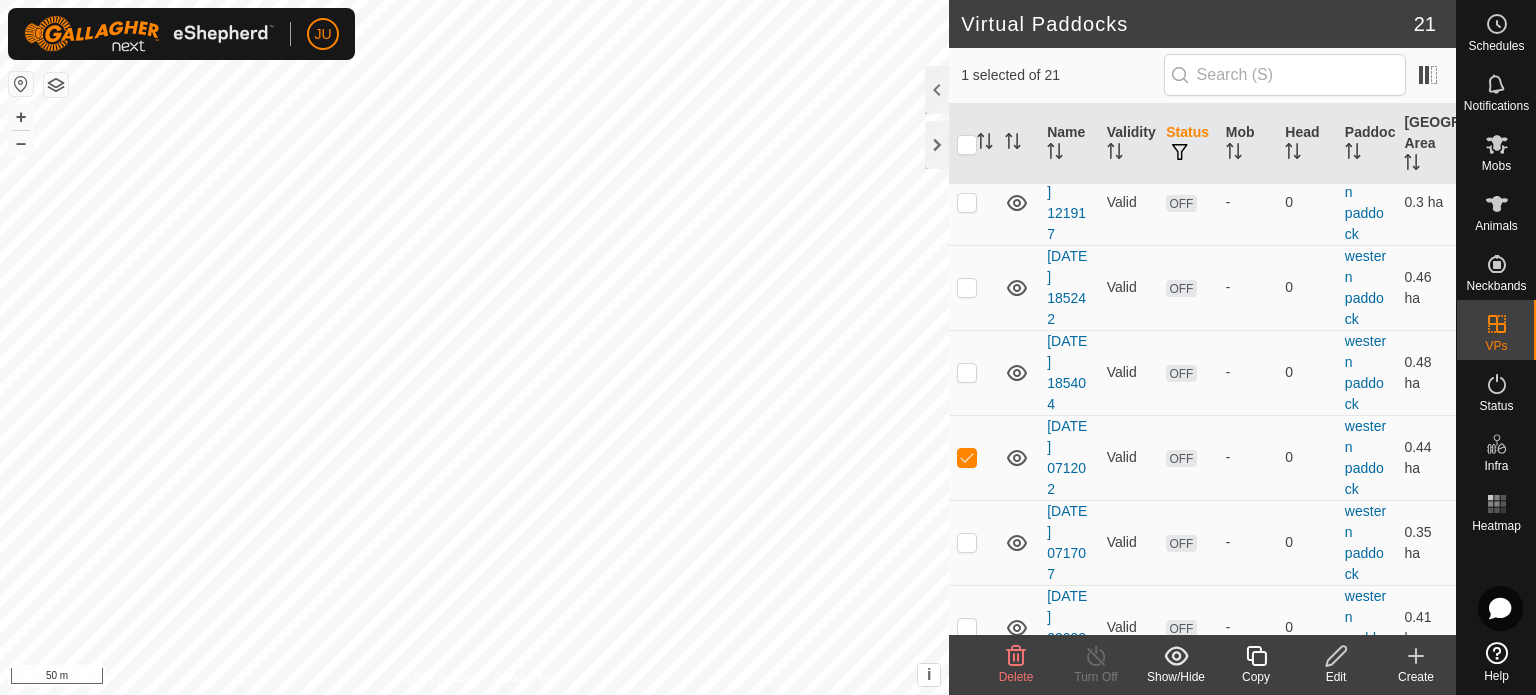 scroll, scrollTop: 1349, scrollLeft: 0, axis: vertical 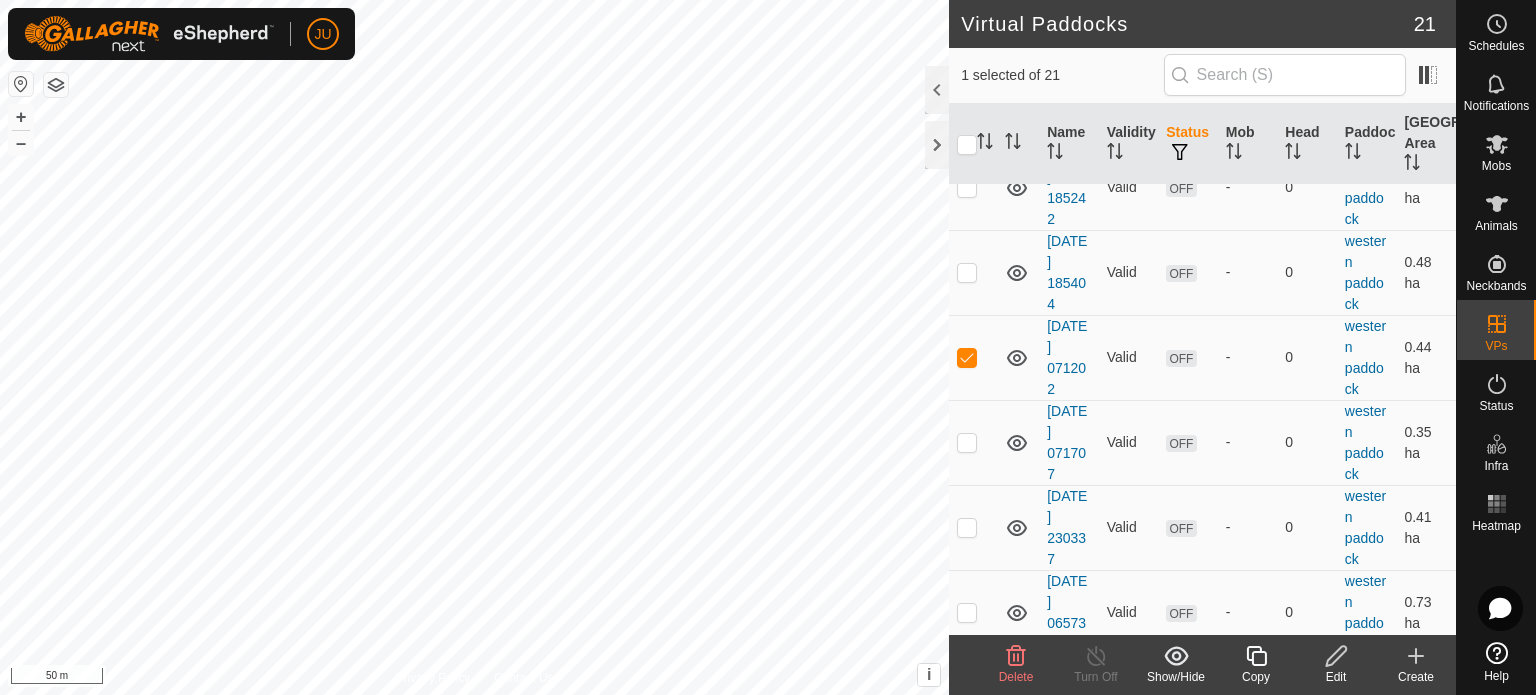 click 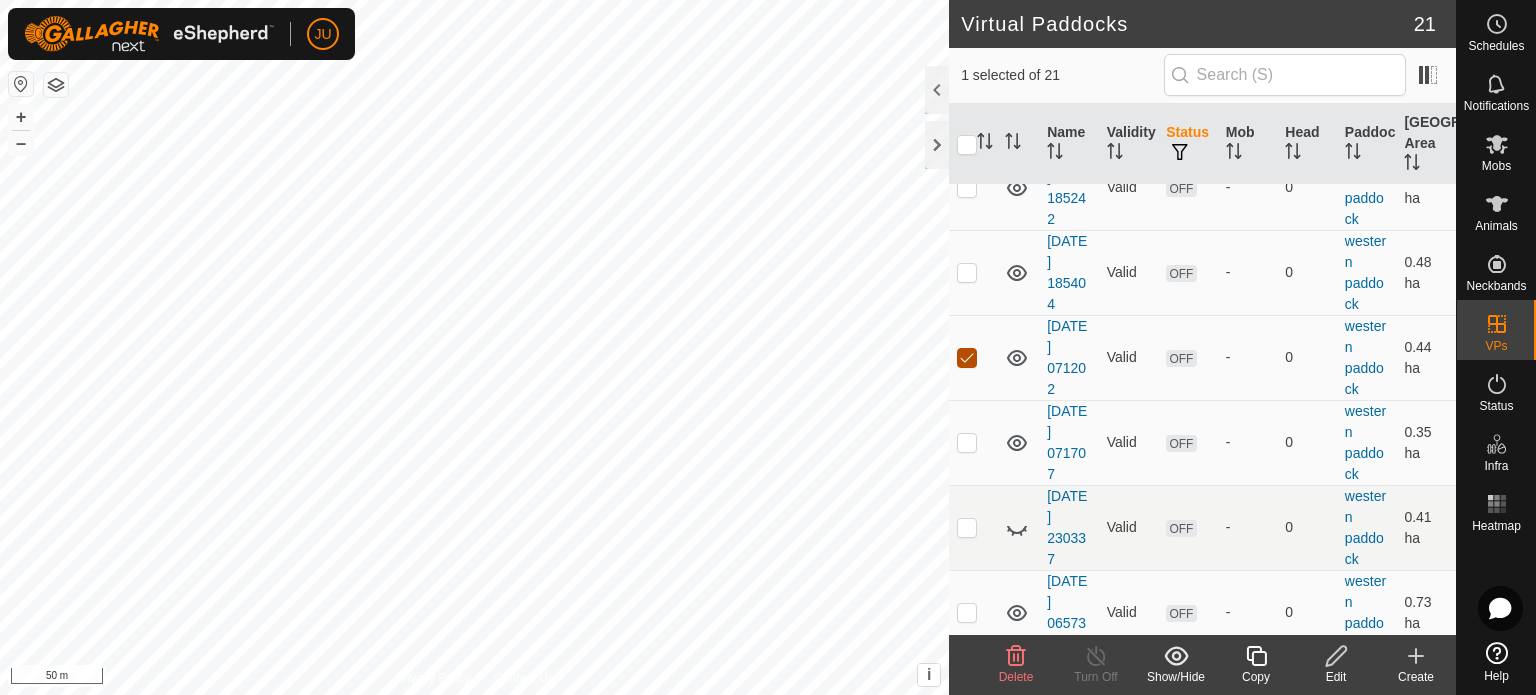 click at bounding box center [967, 358] 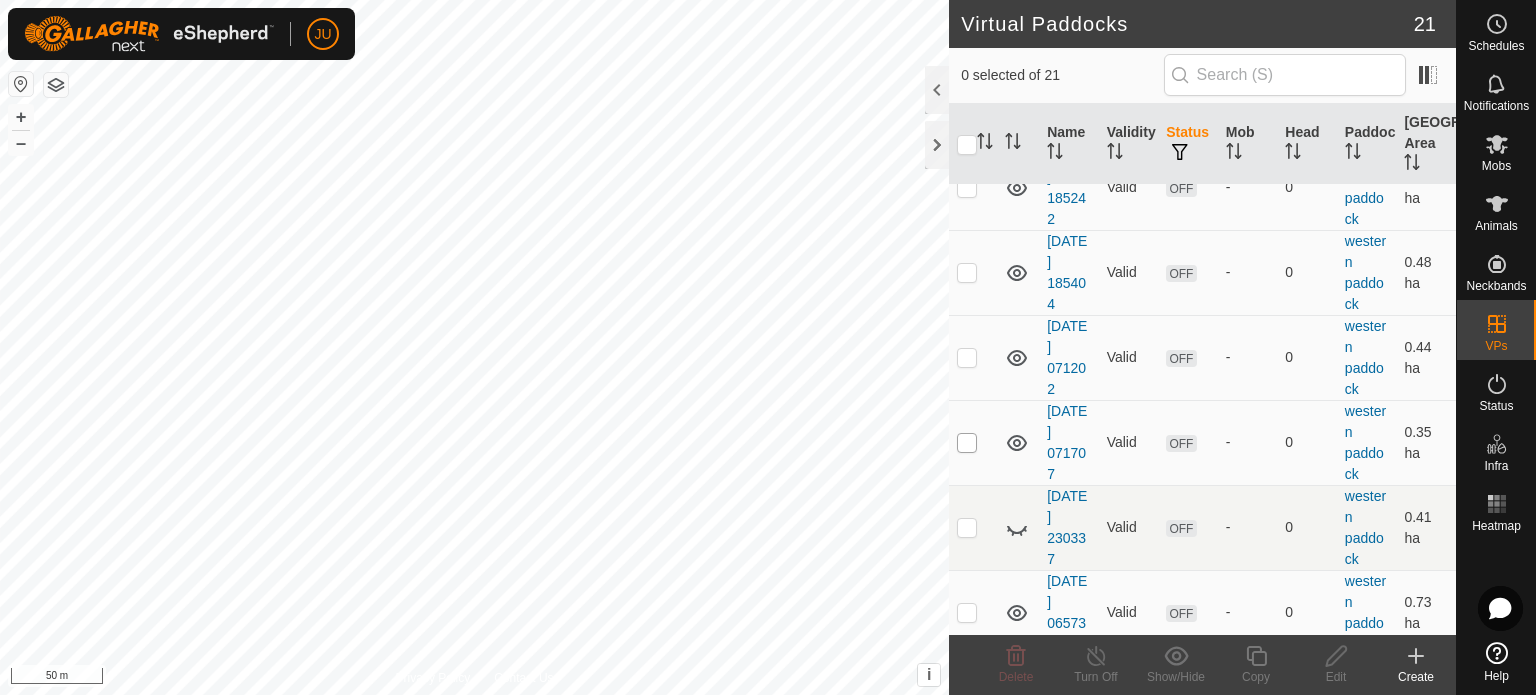 click at bounding box center (967, 443) 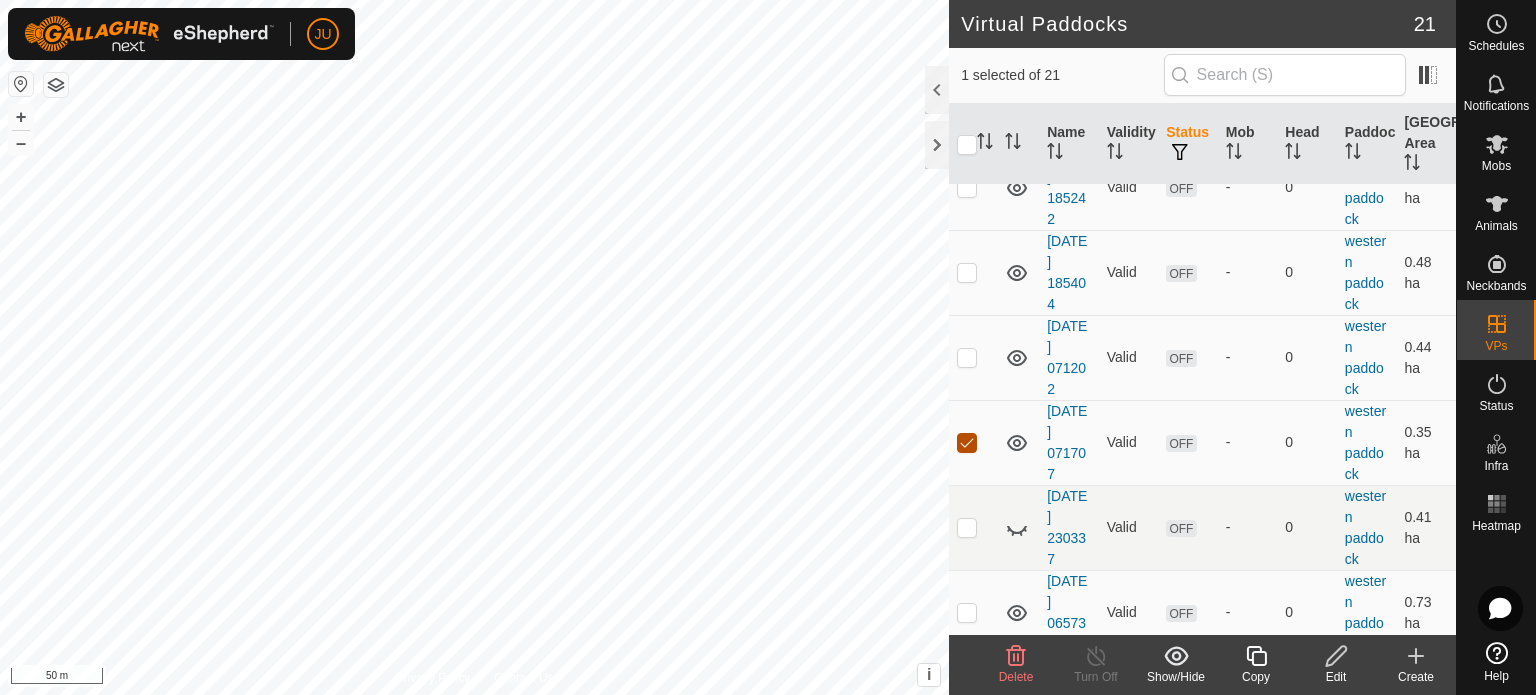 drag, startPoint x: 968, startPoint y: 431, endPoint x: 969, endPoint y: 413, distance: 18.027756 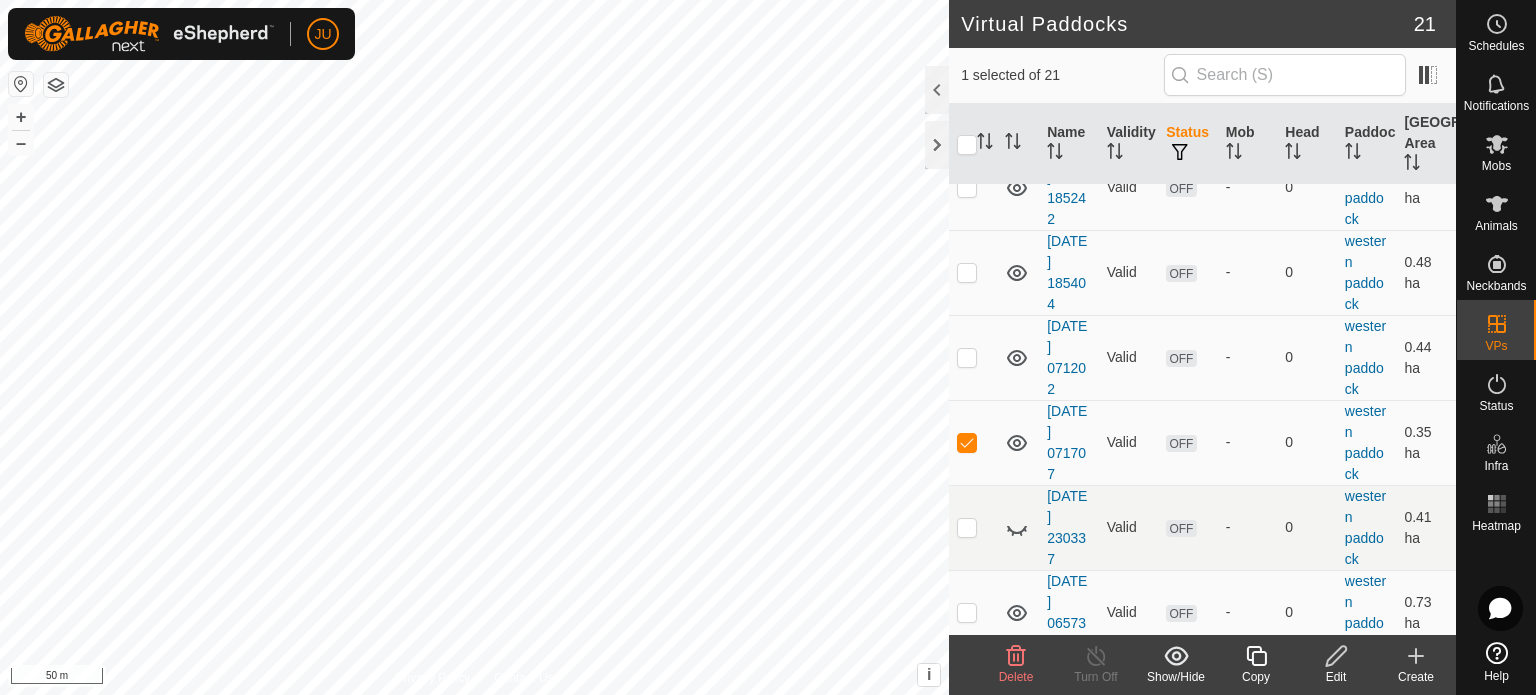 checkbox on "false" 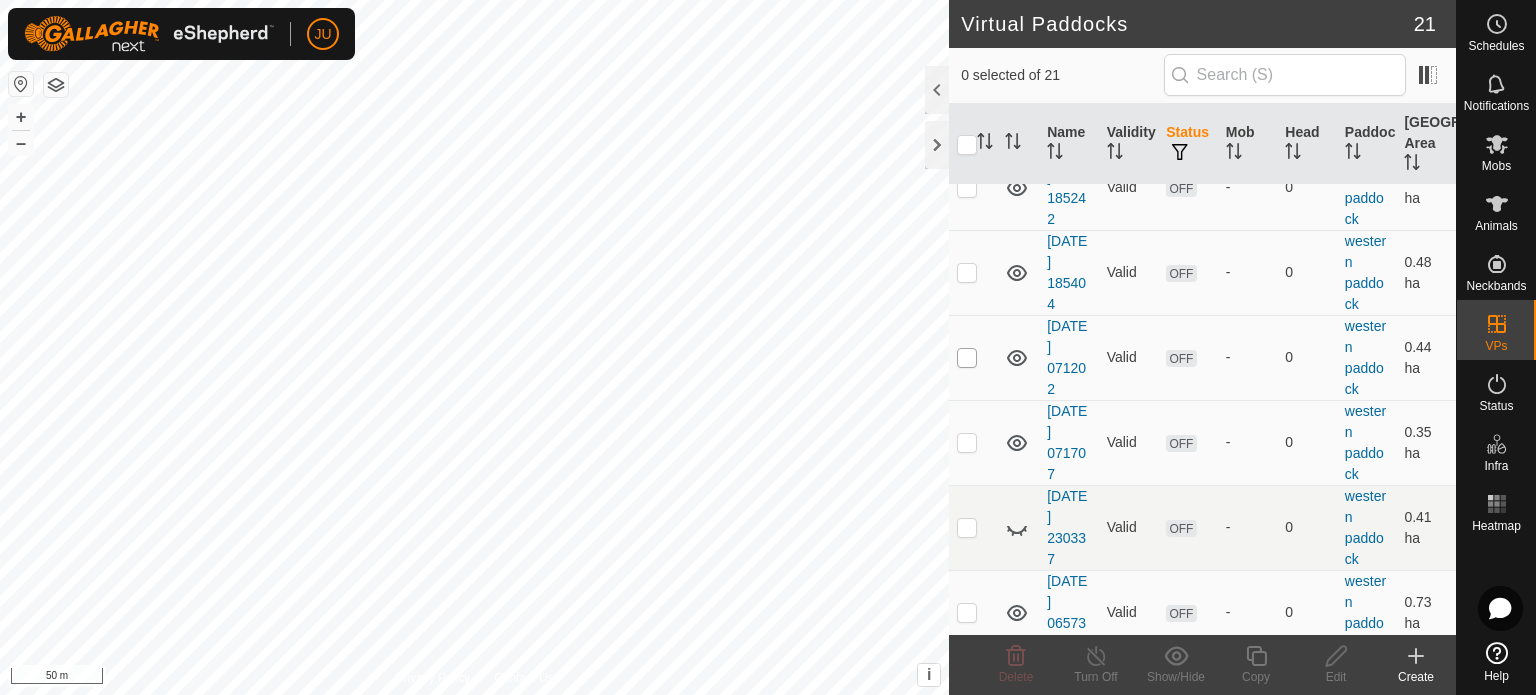 click at bounding box center (967, 358) 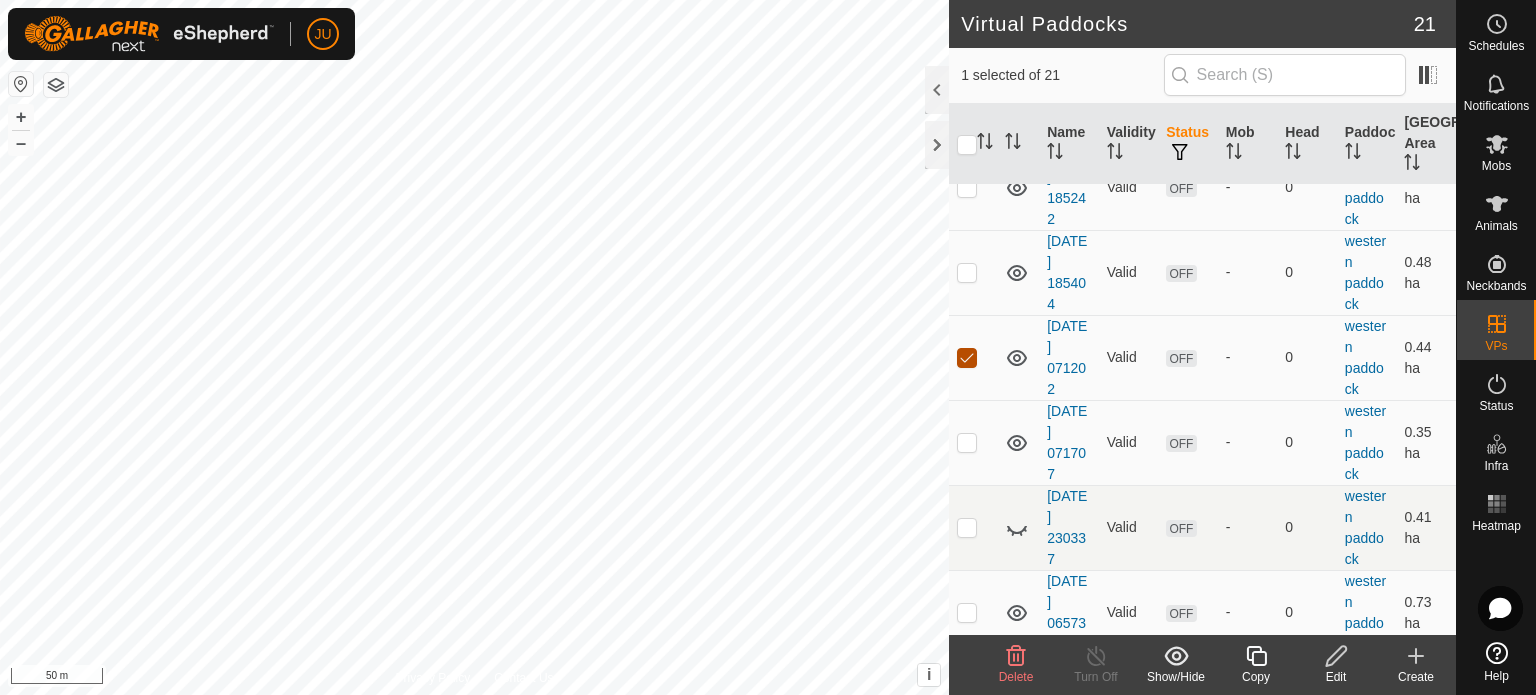 click at bounding box center [967, 358] 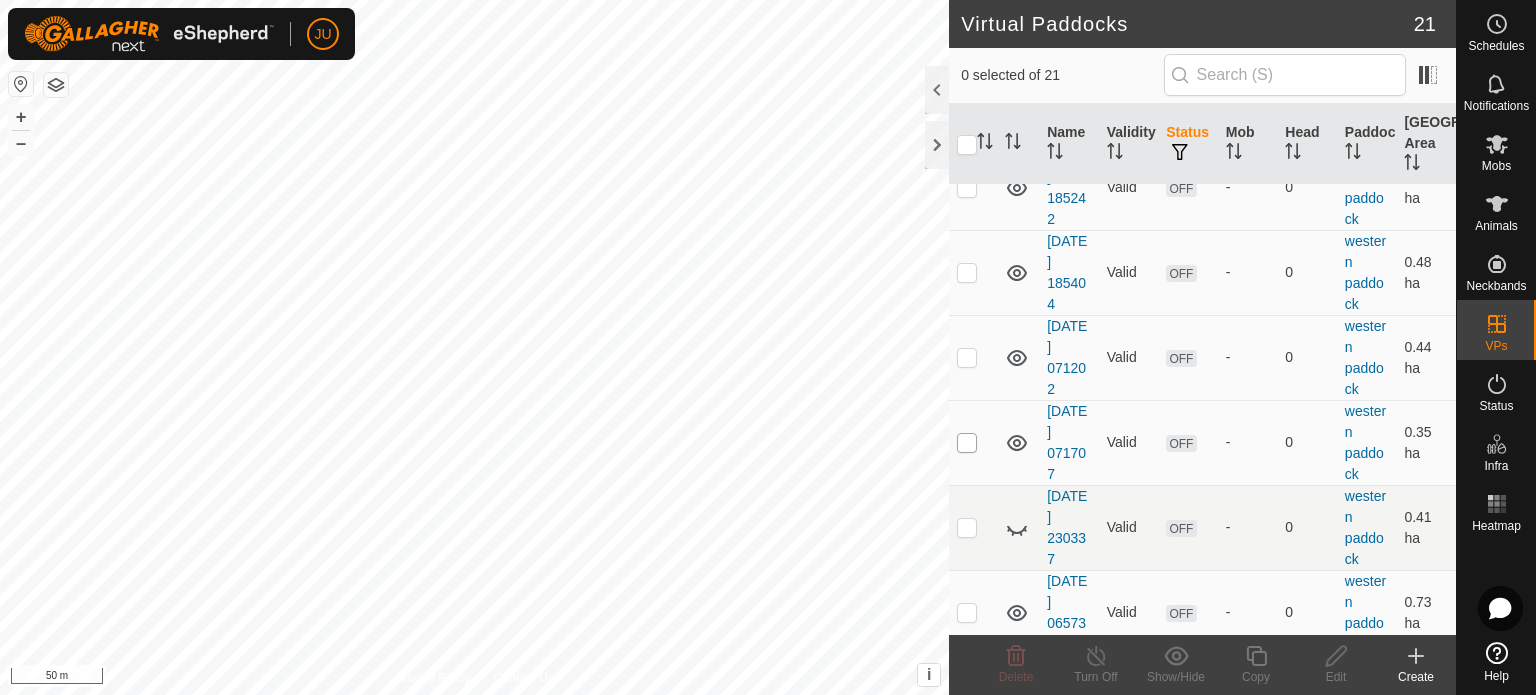 click at bounding box center (967, 443) 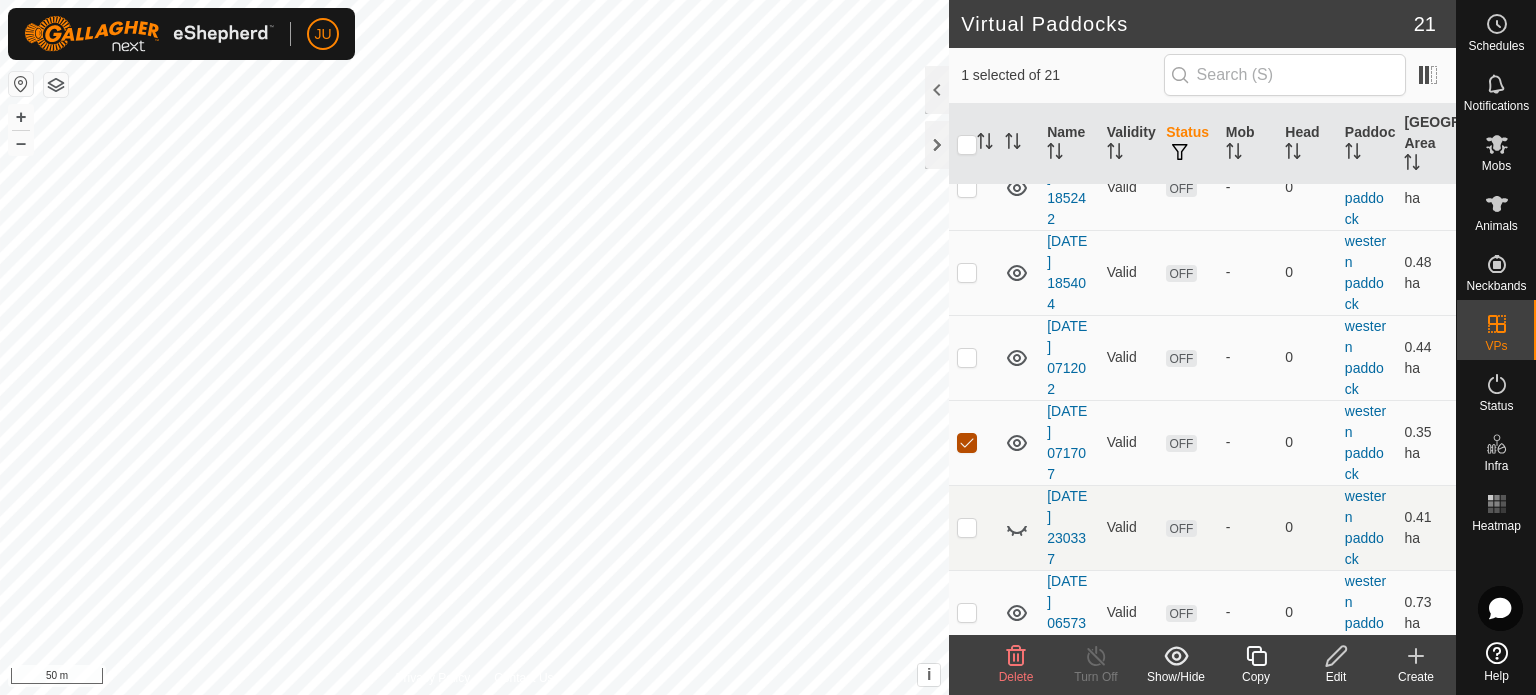 click at bounding box center [967, 443] 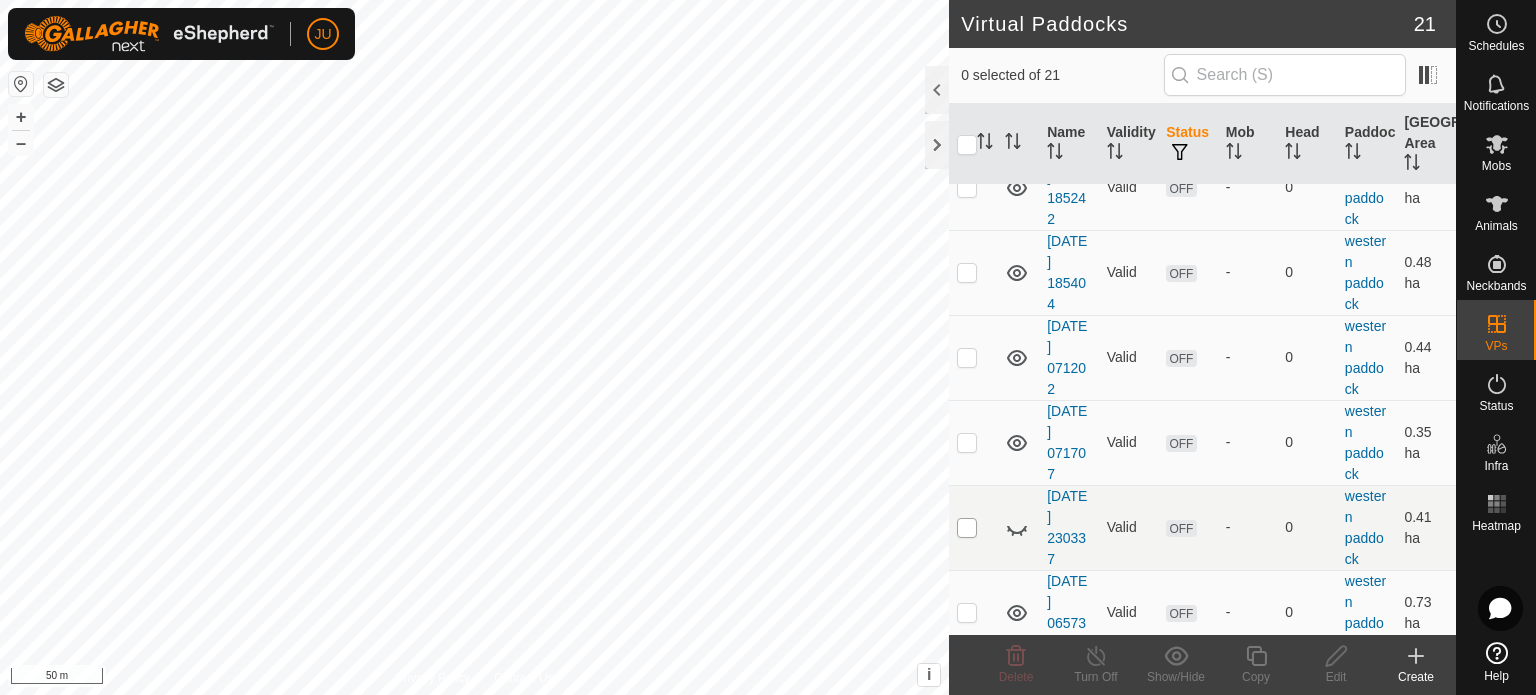 click at bounding box center [967, 528] 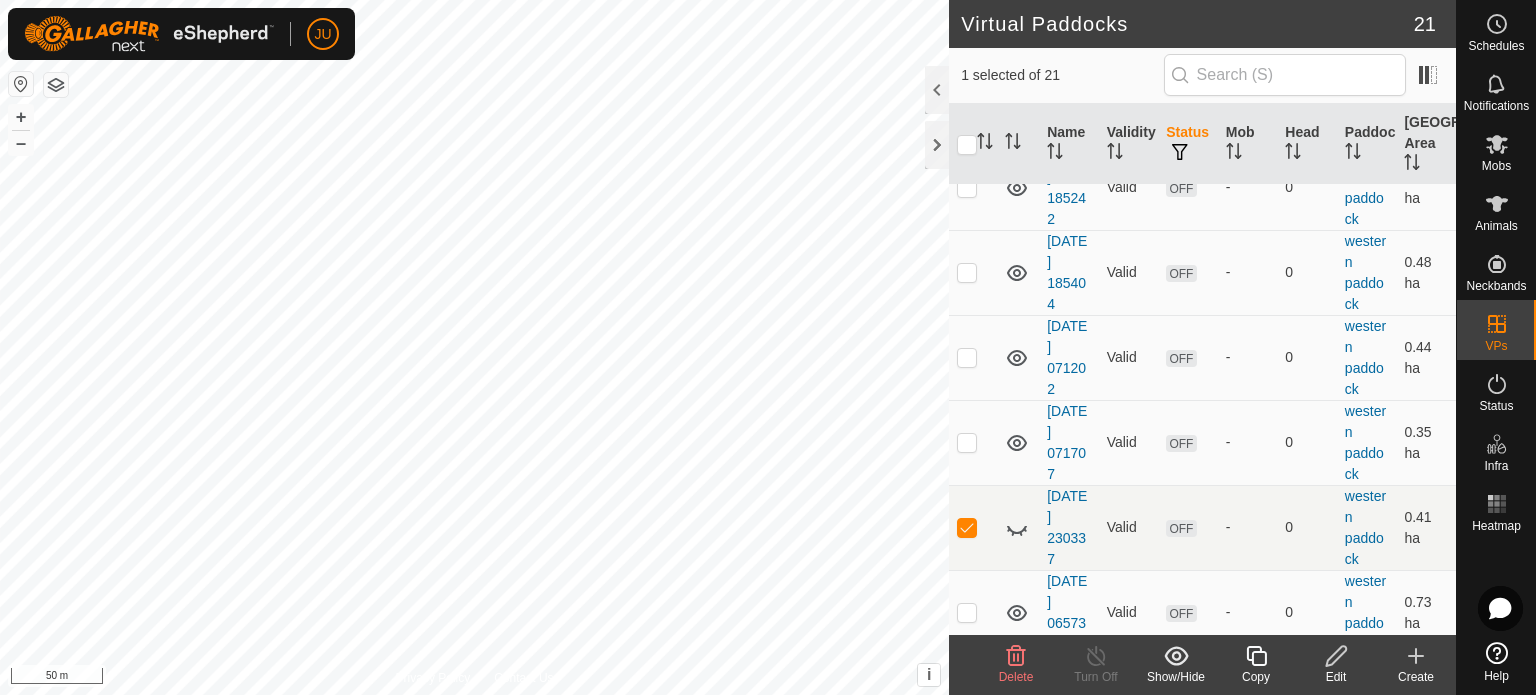scroll, scrollTop: 1449, scrollLeft: 0, axis: vertical 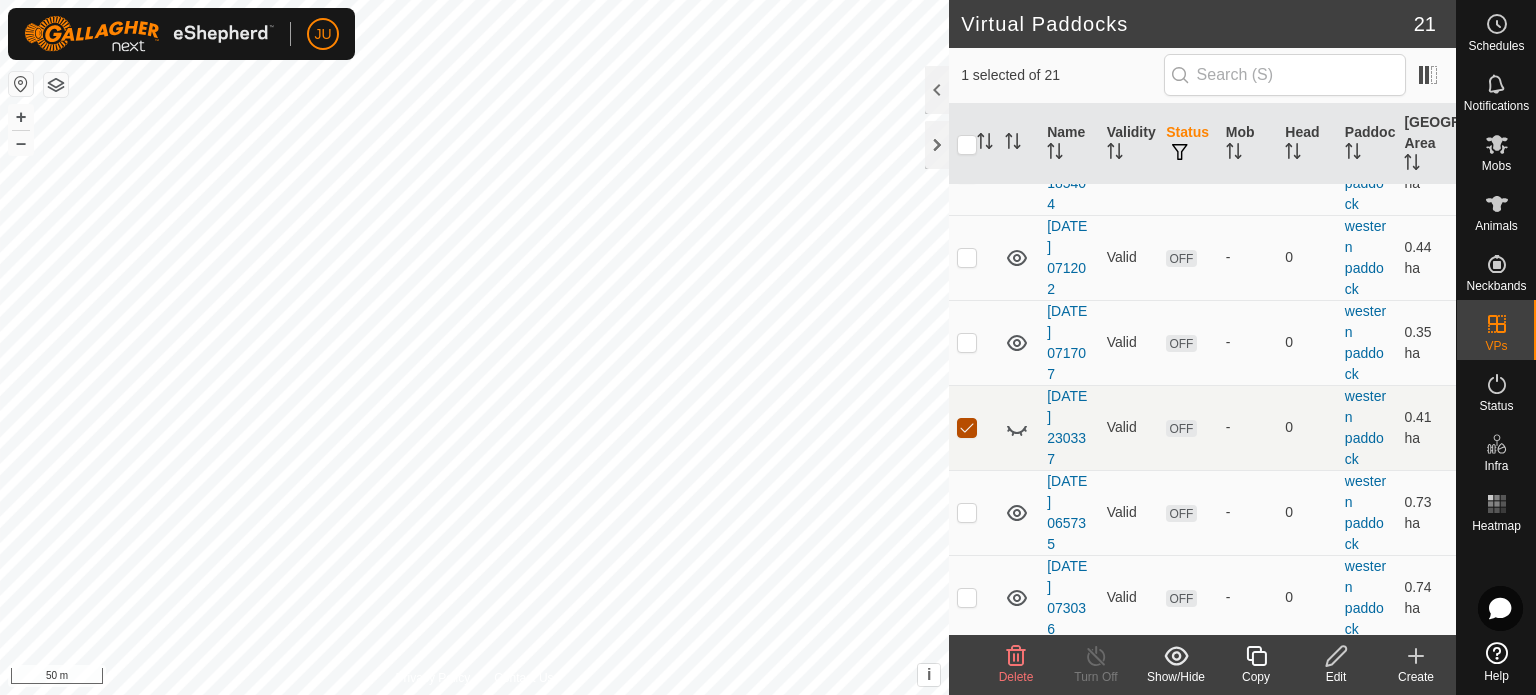 click at bounding box center (967, 428) 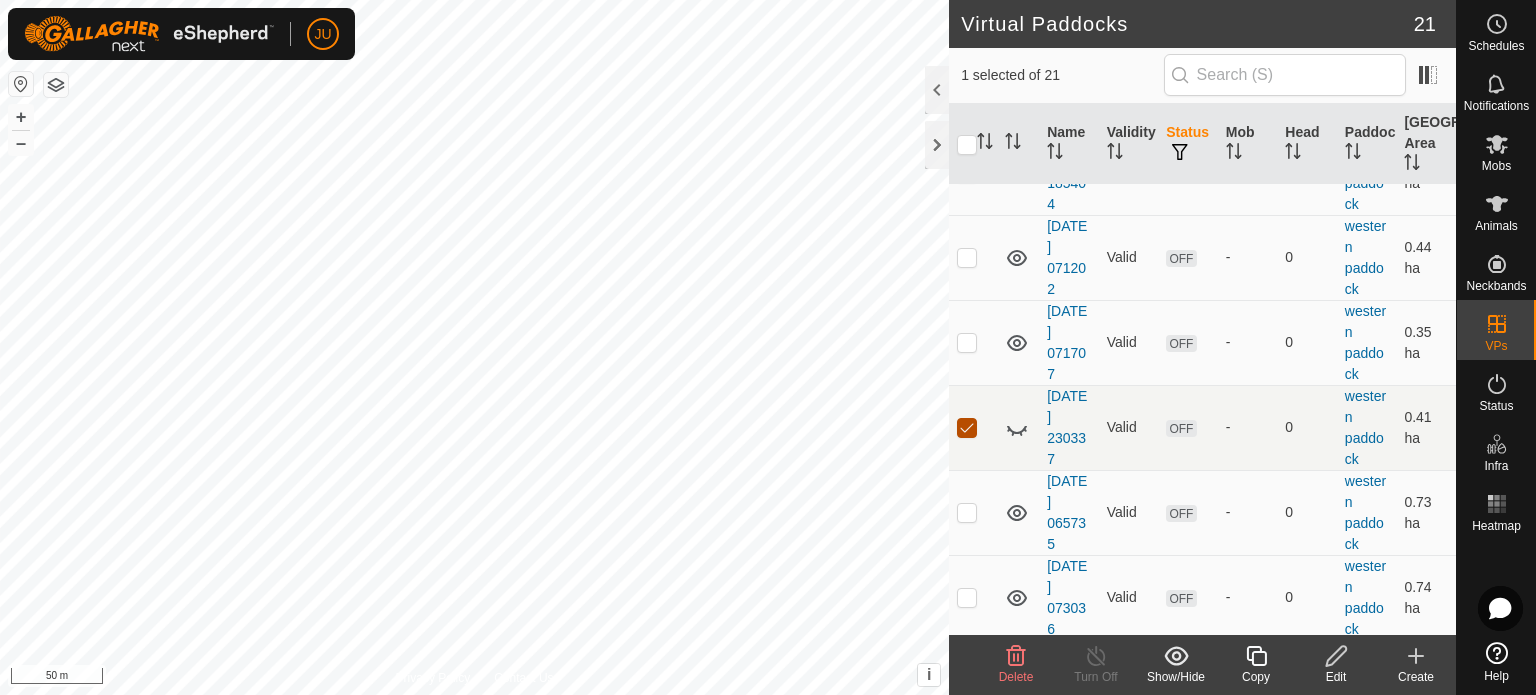 checkbox on "false" 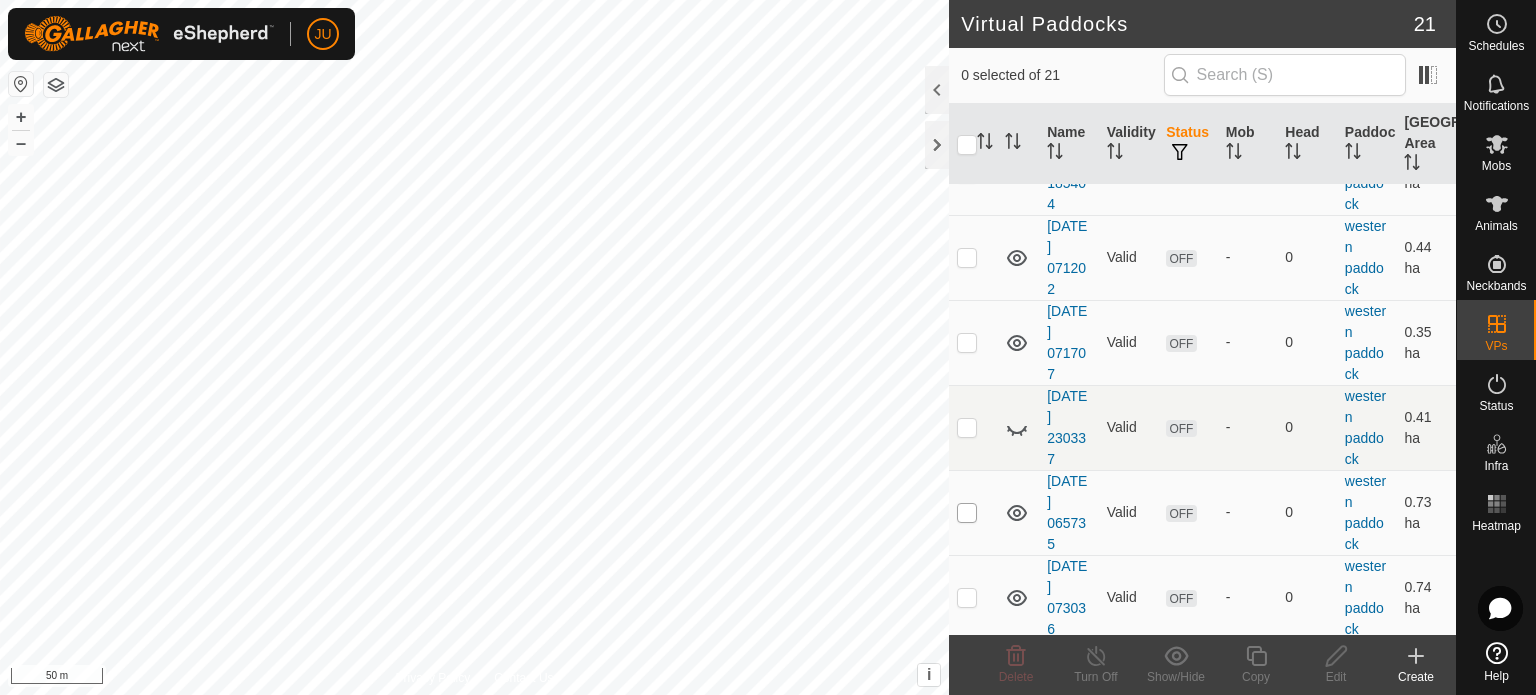 click at bounding box center [967, 513] 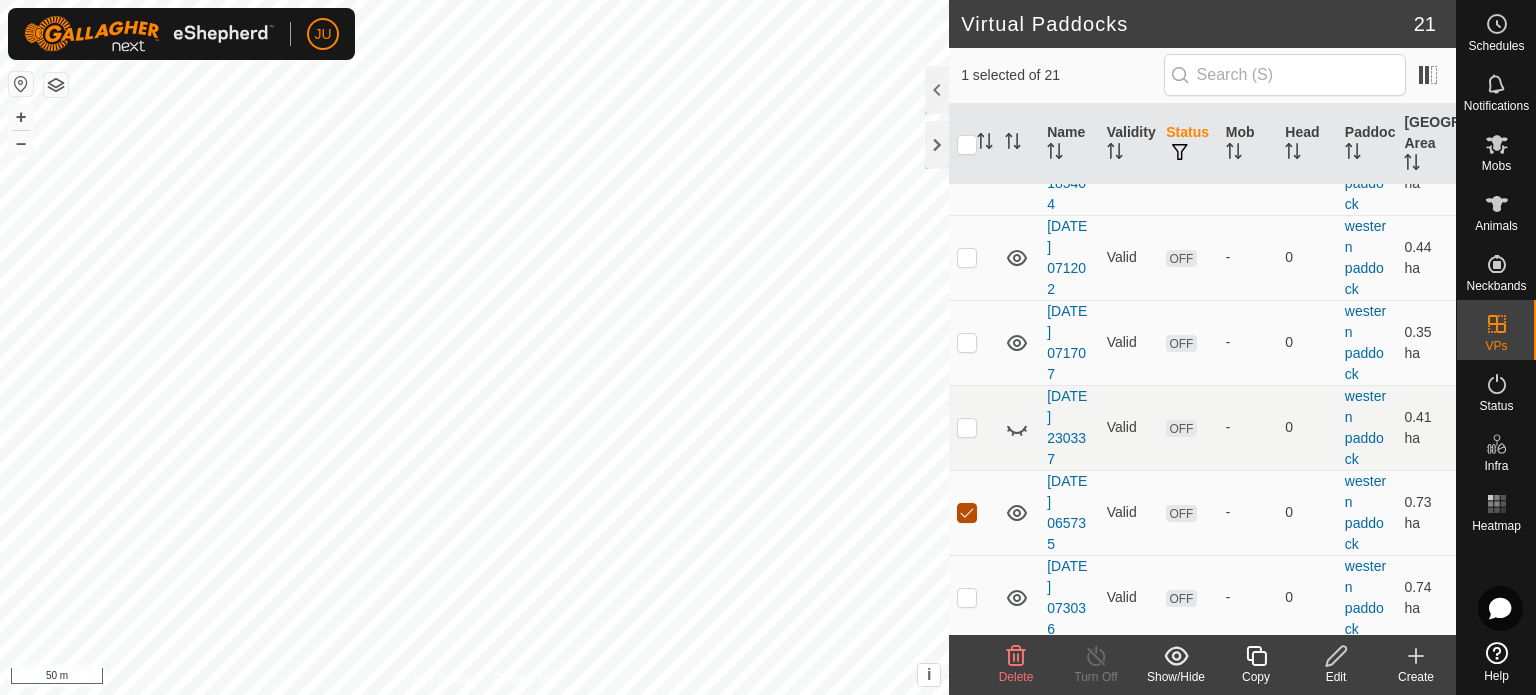 click at bounding box center [967, 513] 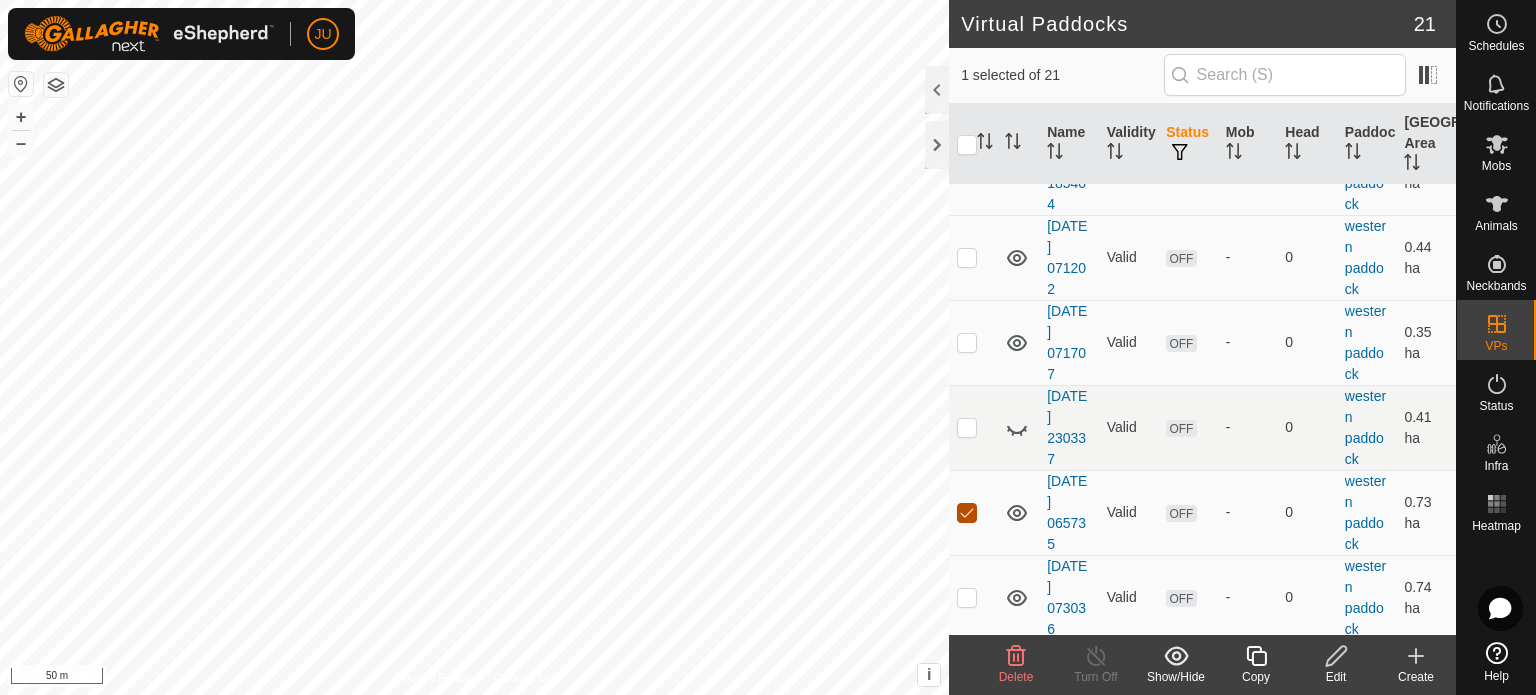 checkbox on "false" 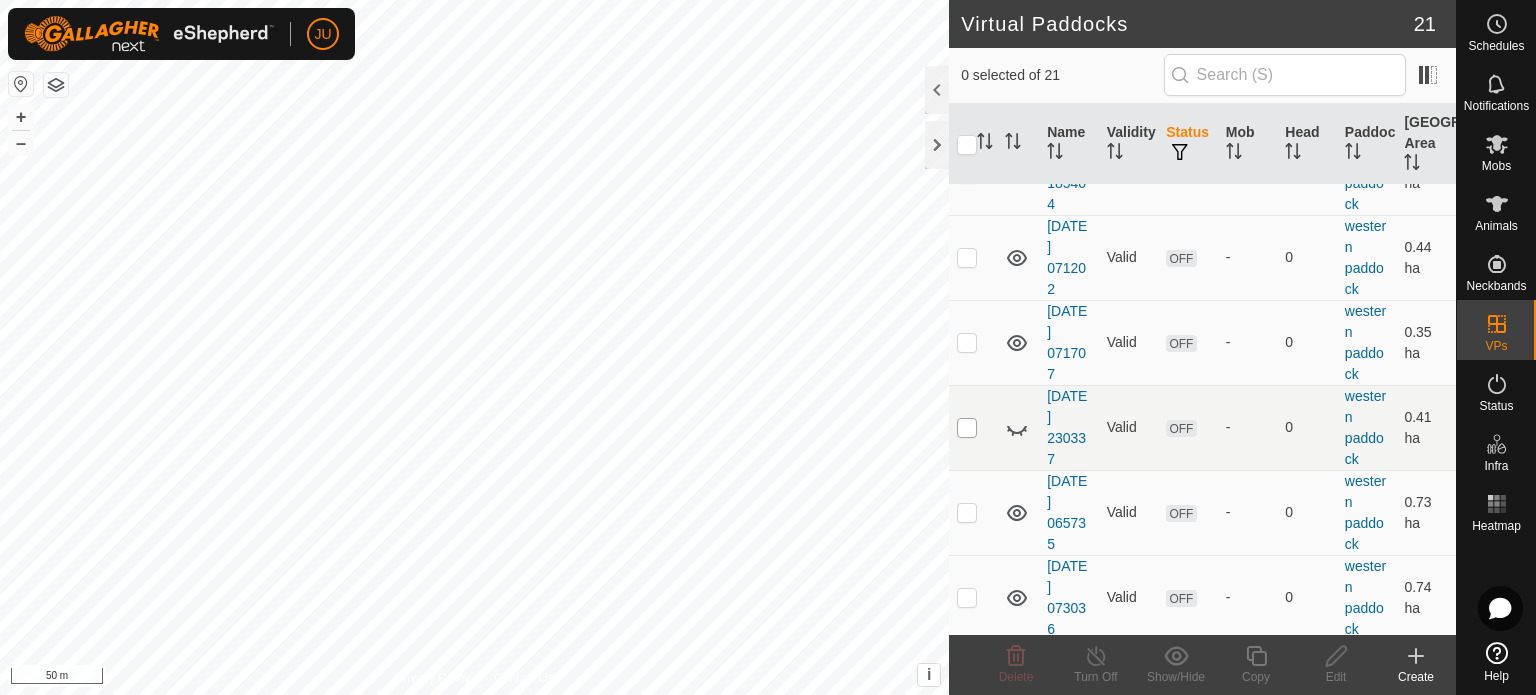 click at bounding box center [967, 428] 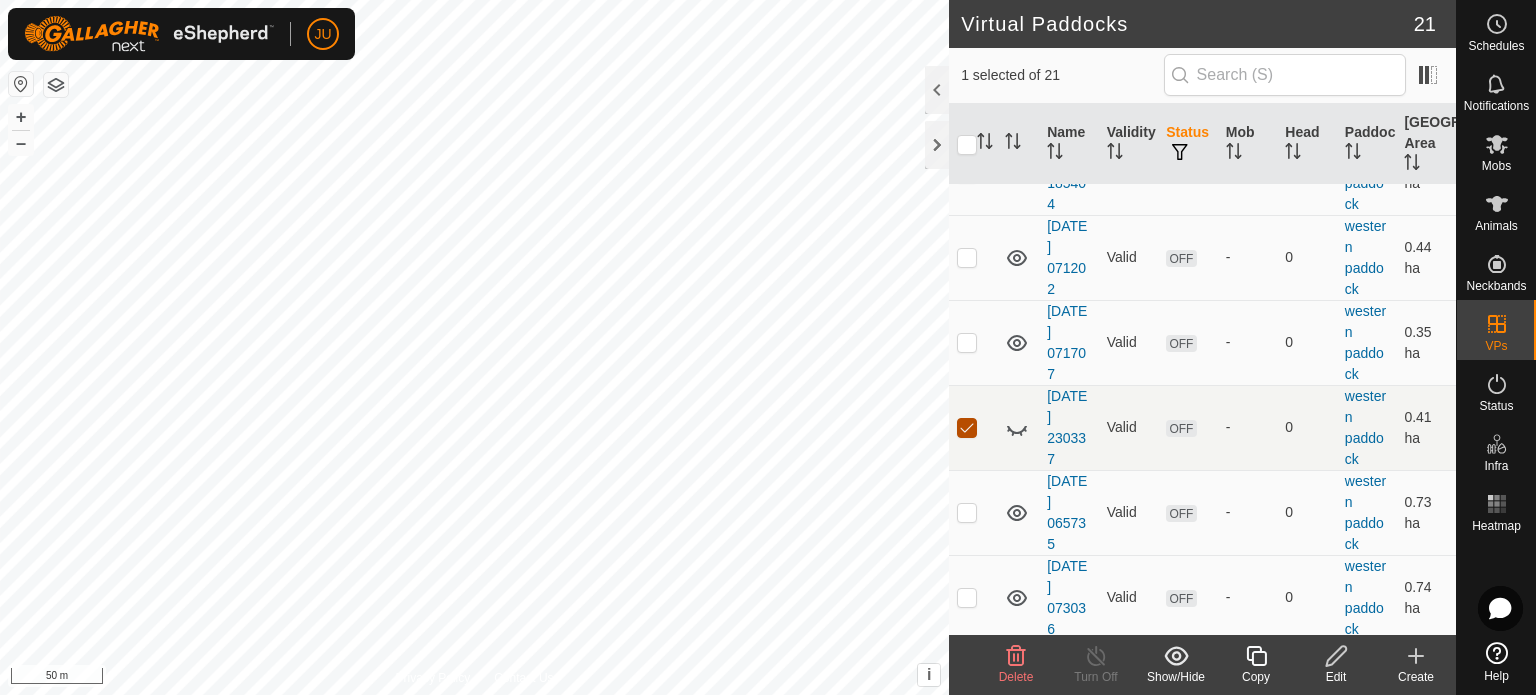 click at bounding box center (967, 428) 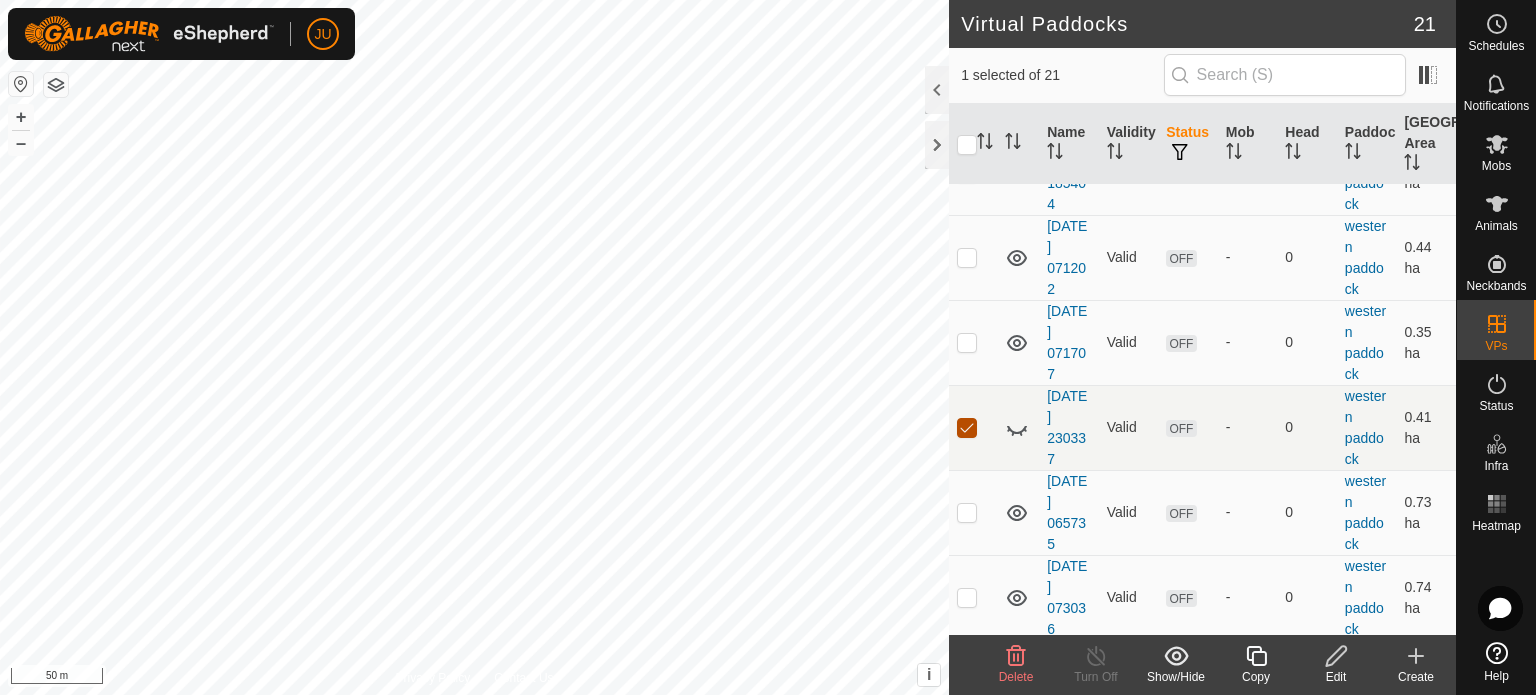checkbox on "false" 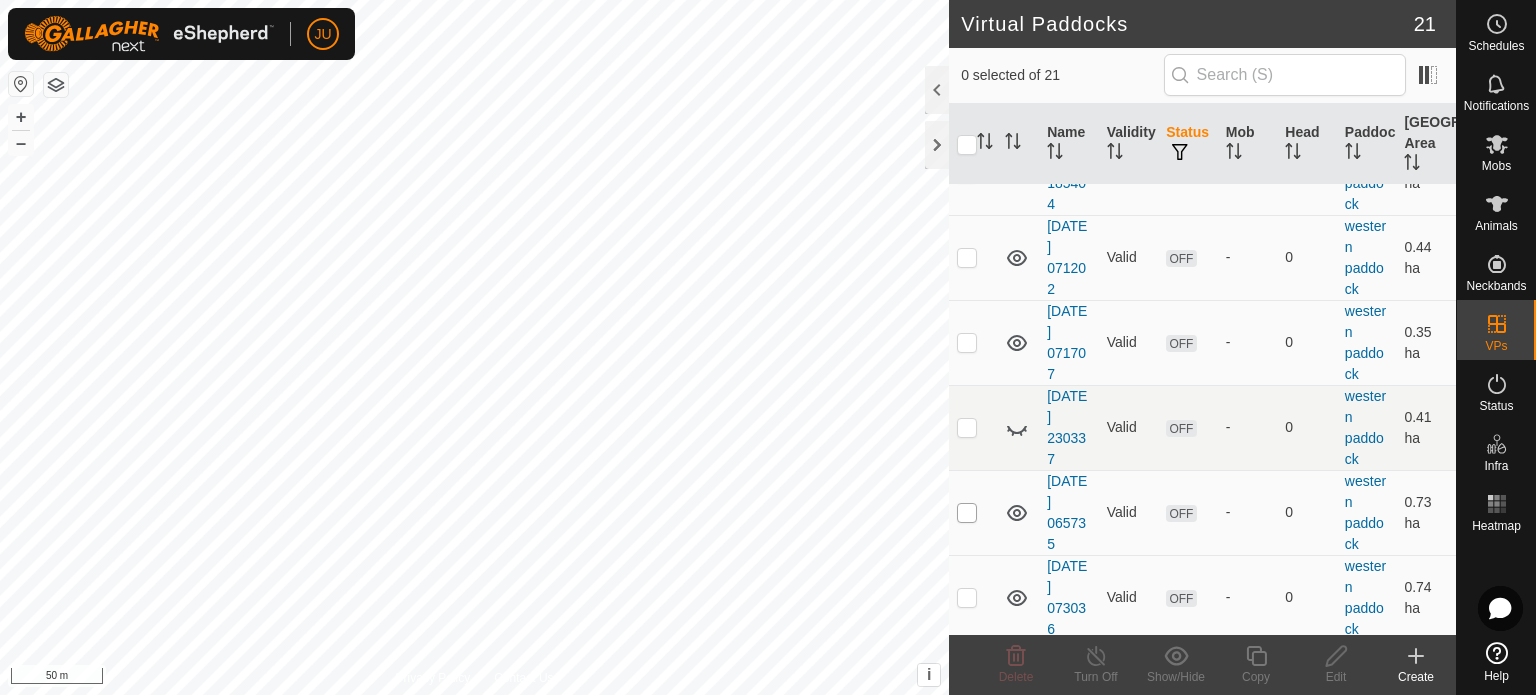click at bounding box center [967, 513] 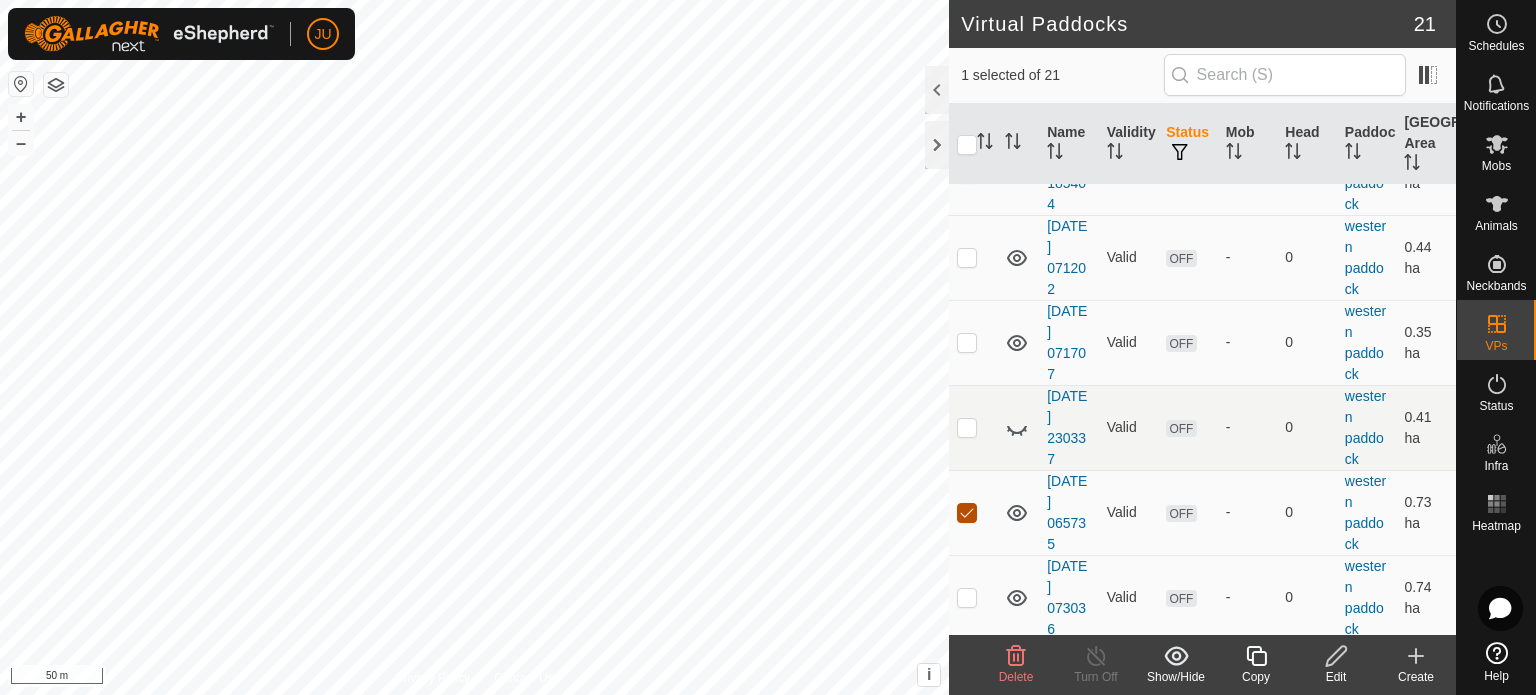 click at bounding box center (967, 513) 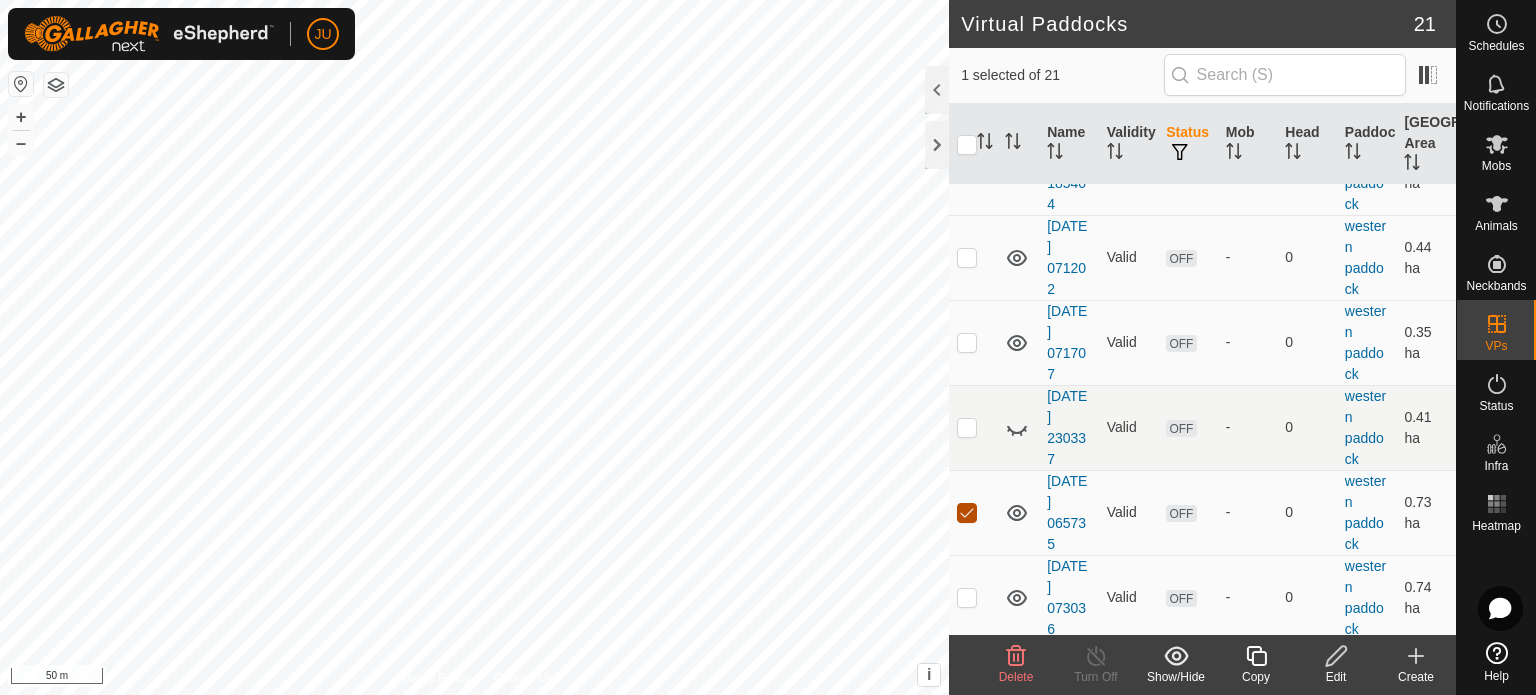 checkbox on "false" 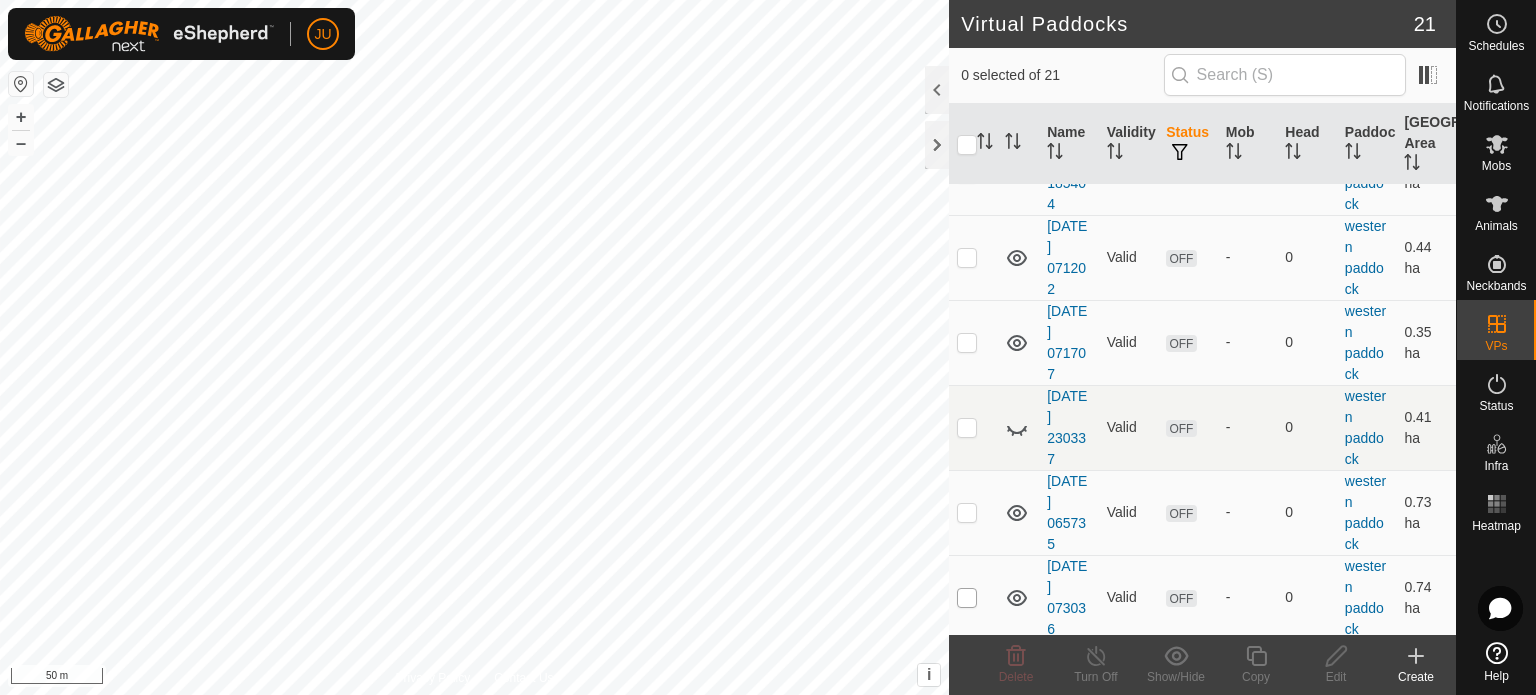 click at bounding box center (967, 598) 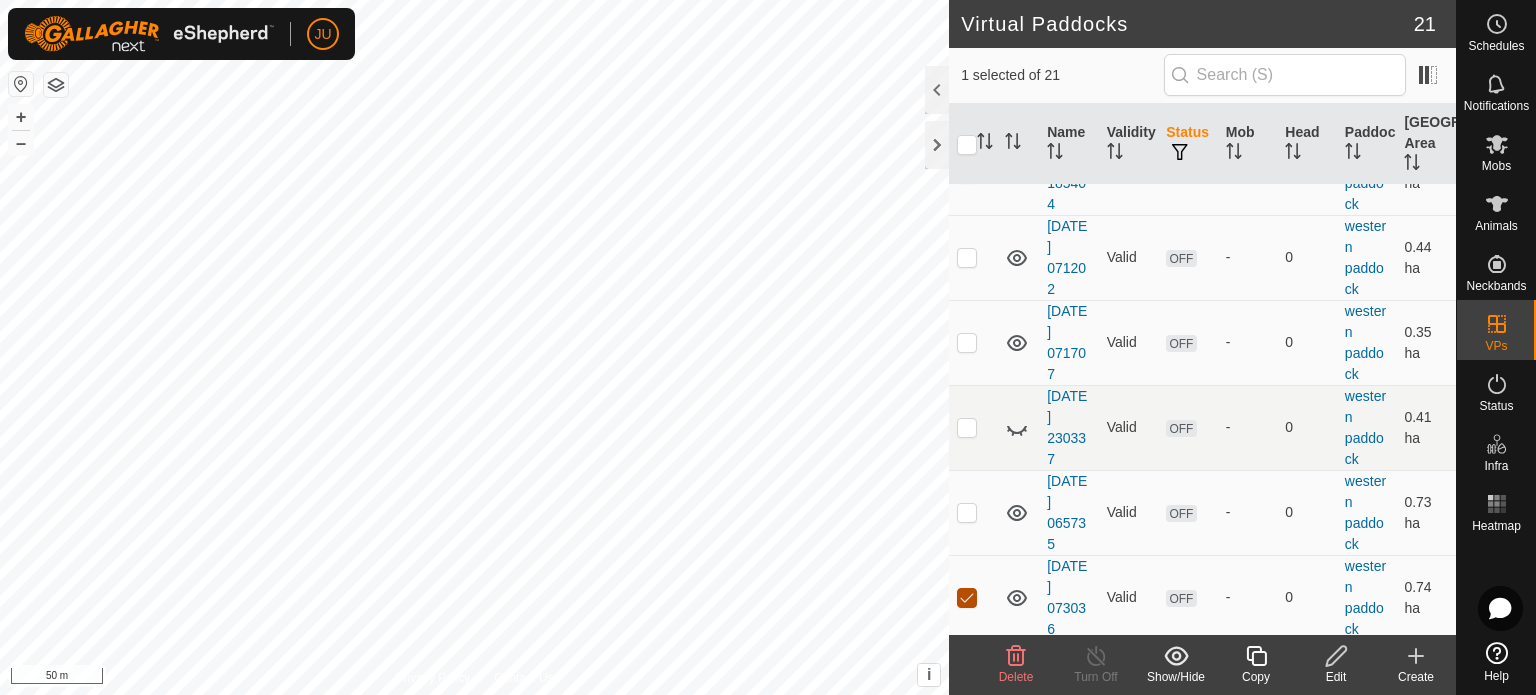 click at bounding box center (967, 598) 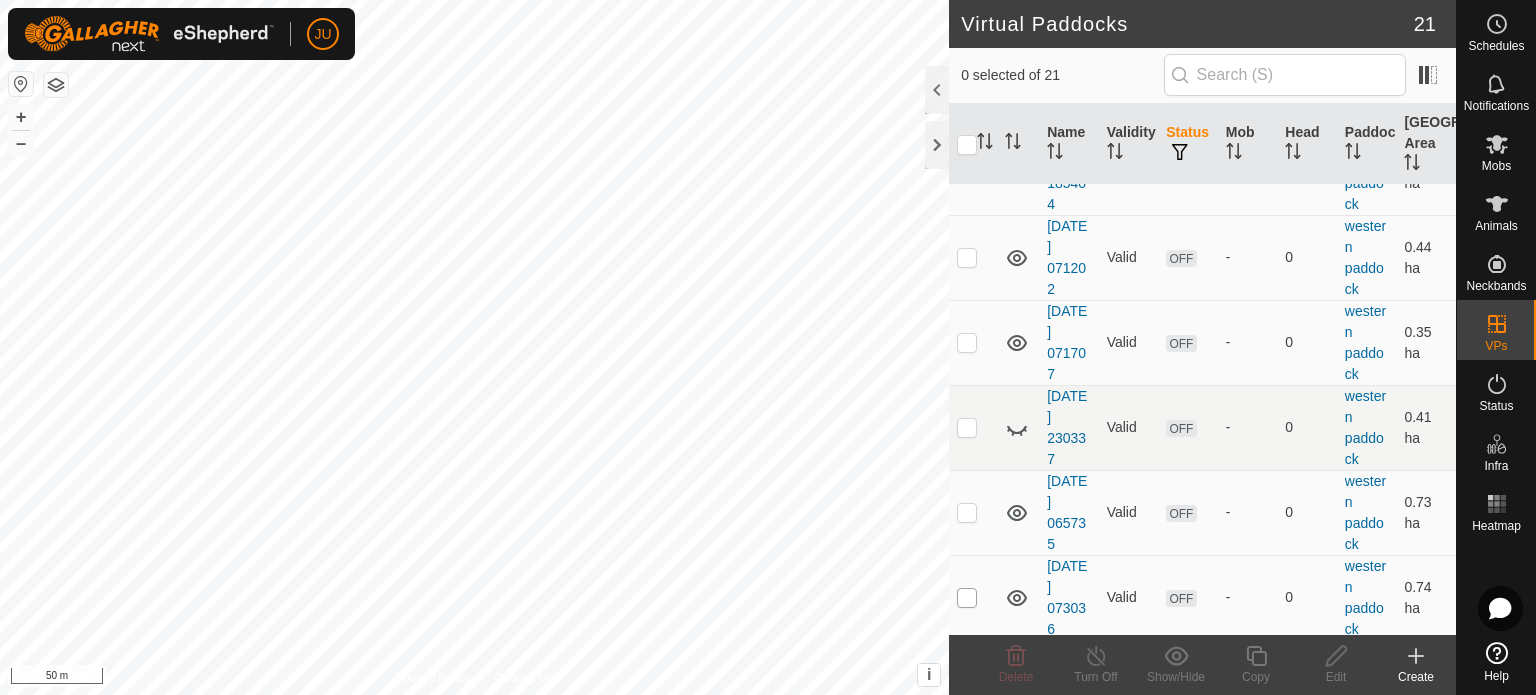 click at bounding box center [967, 598] 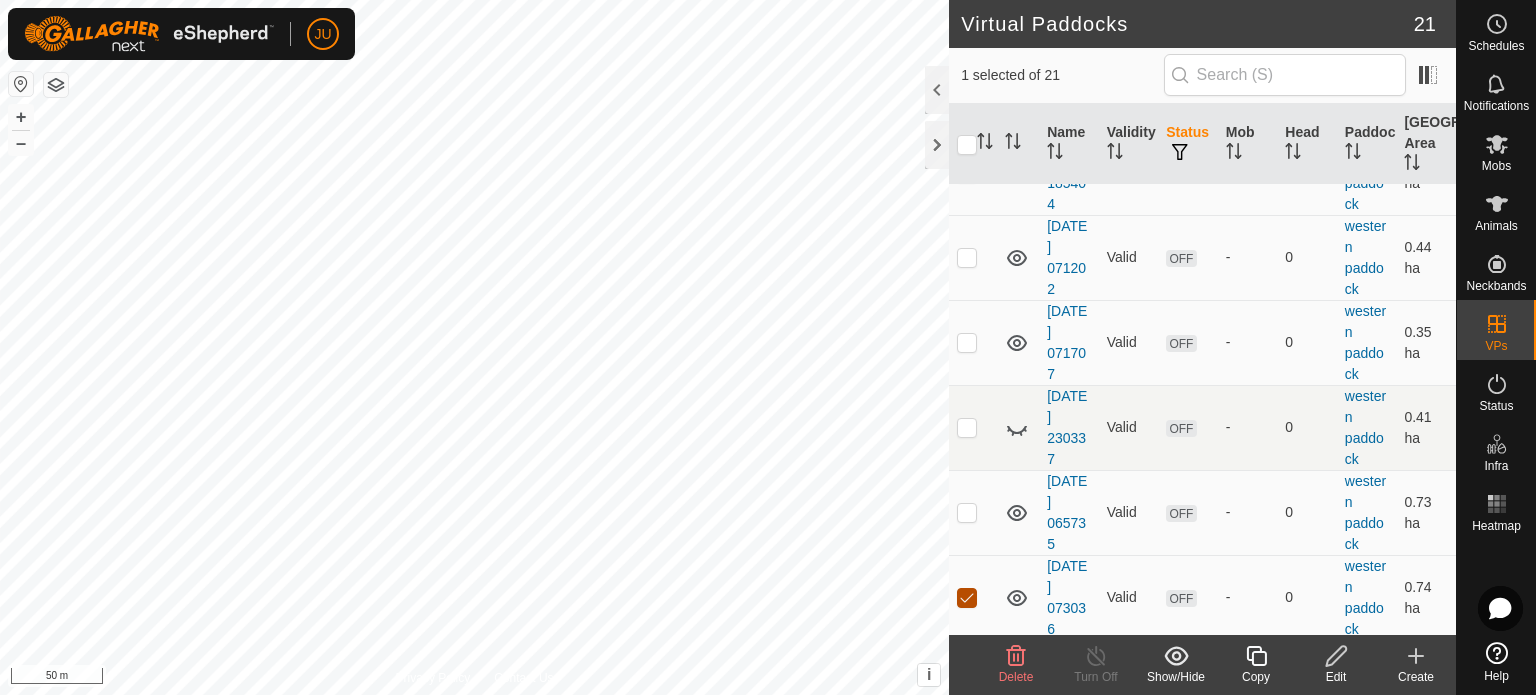 click at bounding box center [967, 598] 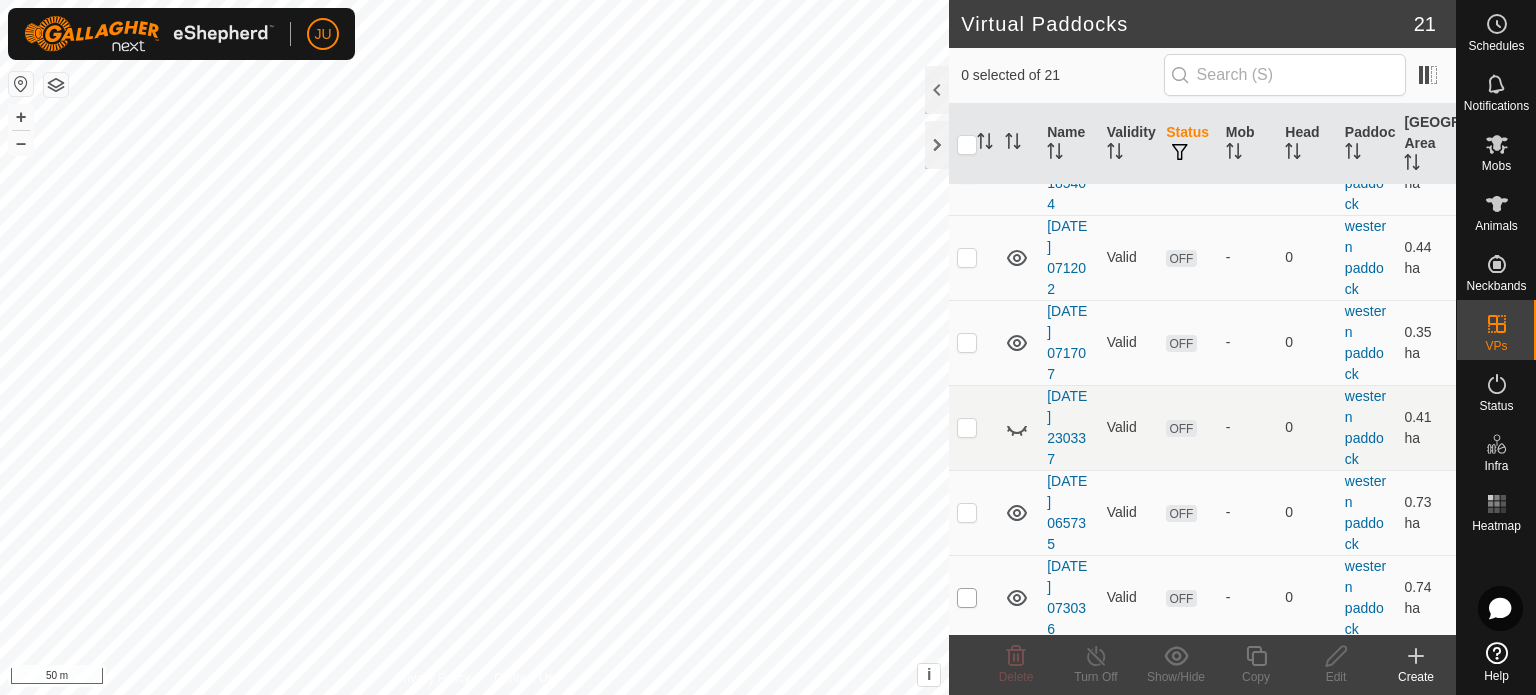 click at bounding box center (967, 598) 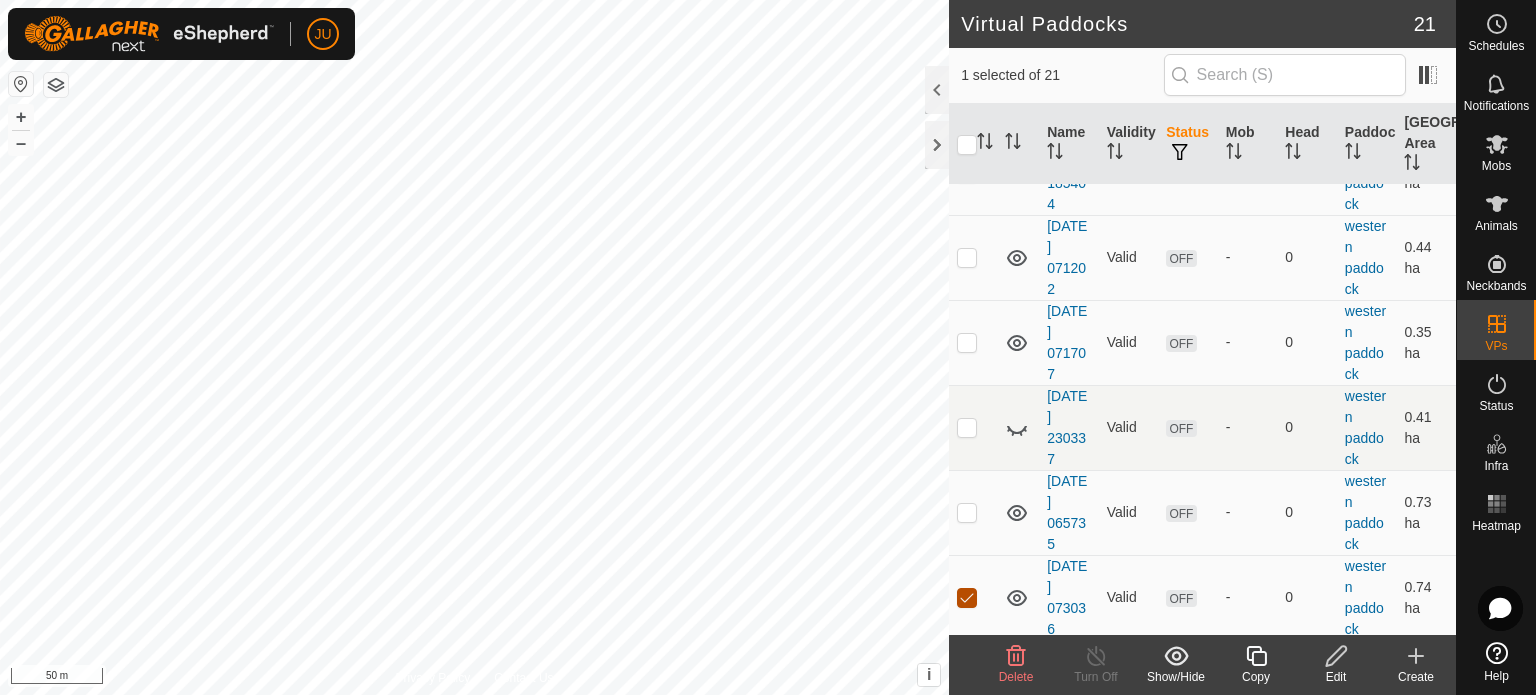 click at bounding box center [967, 598] 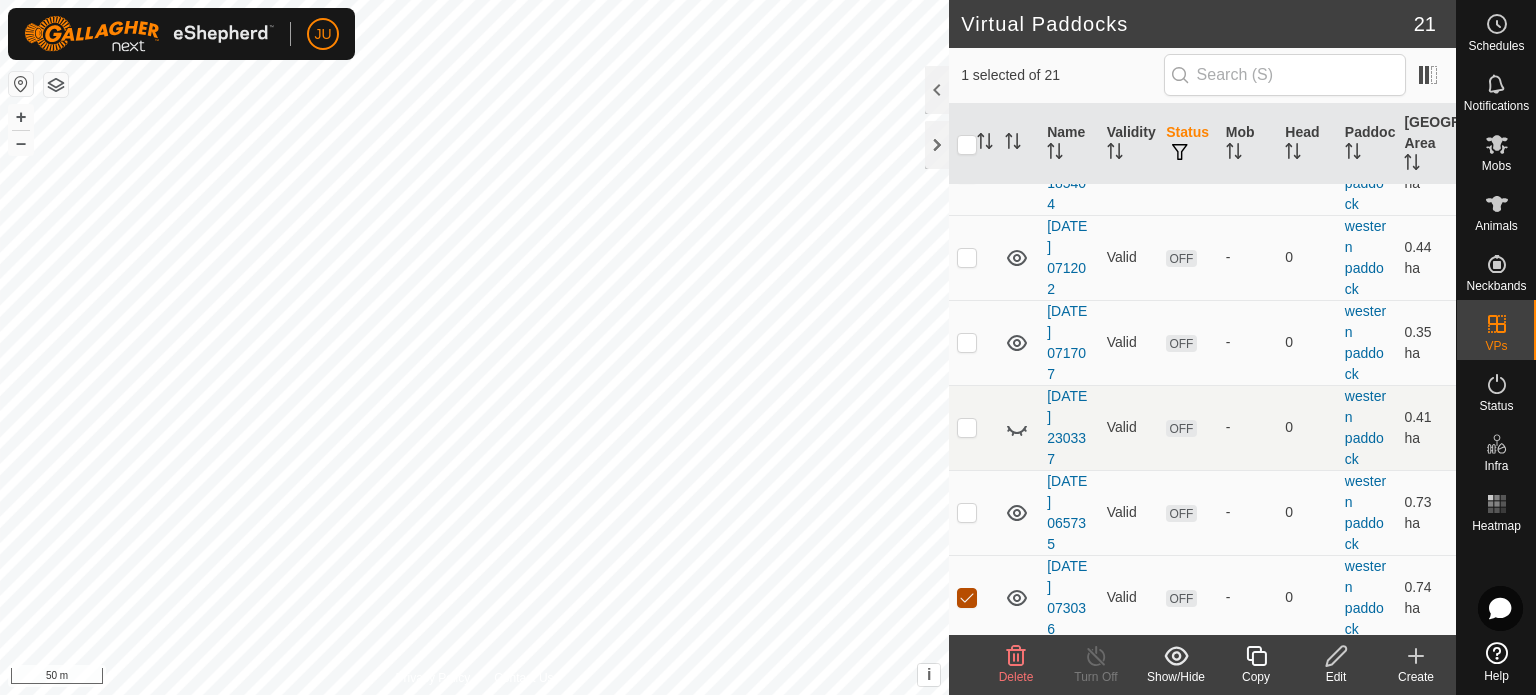 checkbox on "false" 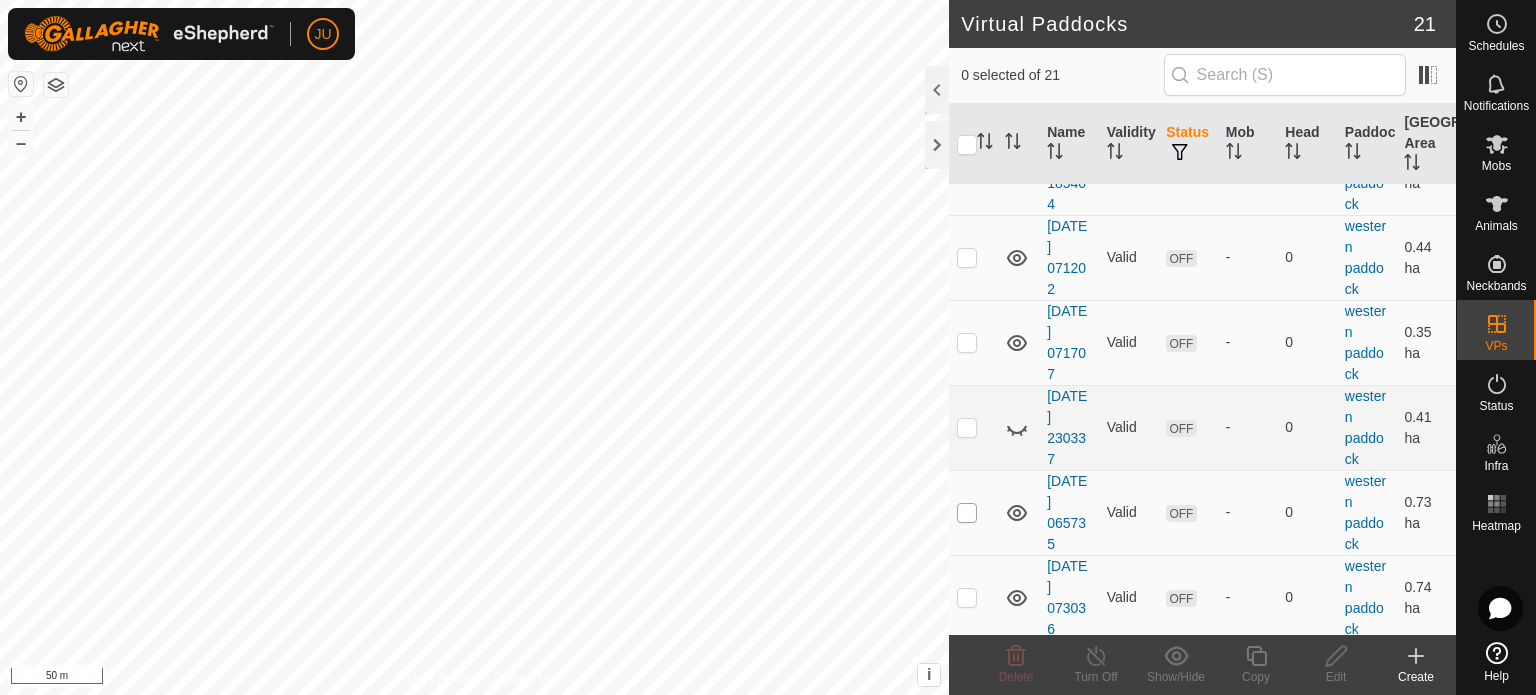 click at bounding box center [967, 513] 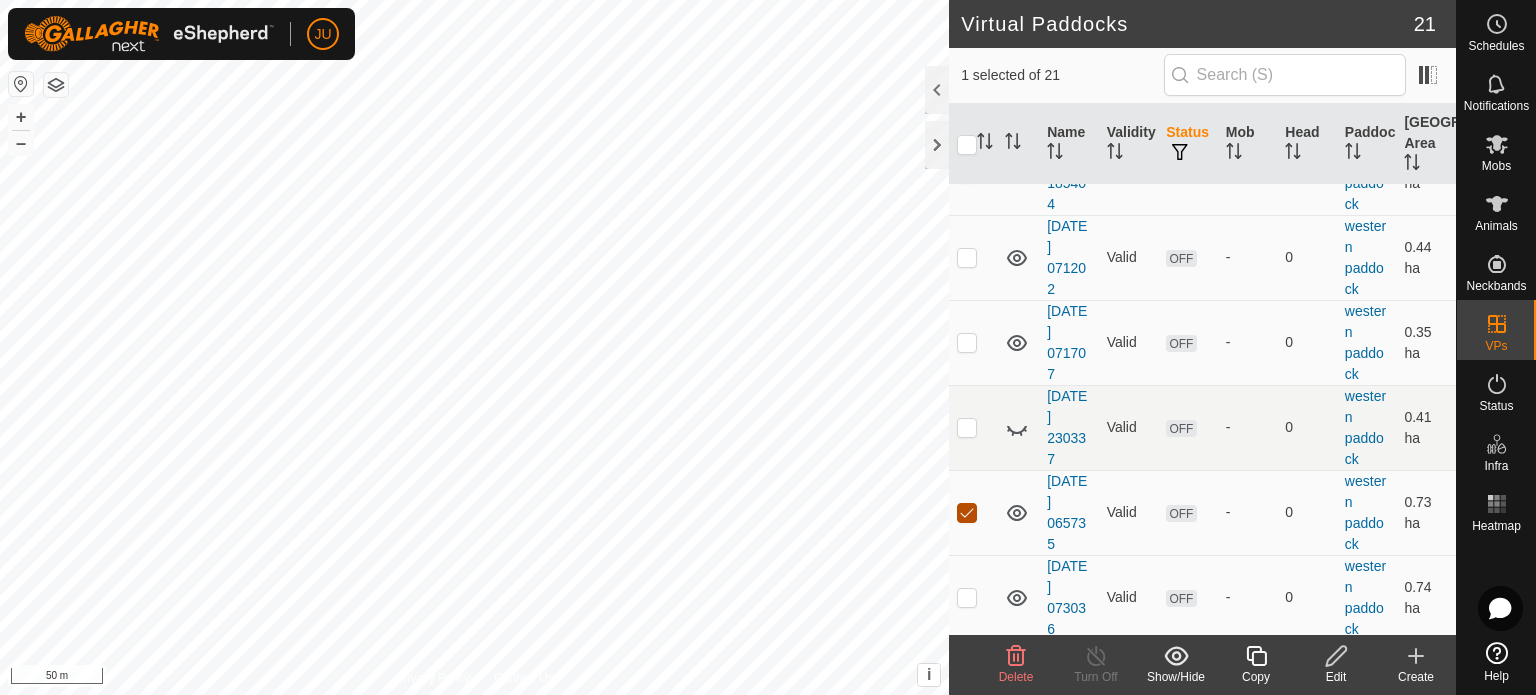 click at bounding box center (967, 513) 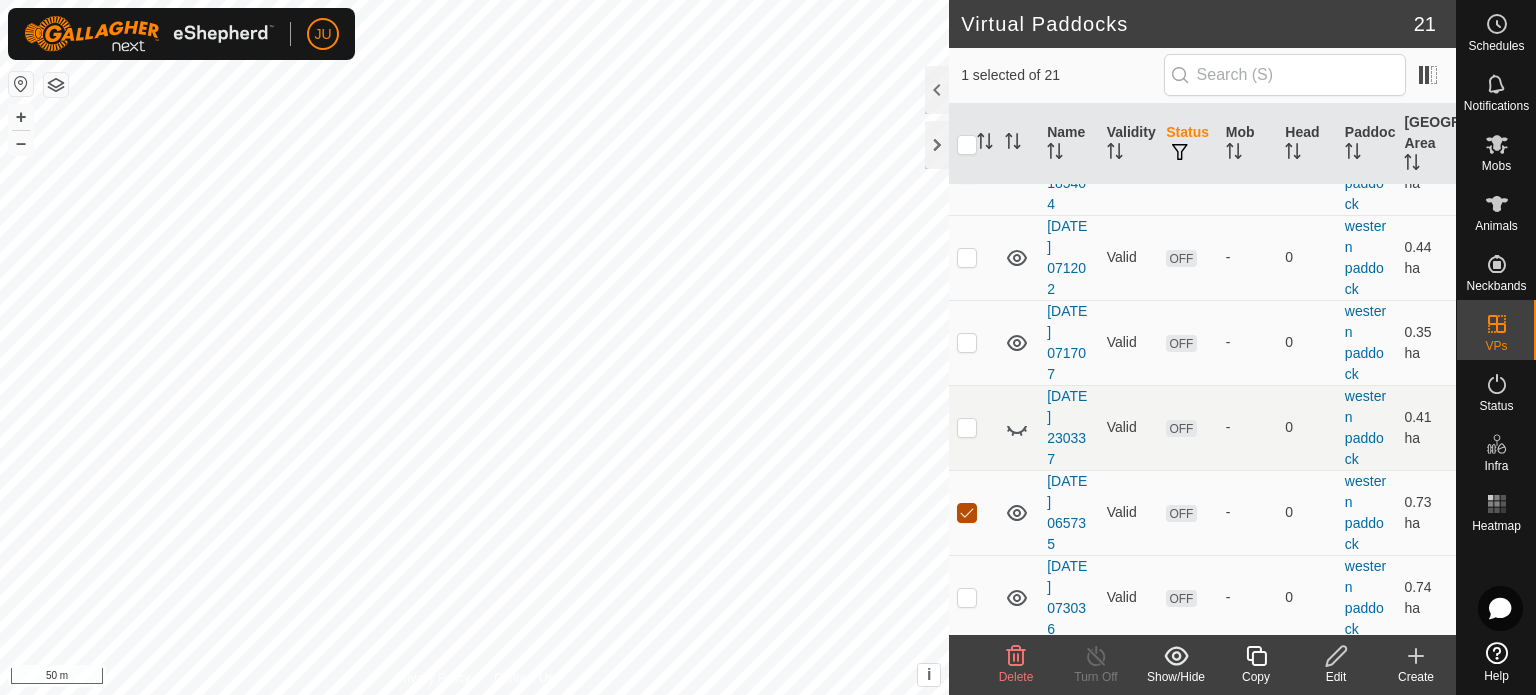 checkbox on "false" 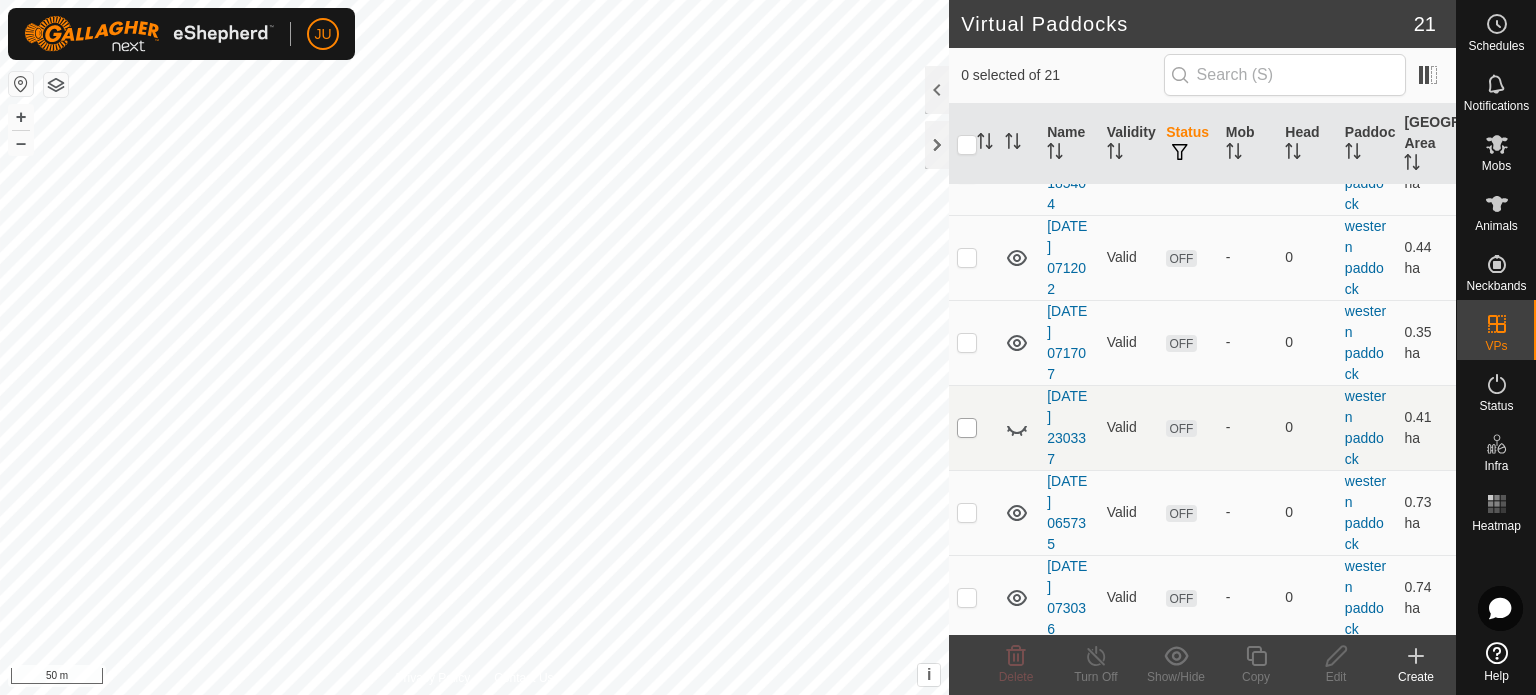 click at bounding box center [967, 428] 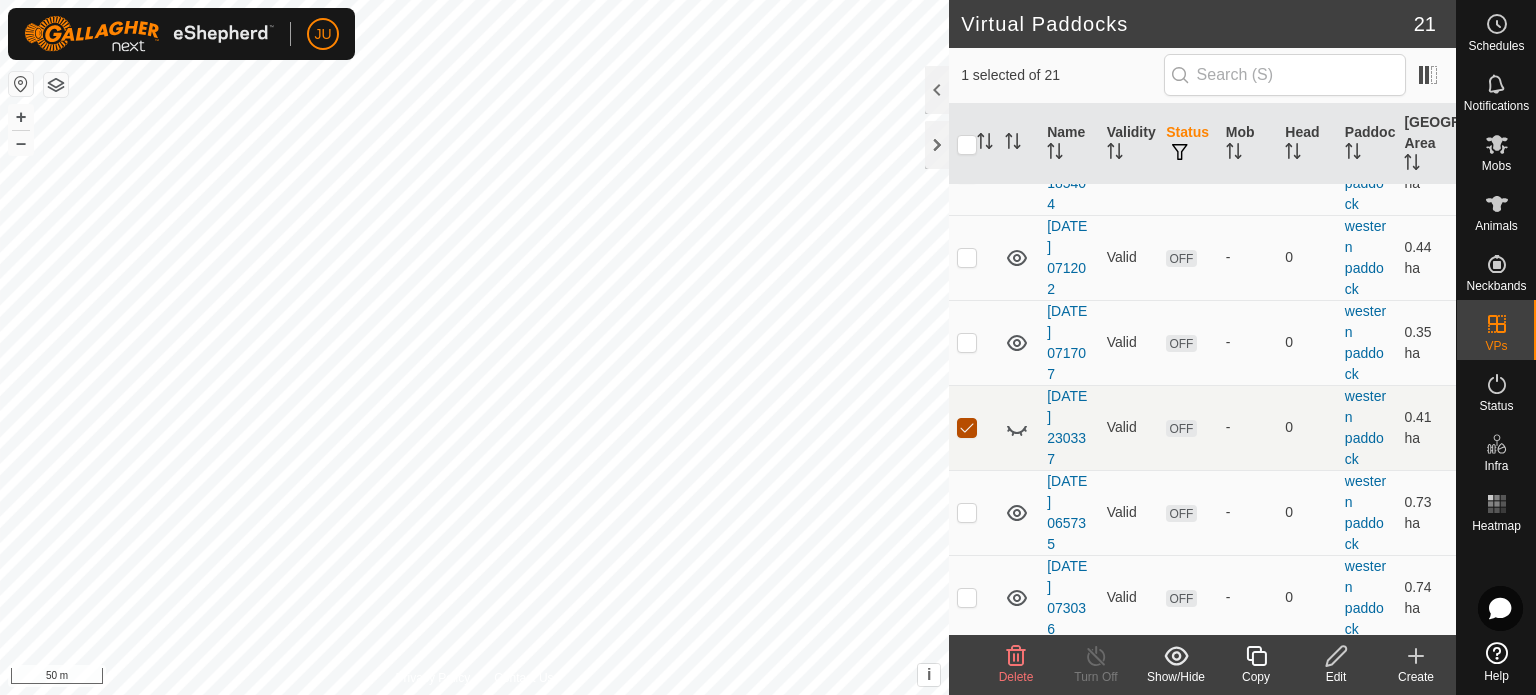 click at bounding box center [967, 428] 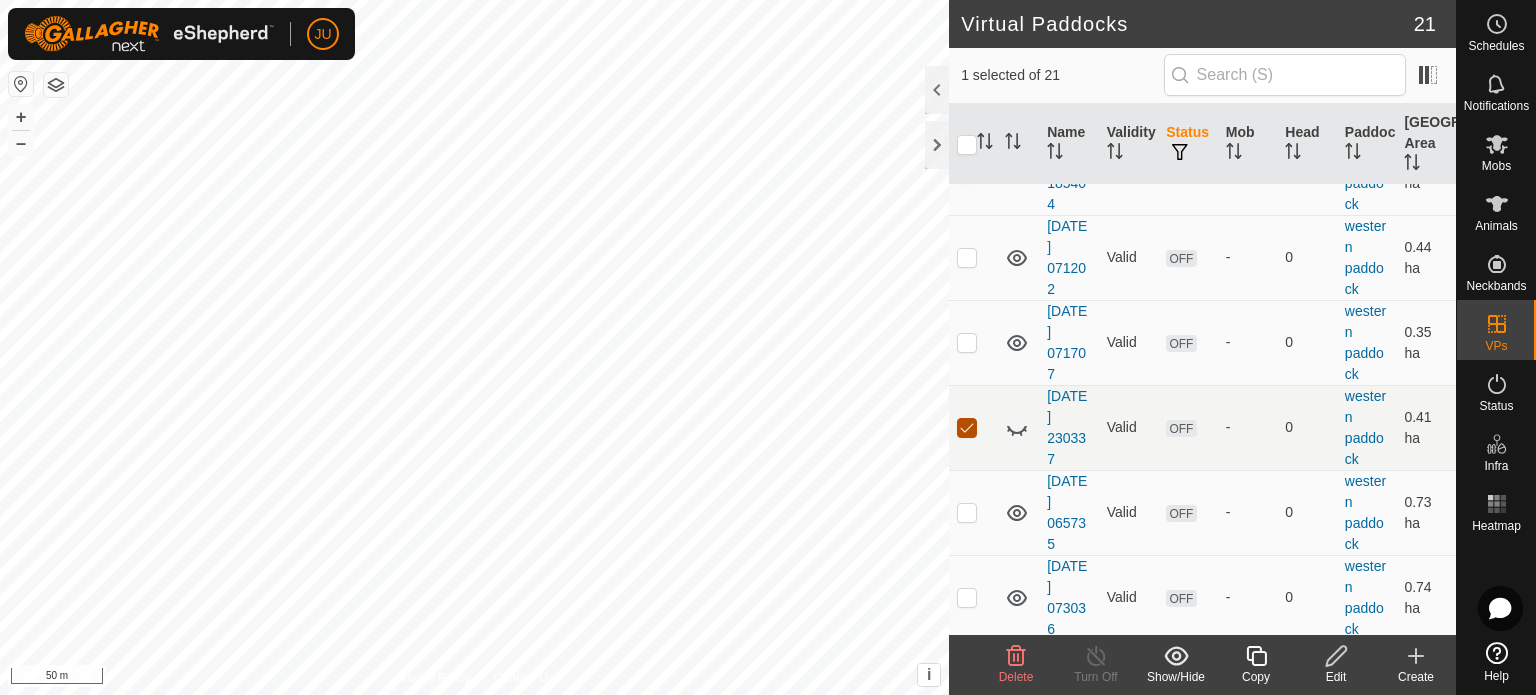 checkbox on "false" 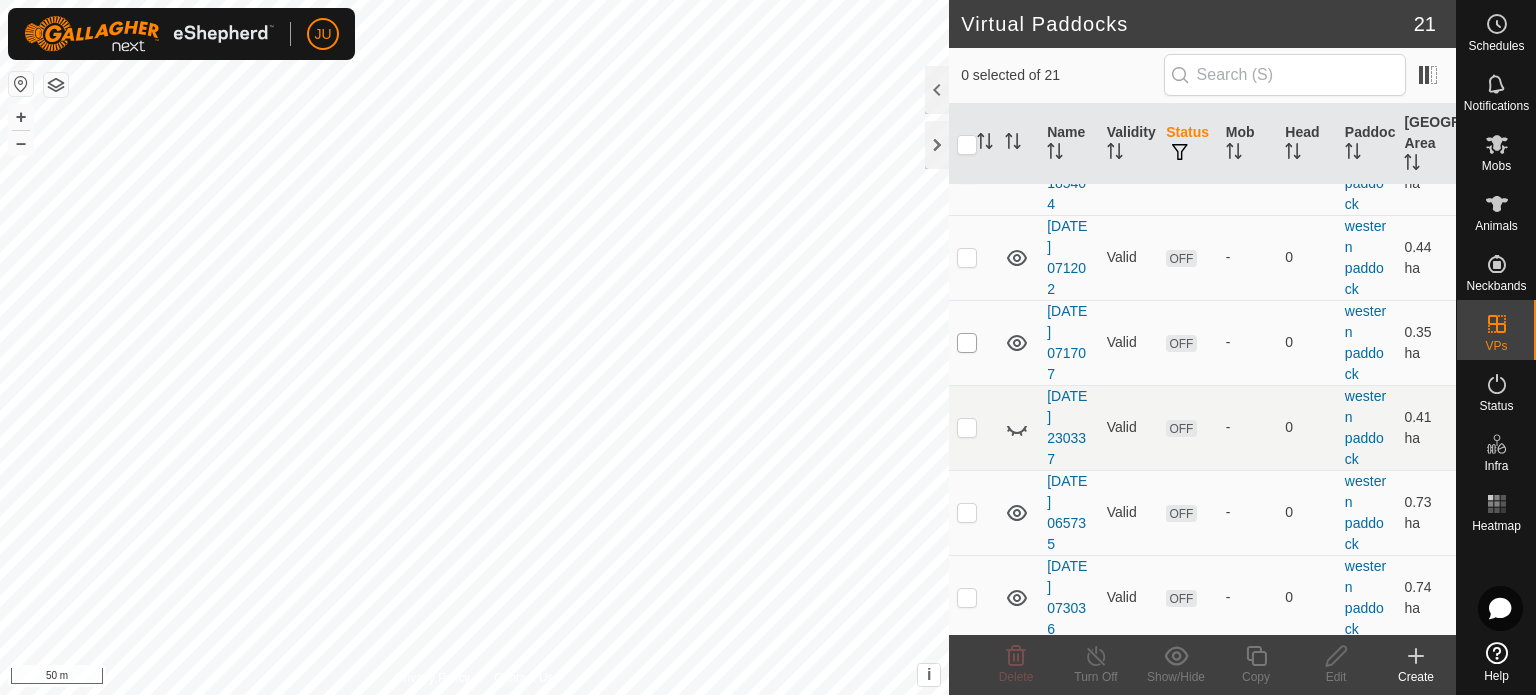click at bounding box center [967, 343] 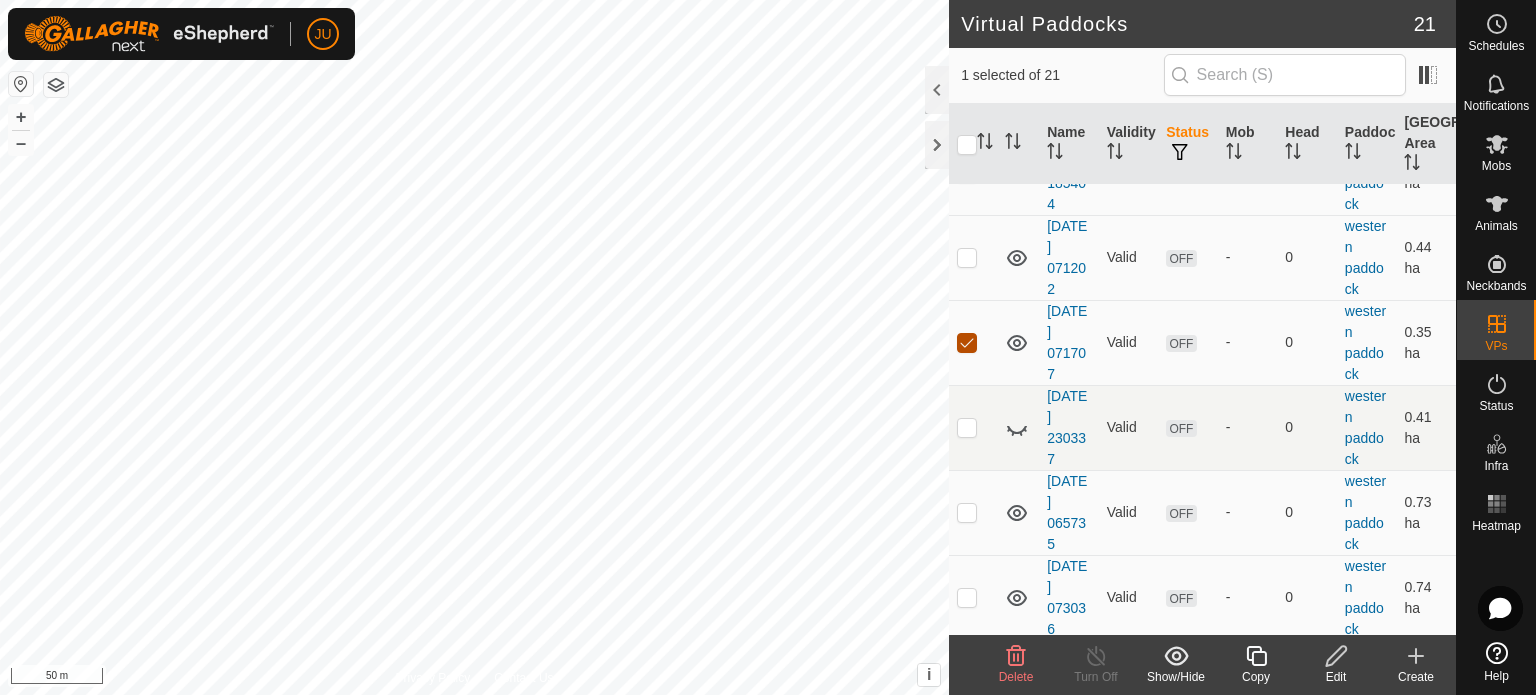 click at bounding box center [967, 343] 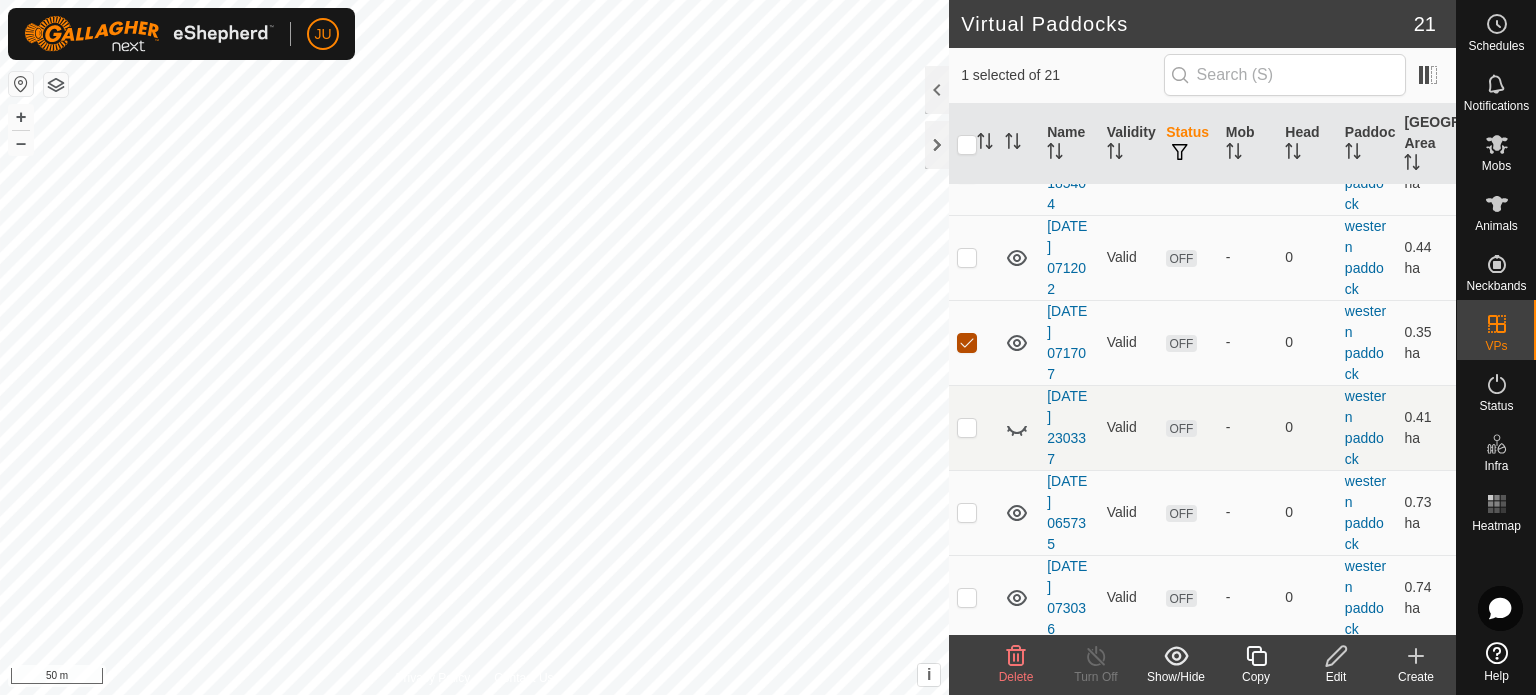 checkbox on "false" 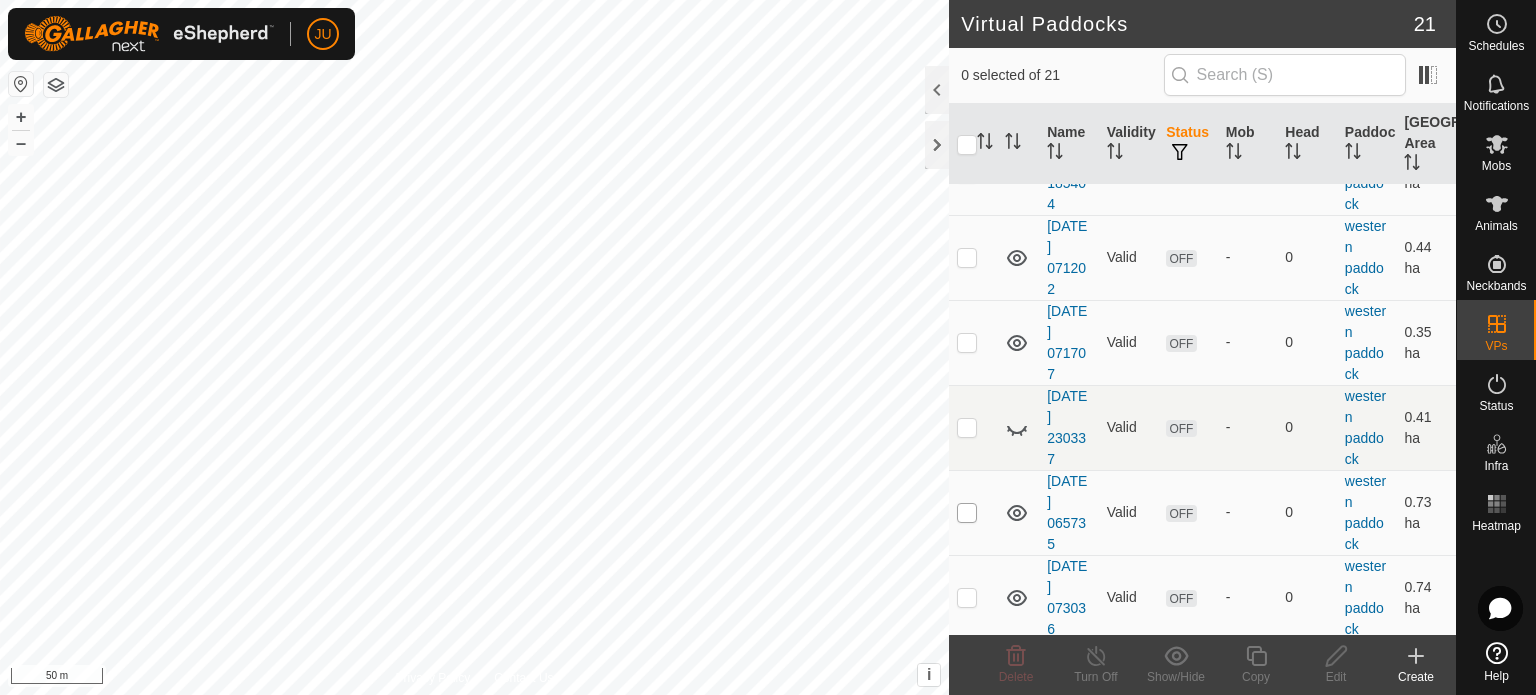 click at bounding box center (967, 513) 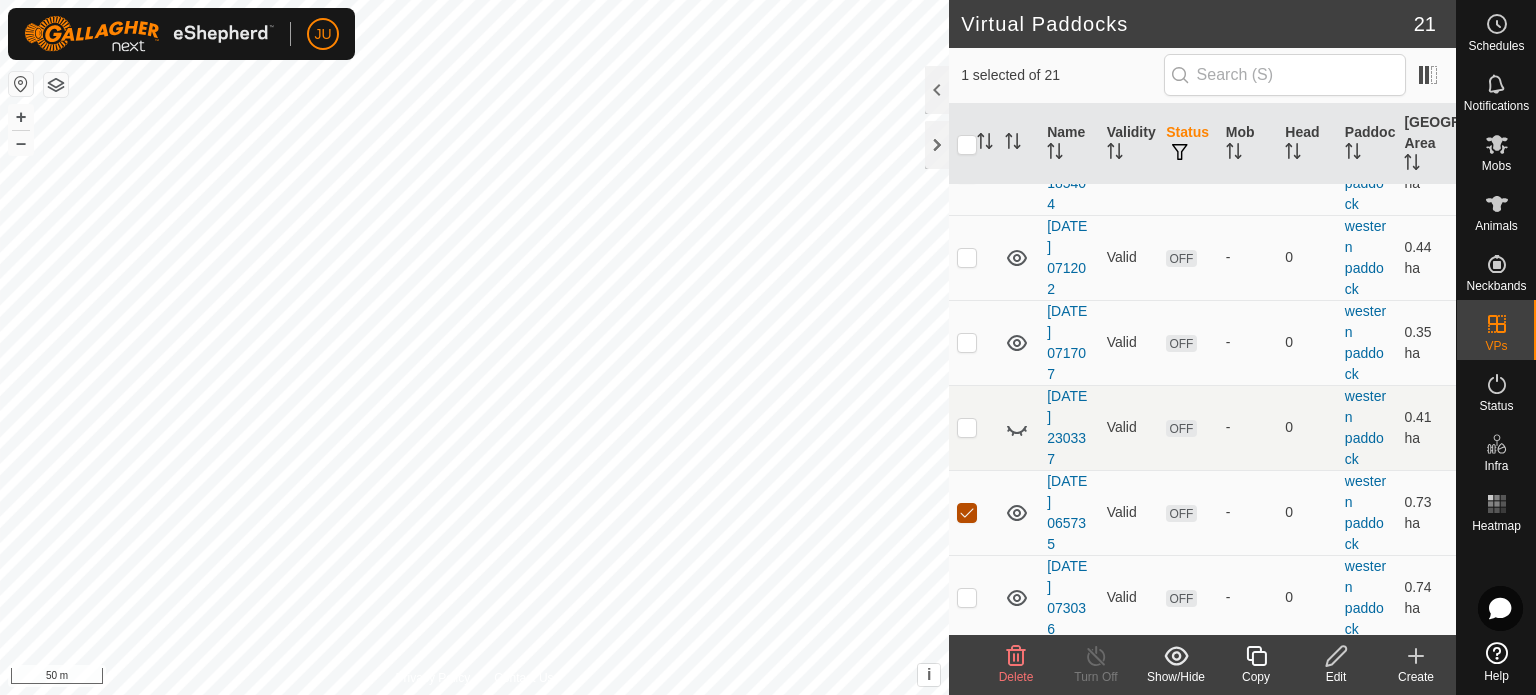 click at bounding box center (967, 513) 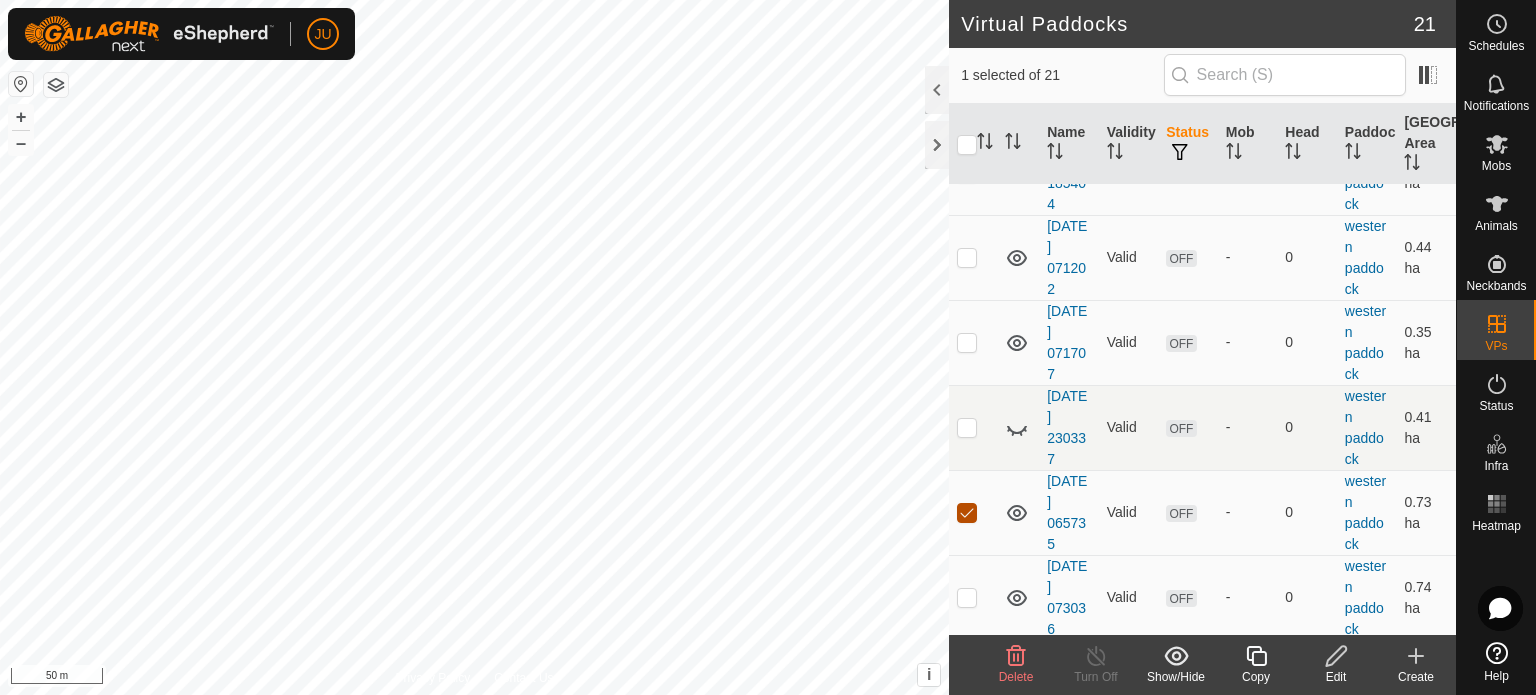 checkbox on "false" 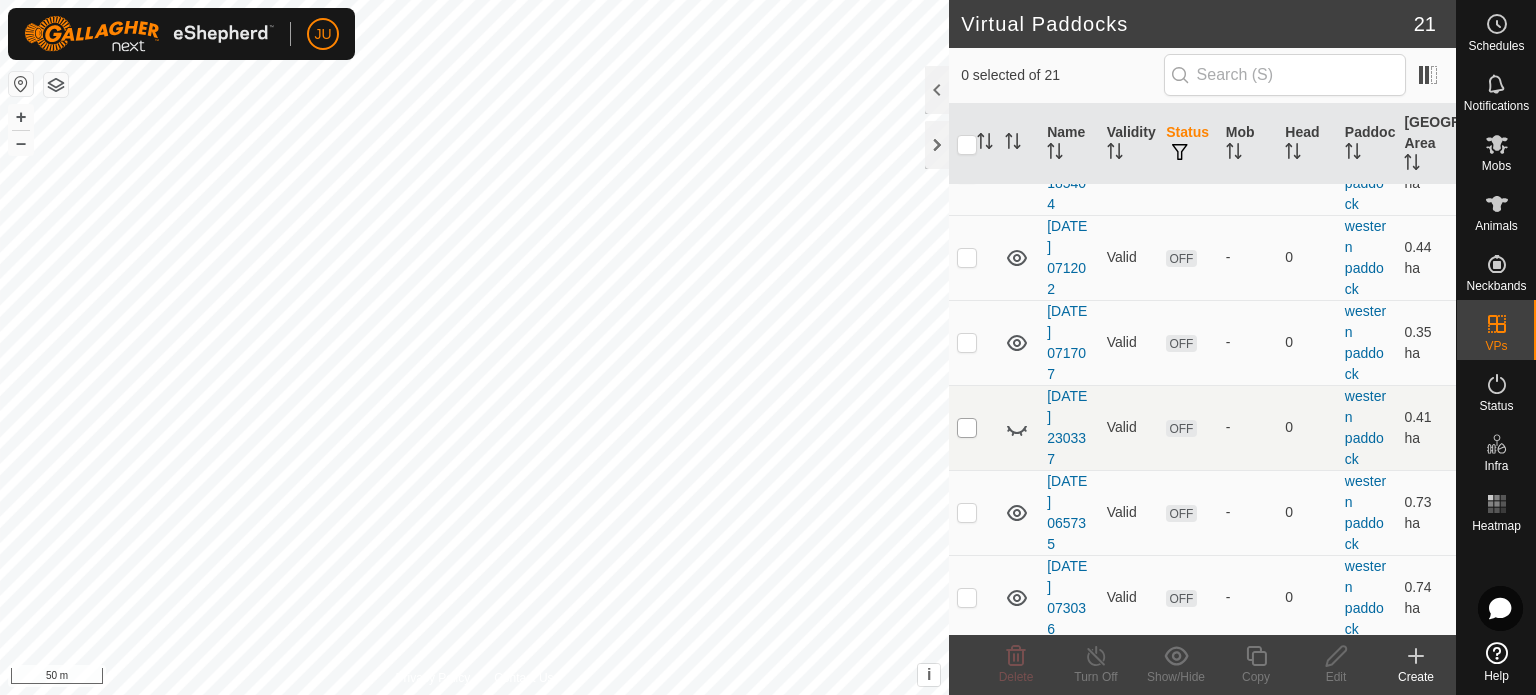 click at bounding box center (973, 427) 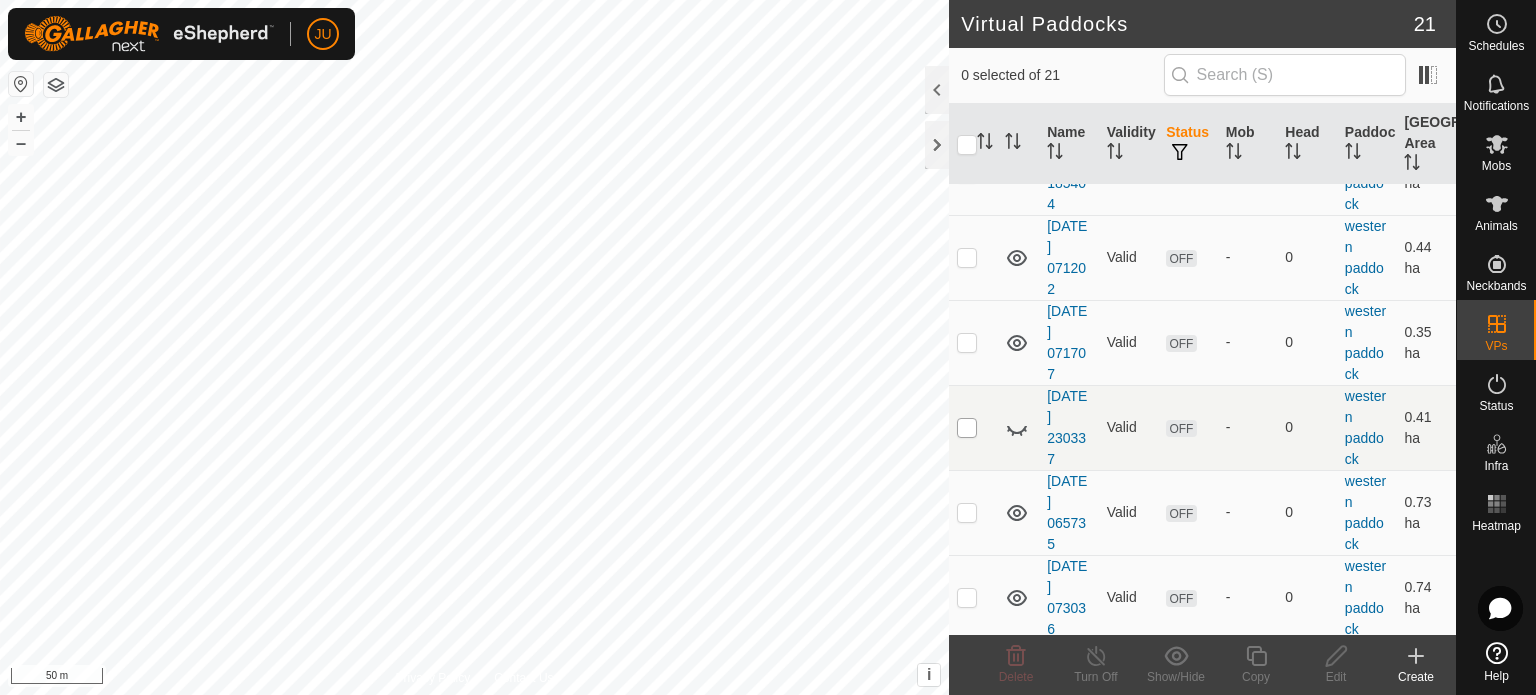 click at bounding box center (967, 428) 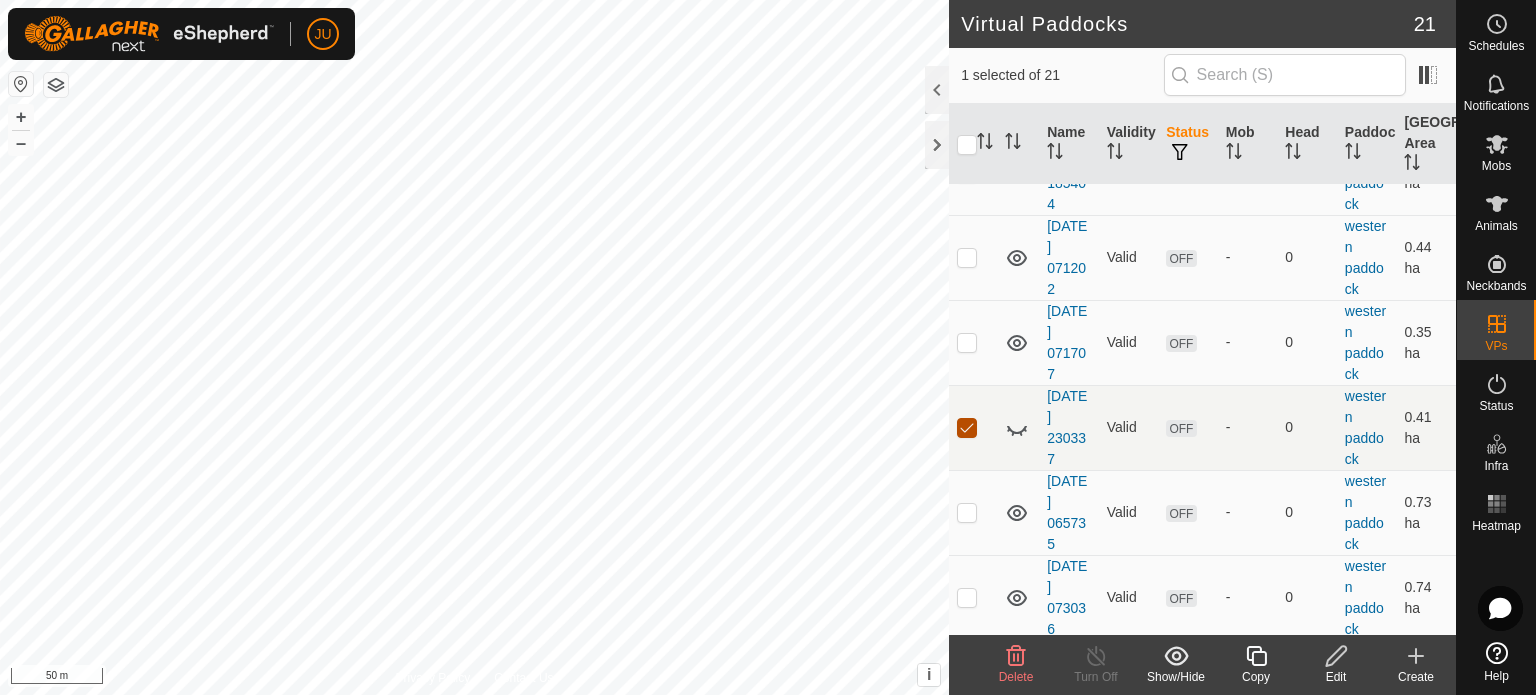 click at bounding box center (967, 428) 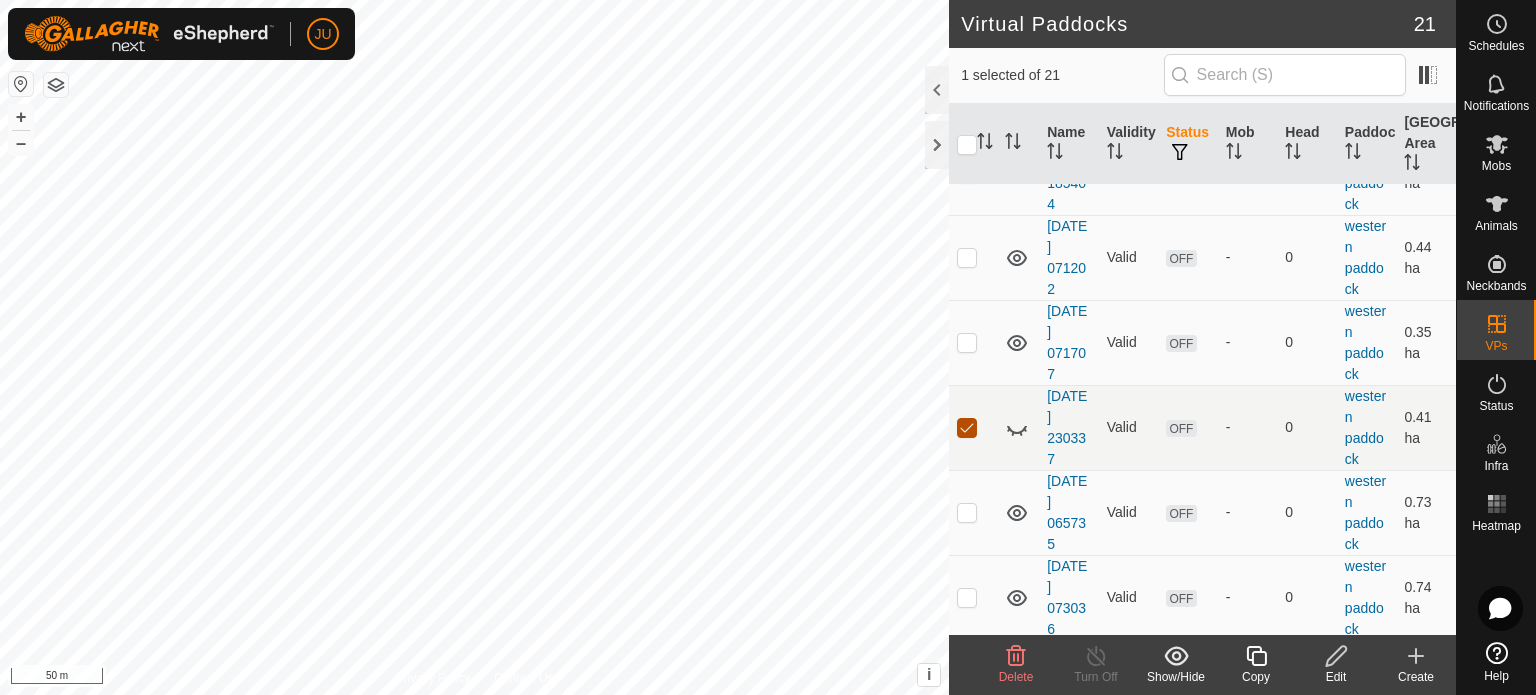 checkbox on "false" 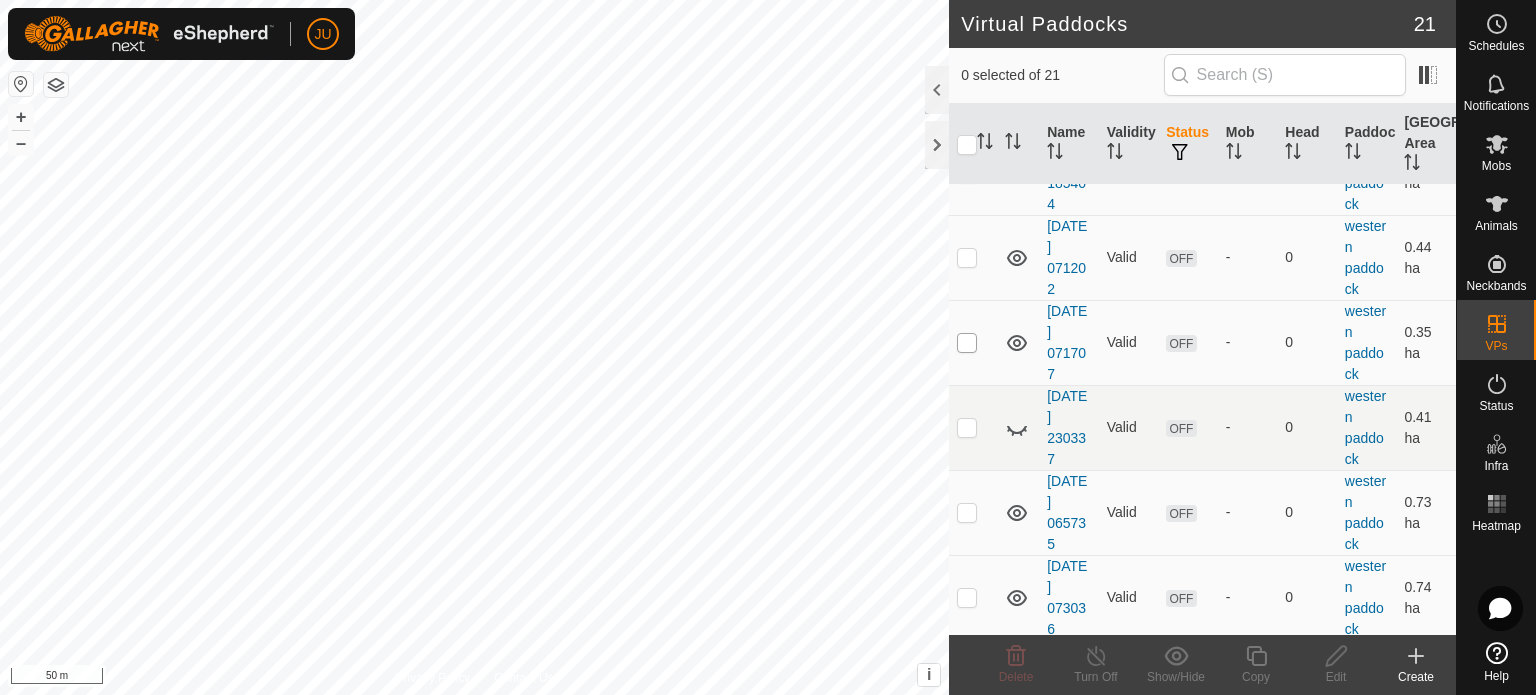 click at bounding box center [967, 343] 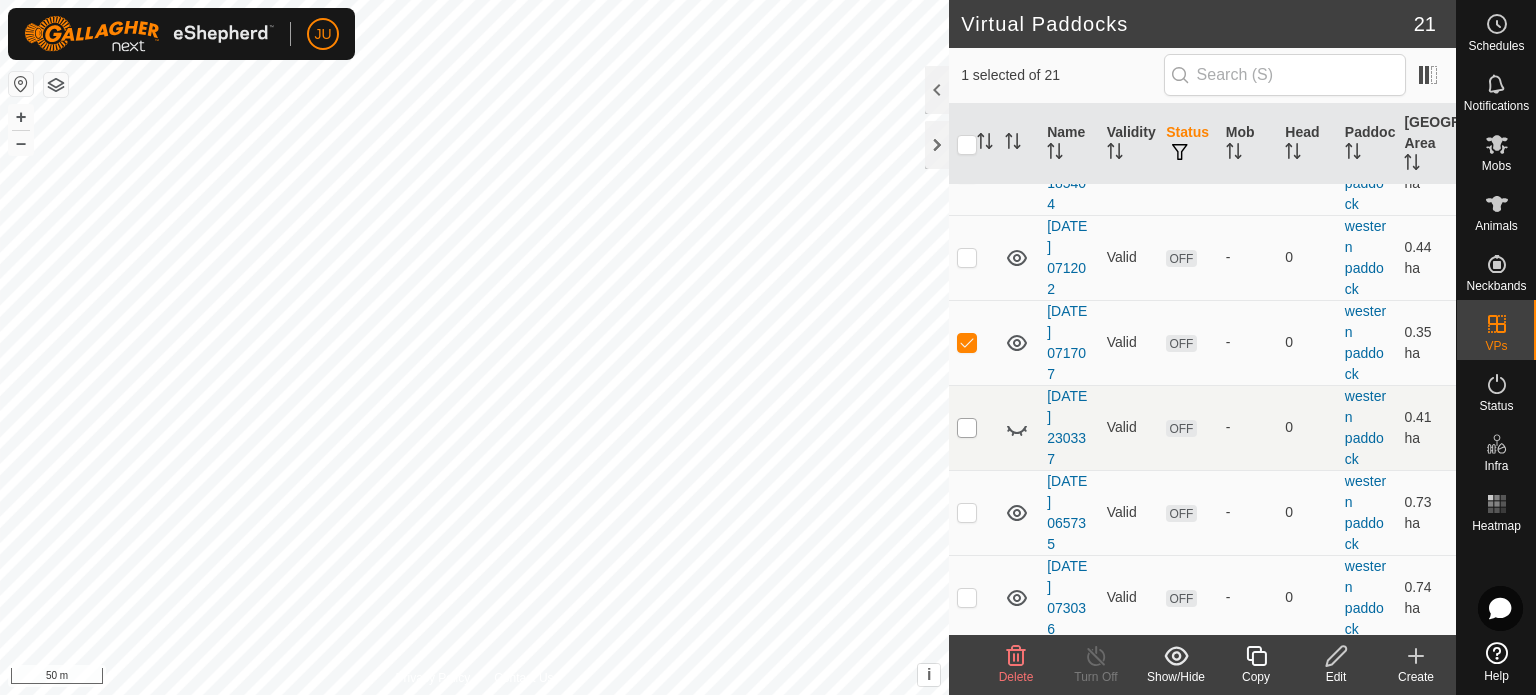 click at bounding box center [967, 428] 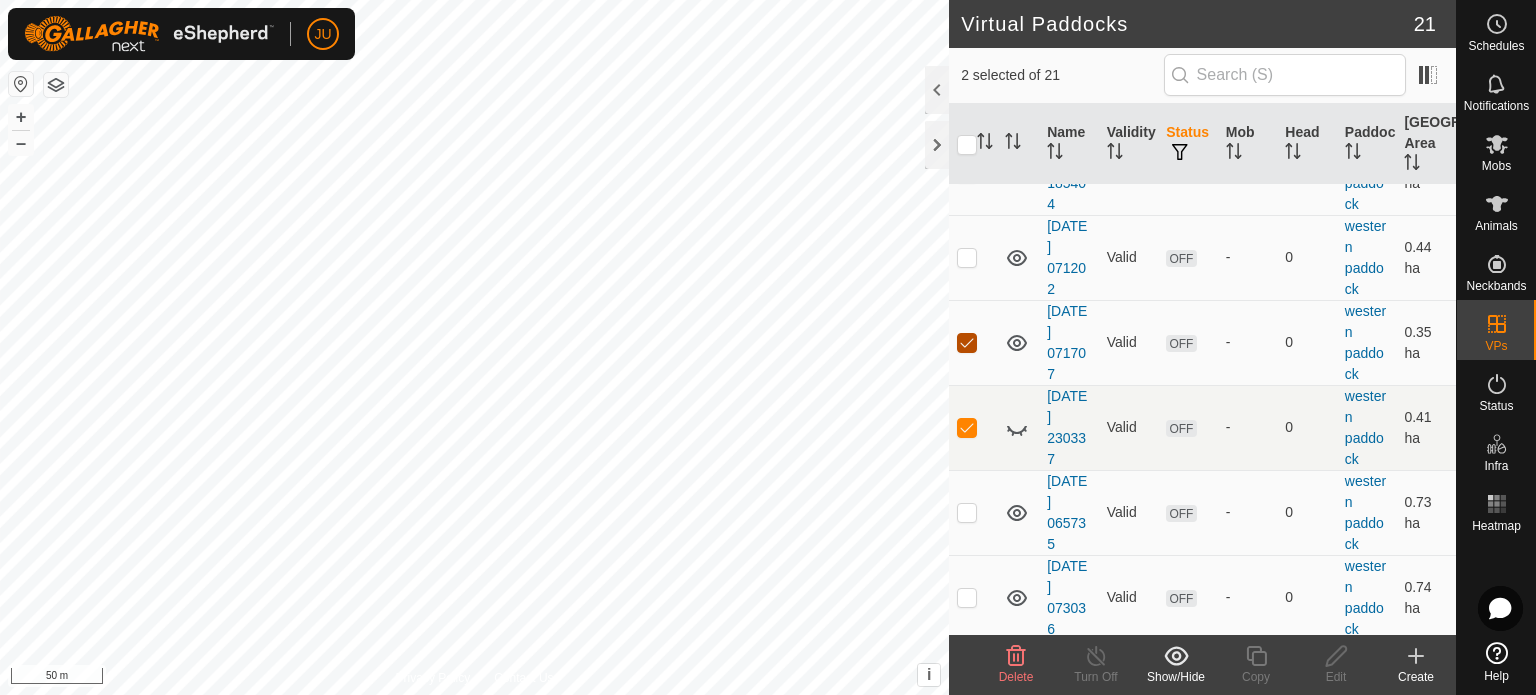 click at bounding box center (967, 343) 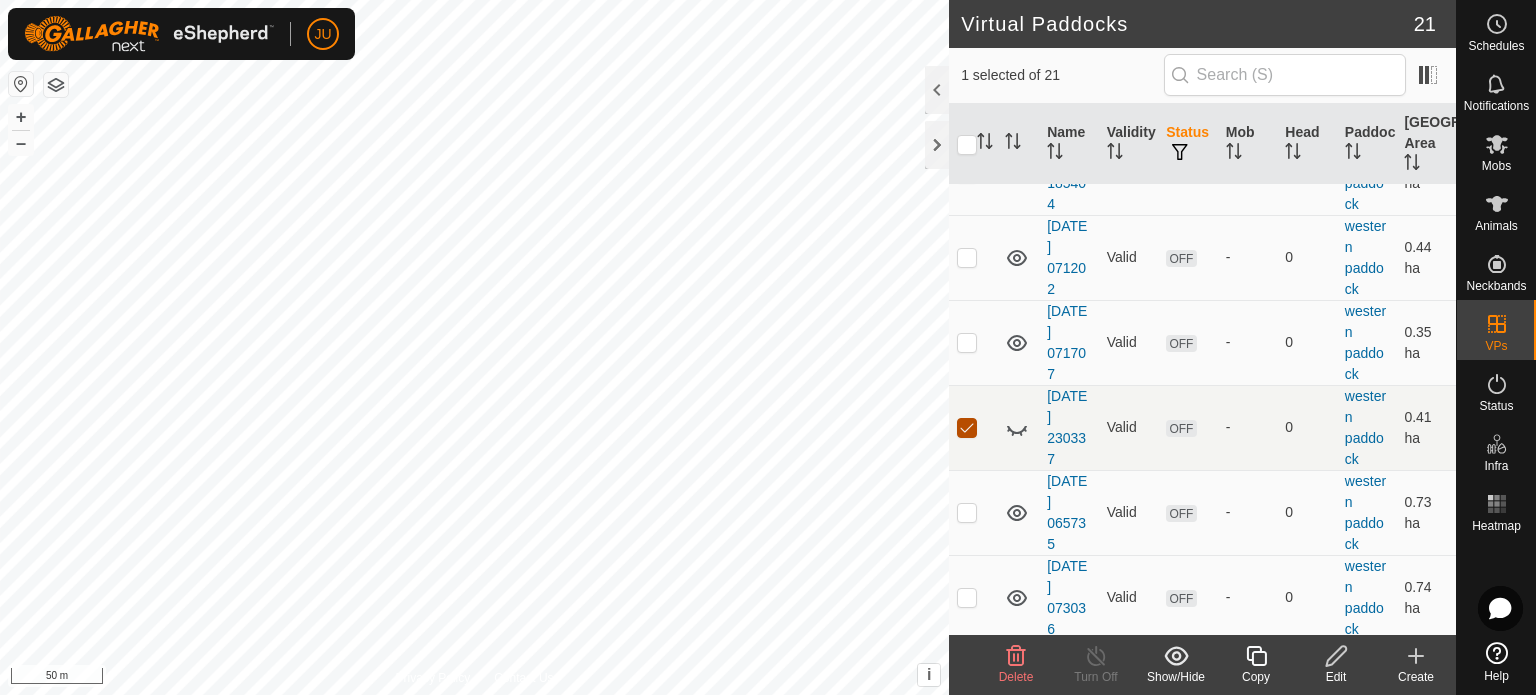 click at bounding box center (967, 428) 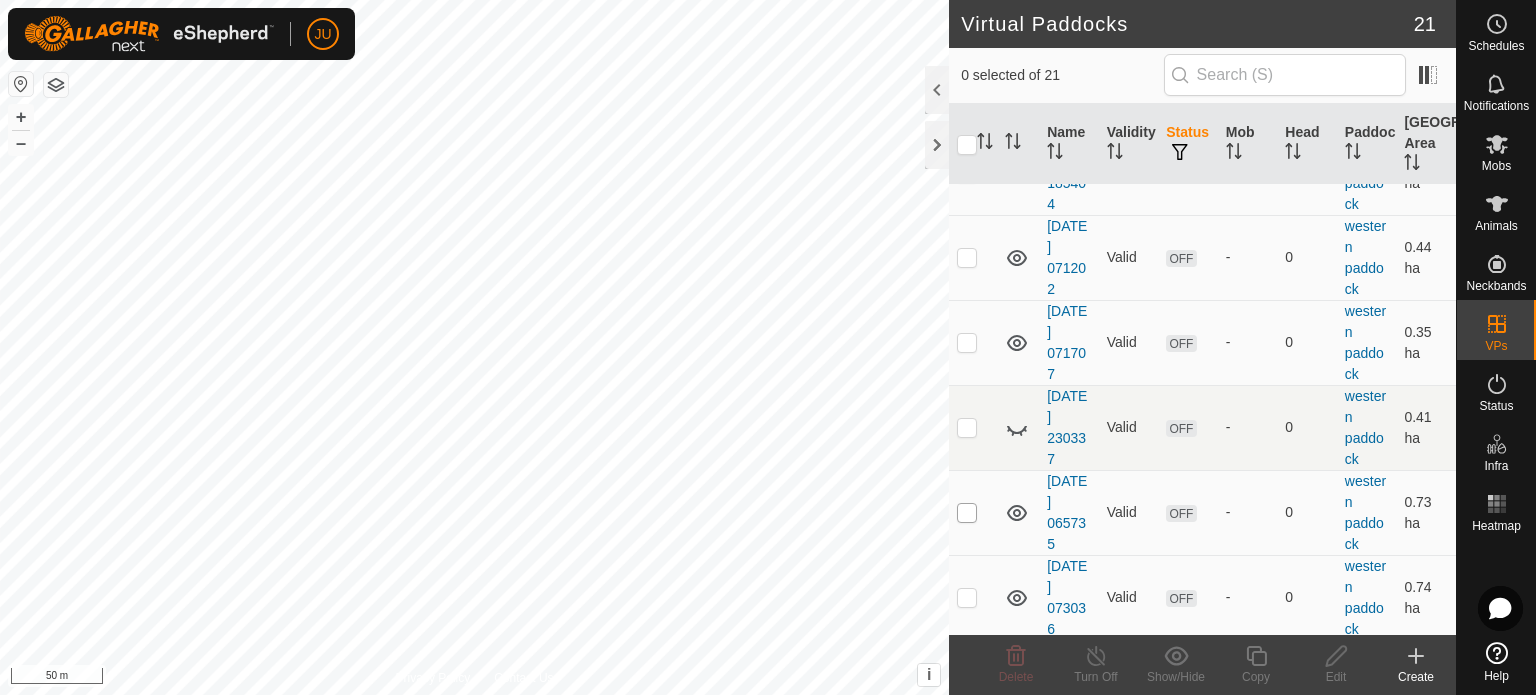 click at bounding box center (967, 513) 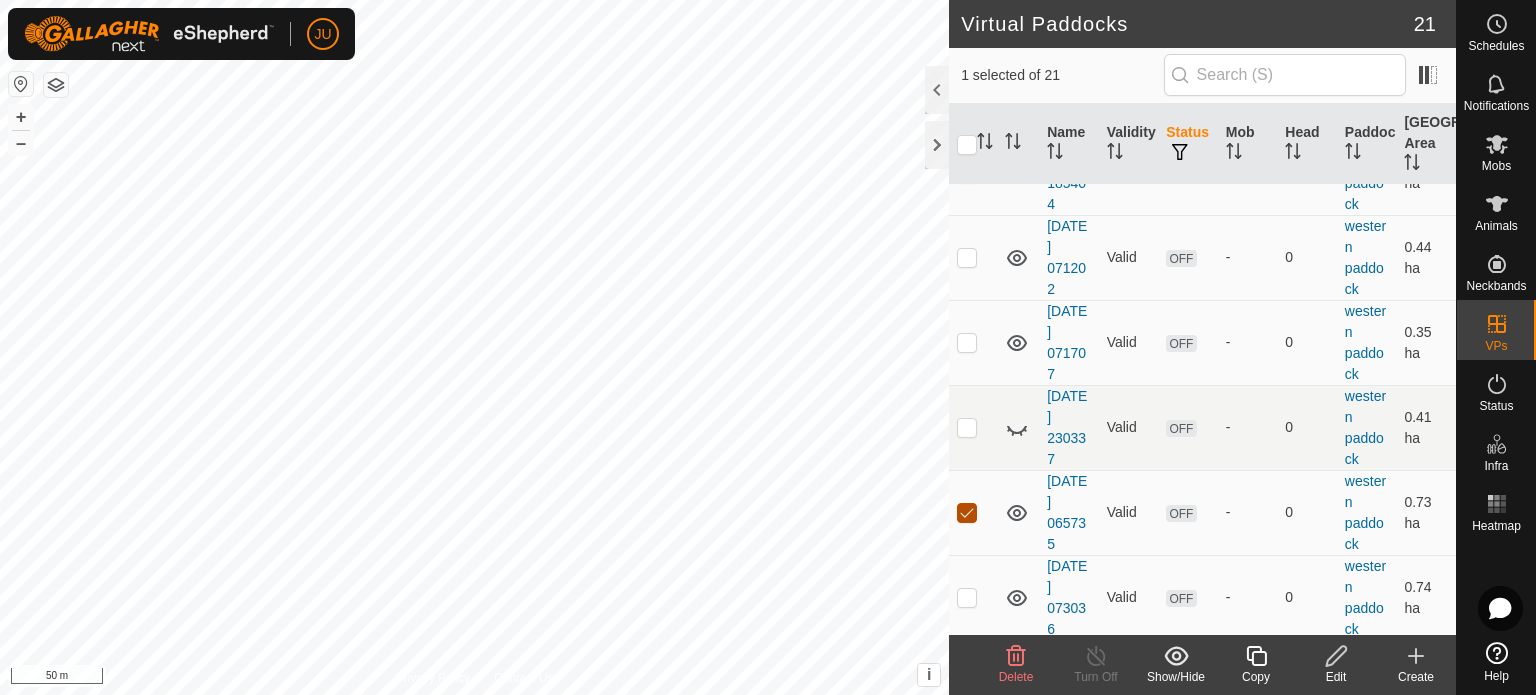 click at bounding box center (967, 513) 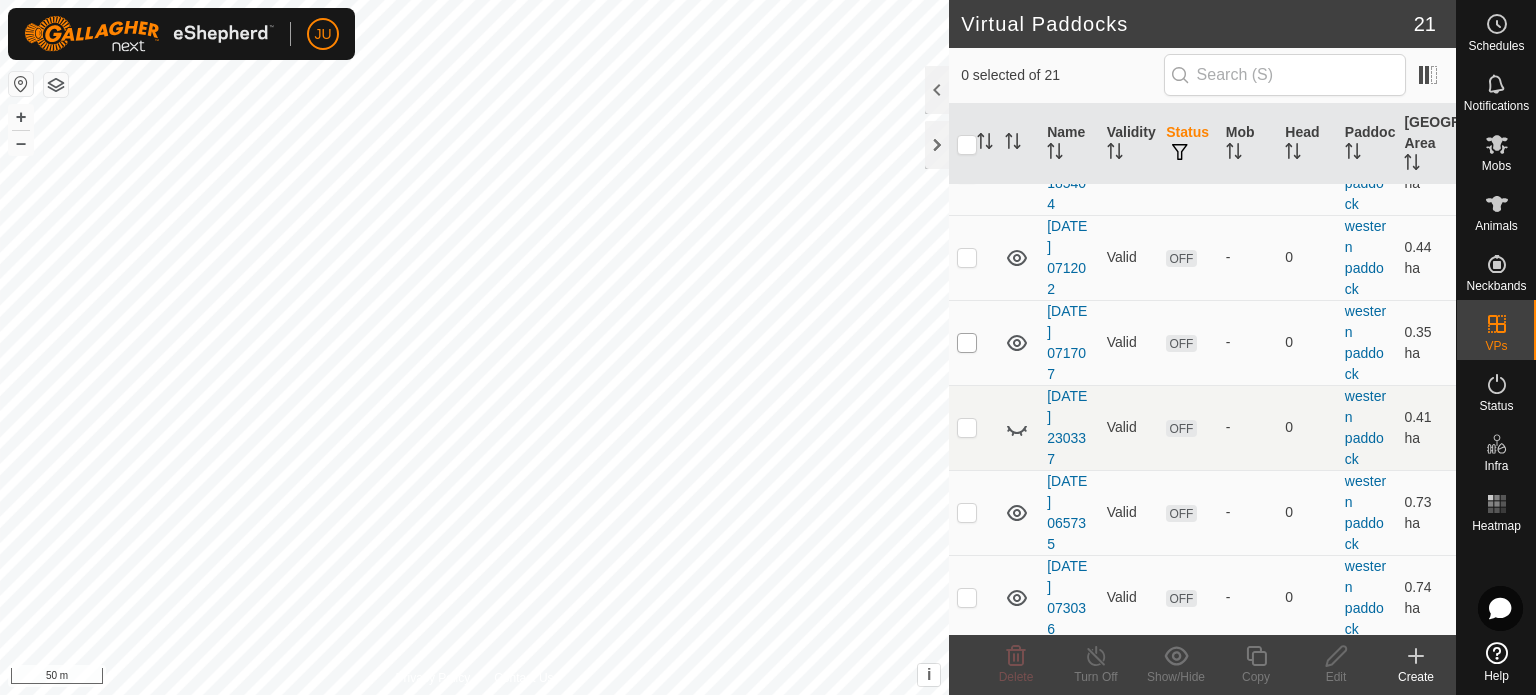 click at bounding box center [967, 343] 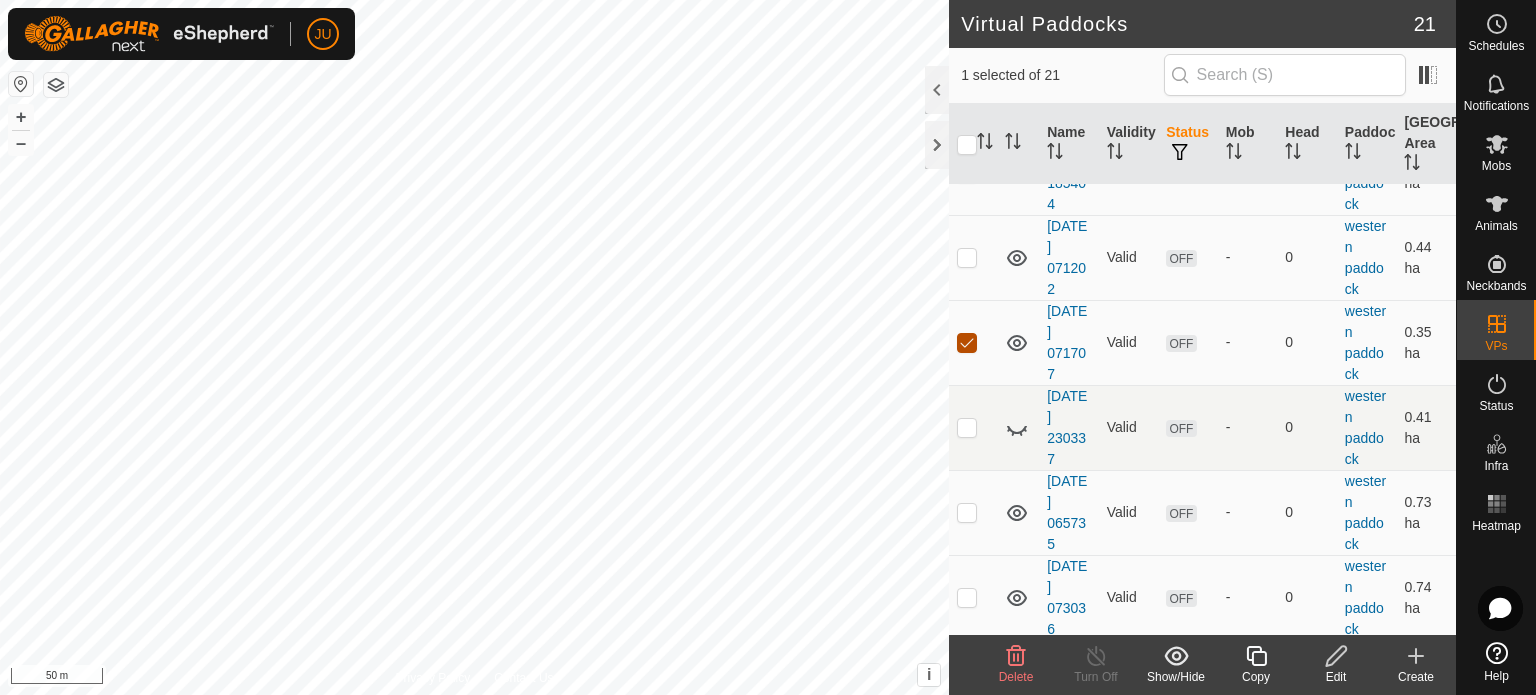 click at bounding box center (967, 343) 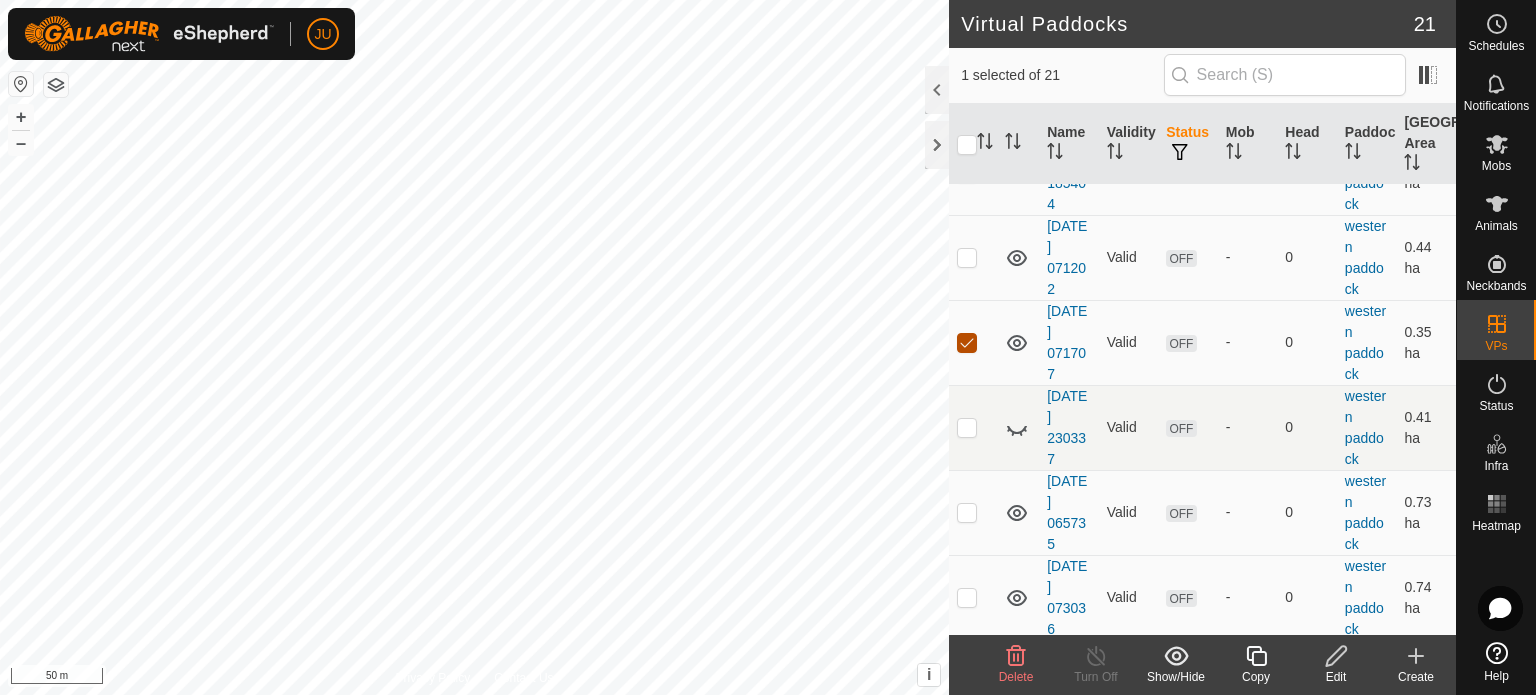 checkbox on "false" 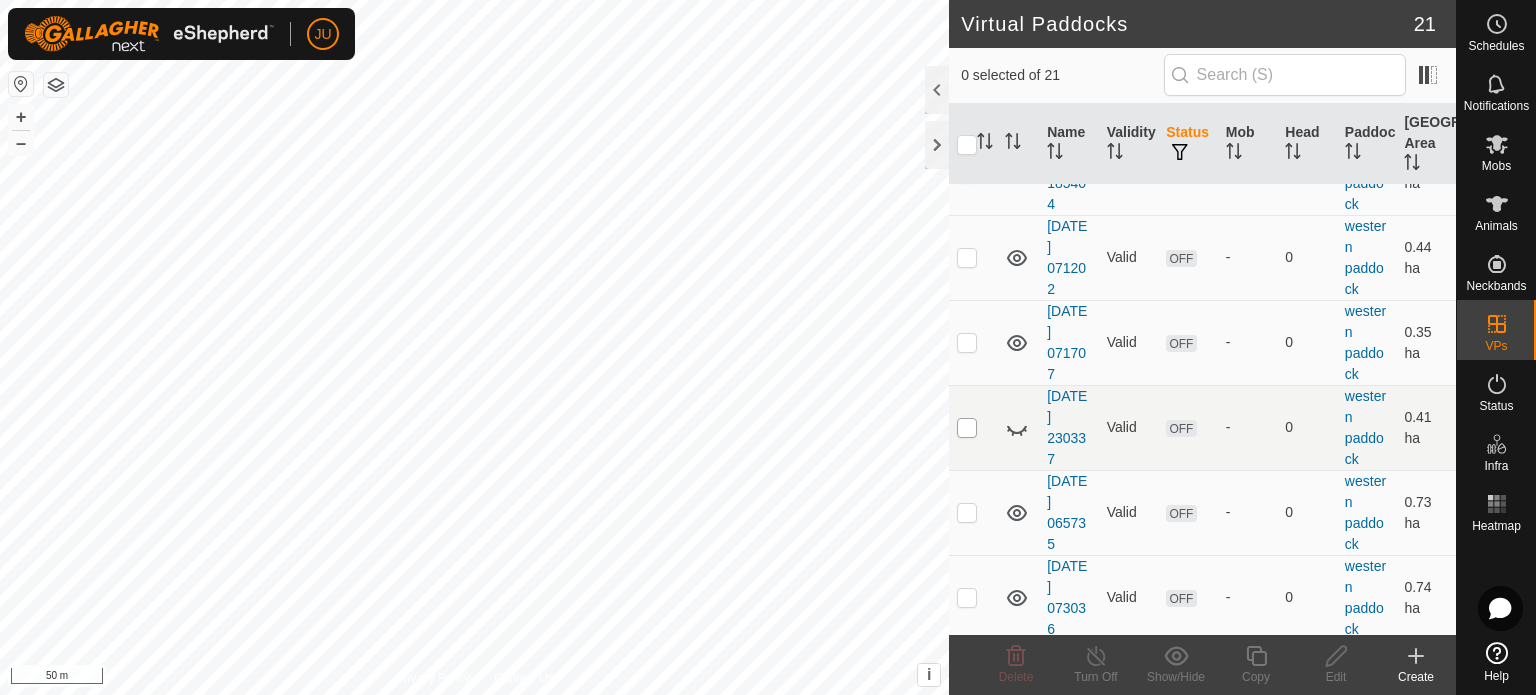 click at bounding box center [967, 428] 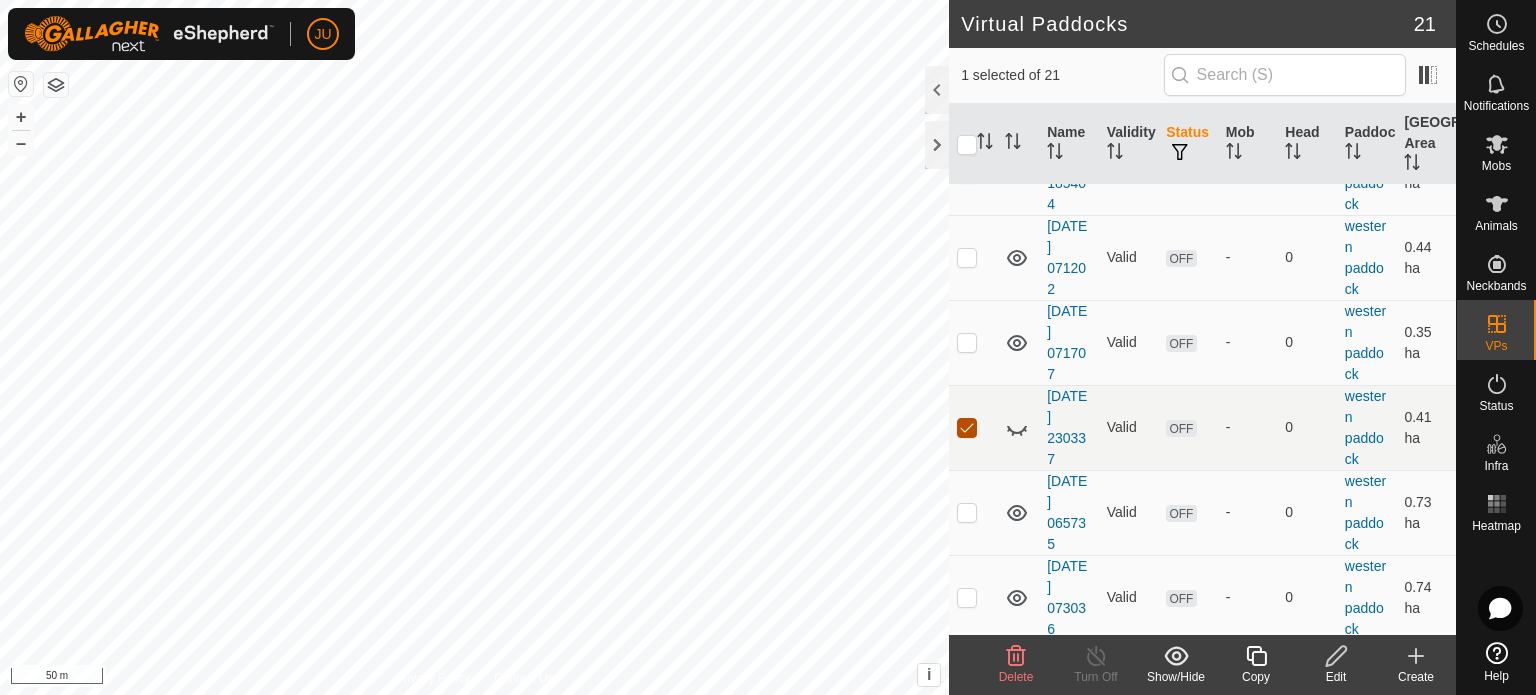 click at bounding box center [967, 428] 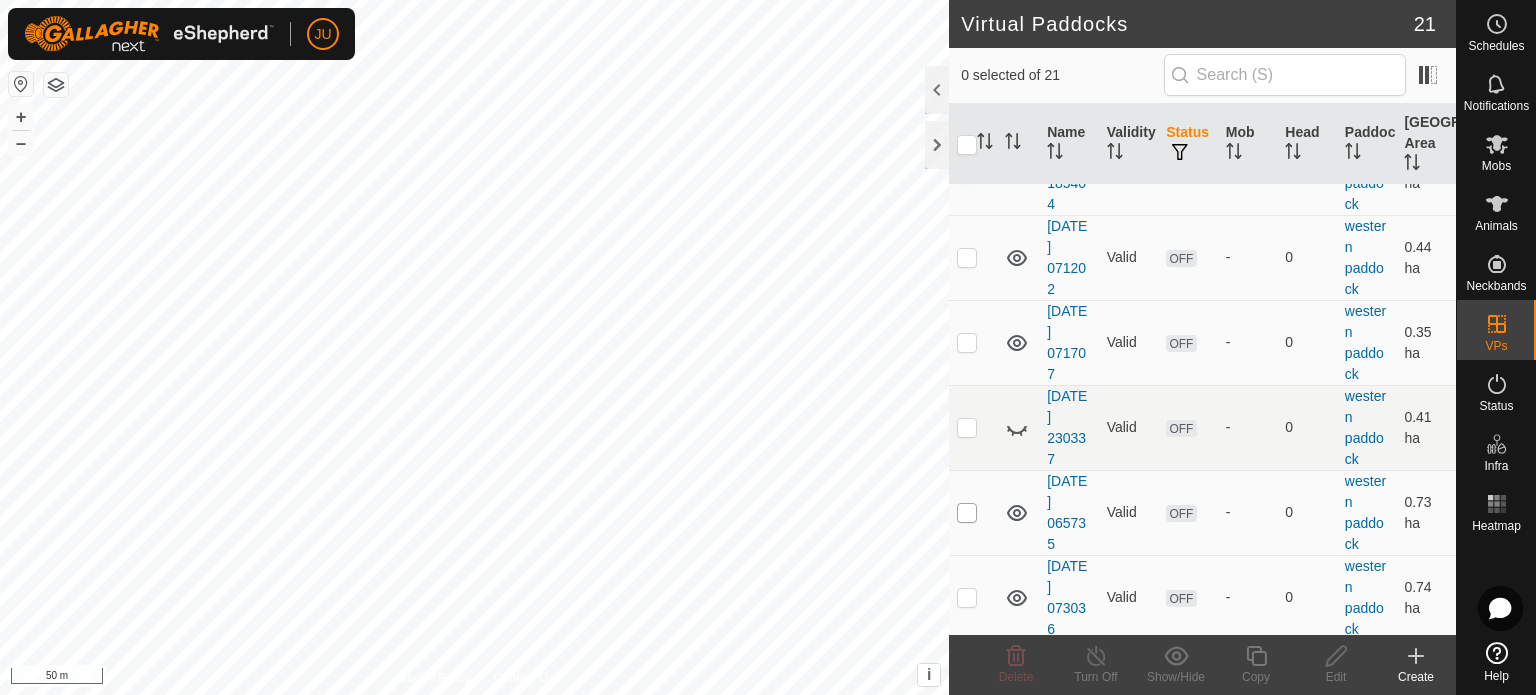 click at bounding box center (967, 513) 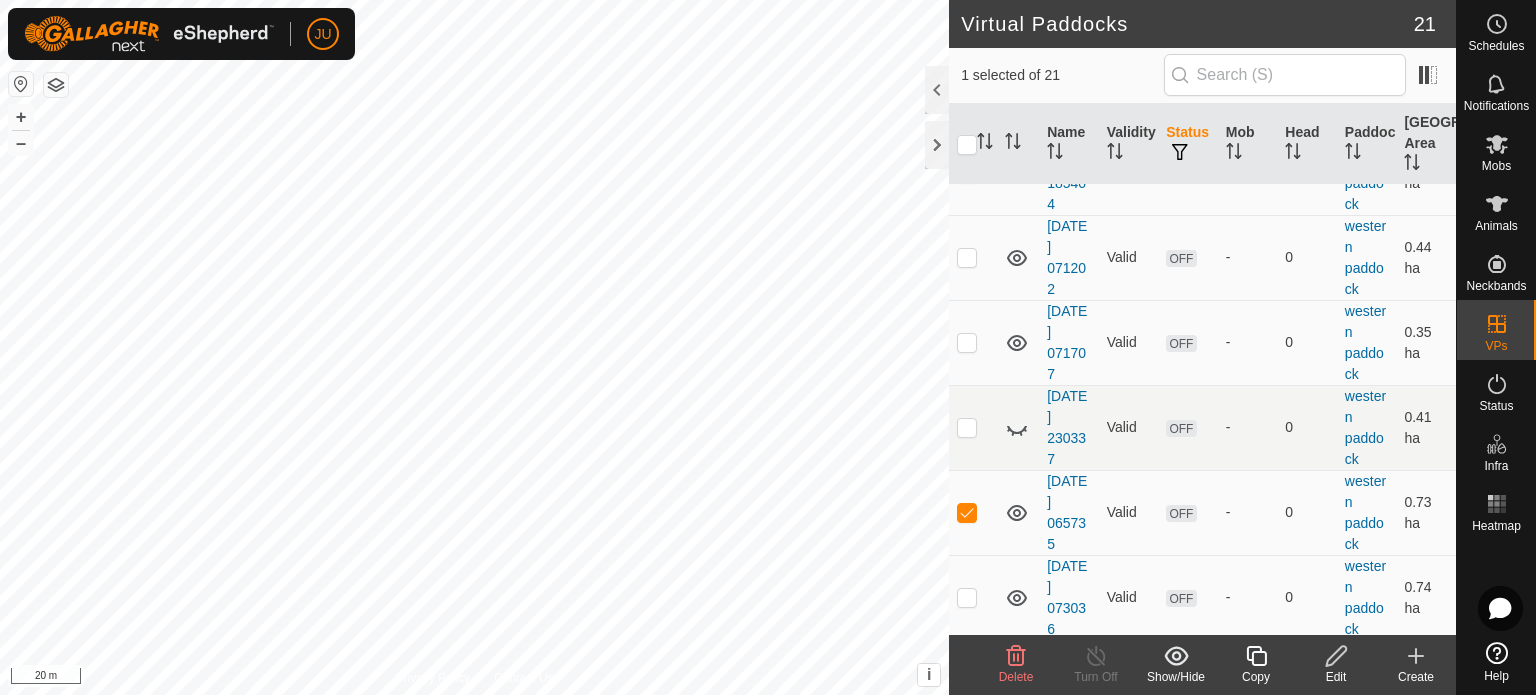 click 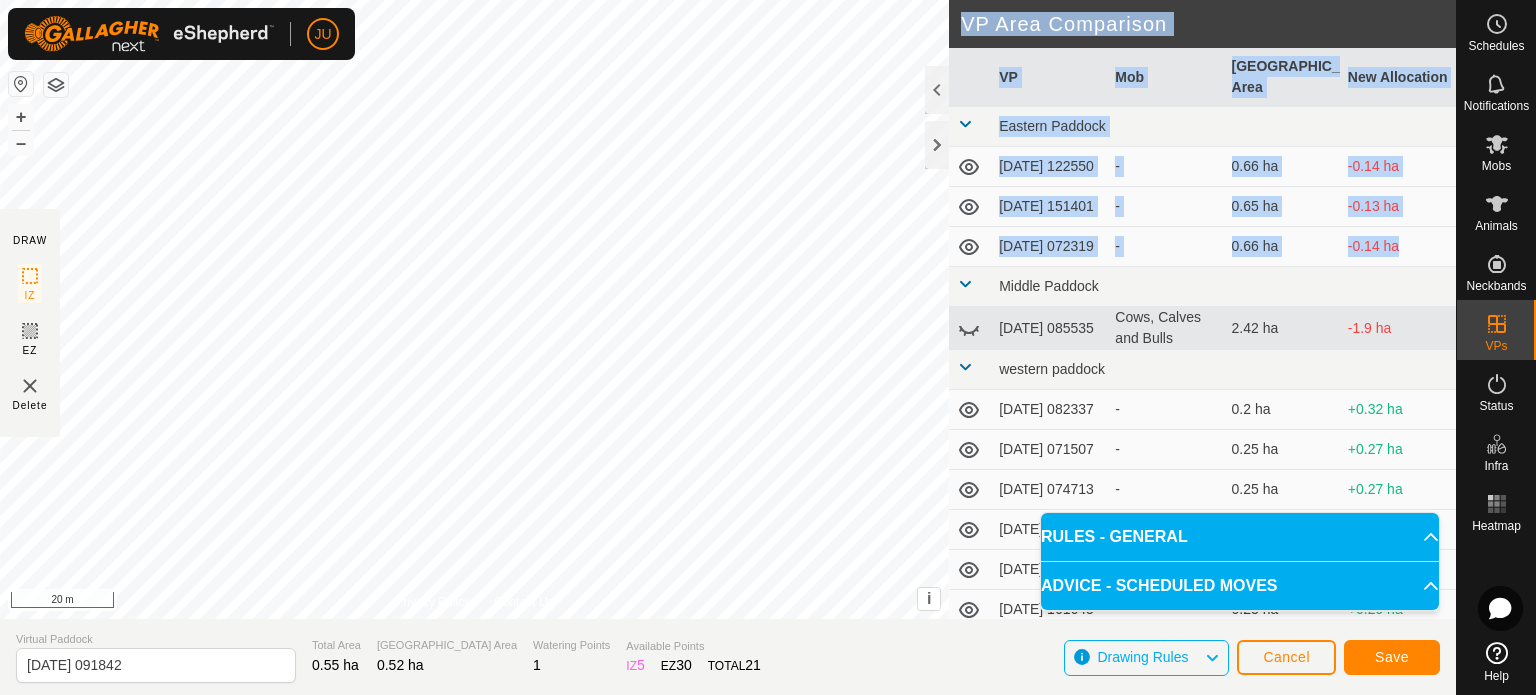 click on "DRAW IZ EZ Delete Privacy Policy Contact Us IZ interior angle must be smaller than 280°  (Current: 304.6°) . + – ⇧ i This application includes HERE Maps. © 2024 HERE. All rights reserved. 20 m VP Area Comparison     VP   Mob   [GEOGRAPHIC_DATA] Area   New Allocation  [GEOGRAPHIC_DATA]  [DATE] 122550  -  0.66 ha  -0.14 ha  [DATE] 151401  -  0.65 ha  -0.13 ha  [DATE] 072319  -  0.66 ha  -0.14 ha [GEOGRAPHIC_DATA]  [DATE] 085535   Cows, Calves and Bulls   2.42 ha  -1.9 ha western paddock  [DATE] 082337  -  0.2 ha  +0.32 ha  [DATE] 071507  -  0.25 ha  +0.27 ha  [DATE] 074713  -  0.25 ha  +0.27 ha  [DATE] 092916  -  0.26 ha  +0.26 ha  [DATE] 074226  -  0.16 ha  +0.36 ha  [DATE] 161645  -  0.23 ha  +0.29 ha  [DATE] 074103  -  0.18 ha  +0.34 ha  [DATE] 074344  -  0.24 ha  +0.28 ha  [DATE] 121917  -  0.3 ha  +0.22 ha  [DATE] 185242  -  0.46 ha  +0.06 ha  [DATE] 185404  -  0.48 ha  +0.04 ha  [DATE] [DATE]  0.44 ha  +0.08 ha  [DATE] 071707  -  0.35 ha  - -" 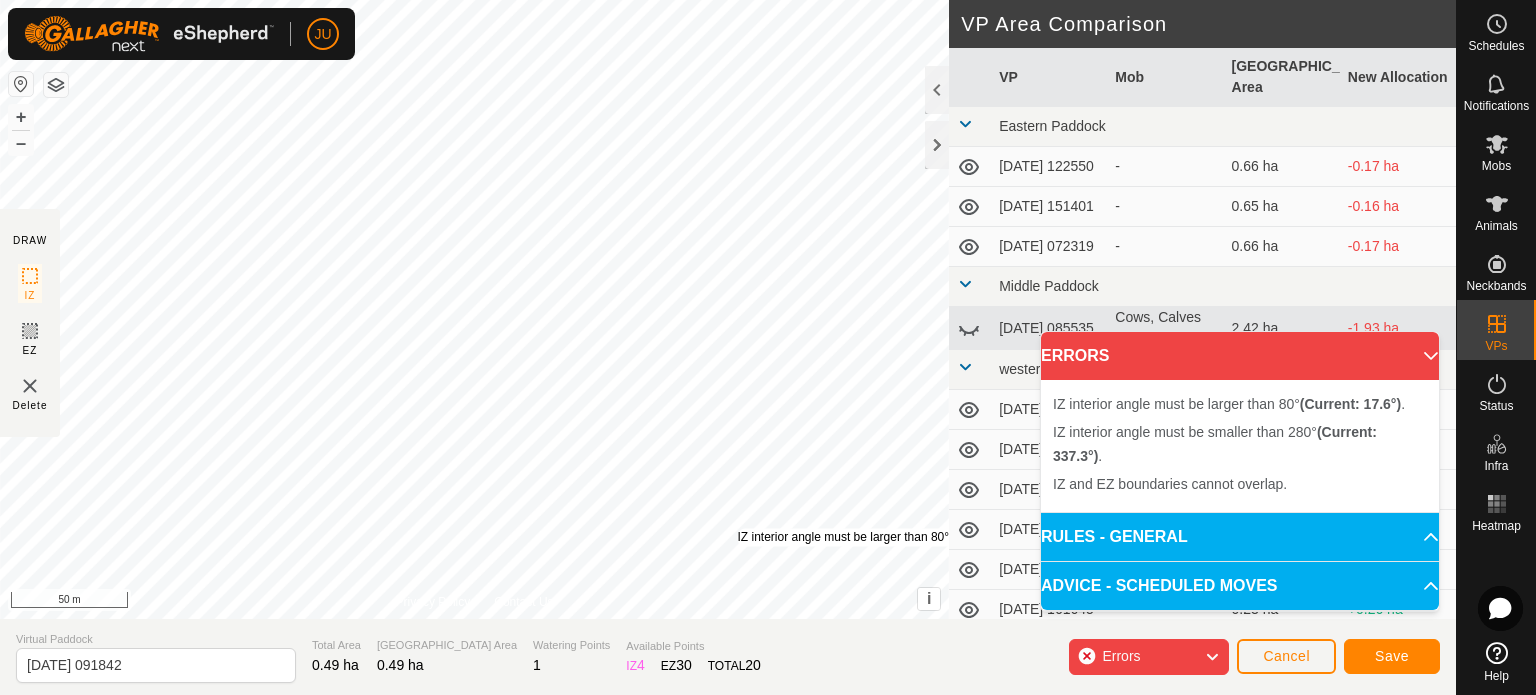 click on "IZ interior angle must be larger than 80°  (Current: 17.6°) . + – ⇧ i This application includes HERE Maps. © 2024 HERE. All rights reserved. 50 m" at bounding box center (474, 309) 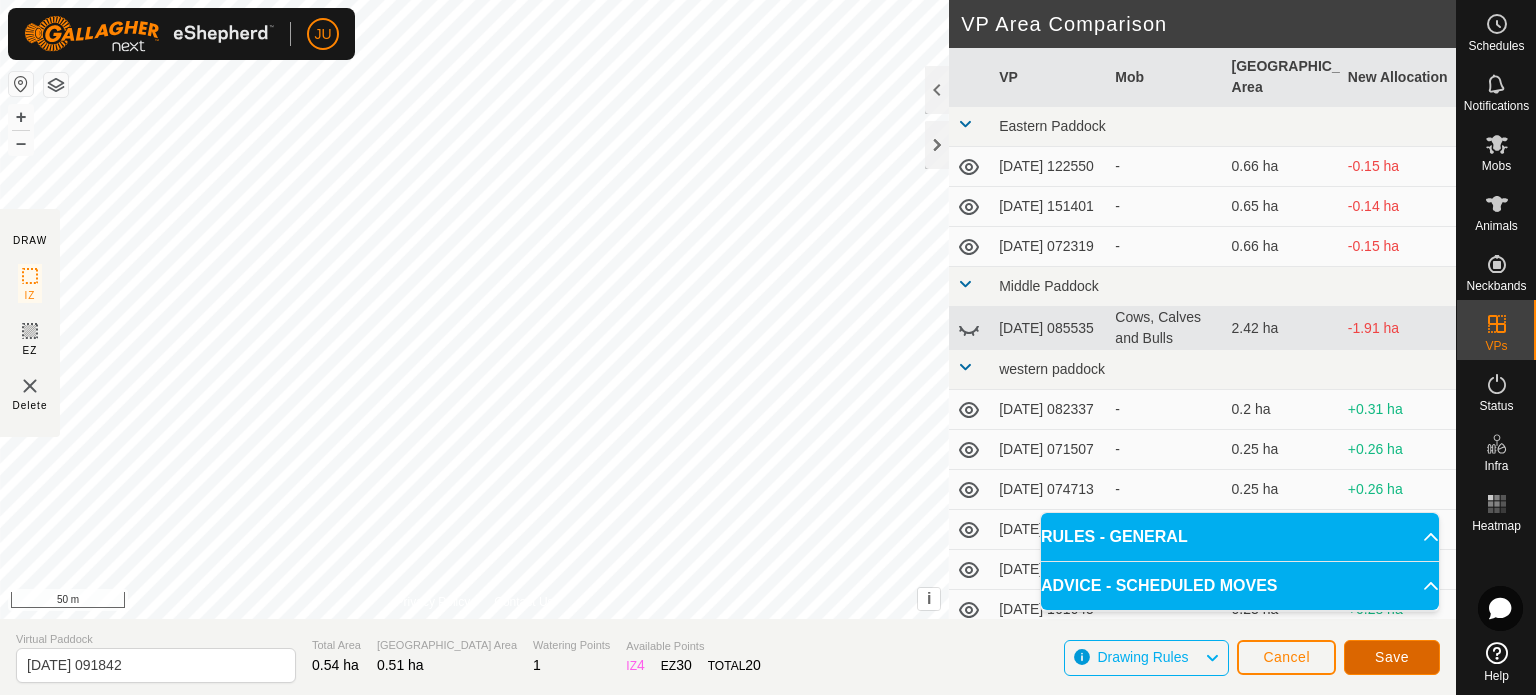click on "Save" 